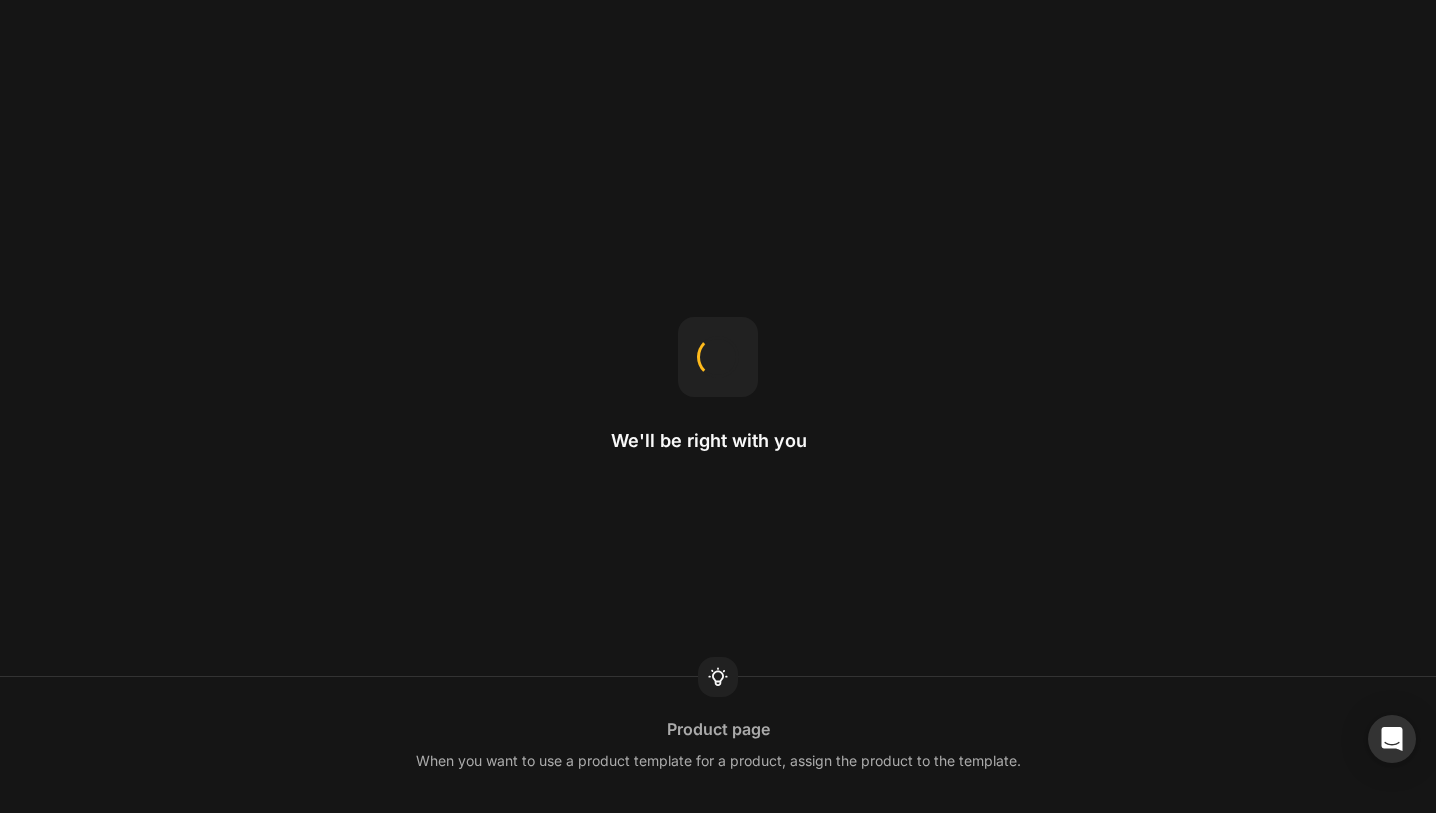 scroll, scrollTop: 0, scrollLeft: 0, axis: both 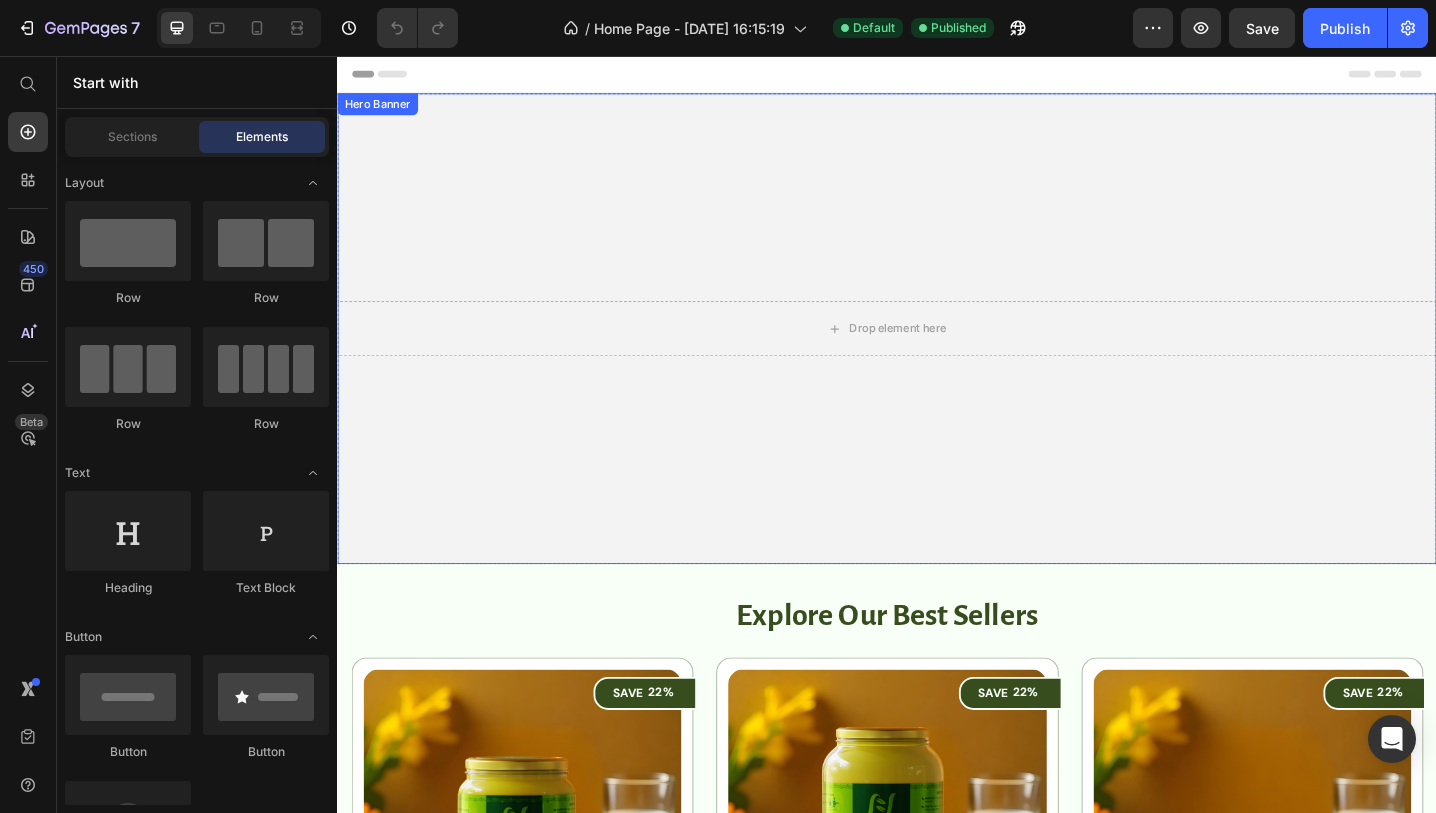 click at bounding box center (937, 354) 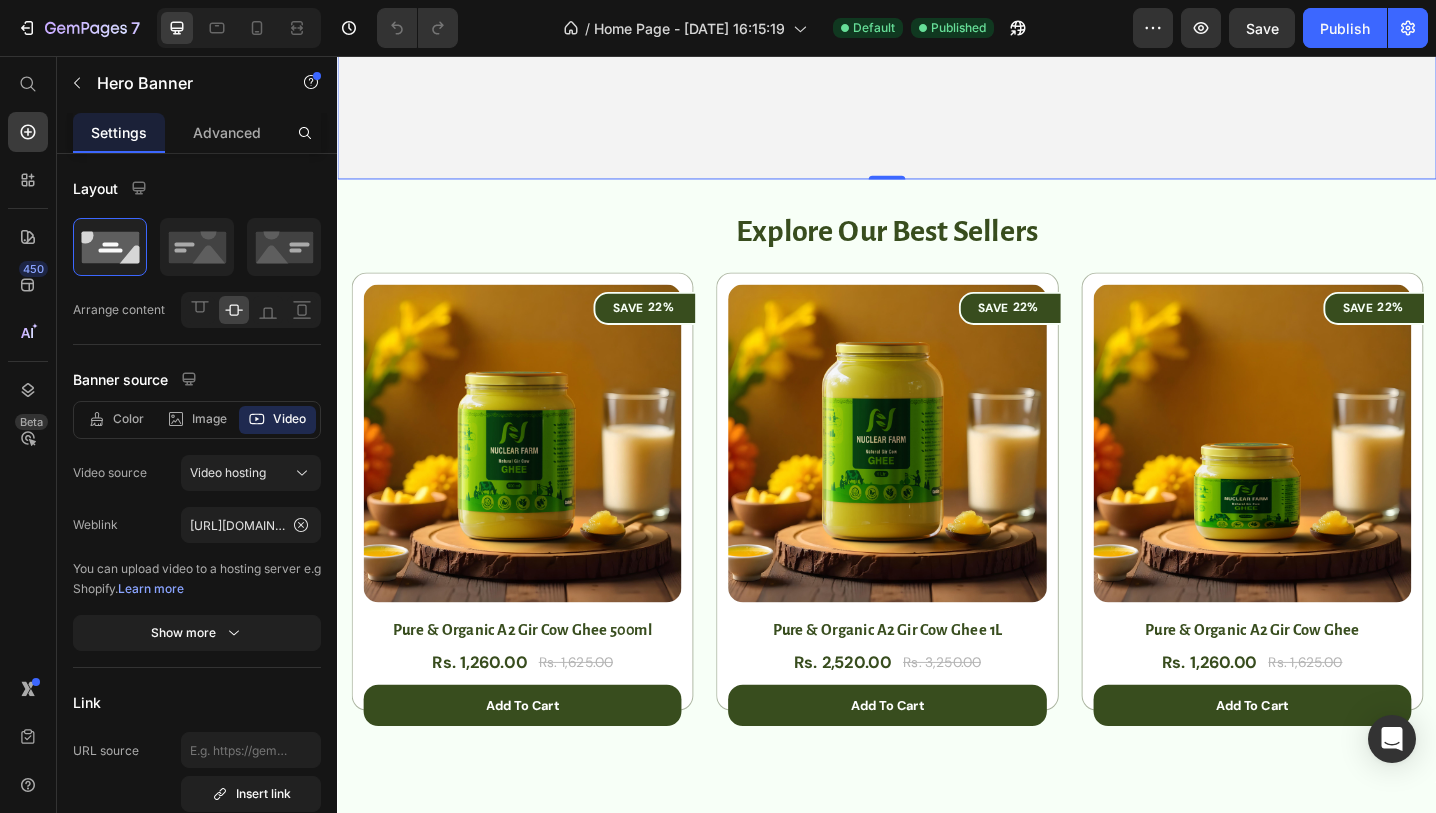 scroll, scrollTop: 421, scrollLeft: 0, axis: vertical 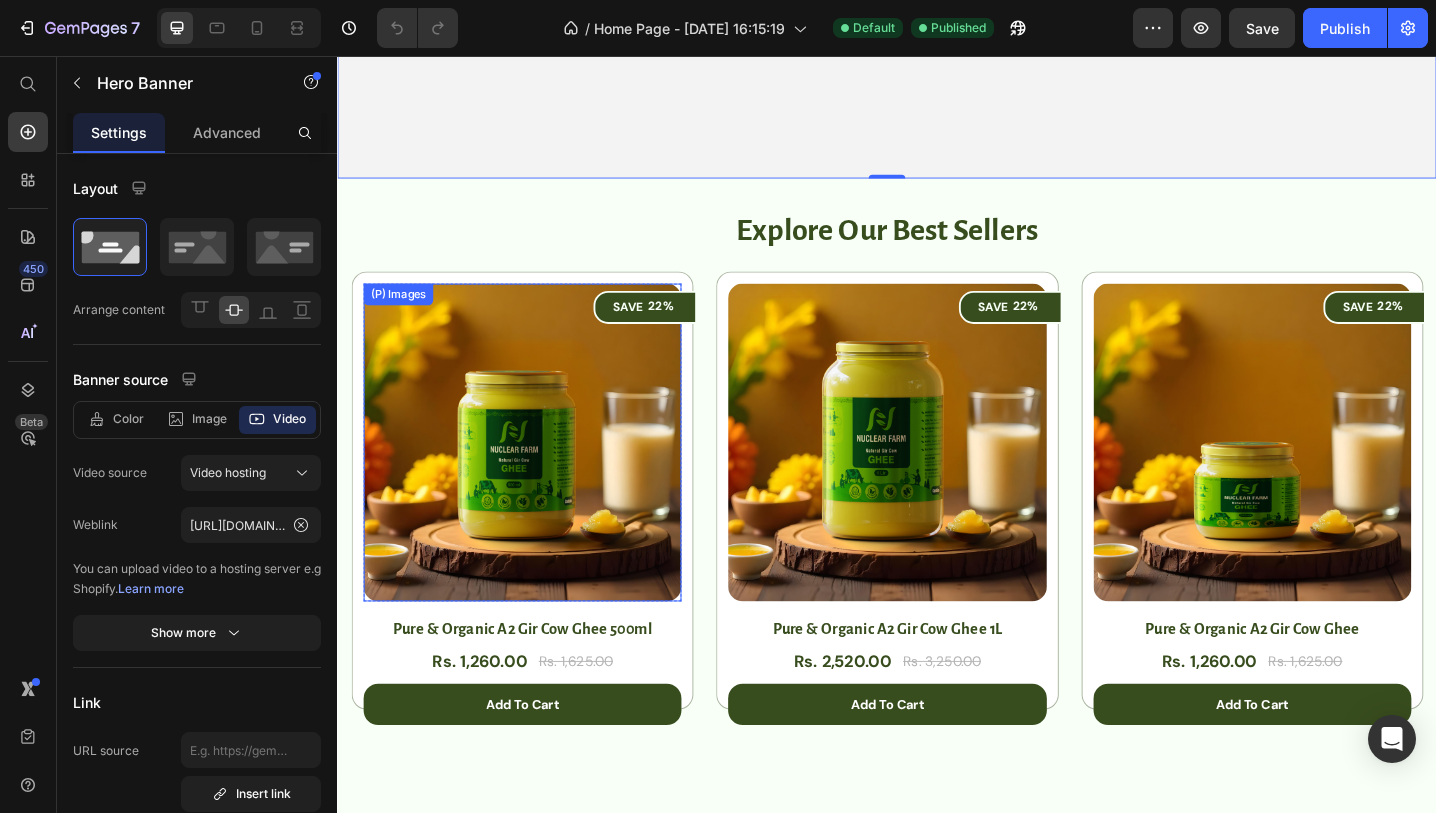 click at bounding box center (538, 478) 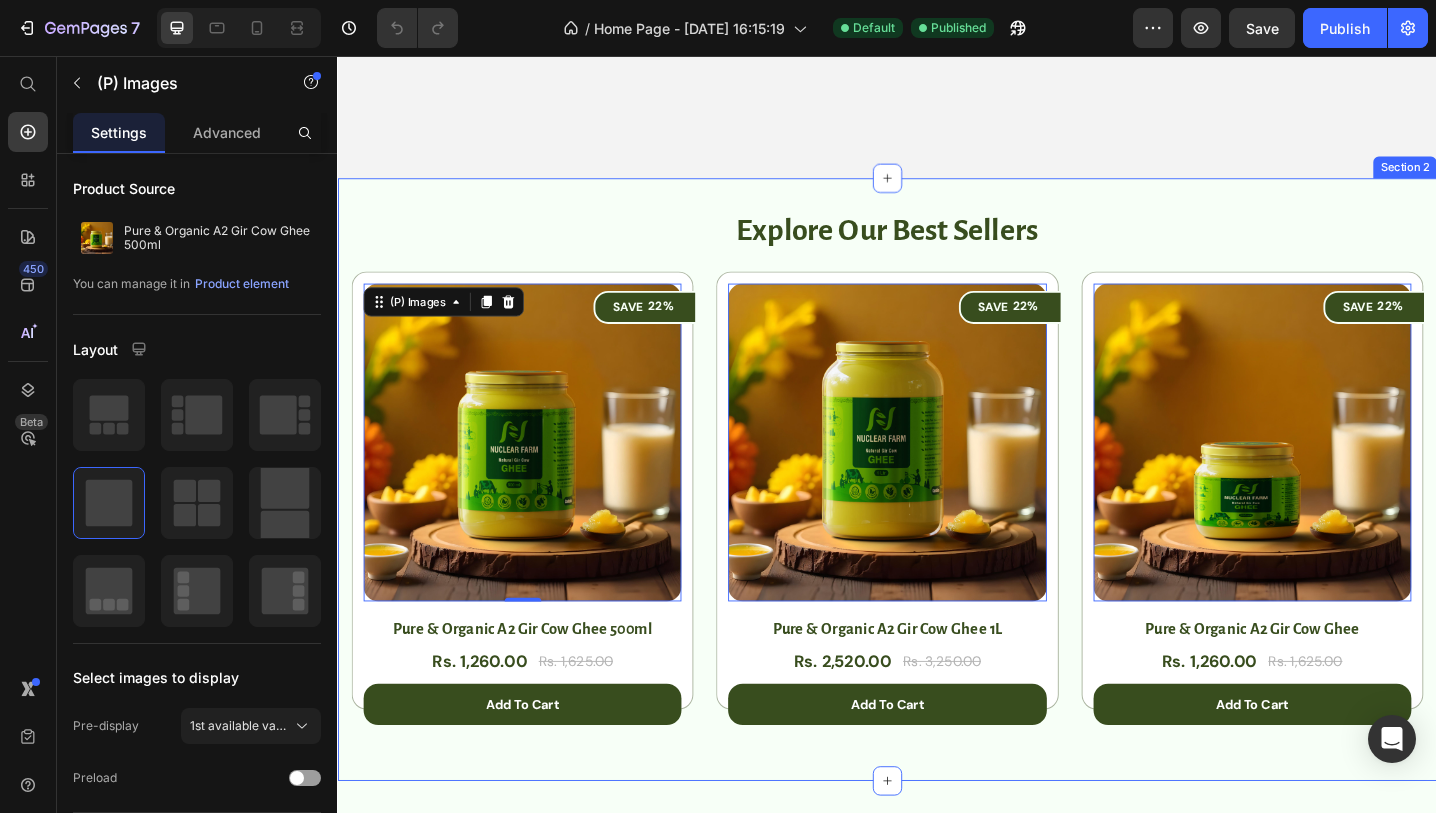 click on "Explore Our Best Sellers Heading Row SAVE 22% (P) Tag (P) Images Row Pure & Organic A2 Gir Cow Ghee 500ml (P) Title Rs. 1,260.00 (P) Price Rs. 1,625.00 (P) Price Row add to cart (P) Cart Button Row SAVE 22% (P) Tag (P) Images Row Pure & Organic A2 Gir Cow Ghee 1L (P) Title Rs. 2,520.00 (P) Price Rs. 3,250.00 (P) Price Row add to cart (P) Cart Button Row SAVE 22% (P) Tag (P) Images Row Pure & Organic A2 Gir Cow Ghee (P) Title Rs. 1,260.00 (P) Price Rs. 1,625.00 (P) Price Row add to cart (P) Cart Button Row Product List SAVE 22% (P) Tag (P) Images   0 Row Pure & Organic A2 Gir Cow Ghee 500ml (P) Title Rs. 1,260.00 (P) Price Rs. 1,625.00 (P) Price Row add to cart (P) Cart Button Row SAVE 22% (P) Tag (P) Images   0 Row Pure & Organic A2 Gir Cow Ghee 1L (P) Title Rs. 2,520.00 (P) Price Rs. 3,250.00 (P) Price Row add to cart (P) Cart Button Row SAVE 22% (P) Tag (P) Images   0 Row Pure & Organic A2 Gir Cow Ghee (P) Title Rs. 1,260.00 (P) Price Rs. 1,625.00 (P) Price Row add to cart (P) Cart Button Row Product List" at bounding box center (937, 519) 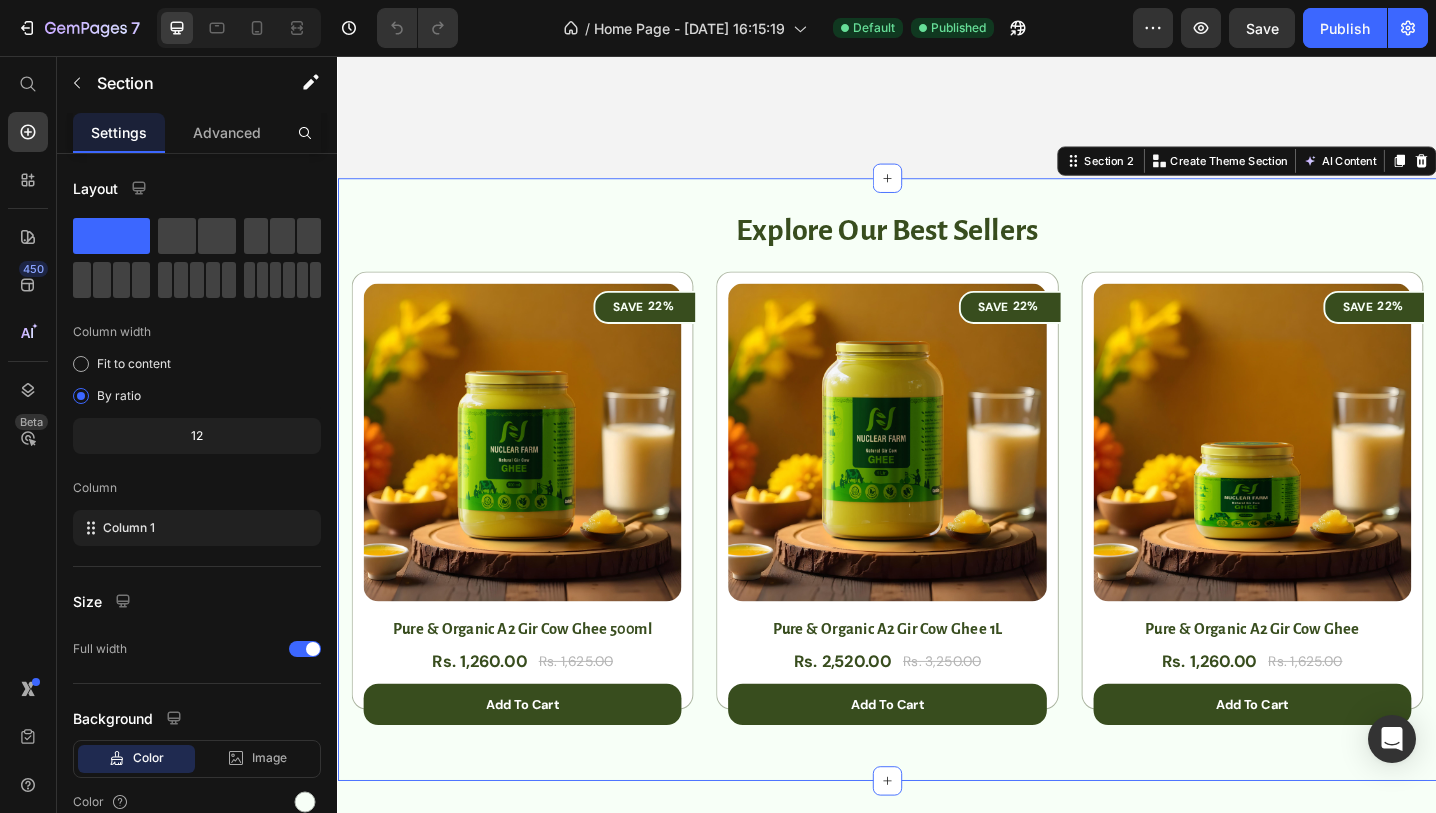 click on "Explore Our Best Sellers Heading Row SAVE 22% (P) Tag (P) Images Row Pure & Organic A2 Gir Cow Ghee 500ml (P) Title Rs. 1,260.00 (P) Price Rs. 1,625.00 (P) Price Row add to cart (P) Cart Button Row SAVE 22% (P) Tag (P) Images Row Pure & Organic A2 Gir Cow Ghee 1L (P) Title Rs. 2,520.00 (P) Price Rs. 3,250.00 (P) Price Row add to cart (P) Cart Button Row SAVE 22% (P) Tag (P) Images Row Pure & Organic A2 Gir Cow Ghee (P) Title Rs. 1,260.00 (P) Price Rs. 1,625.00 (P) Price Row add to cart (P) Cart Button Row Product List SAVE 22% (P) Tag (P) Images Row Pure & Organic A2 Gir Cow Ghee 500ml (P) Title Rs. 1,260.00 (P) Price Rs. 1,625.00 (P) Price Row add to cart (P) Cart Button Row SAVE 22% (P) Tag (P) Images Row Pure & Organic A2 Gir Cow Ghee 1L (P) Title Rs. 2,520.00 (P) Price Rs. 3,250.00 (P) Price Row add to cart (P) Cart Button Row SAVE 22% (P) Tag (P) Images Row Pure & Organic A2 Gir Cow Ghee (P) Title Rs. 1,260.00 (P) Price Rs. 1,625.00 (P) Price Row add to cart (P) Cart Button Row Product List Row Section 2" at bounding box center (937, 519) 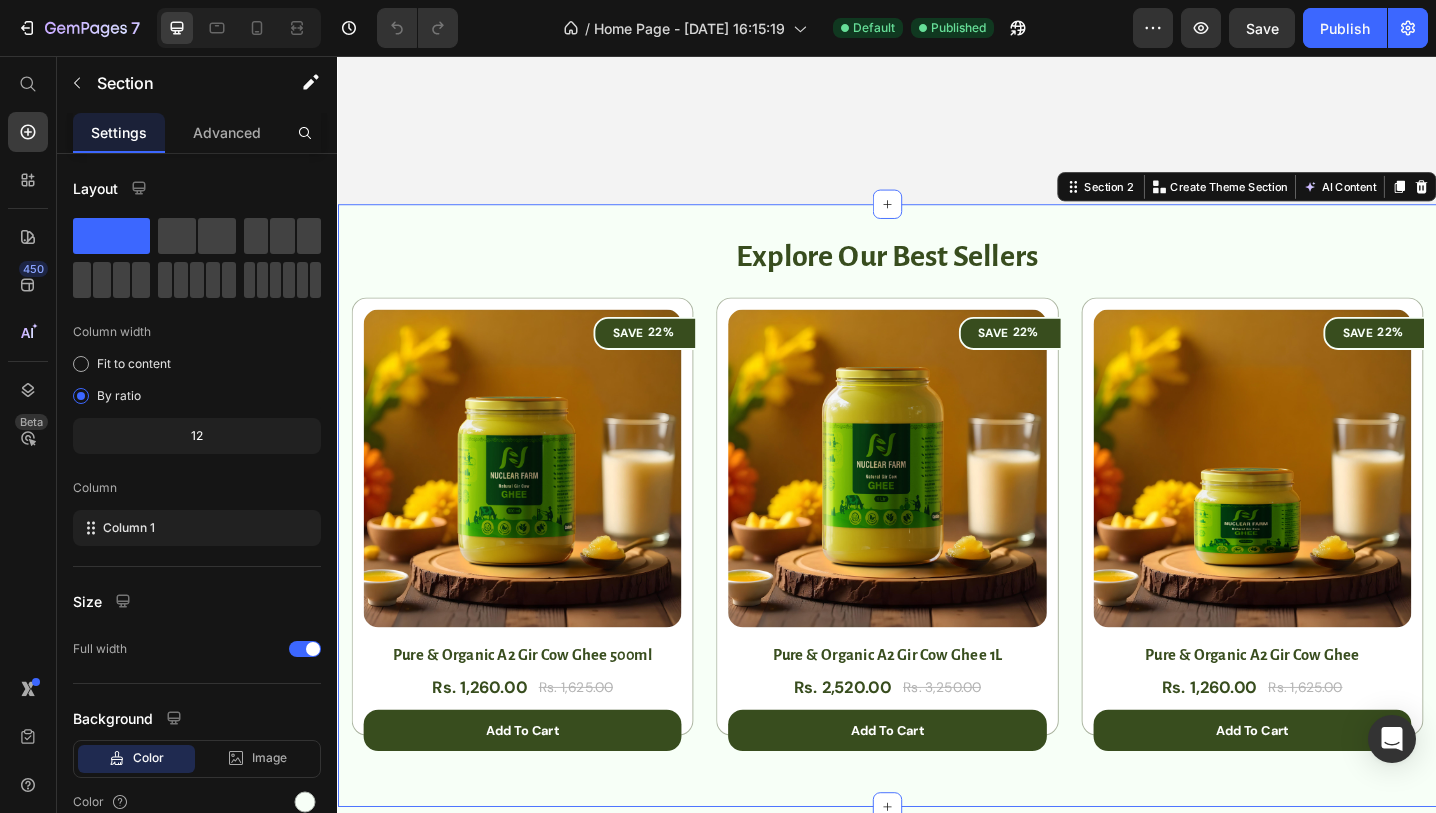 scroll, scrollTop: 390, scrollLeft: 0, axis: vertical 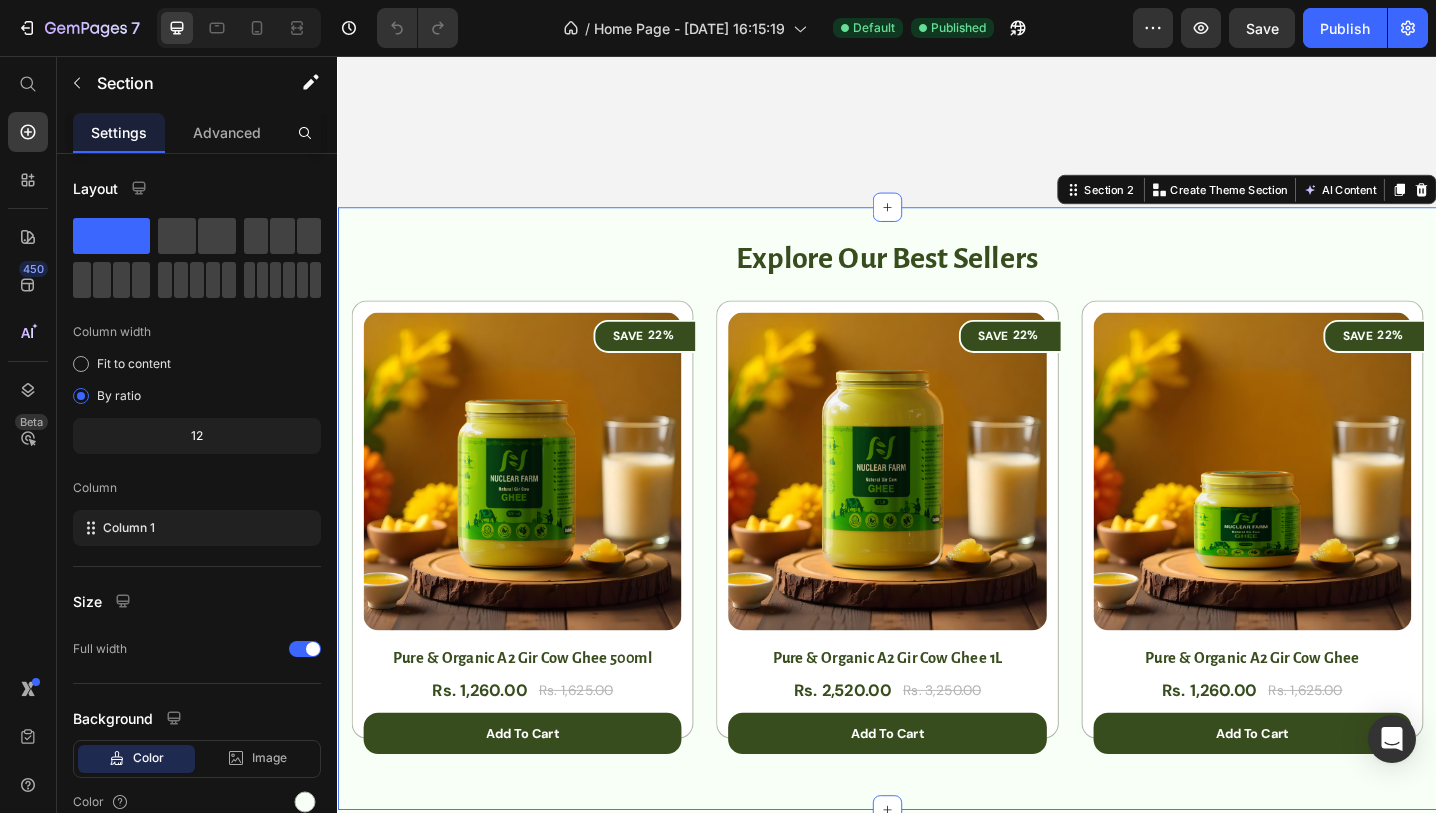 click on "Explore Our Best Sellers Heading Row SAVE 22% (P) Tag (P) Images Row Pure & Organic A2 Gir Cow Ghee 500ml (P) Title Rs. 1,260.00 (P) Price Rs. 1,625.00 (P) Price Row add to cart (P) Cart Button Row SAVE 22% (P) Tag (P) Images Row Pure & Organic A2 Gir Cow Ghee 1L (P) Title Rs. 2,520.00 (P) Price Rs. 3,250.00 (P) Price Row add to cart (P) Cart Button Row SAVE 22% (P) Tag (P) Images Row Pure & Organic A2 Gir Cow Ghee (P) Title Rs. 1,260.00 (P) Price Rs. 1,625.00 (P) Price Row add to cart (P) Cart Button Row Product List SAVE 22% (P) Tag (P) Images Row Pure & Organic A2 Gir Cow Ghee 500ml (P) Title Rs. 1,260.00 (P) Price Rs. 1,625.00 (P) Price Row add to cart (P) Cart Button Row SAVE 22% (P) Tag (P) Images Row Pure & Organic A2 Gir Cow Ghee 1L (P) Title Rs. 2,520.00 (P) Price Rs. 3,250.00 (P) Price Row add to cart (P) Cart Button Row SAVE 22% (P) Tag (P) Images Row Pure & Organic A2 Gir Cow Ghee (P) Title Rs. 1,260.00 (P) Price Rs. 1,625.00 (P) Price Row add to cart (P) Cart Button Row Product List Row Section 2" at bounding box center (937, 550) 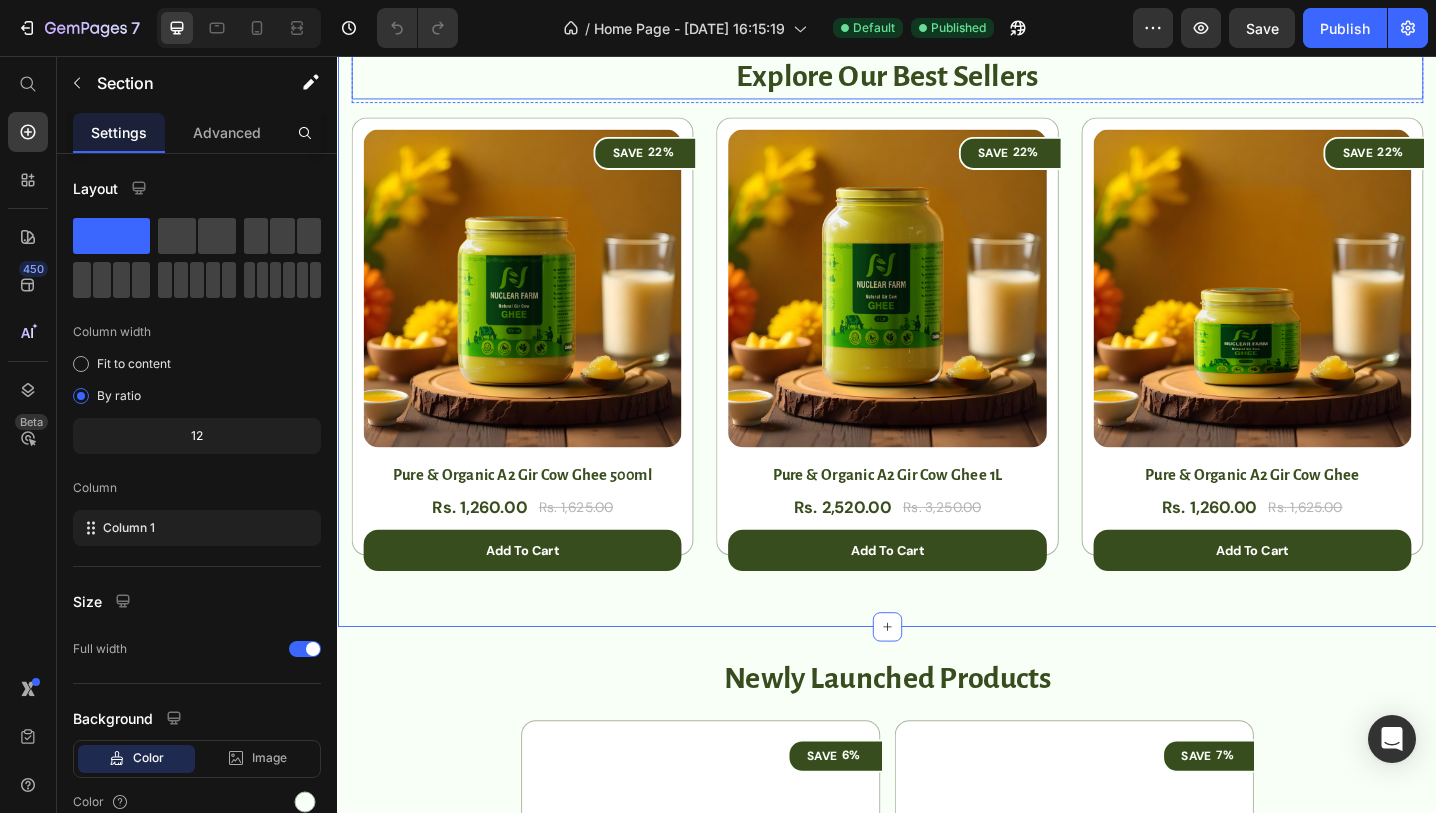 scroll, scrollTop: 764, scrollLeft: 0, axis: vertical 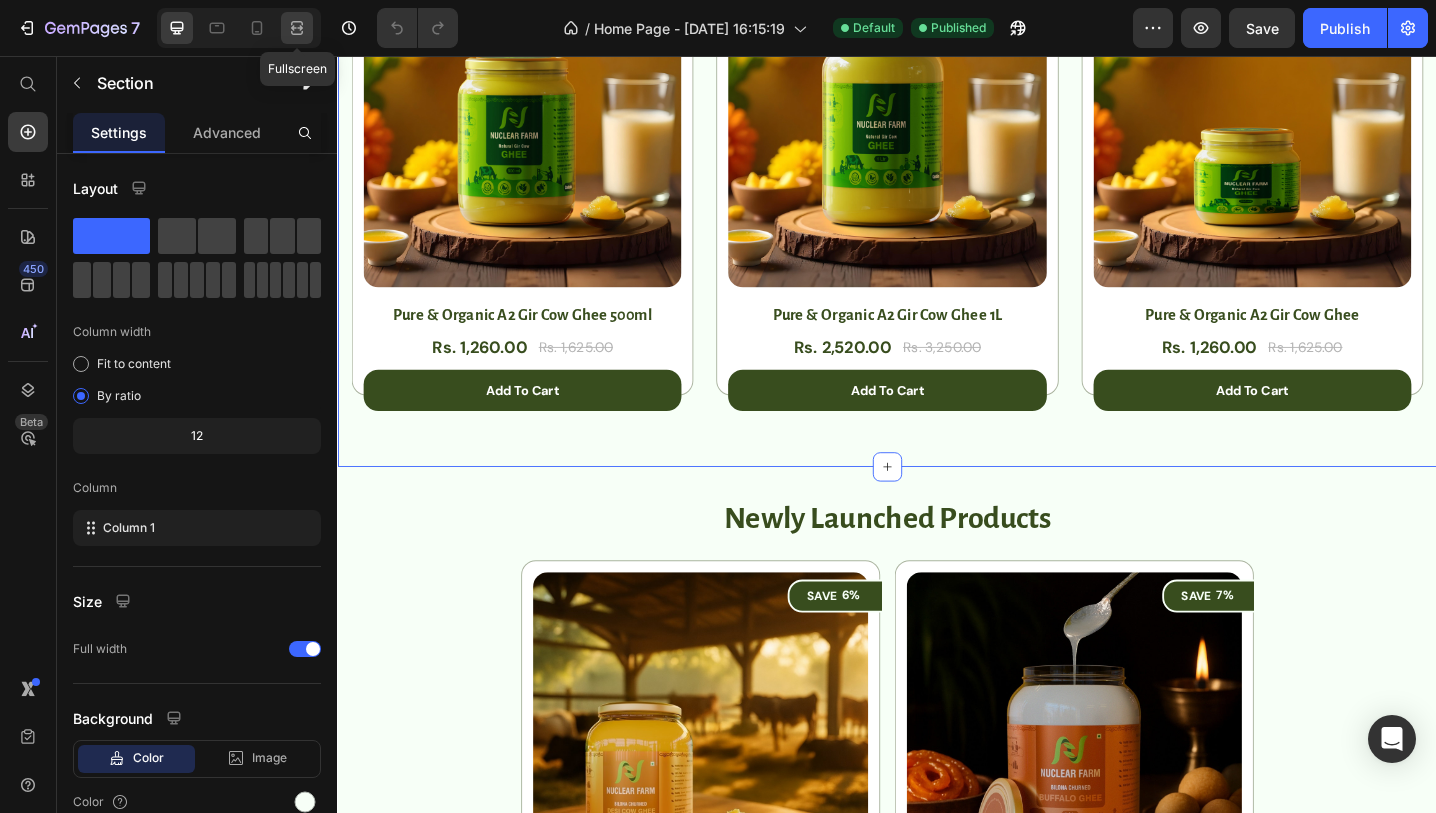 click 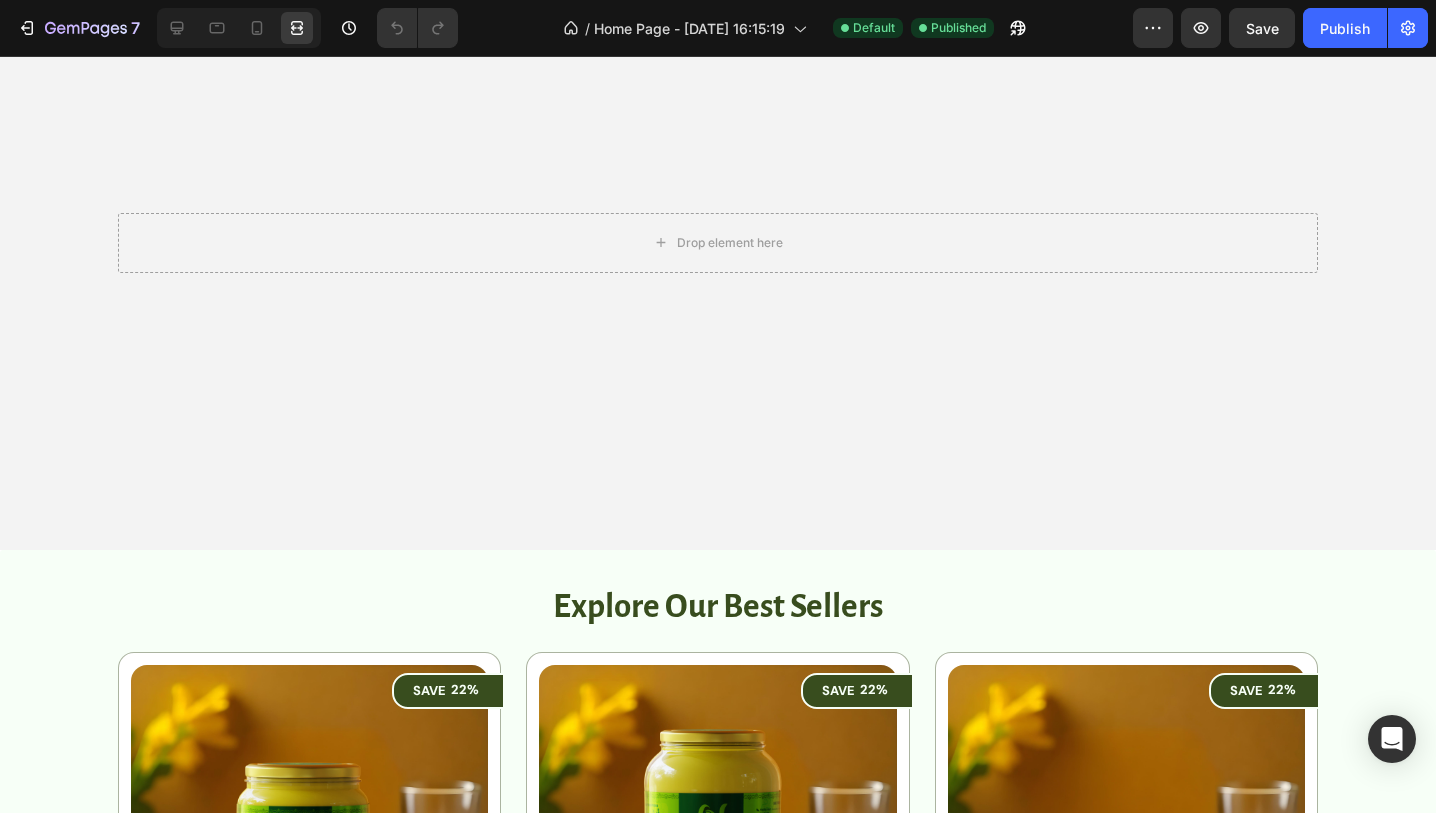 scroll, scrollTop: 549, scrollLeft: 0, axis: vertical 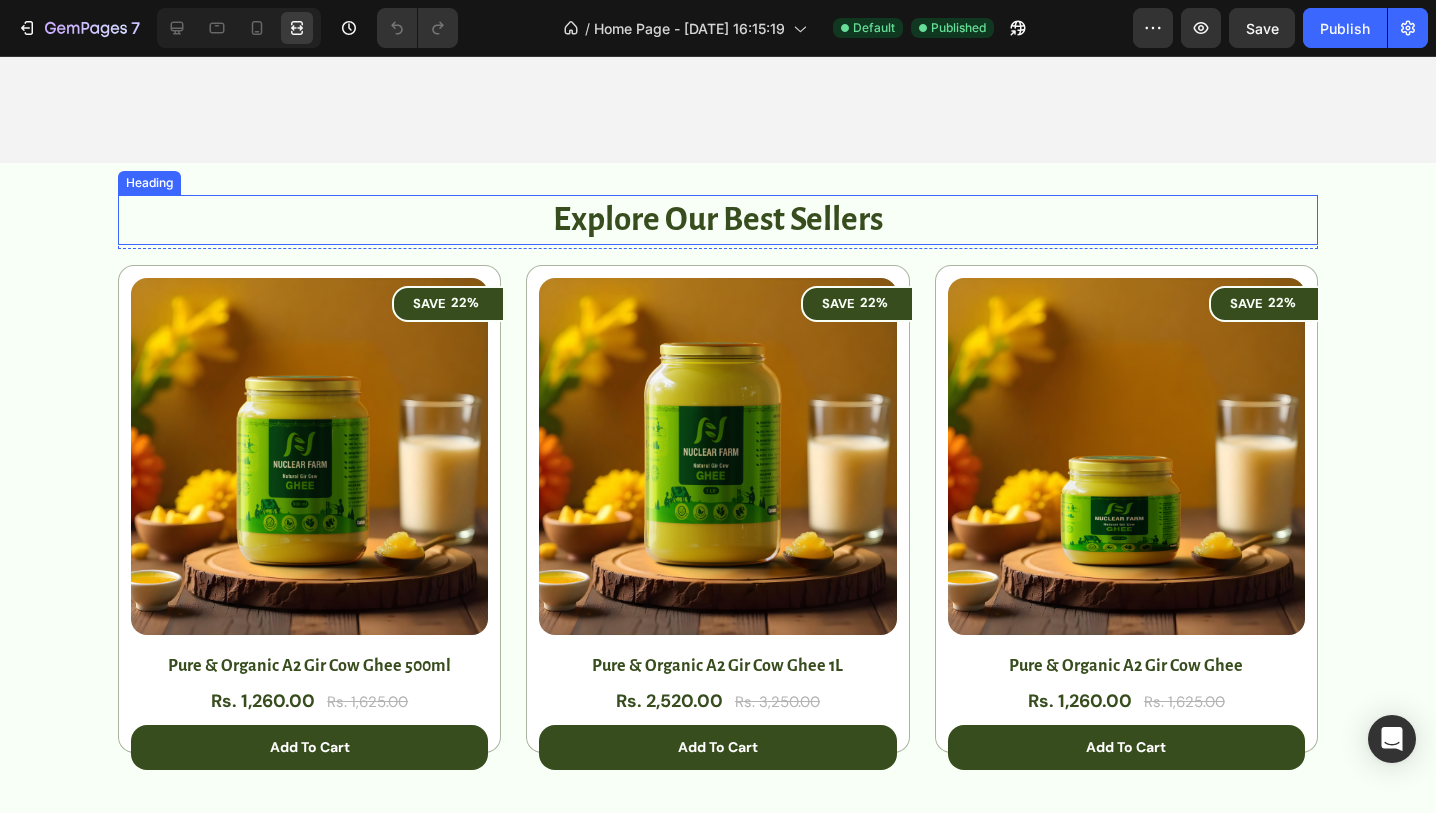 click on "Explore Our Best Sellers" at bounding box center (718, 220) 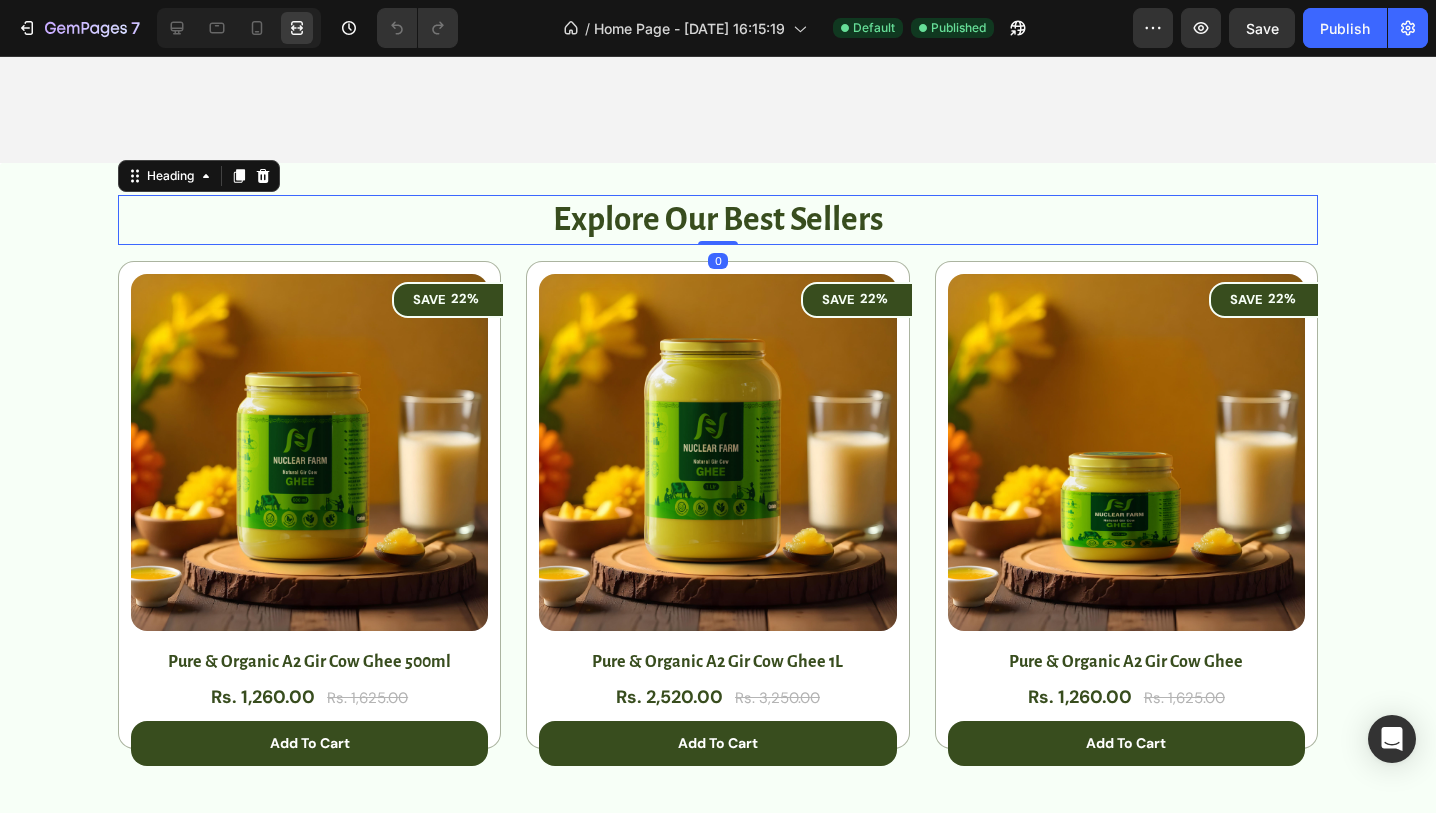 drag, startPoint x: 718, startPoint y: 245, endPoint x: 789, endPoint y: 95, distance: 165.95482 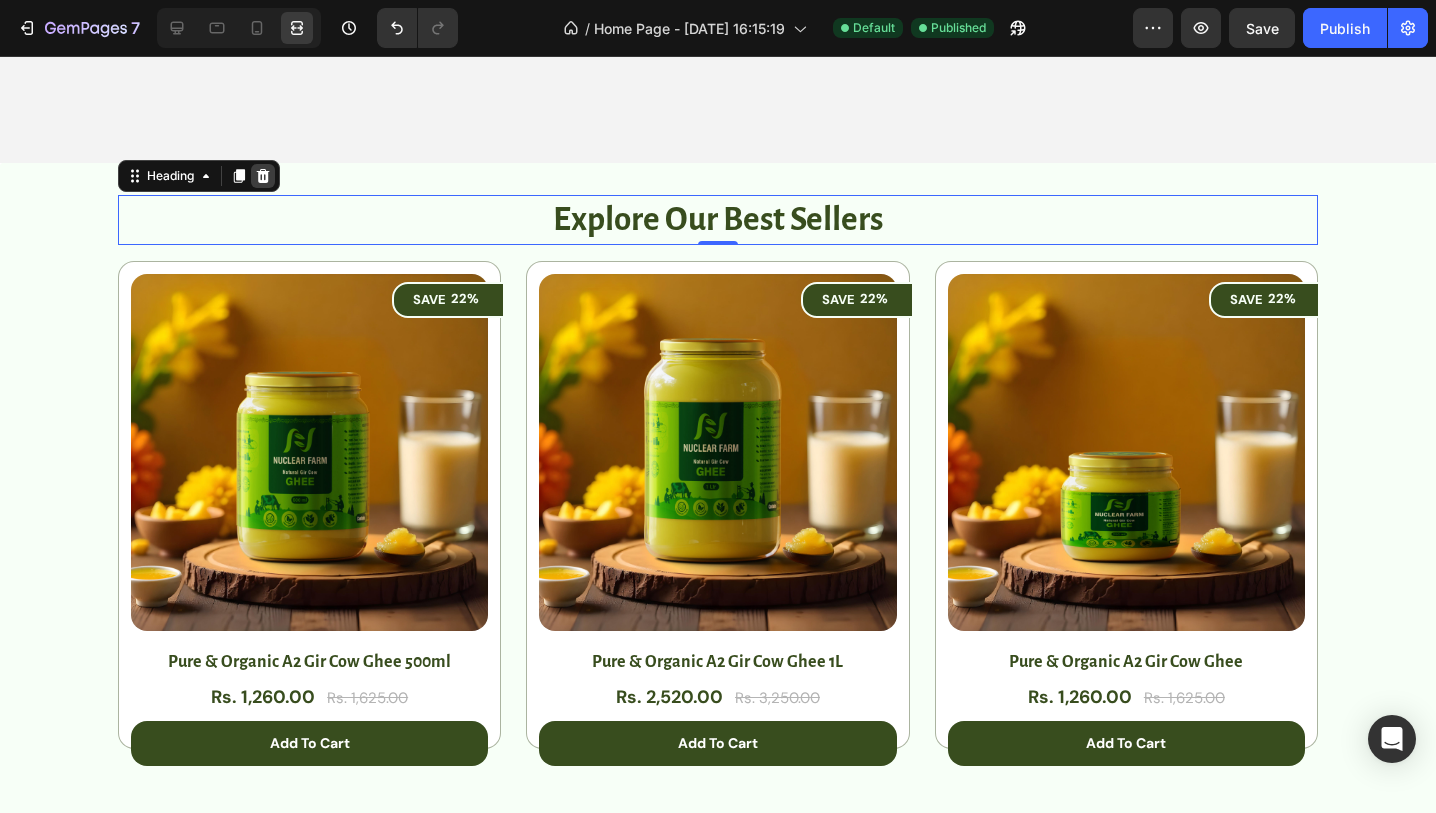 click 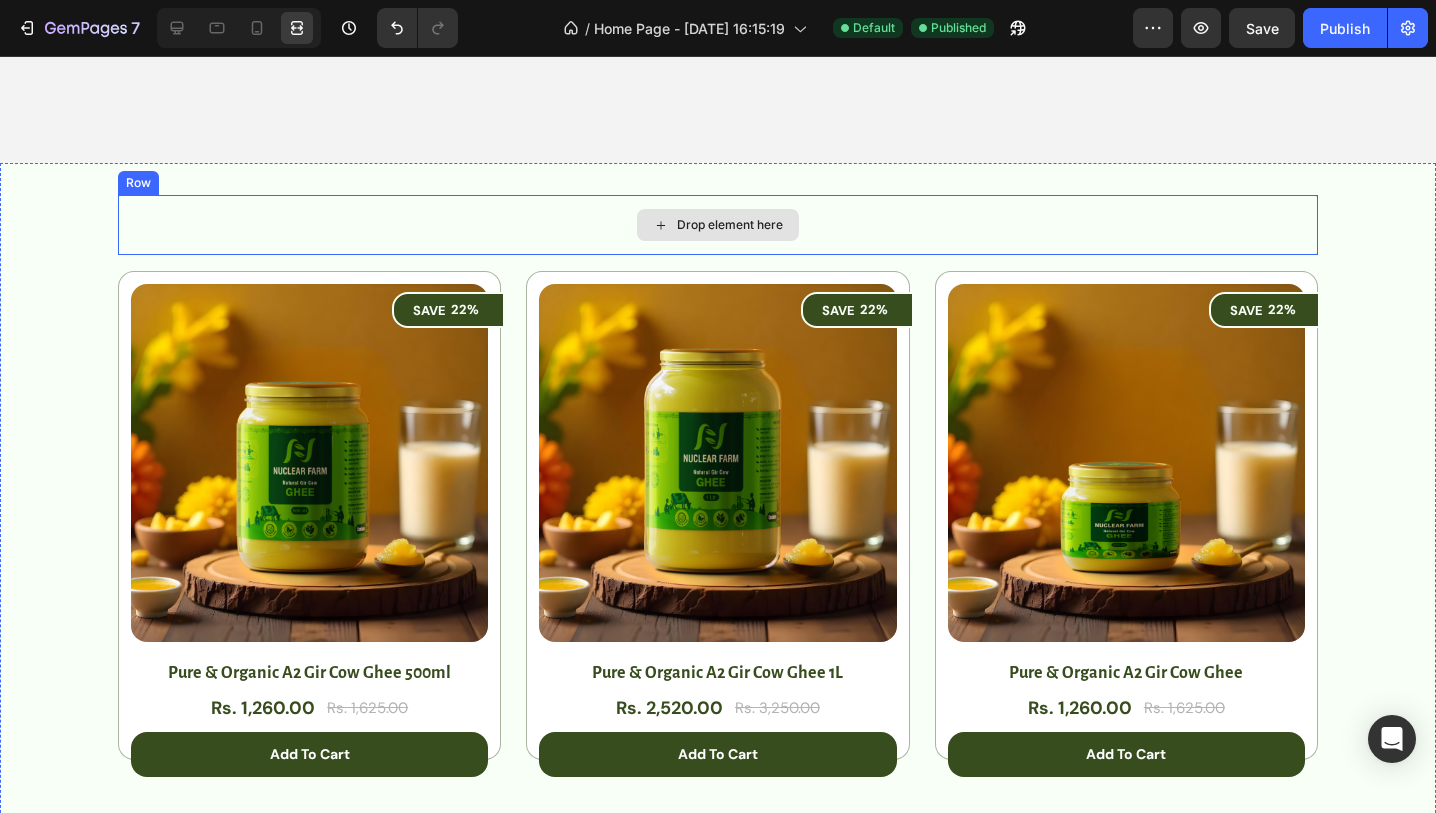 click on "Drop element here" at bounding box center [718, 225] 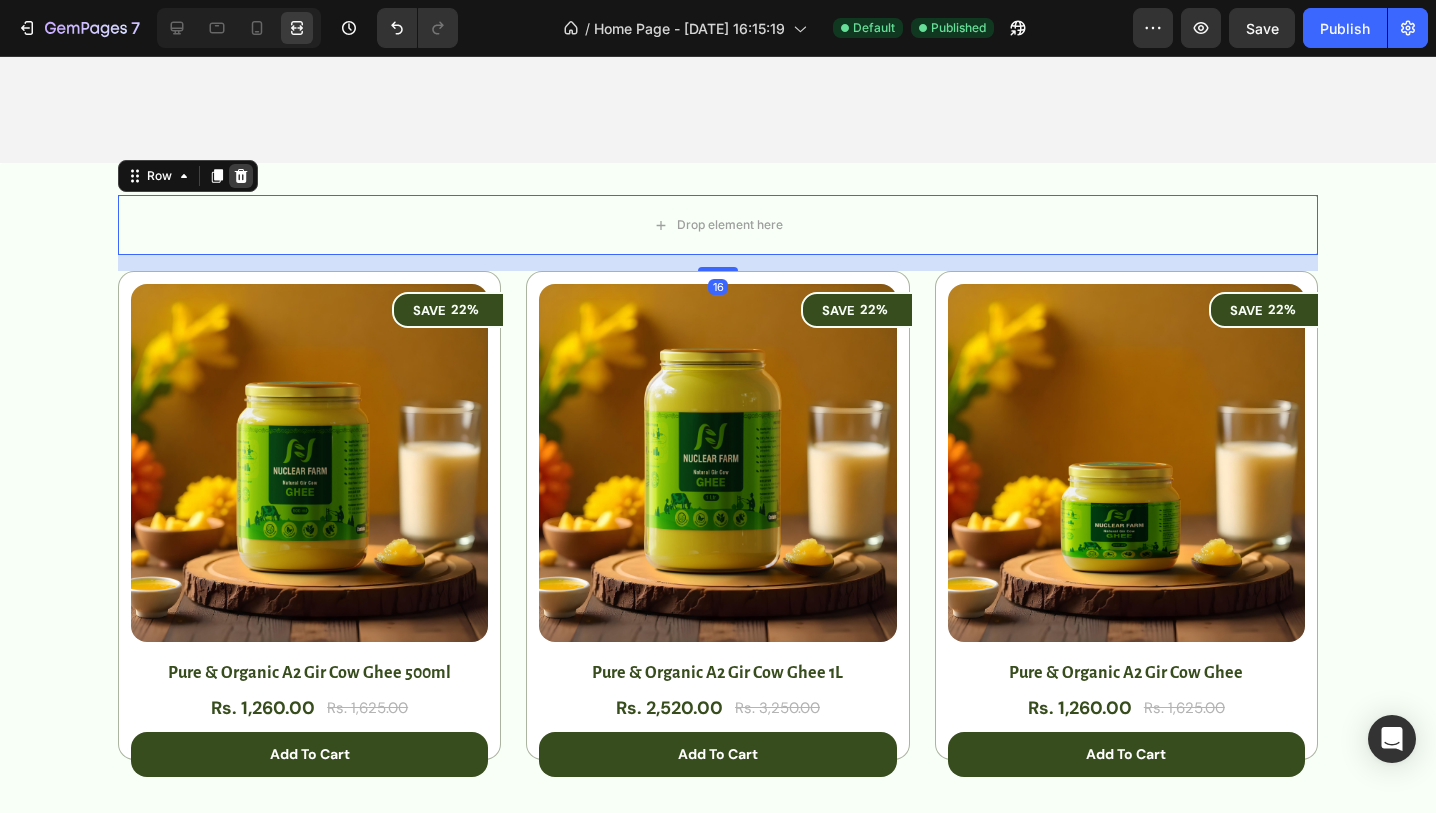 click 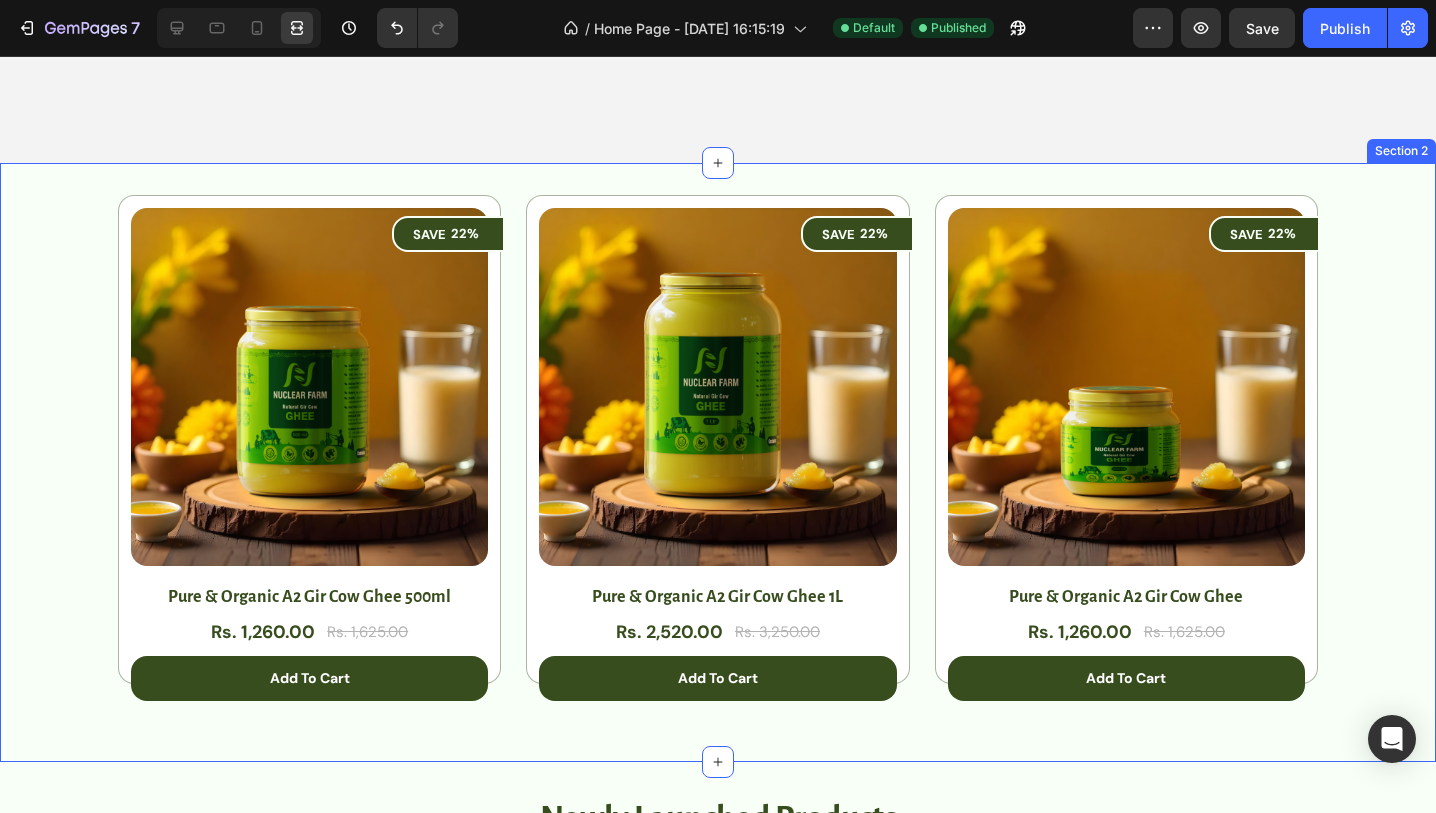 click on "SAVE 22% (P) Tag (P) Images Row Pure & Organic A2 Gir Cow Ghee 500ml (P) Title Rs. 1,260.00 (P) Price Rs. 1,625.00 (P) Price Row add to cart (P) Cart Button Row SAVE 22% (P) Tag (P) Images Row Pure & Organic A2 Gir Cow Ghee 1L (P) Title Rs. 2,520.00 (P) Price Rs. 3,250.00 (P) Price Row add to cart (P) Cart Button Row SAVE 22% (P) Tag (P) Images Row Pure & Organic A2 Gir Cow Ghee (P) Title Rs. 1,260.00 (P) Price Rs. 1,625.00 (P) Price Row add to cart (P) Cart Button Row Product List SAVE 22% (P) Tag (P) Images Row Pure & Organic A2 Gir Cow Ghee 500ml (P) Title Rs. 1,260.00 (P) Price Rs. 1,625.00 (P) Price Row add to cart (P) Cart Button Row SAVE 22% (P) Tag (P) Images Row Pure & Organic A2 Gir Cow Ghee 1L (P) Title Rs. 2,520.00 (P) Price Rs. 3,250.00 (P) Price Row add to cart (P) Cart Button Row SAVE 22% (P) Tag (P) Images Row Pure & Organic A2 Gir Cow Ghee (P) Title Rs. 1,260.00 (P) Price Rs. 1,625.00 (P) Price Row add to cart (P) Cart Button Row Product List Row" at bounding box center [718, 454] 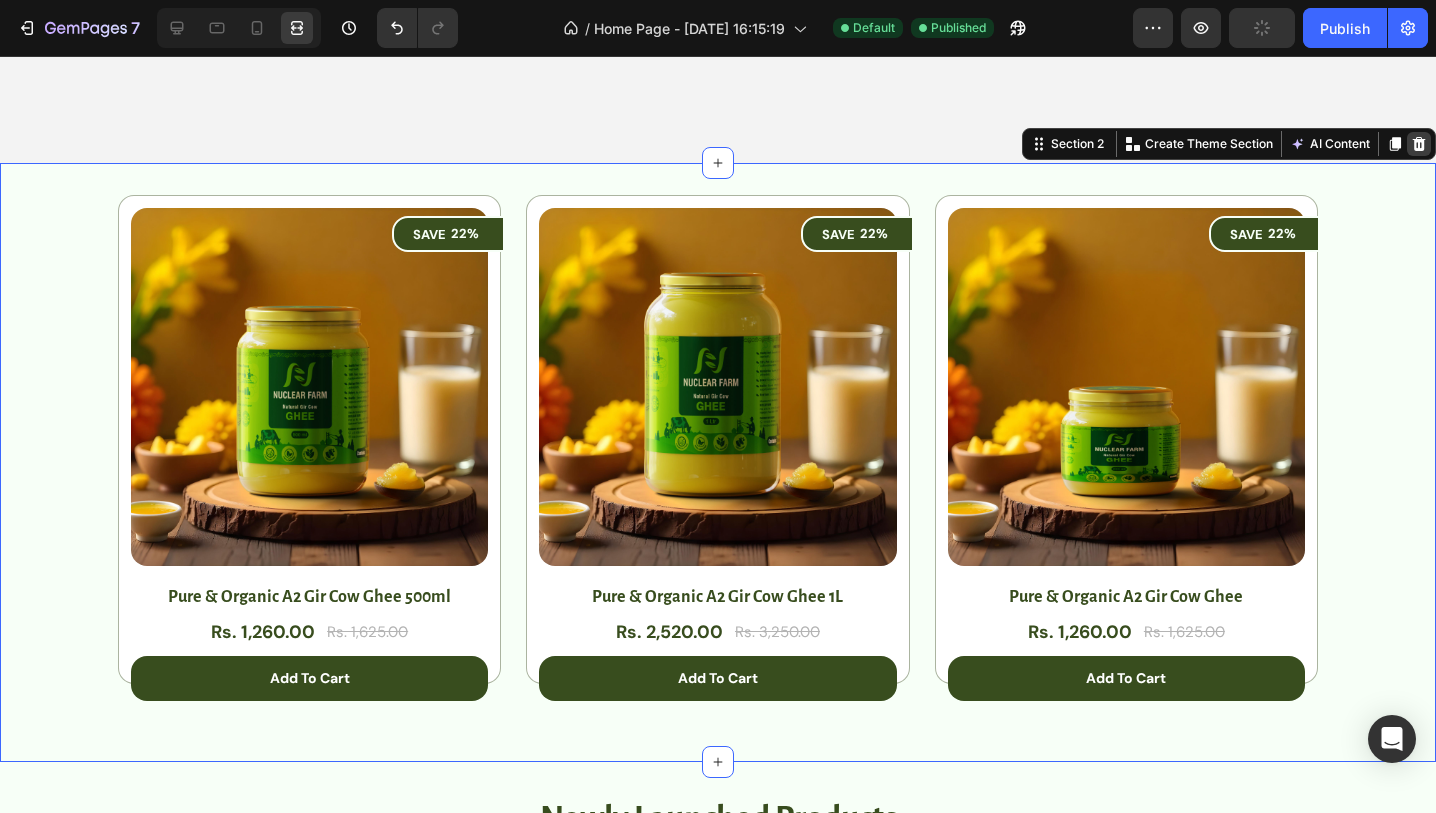 click 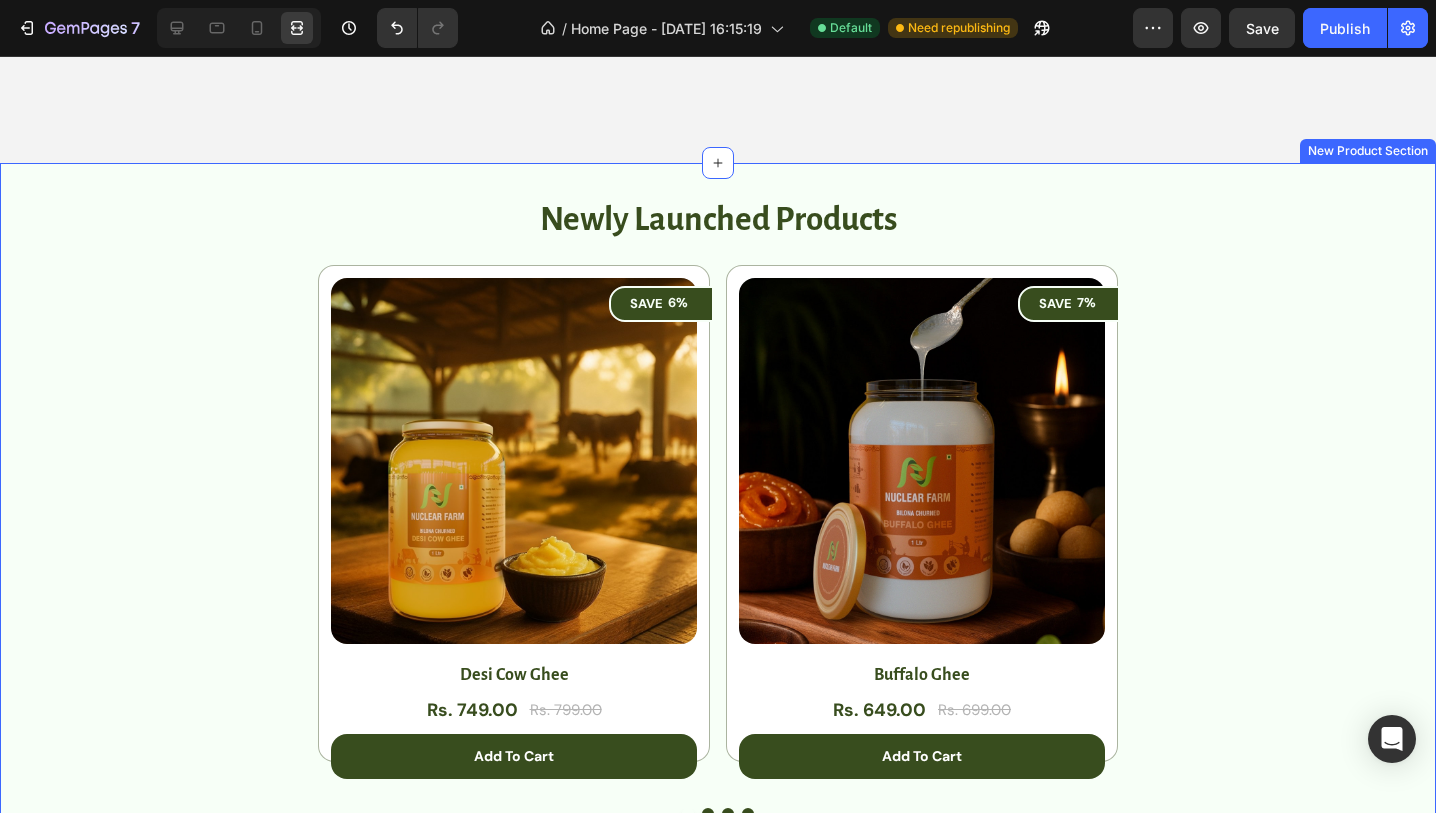 click on "newly launched Products Heading Row SAVE 22% (P) Tag (P) Images Row Pure & Organic A2 Gir Cow Ghee 500ml (P) Title Rs. 1,260.00 (P) Price Rs. 1,625.00 (P) Price Row add to cart (P) Cart Button Row SAVE 22% (P) Tag (P) Images Row Pure & Organic A2 Gir Cow Ghee 1L (P) Title Rs. 2,520.00 (P) Price Rs. 3,250.00 (P) Price Row add to cart (P) Cart Button Row SAVE 22% (P) Tag (P) Images Row Pure & Organic A2 Gir Cow Ghee (P) Title Rs. 1,260.00 (P) Price Rs. 1,625.00 (P) Price Row add to cart (P) Cart Button Row Product List (P) Images SAVE 6% (P) Tag Row Desi Cow Ghee (P) Title Rs. 749.00 (P) Price Rs. 799.00 (P) Price Row add to cart (P) Cart Button Row (P) Images SAVE 7% (P) Tag Row Buffalo Ghee (P) Title Rs. 649.00 (P) Price Rs. 699.00 (P) Price Row add to cart (P) Cart Button Row (P) Images SAVE 10% (P) Tag Row Yellow mustard oil (P) Title Rs. 449.00 (P) Price Rs. 499.00 (P) Price Row add to cart (P) Cart Button Row (P) Images SAVE 13% (P) Tag Row Black mustard oil (P) Title Rs. 349.00 (P) Price Rs. 399.00 Row" at bounding box center [718, 507] 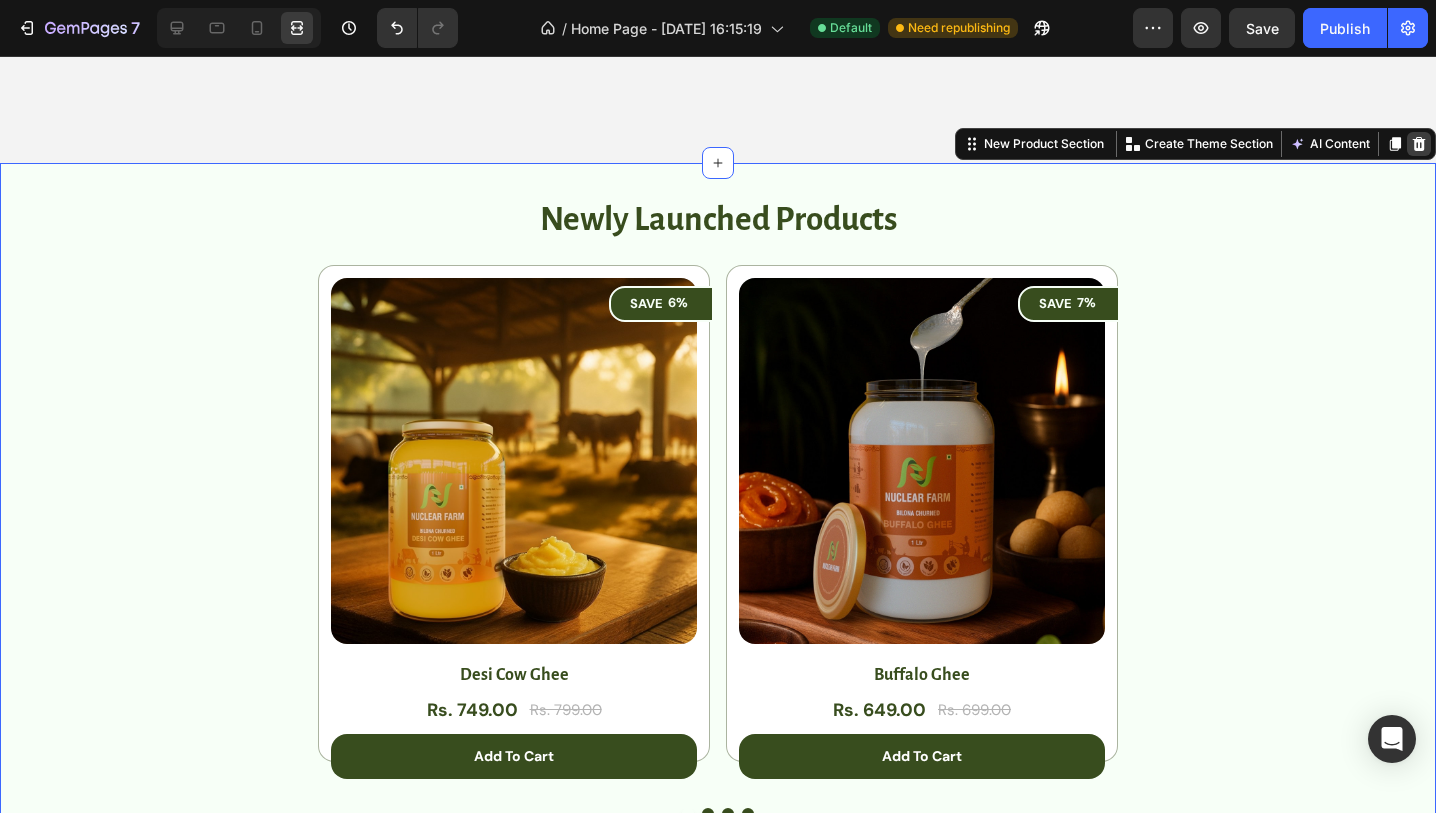 click 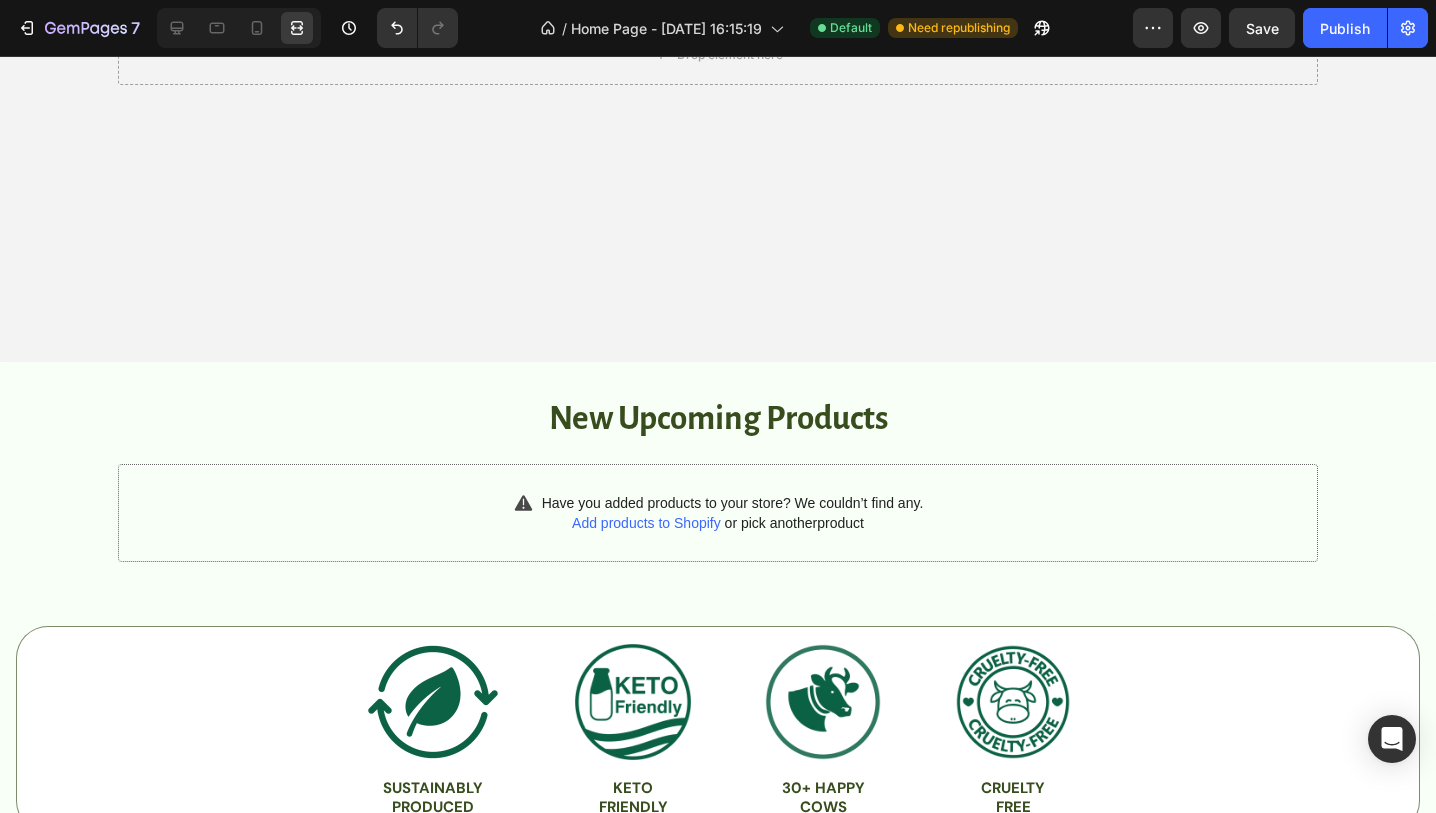scroll, scrollTop: 353, scrollLeft: 0, axis: vertical 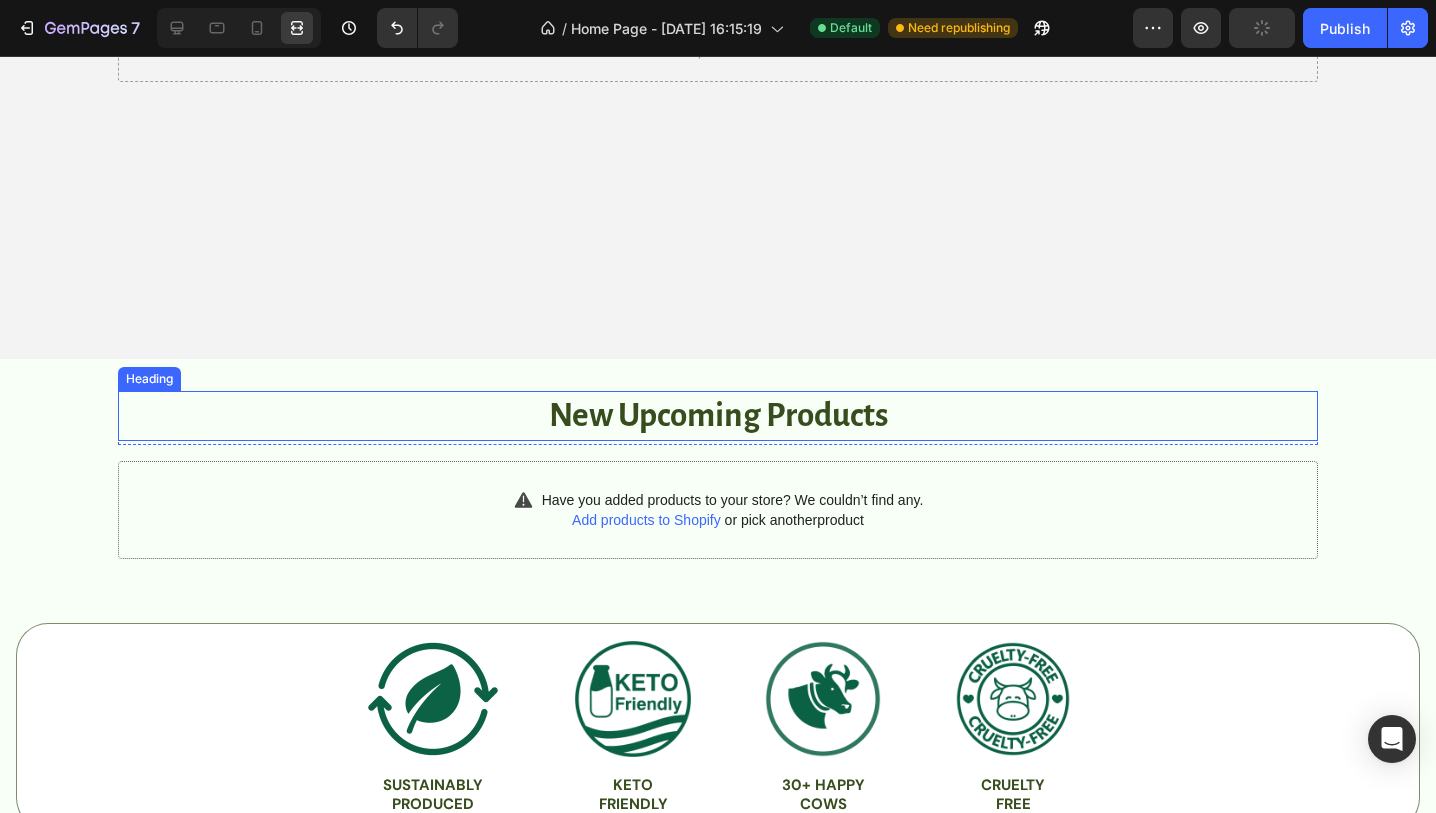 click on "New Upcoming Products" at bounding box center [718, 416] 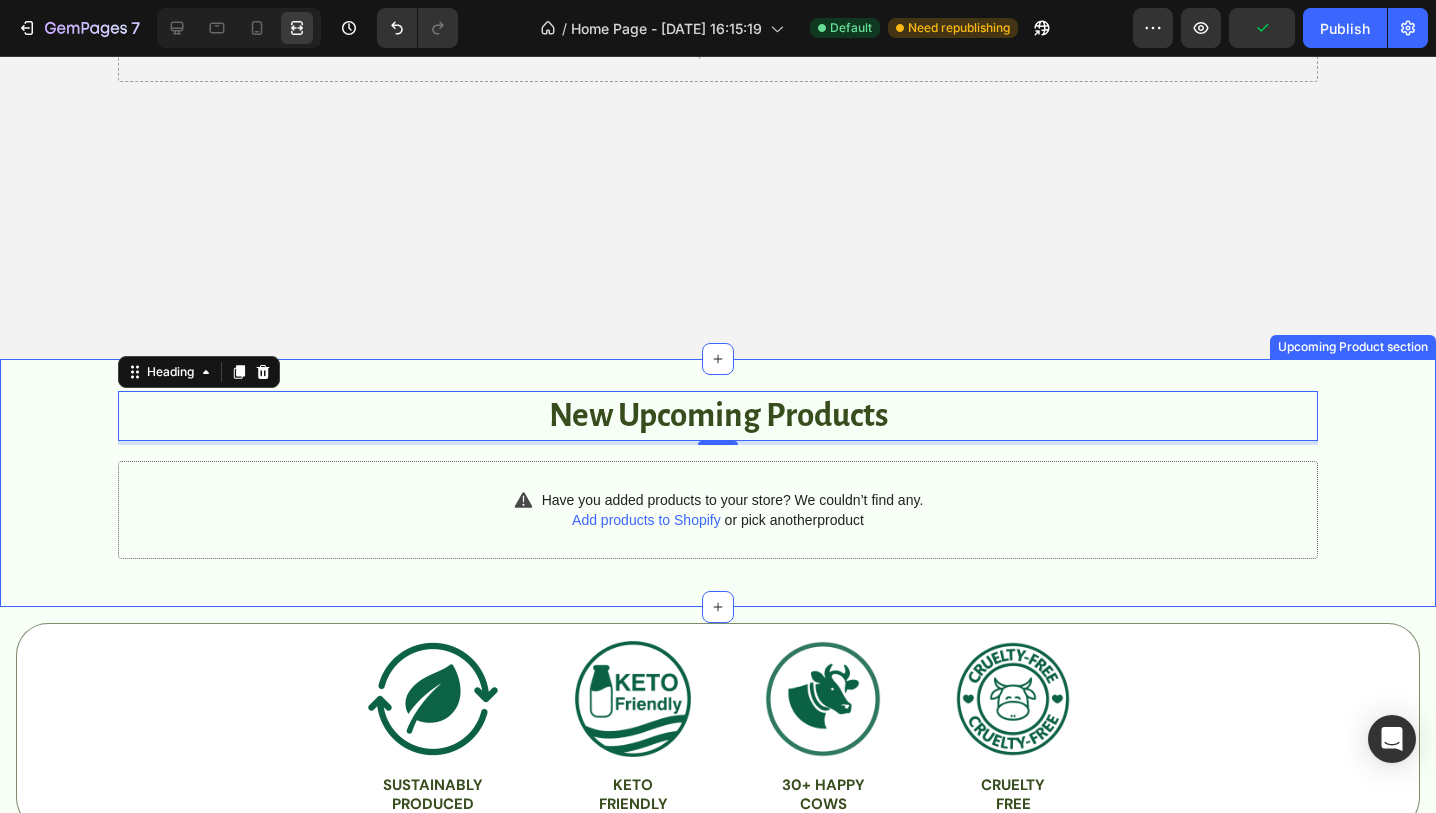 click on "New Upcoming Products Heading   4 Row SAVE 22% (P) Tag (P) Images Row Pure & Organic A2 Gir Cow Ghee 500ml (P) Title Rs. 1,260.00 (P) Price Rs. 1,625.00 (P) Price Row add to cart (P) Cart Button Row SAVE 22% (P) Tag (P) Images Row Pure & Organic A2 Gir Cow Ghee 1L (P) Title Rs. 2,520.00 (P) Price Rs. 3,250.00 (P) Price Row add to cart (P) Cart Button Row SAVE 22% (P) Tag (P) Images Row Pure & Organic A2 Gir Cow Ghee (P) Title Rs. 1,260.00 (P) Price Rs. 1,625.00 (P) Price Row add to cart (P) Cart Button Row Product List Have you added products to your store? We couldn’t find any. Add products to Shopify   or pick another  product Product List Row Upcoming Product section" at bounding box center [718, 483] 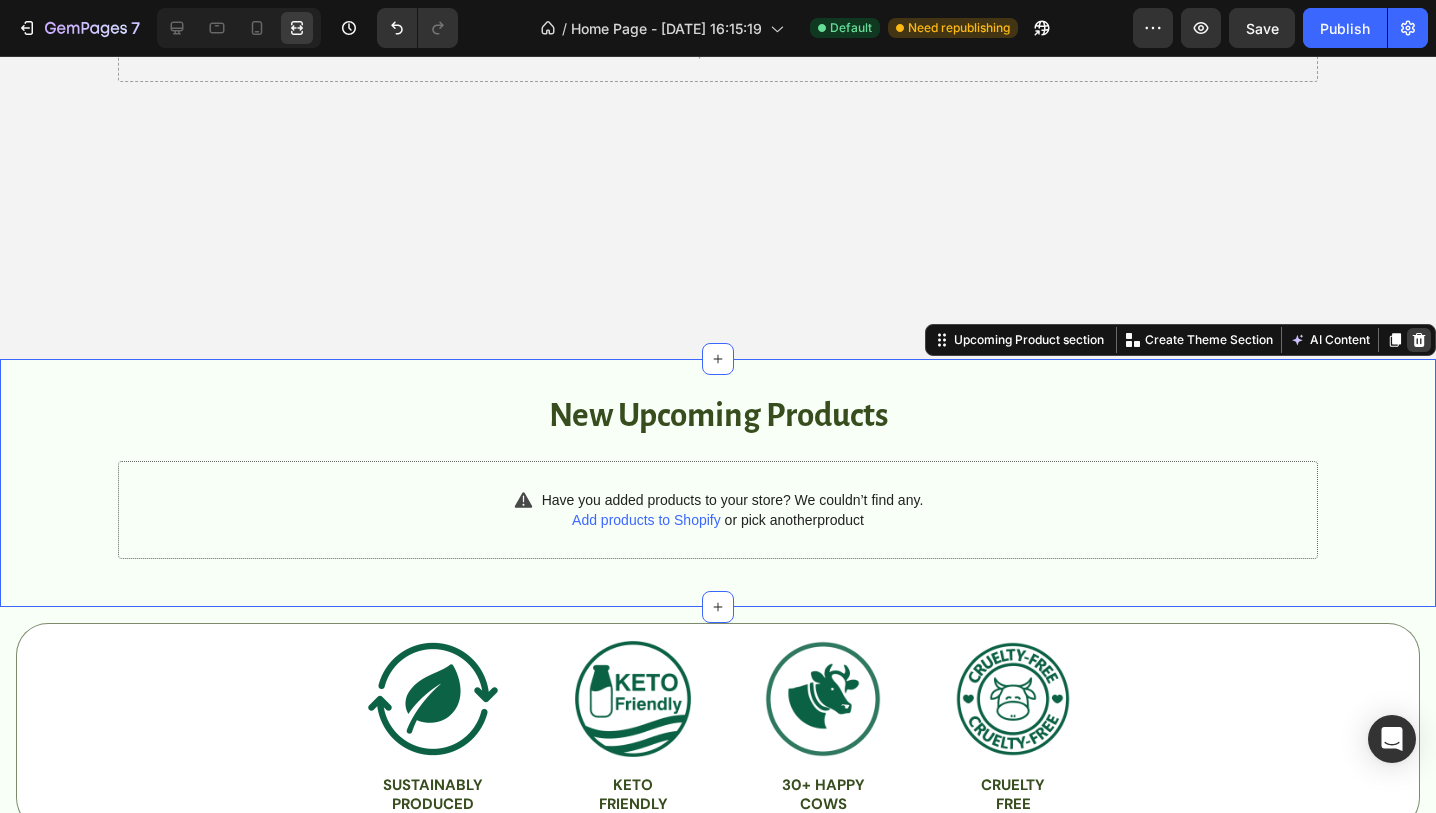 click 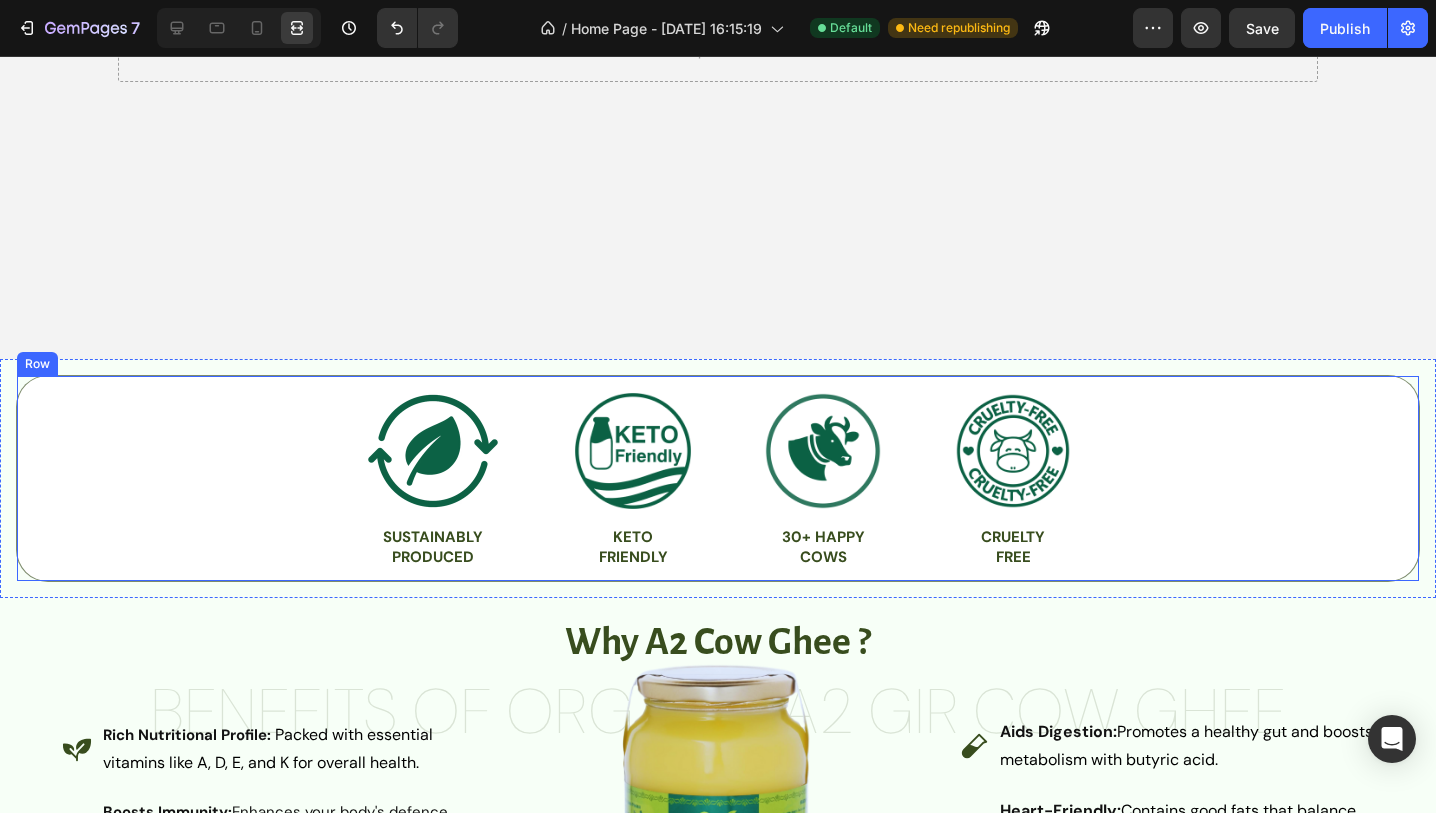 click on "Image Sustainably  produced Heading Image Keto  friendly Heading Image 30+ Happy  Cows Heading Image Cruelty  free Heading Row" at bounding box center (718, 478) 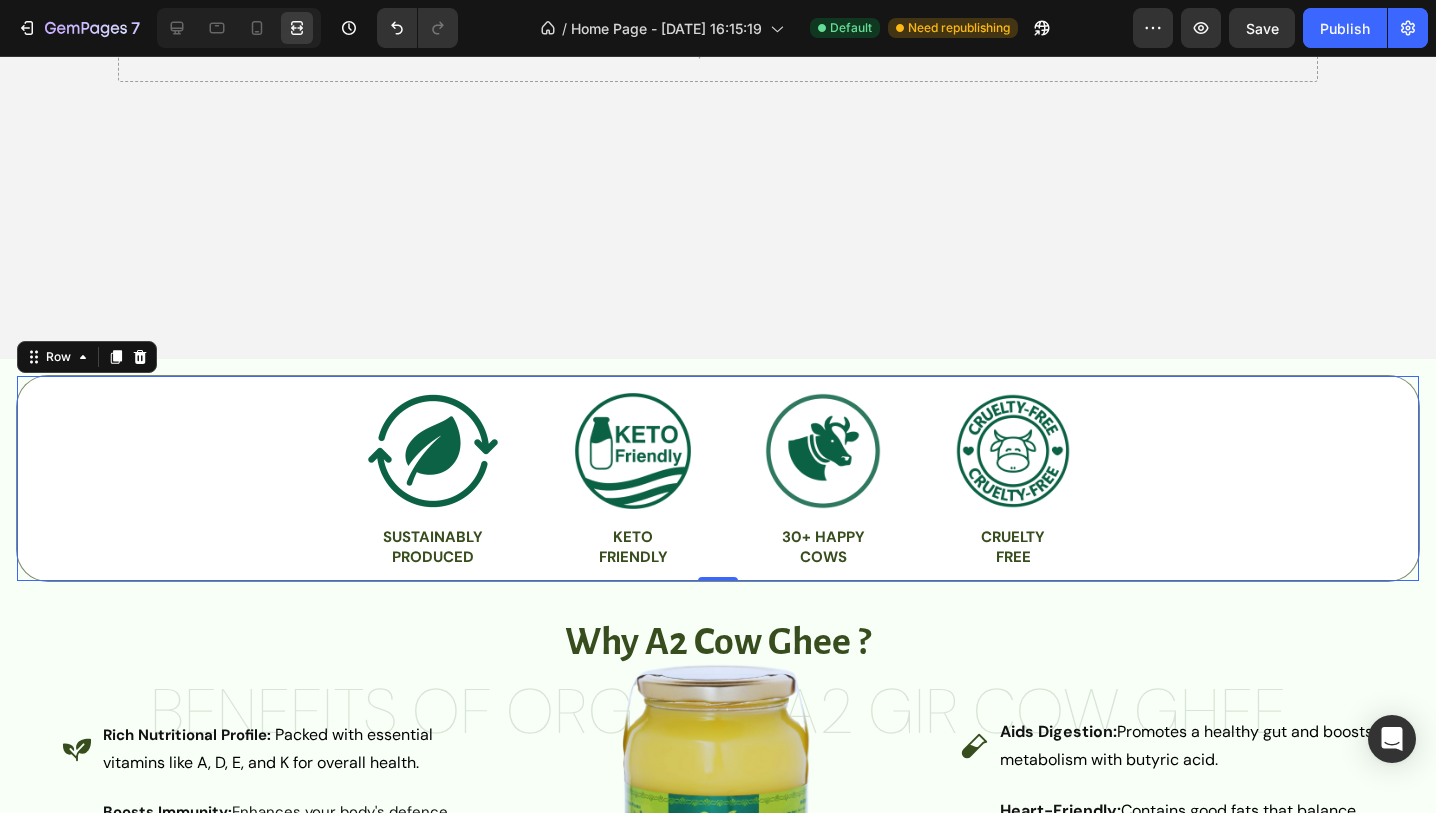 click on "Image Sustainably  produced Heading Image Keto  friendly Heading Image 30+ Happy  Cows Heading Image Cruelty  free Heading Row   0" at bounding box center (718, 478) 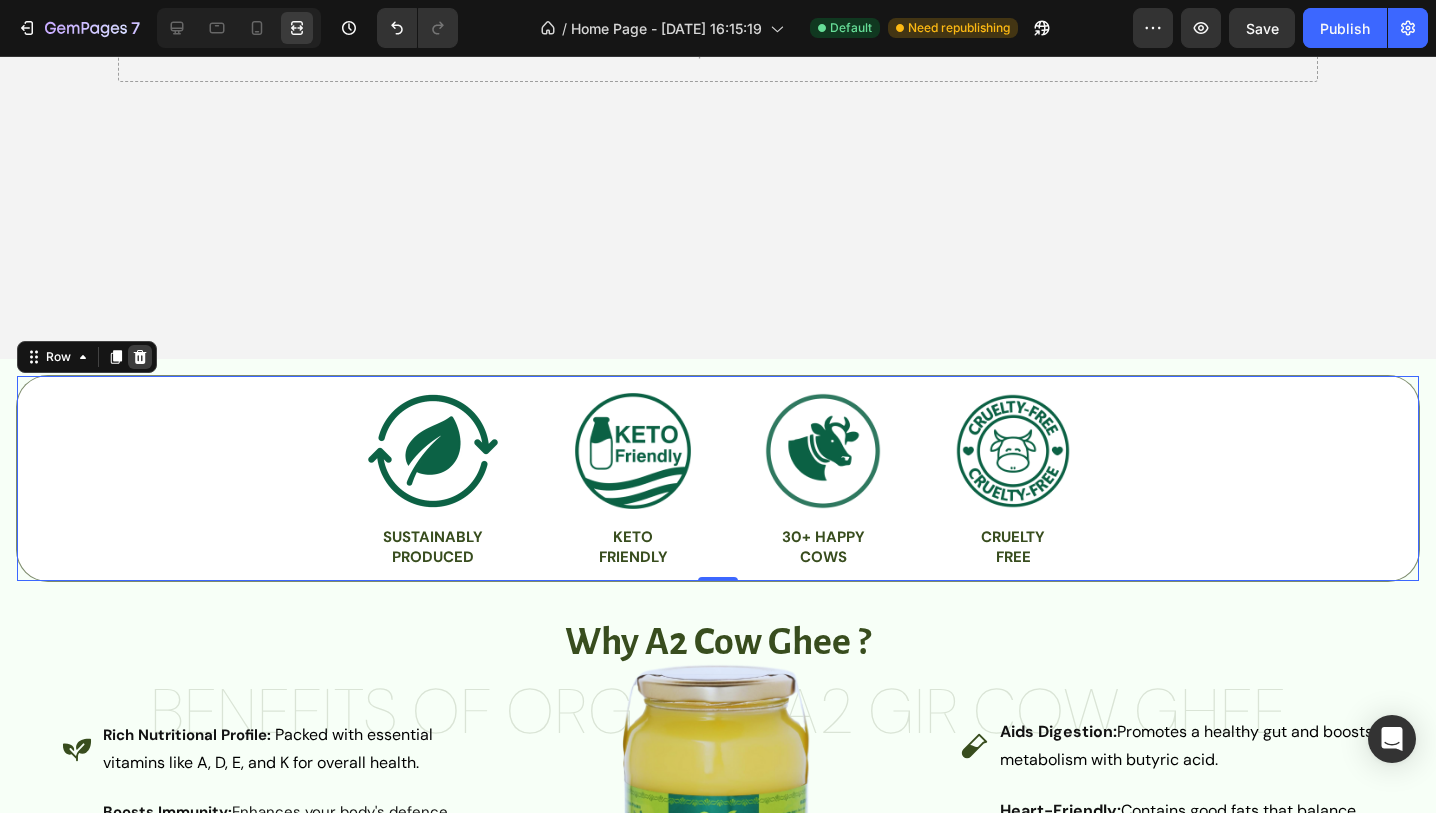click at bounding box center [140, 357] 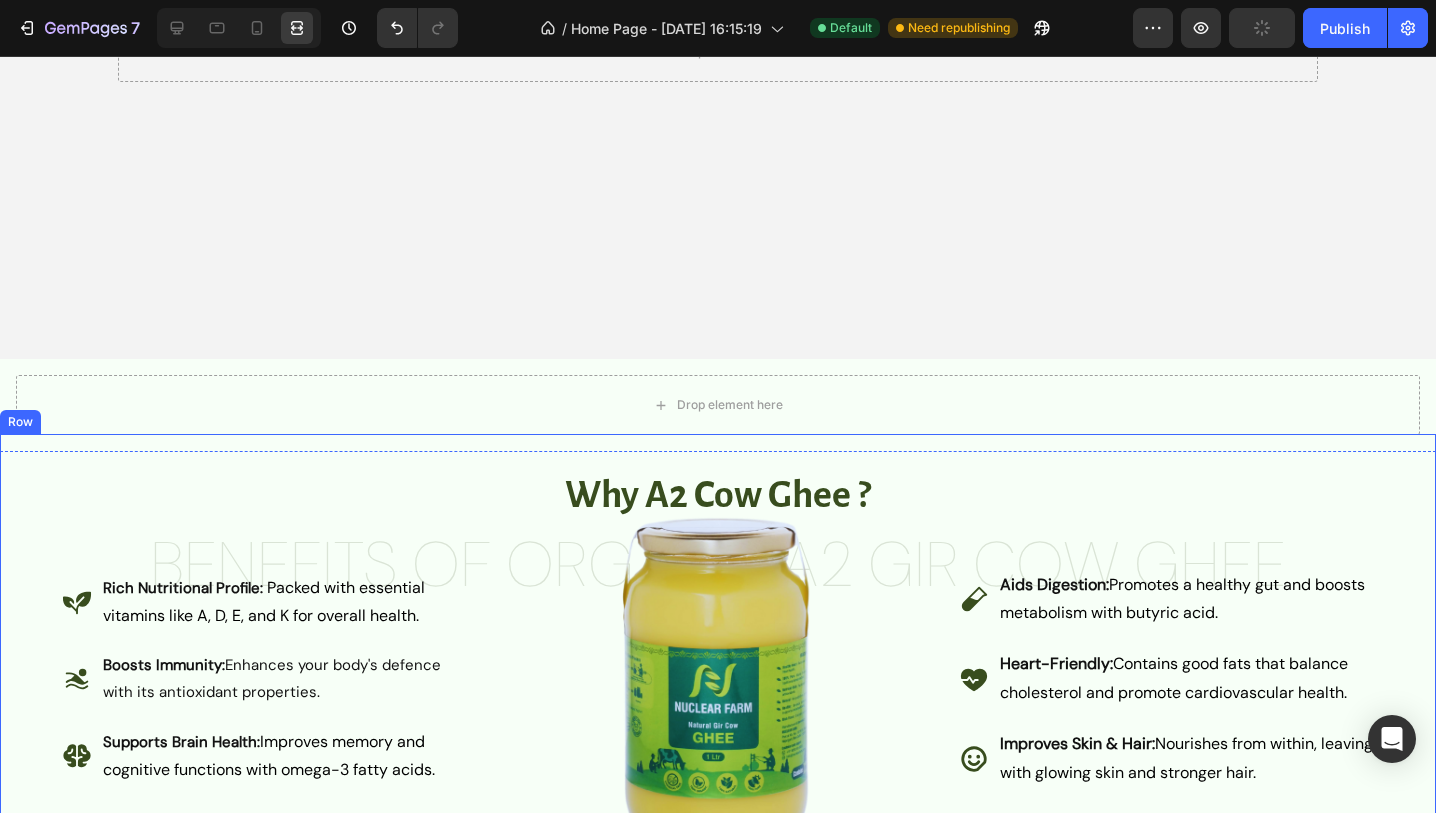click on "Rich Nutritional Profile:   Packed with essential vitamins like A, D, E, and K for overall health.
Boosts Immunity:  Enhances your body's defence with its antioxidant properties.
Supports Brain Health:  Improves memory and cognitive functions with omega-3 fatty acids. Item List" at bounding box center (244, 678) 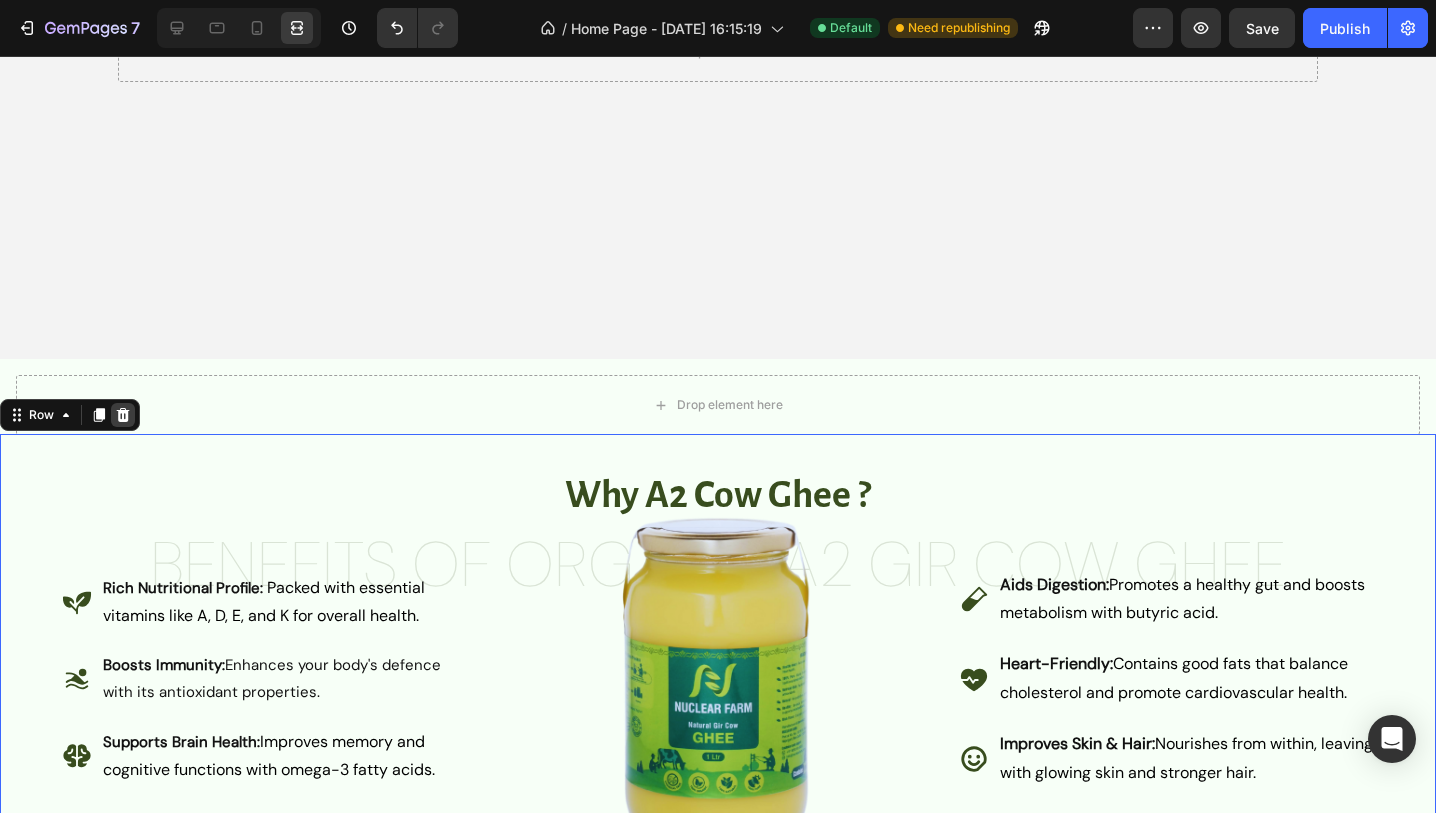 click 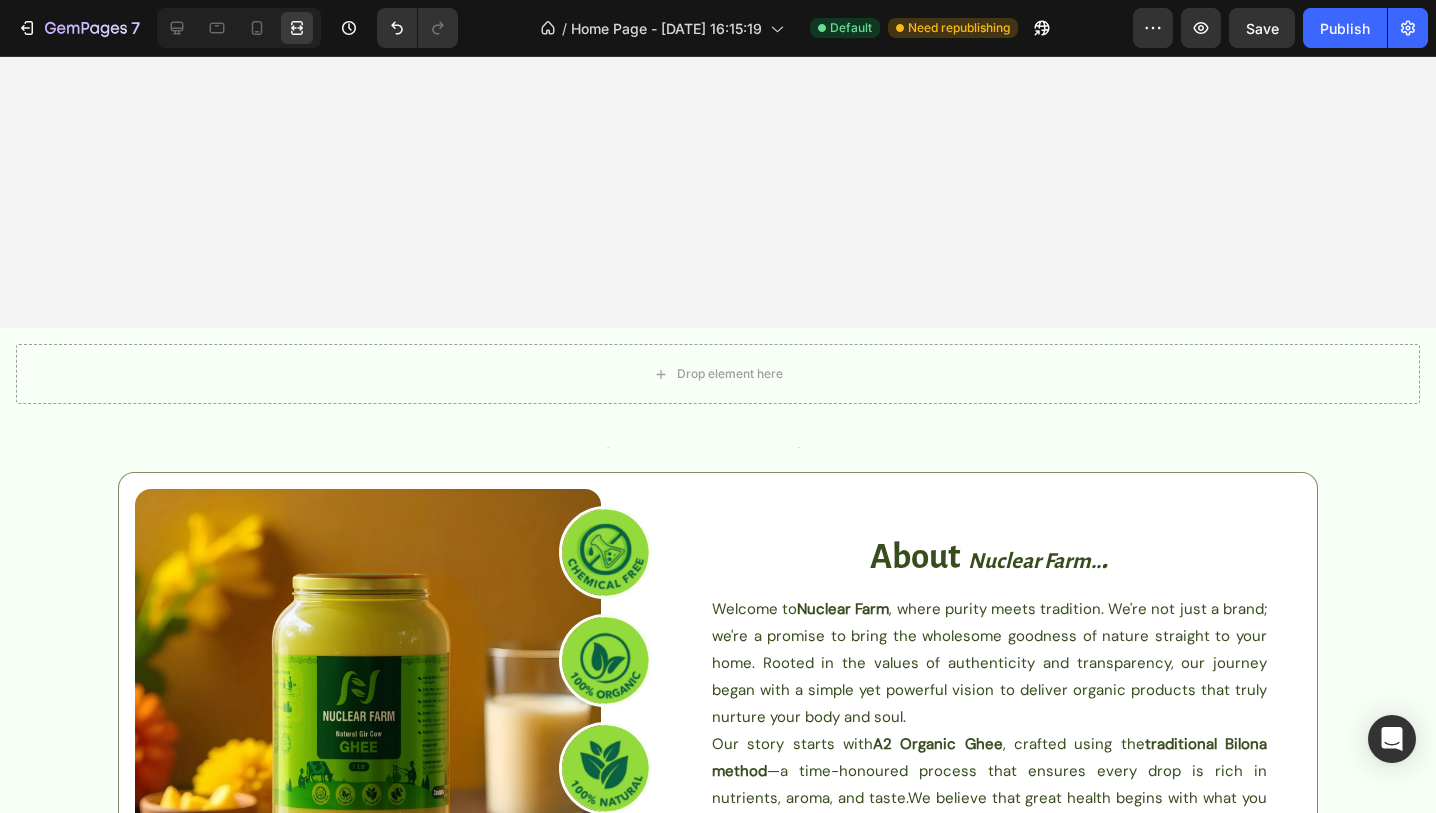 scroll, scrollTop: 403, scrollLeft: 0, axis: vertical 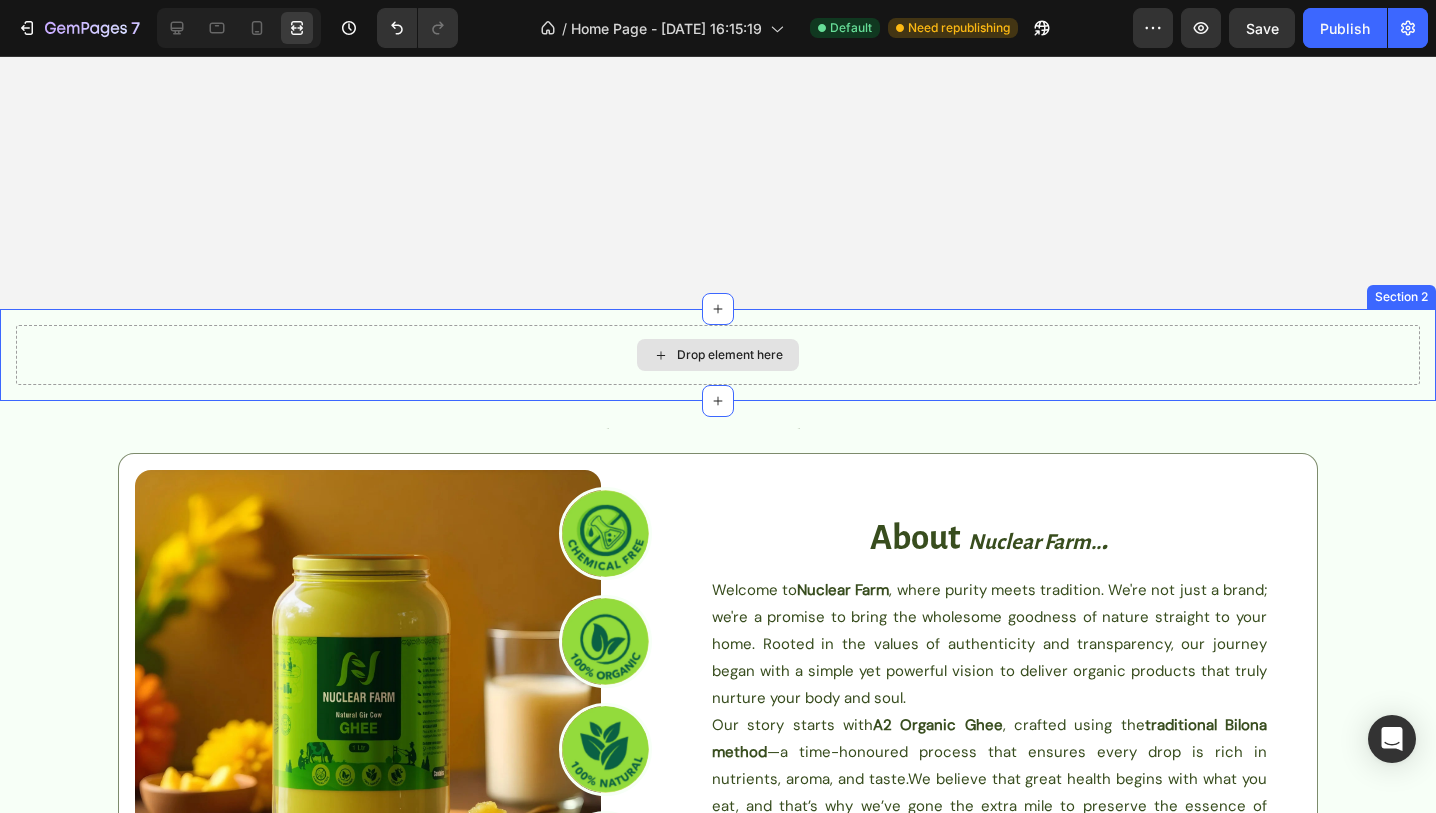 click on "Drop element here" at bounding box center [718, 355] 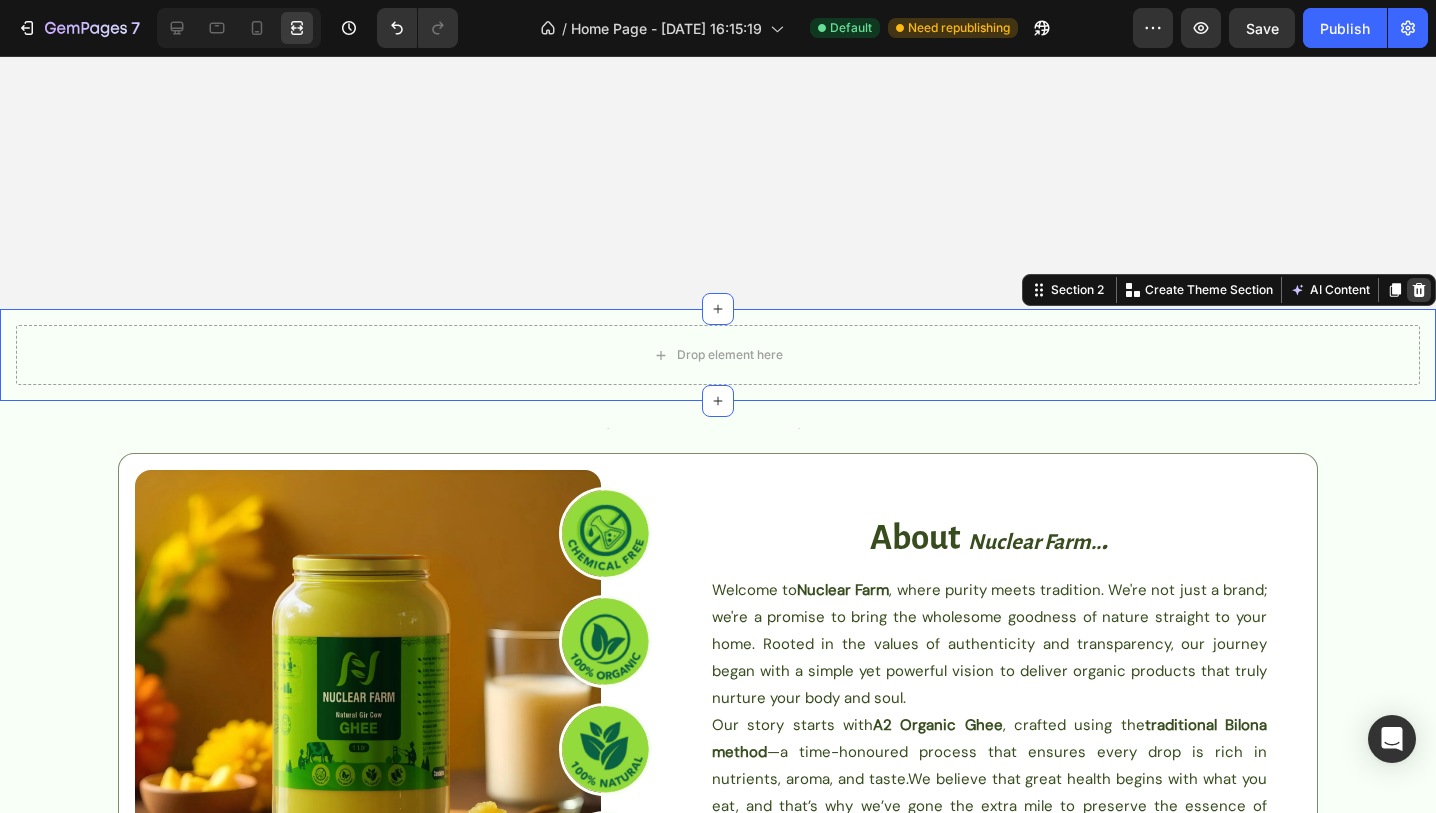 click 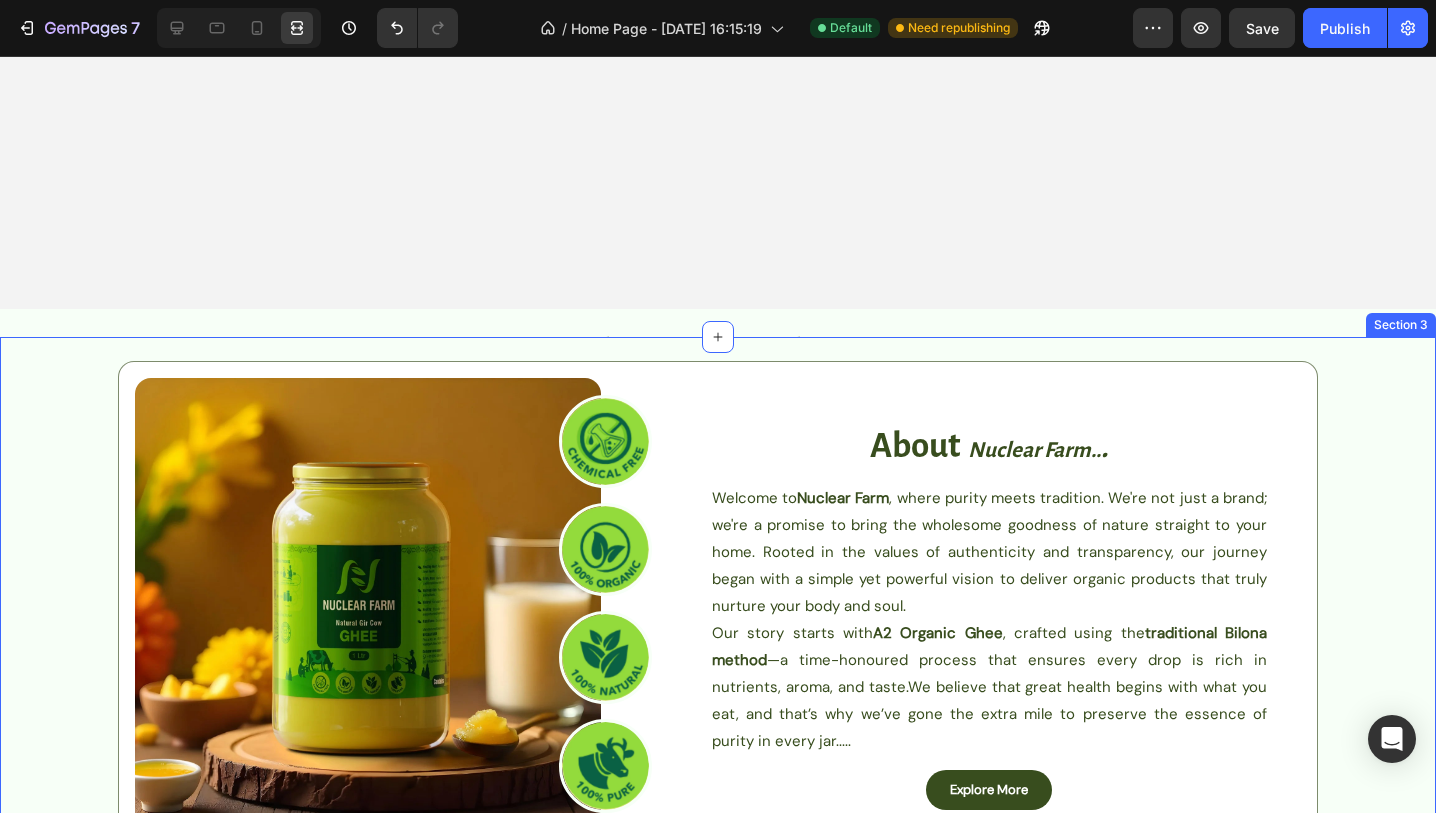 click on "Image Image Image Image Image Image Image Image Image Row About   Nuclear Farm.. . Heading Welcome to  Nuclear Farm , where purity meets tradition. We're not just a brand; we're a promise to bring the wholesome goodness of nature straight to your home. Rooted in the values of authenticity and transparency, our journey began with a simple yet powerful vision to deliver organic products that truly nurture your body and soul. Our story starts with  A2 Organic Ghee , crafted using the  traditional Bilona method —a time-honoured process that ensures every drop is rich in nutrients, aroma, and taste.We believe that great health begins with what you eat, and that’s why we’ve gone the extra mile to preserve the essence of purity in every jar..... Text Block Explore More Button Row" at bounding box center [718, 611] 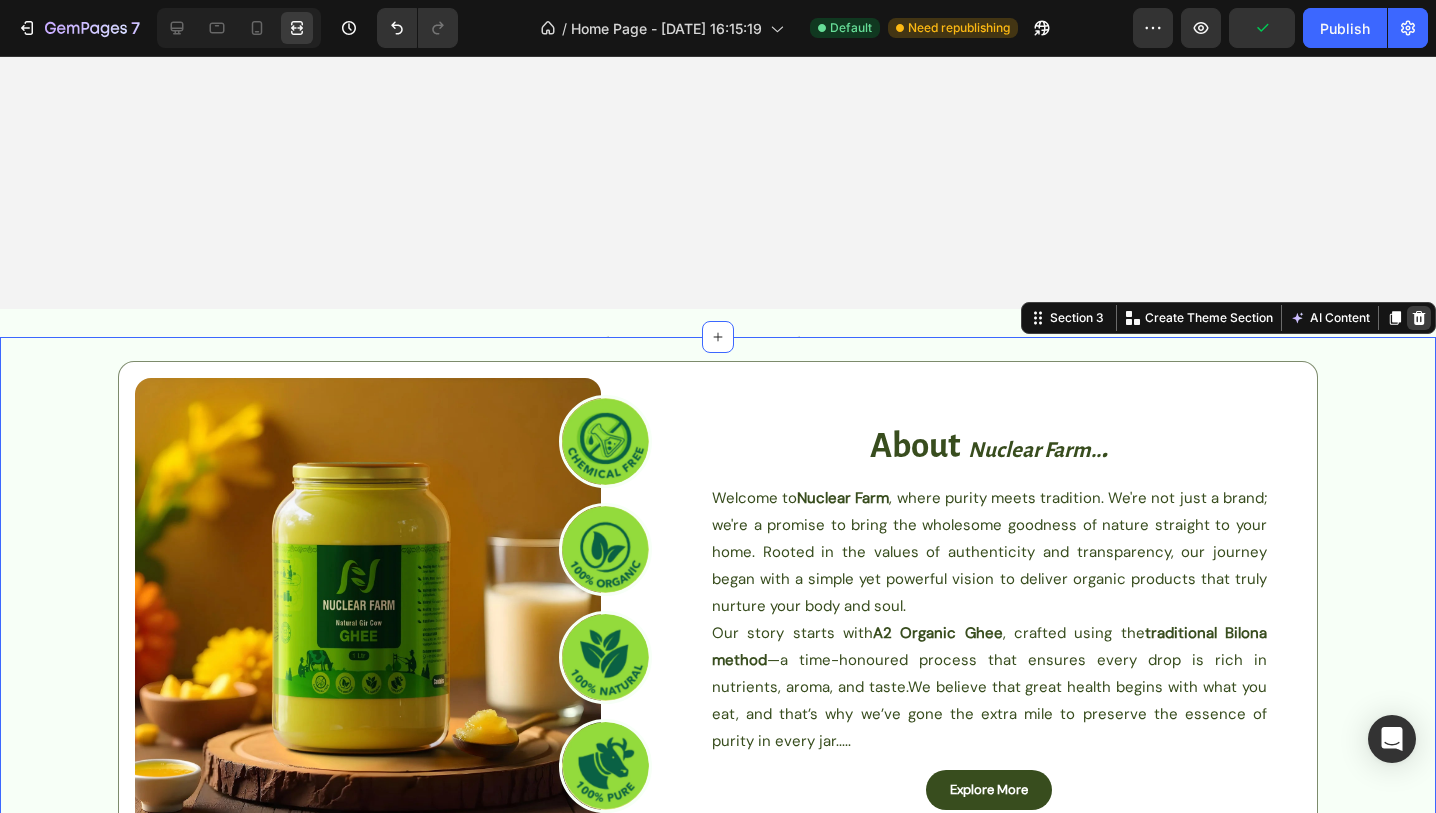 click 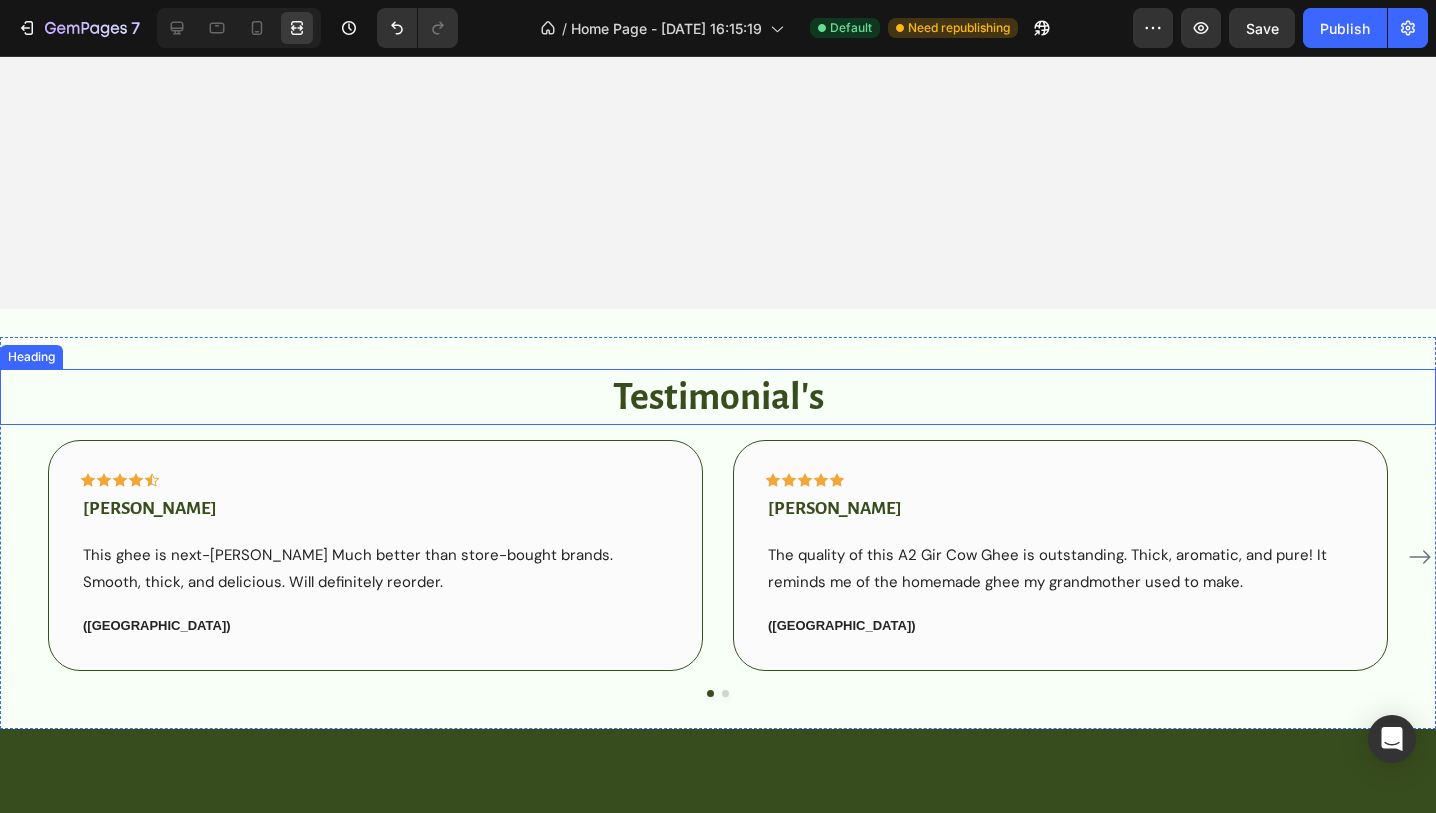 click on "Testimonial's" at bounding box center (718, 397) 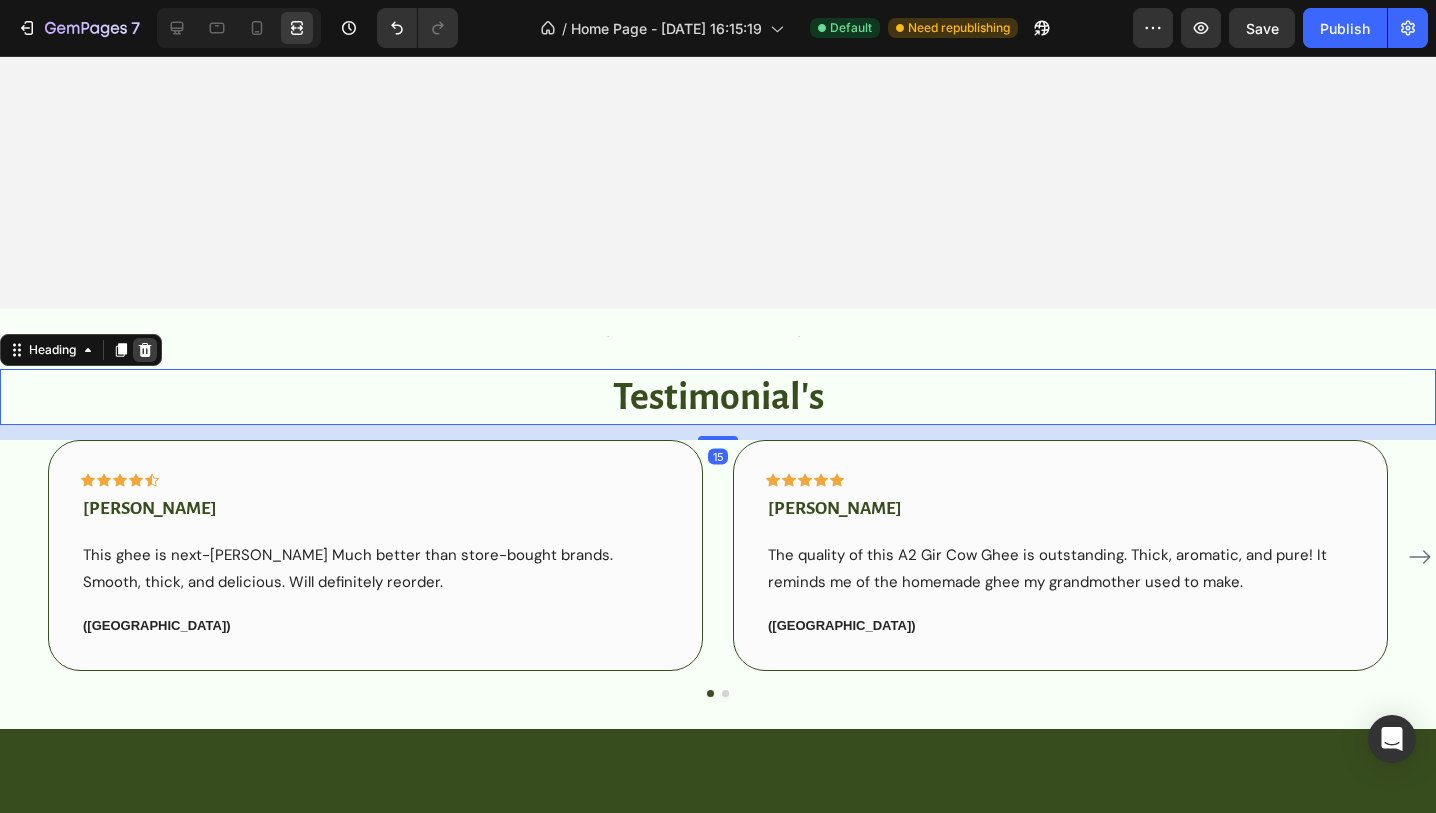 click 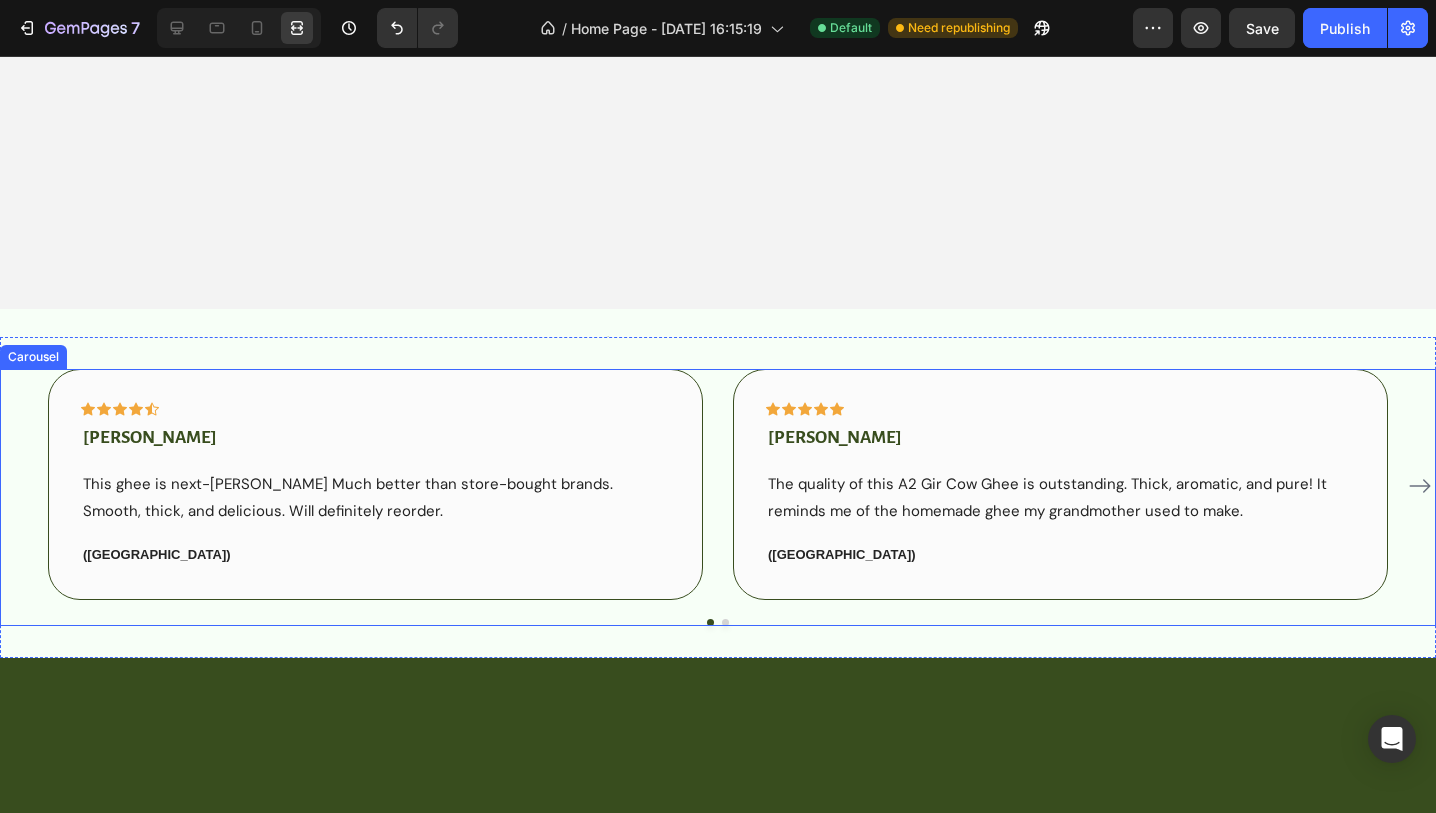 click on "Icon
Icon
Icon
Icon
Icon Row Priya lyer Text block This ghee is next-levell Much better than store-bought brands. Smooth, thick, and delicious. Will definitely reorder. Text block (Bangalore) Text block Row
Icon
Icon
Icon
Icon
Icon Row Amit Verma Text block The quality of this A2 Gir Cow Ghee is outstanding. Thick, aromatic, and pure! It reminds me of the homemade ghee my grandmother used to make. Text block (Delhi) Text block Row
Icon
Icon
Icon
Icon
Icon Row Neha Sharma Text block The richness and texture of this ghee are far superior to what I have tried before. A bit expensive, but totally worth it for the purity and health benefits. Text block (Gurgaon) Text block Row
Icon
Icon
Icon
Icon Row" at bounding box center [718, 486] 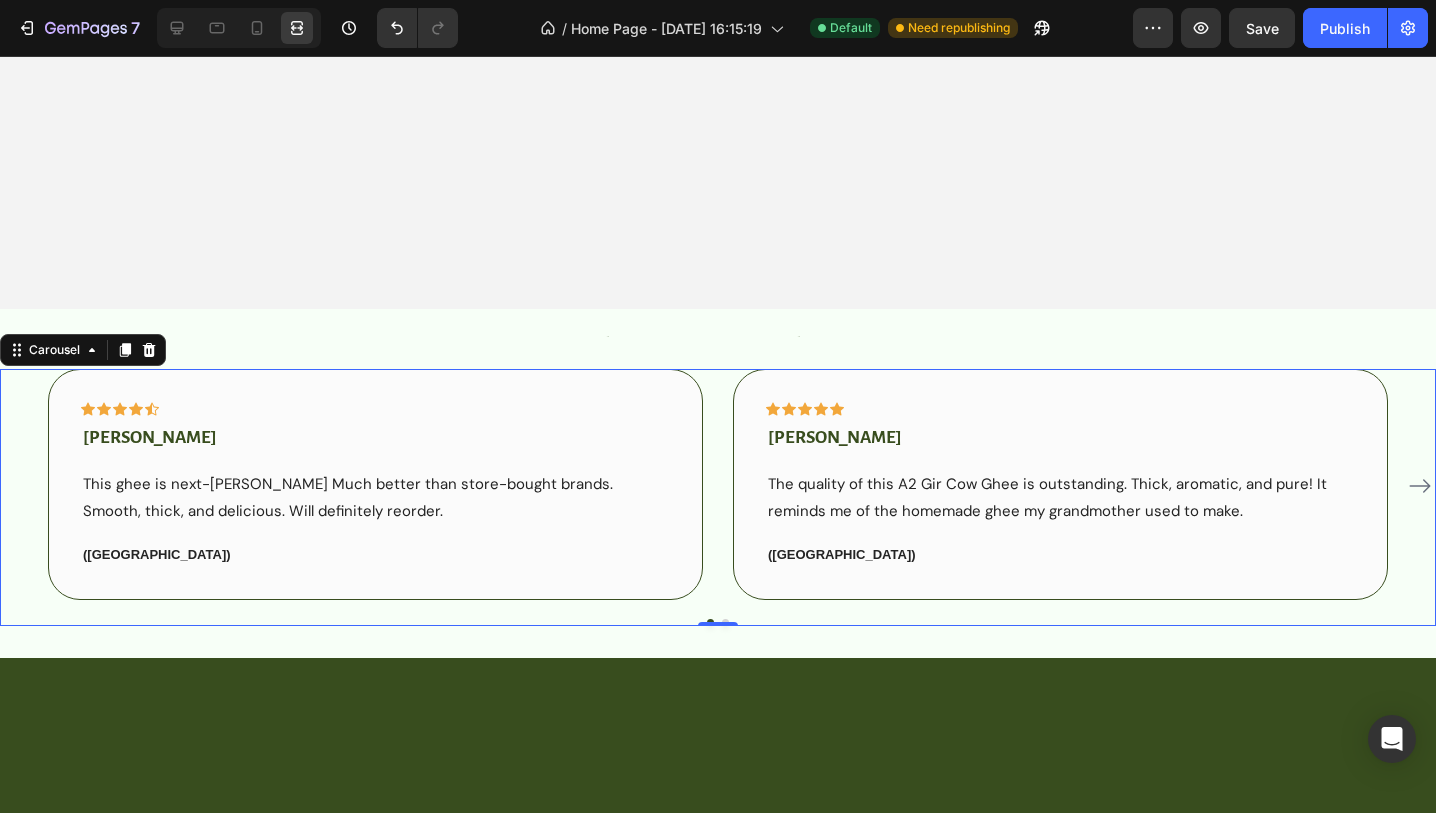 click on "Icon
Icon
Icon
Icon
Icon Row Priya lyer Text block This ghee is next-levell Much better than store-bought brands. Smooth, thick, and delicious. Will definitely reorder. Text block (Bangalore) Text block Row
Icon
Icon
Icon
Icon
Icon Row Amit Verma Text block The quality of this A2 Gir Cow Ghee is outstanding. Thick, aromatic, and pure! It reminds me of the homemade ghee my grandmother used to make. Text block (Delhi) Text block Row
Icon
Icon
Icon
Icon
Icon Row Neha Sharma Text block The richness and texture of this ghee are far superior to what I have tried before. A bit expensive, but totally worth it for the purity and health benefits. Text block (Gurgaon) Text block Row
Icon
Icon
Icon
Icon Row" at bounding box center (718, 486) 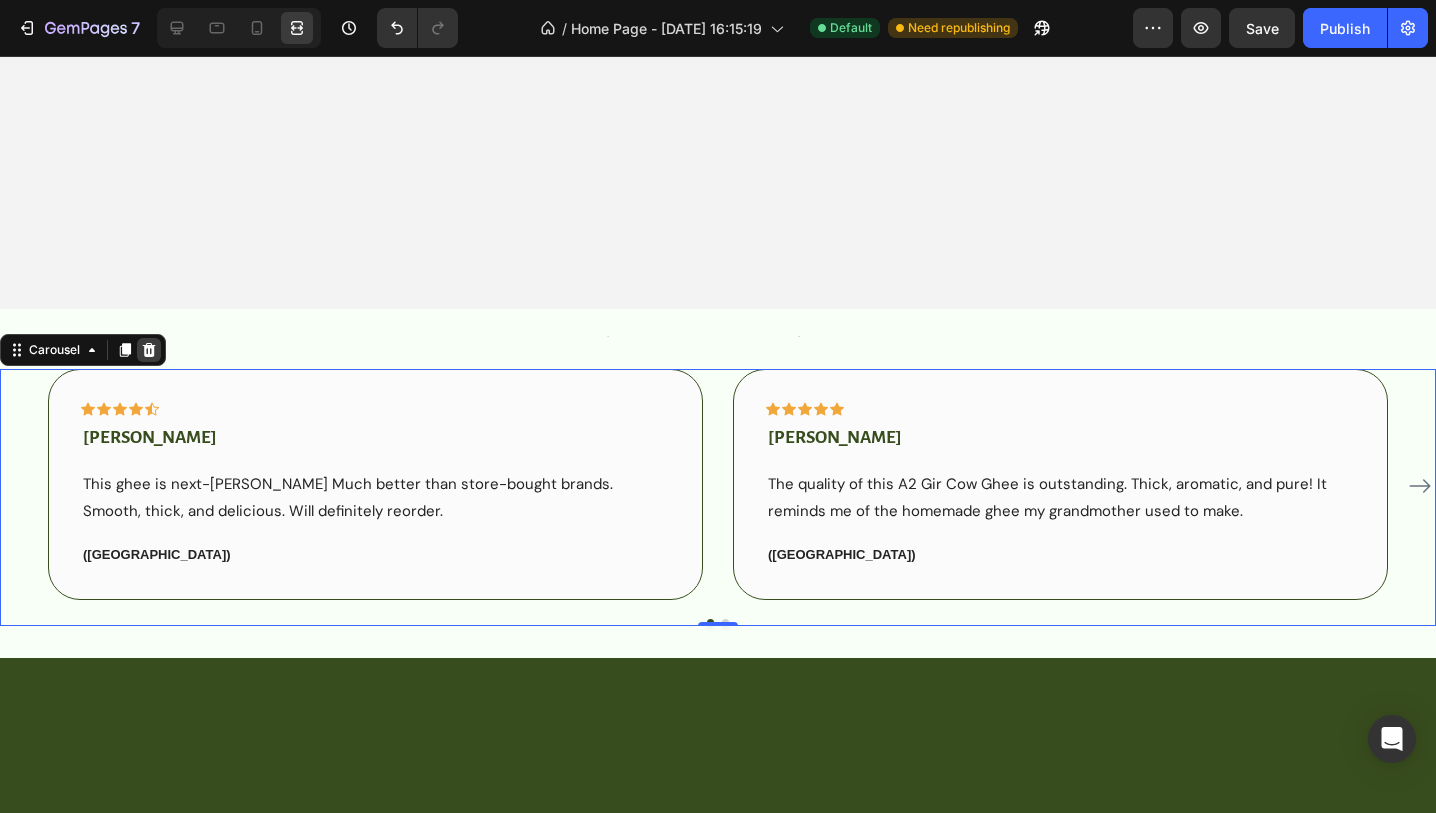 click 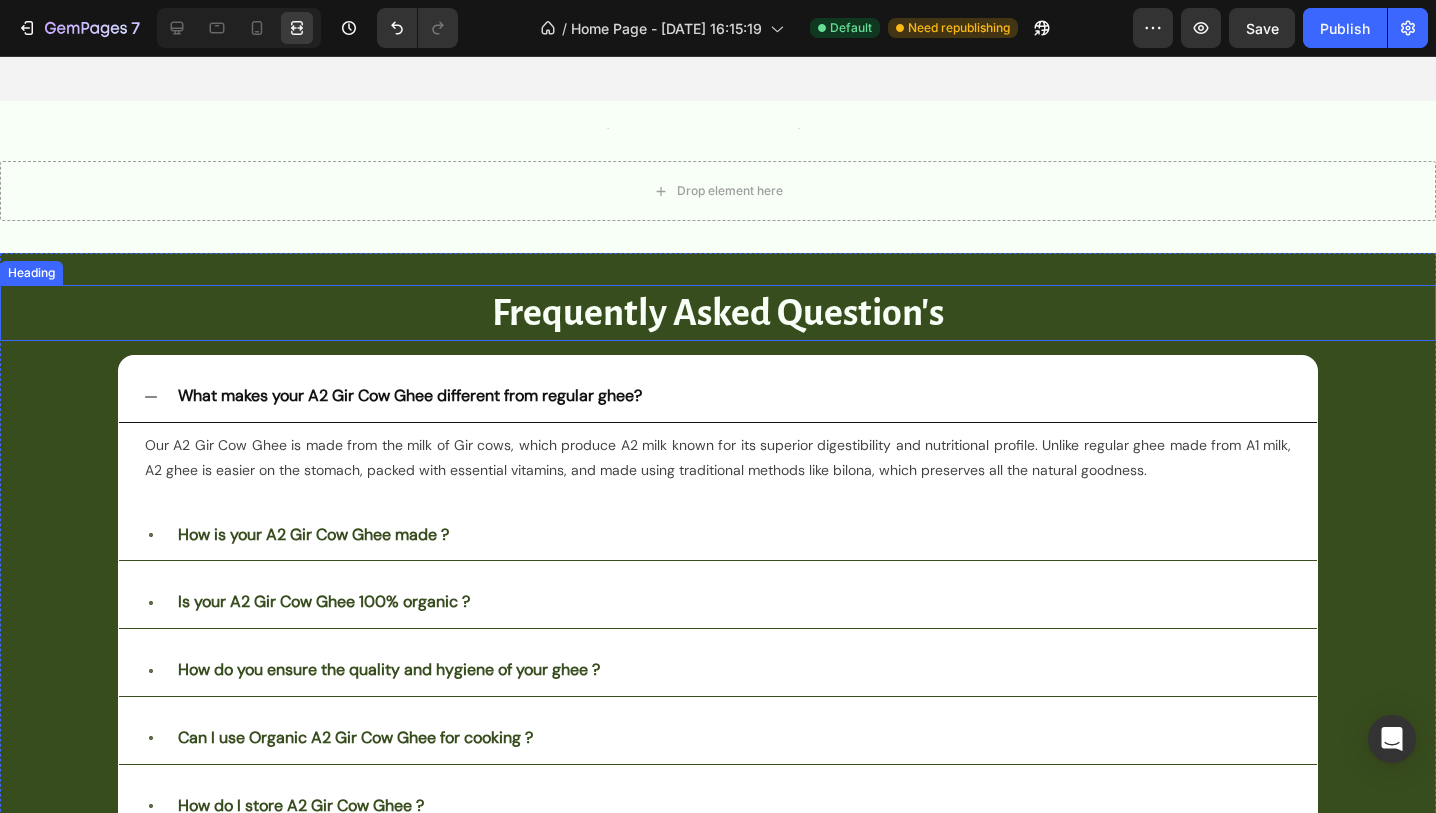 scroll, scrollTop: 601, scrollLeft: 0, axis: vertical 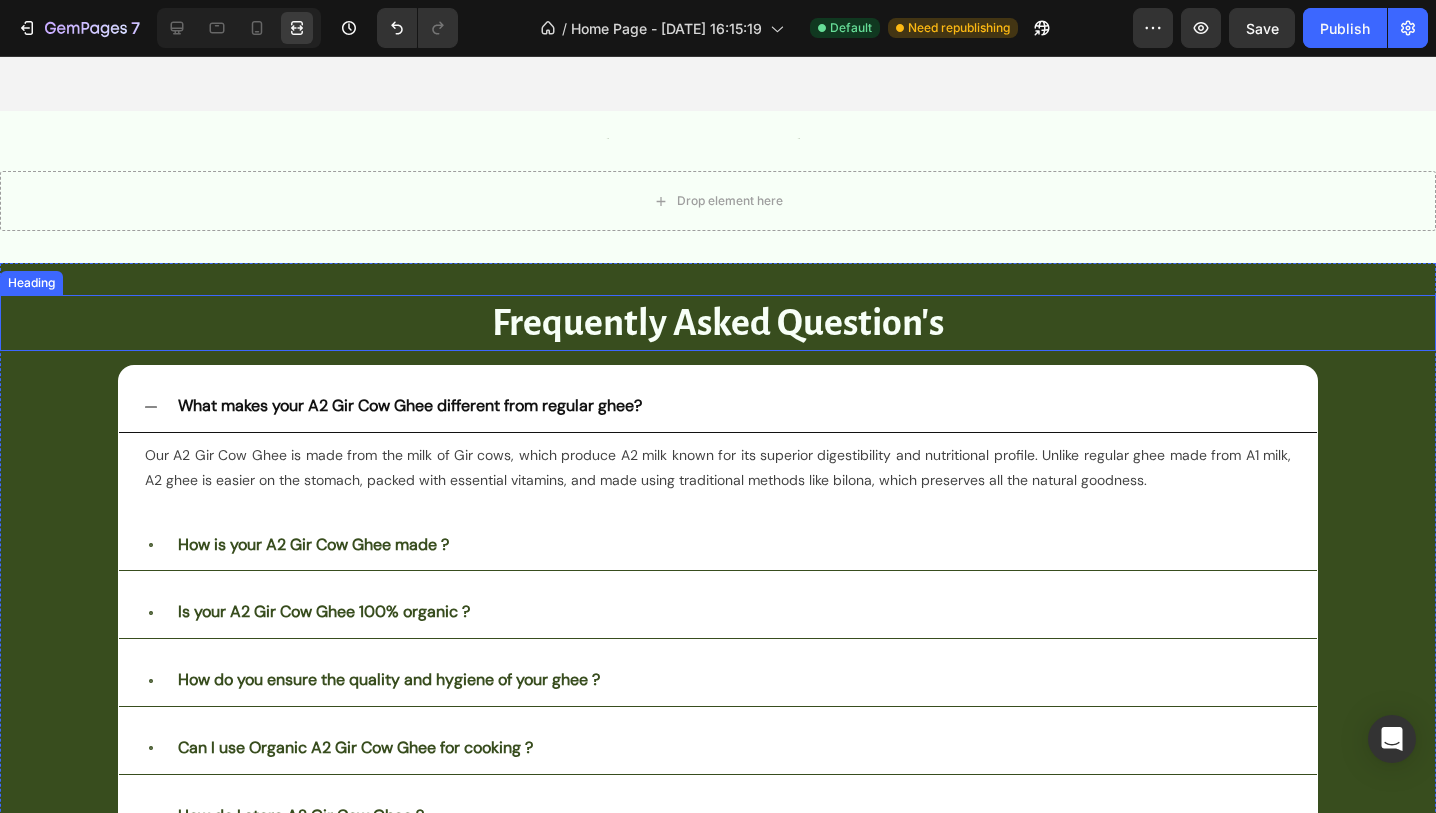 click on "Frequently Asked Question's" at bounding box center (718, 323) 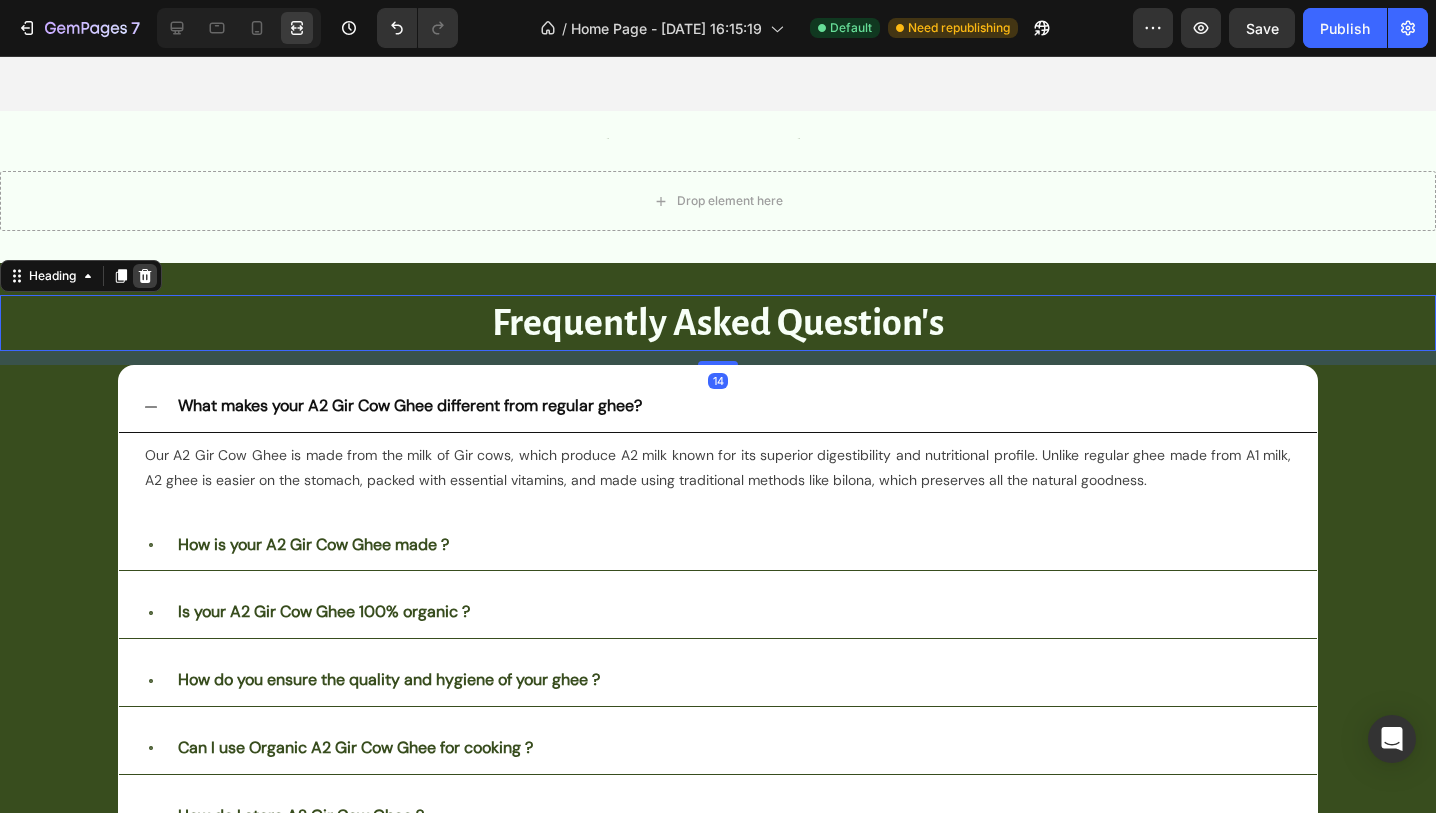 click 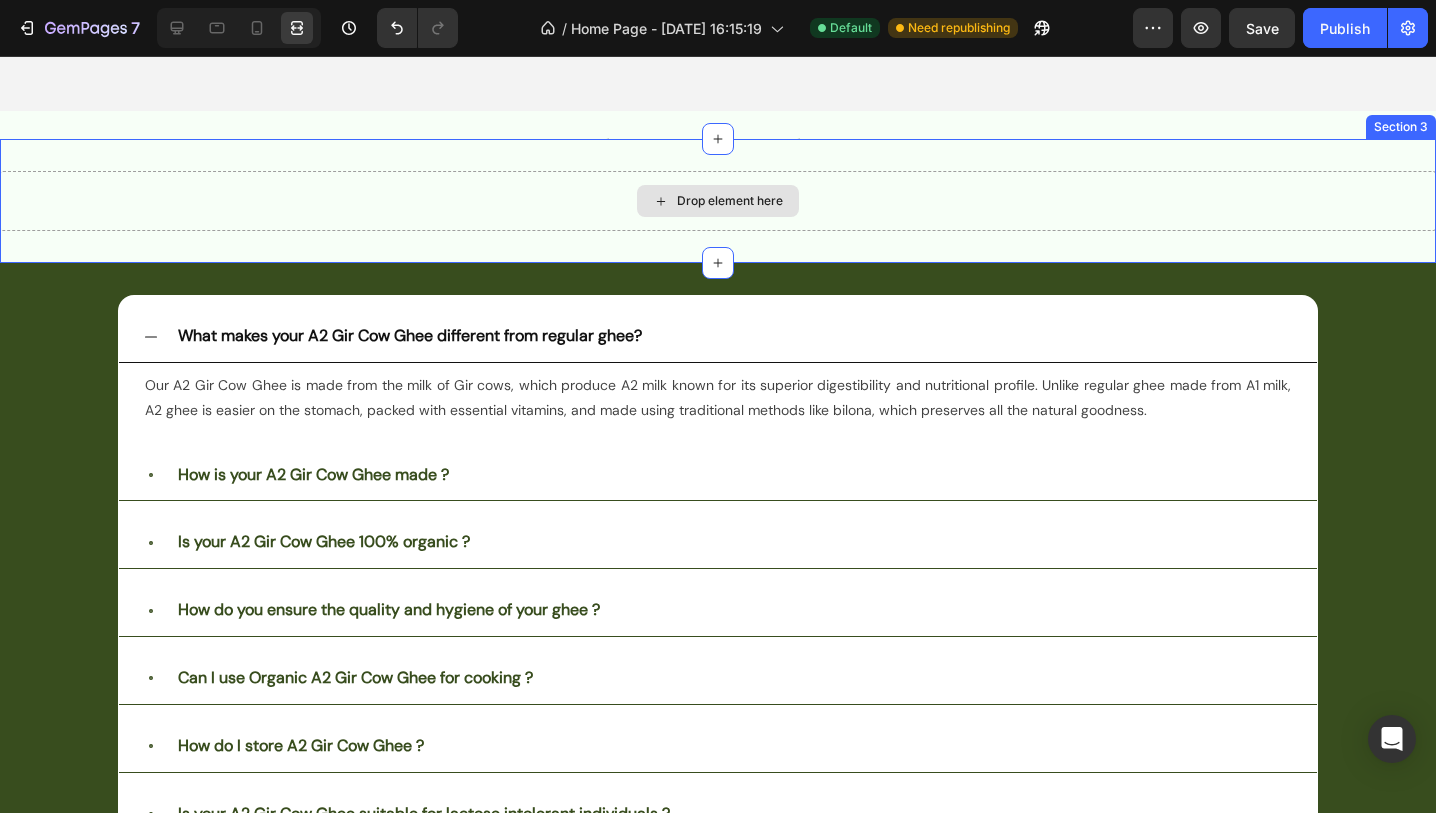 click on "Drop element here" at bounding box center (718, 201) 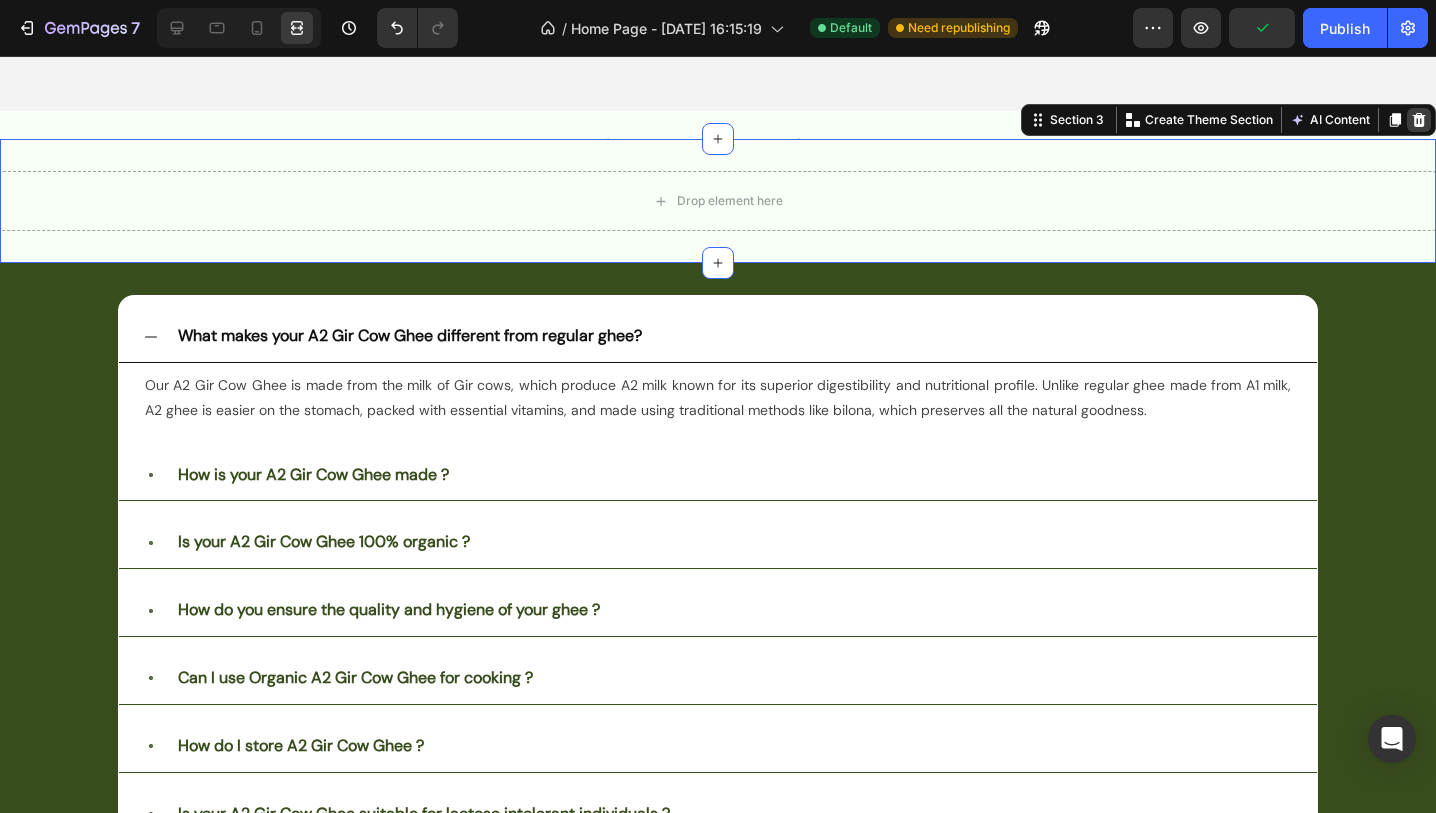 click 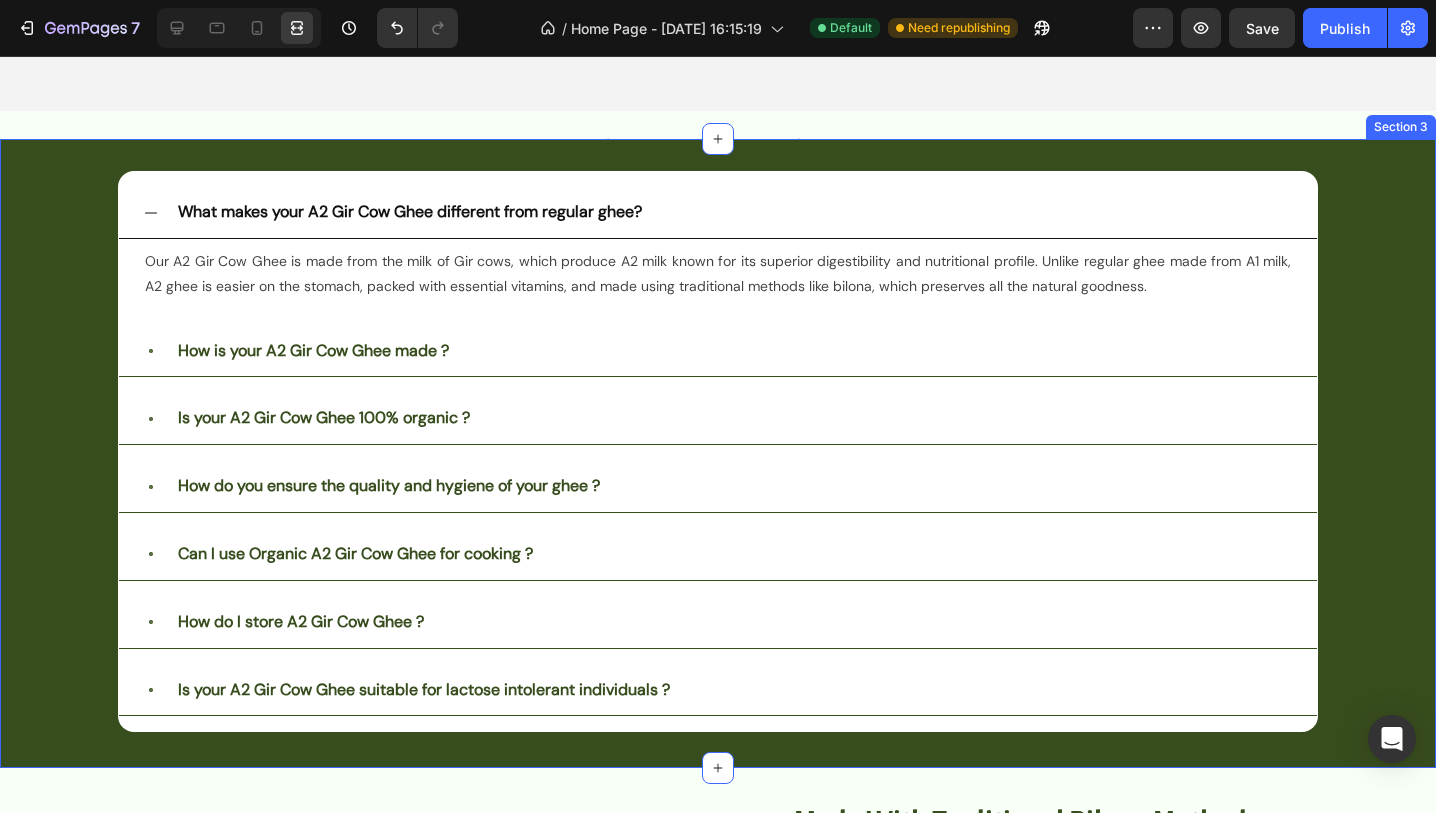 click on "What makes your A2 Gir Cow Ghee different from regular ghee? Our A2 Gir Cow Ghee is made from the milk of Gir cows, which produce A2 milk known for its superior digestibility and nutritional profile. Unlike regular ghee made from A1 milk, A2 ghee is easier on the stomach, packed with essential vitamins, and made using traditional methods like bilona, which preserves all the natural goodness. Text Block
How is your A2 Gir Cow Ghee made ?
Is your A2 Gir Cow Ghee 100% organic ?
How do you ensure the quality and hygiene of your ghee ?
Can I use Organic A2 Gir Cow Ghee for cooking ?
How do I store A2 Gir Cow Ghee ?
Is your A2 Gir Cow Ghee suitable for lactose intolerant individuals ? Accordion Row" at bounding box center [718, 453] 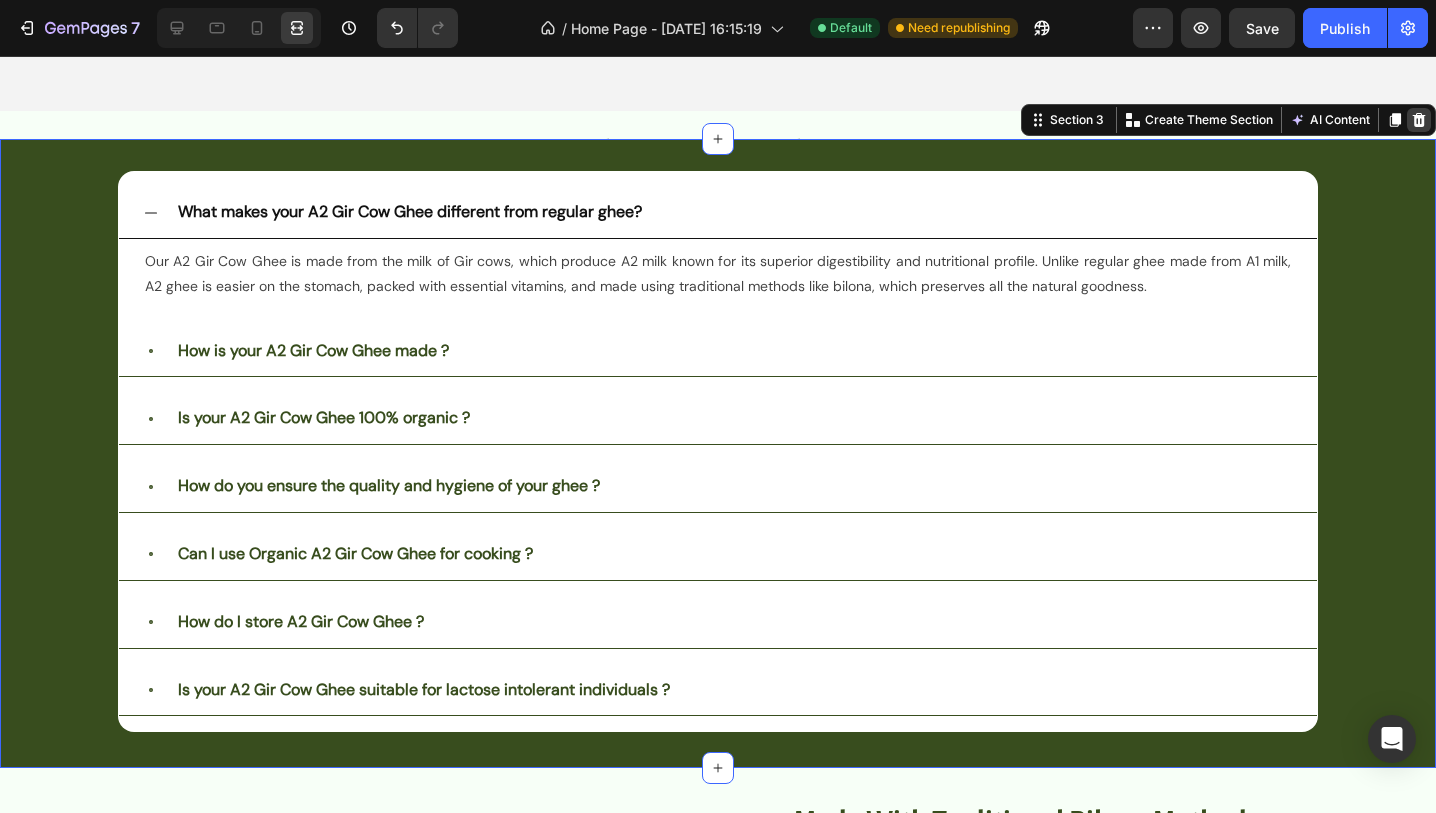 click 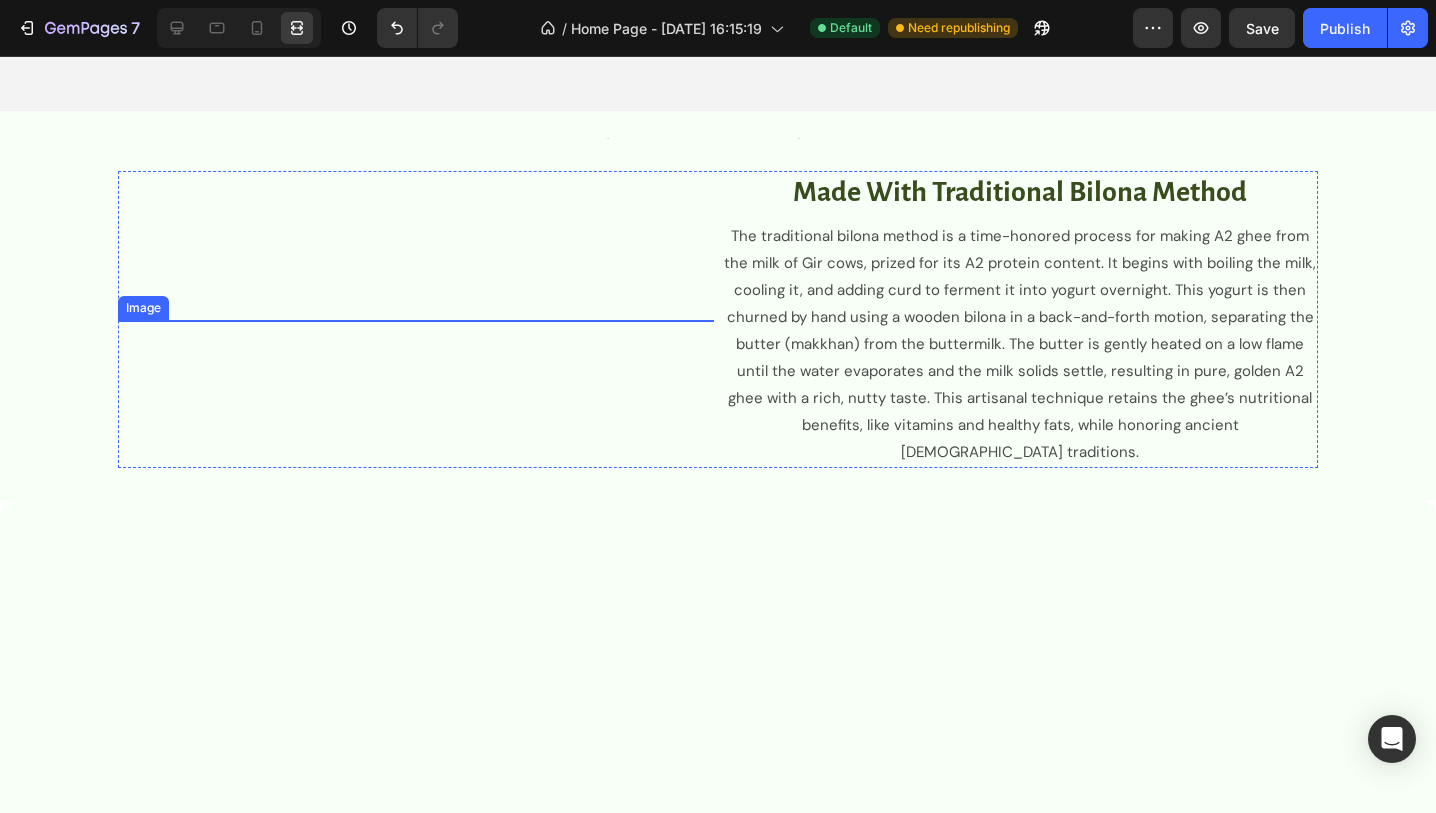click at bounding box center [416, 333] 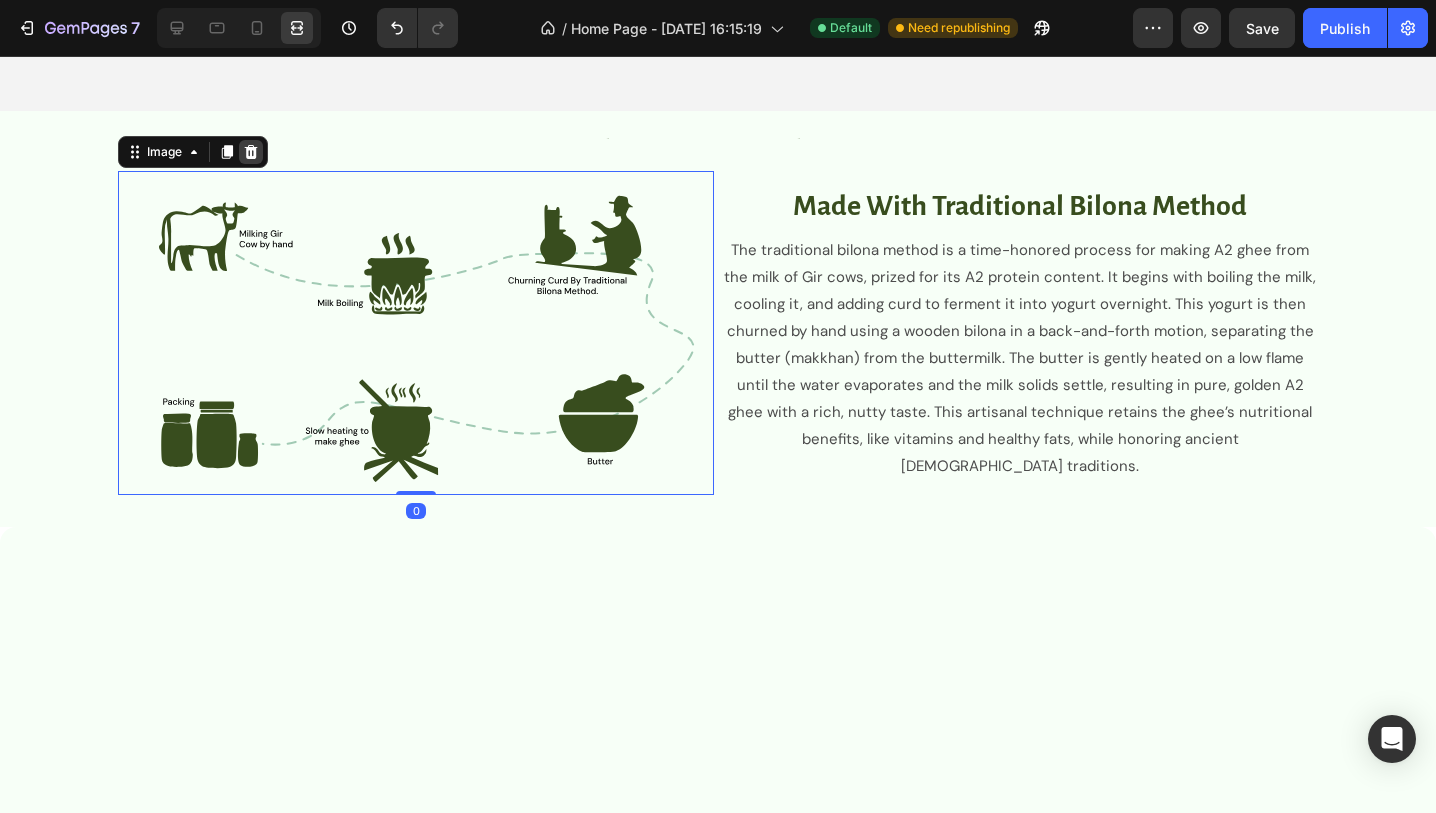 click 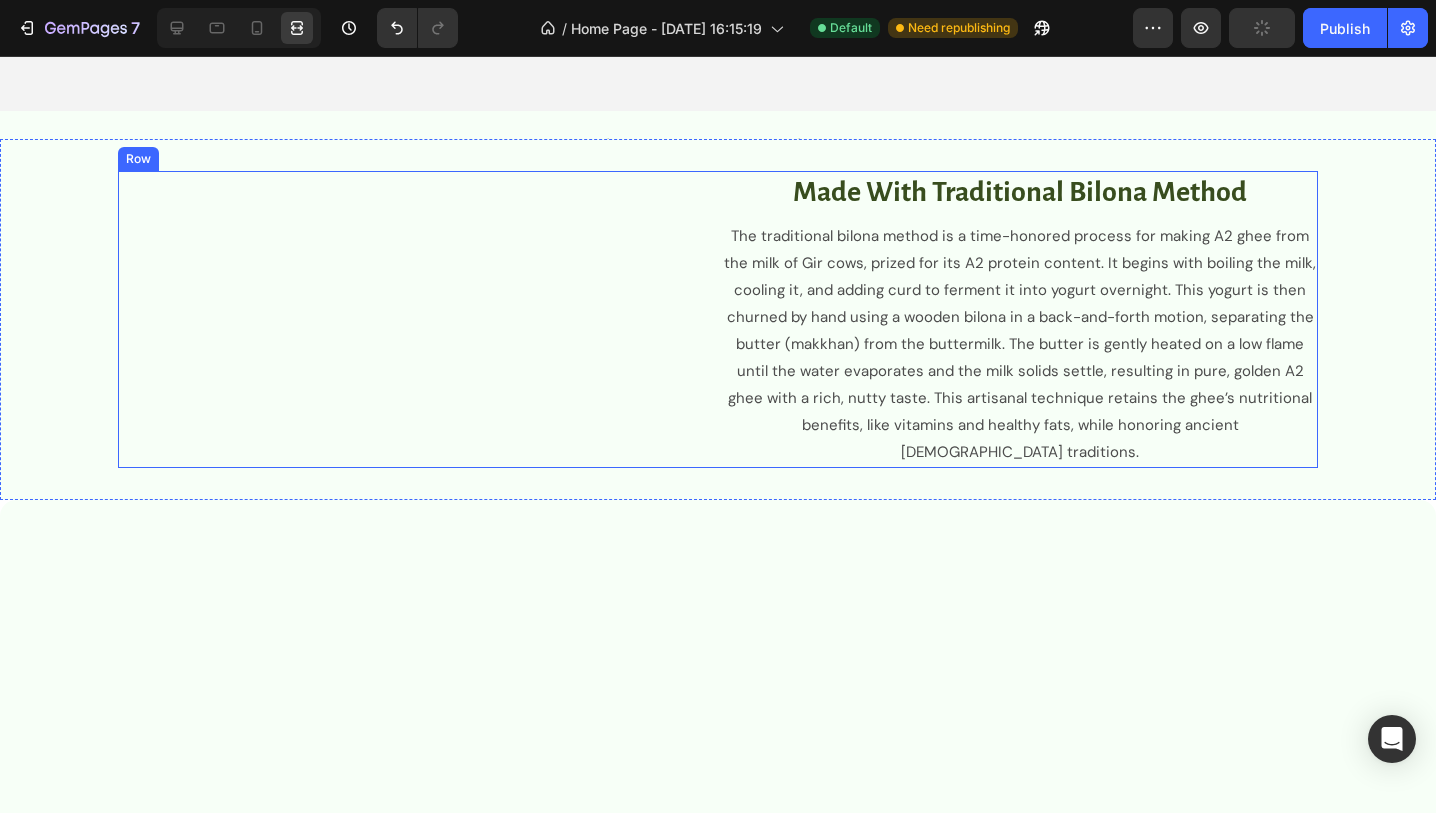 click on "Made with traditional bilona method Heading" at bounding box center (416, 319) 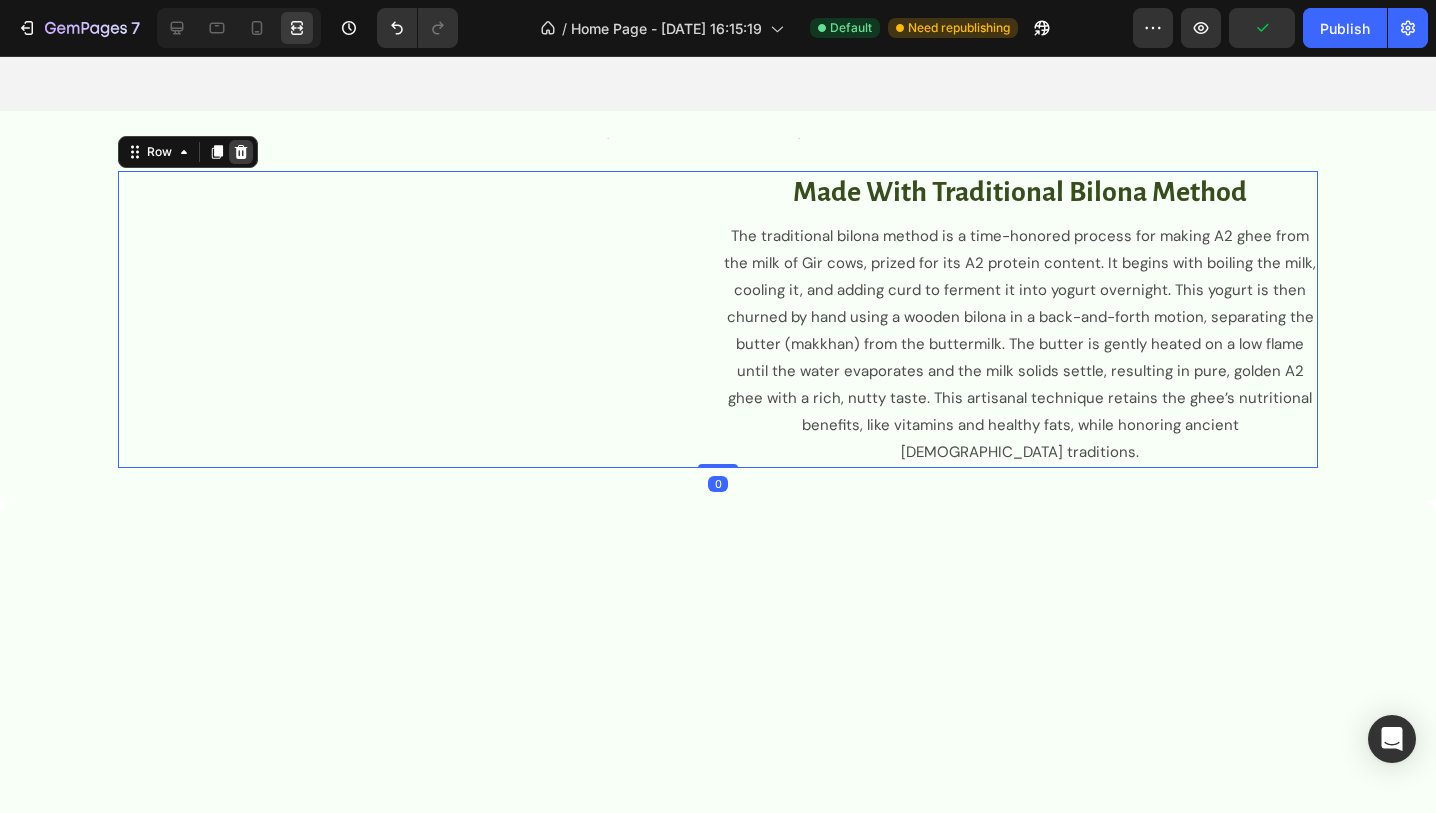 click 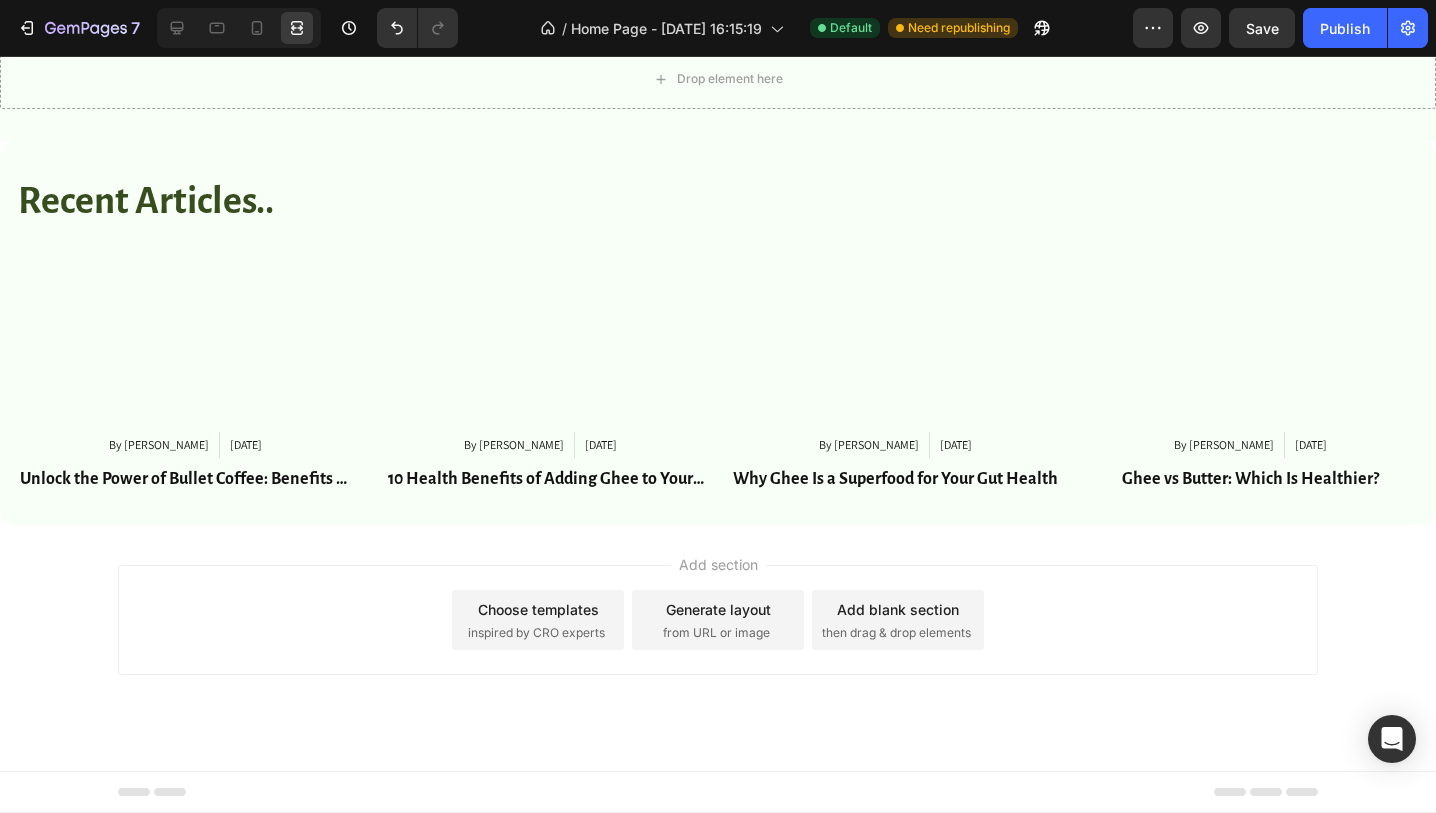 scroll, scrollTop: 703, scrollLeft: 0, axis: vertical 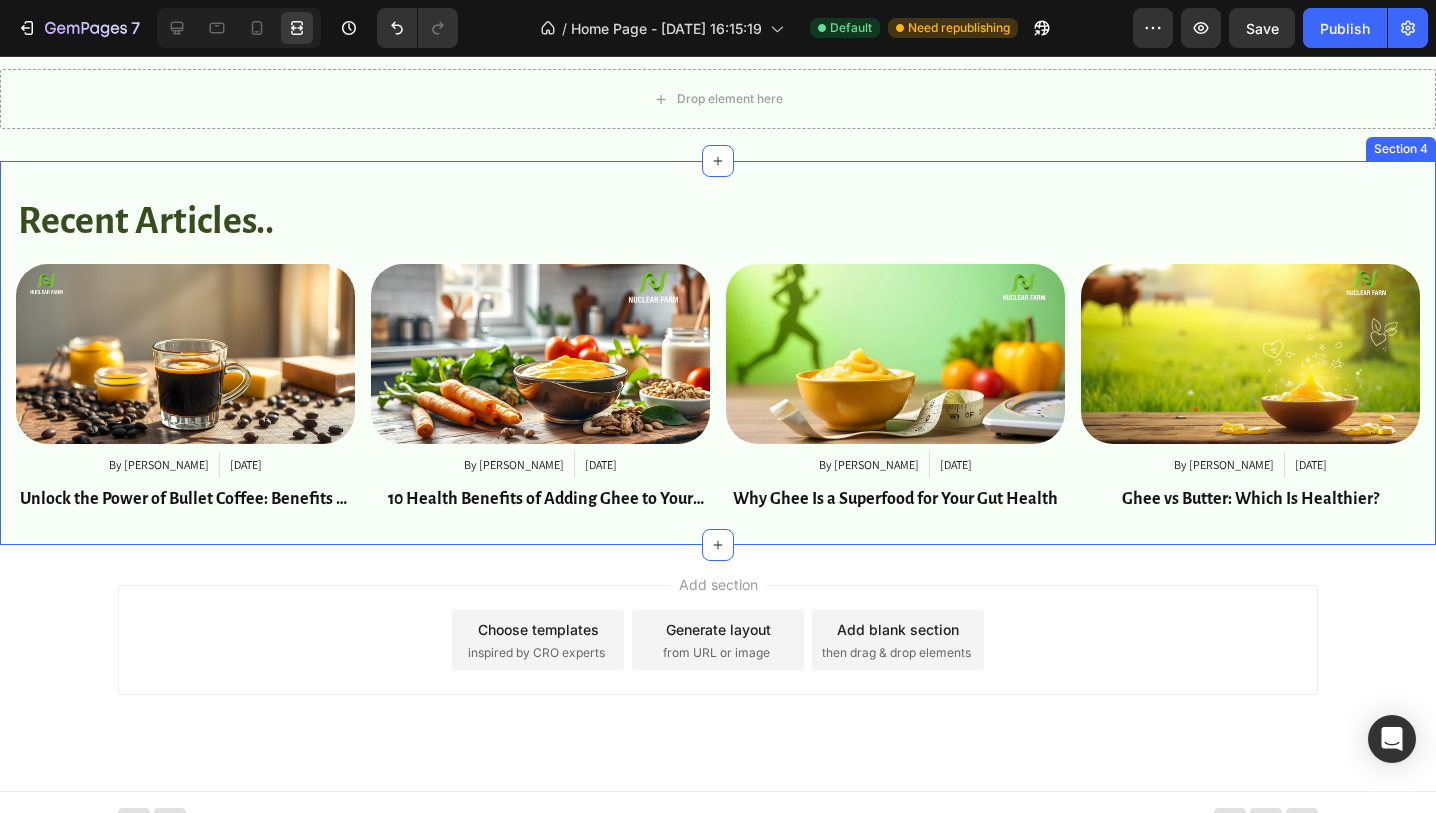 click on "Recent Articles.. Heading Article Image By Ketan Luthra Article Author Dec 13, 2024 Article Date Row Unlock the Power of Bullet Coffee: Benefits of Ghee Coffee You Need to Know Article Title Article Image By Ketan Luthra Article Author Dec 28, 2024 Article Date Row 10 Health Benefits of Adding Ghee to Your Daily Diet Article Title Article Image By Ketan Luthra Article Author Dec 28, 2024 Article Date Row Why Ghee Is a Superfood for Your Gut Health Article Title Article Image By Ketan Luthra Article Author Dec 28, 2024 Article Date Row Ghee vs Butter: Which Is Healthier? Article Title Article List Section 4" at bounding box center [718, 353] 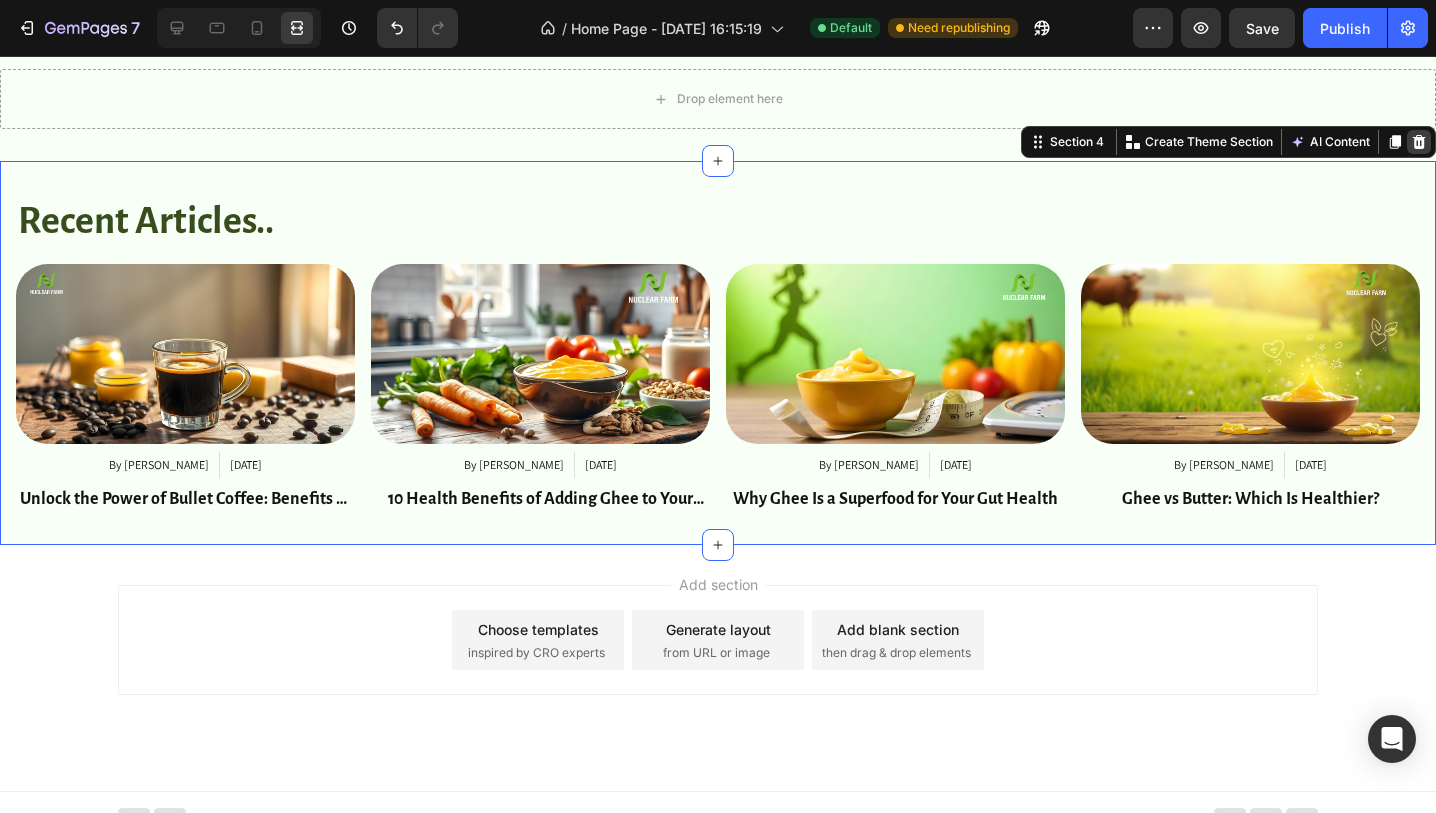 click 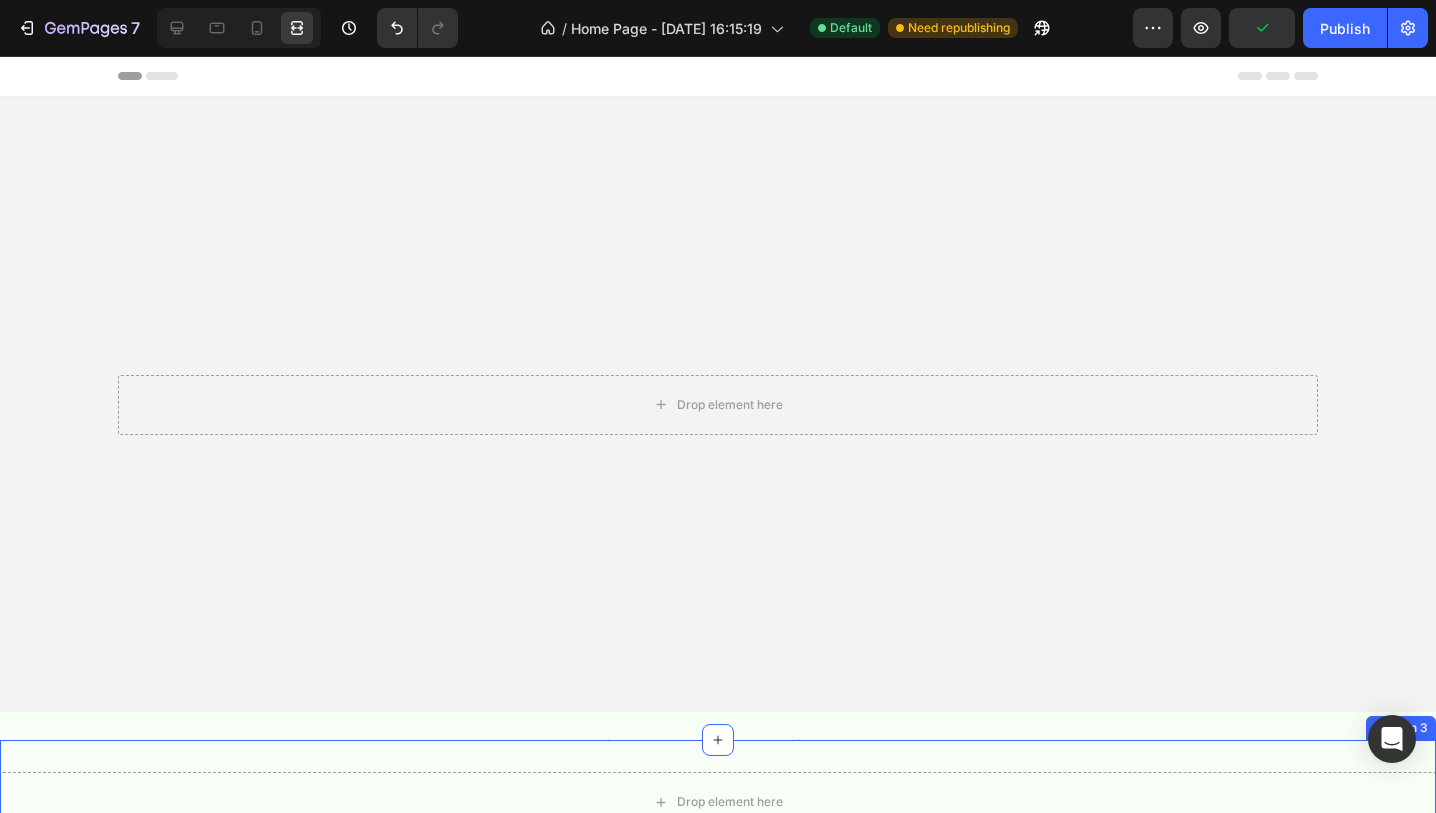 scroll, scrollTop: 339, scrollLeft: 0, axis: vertical 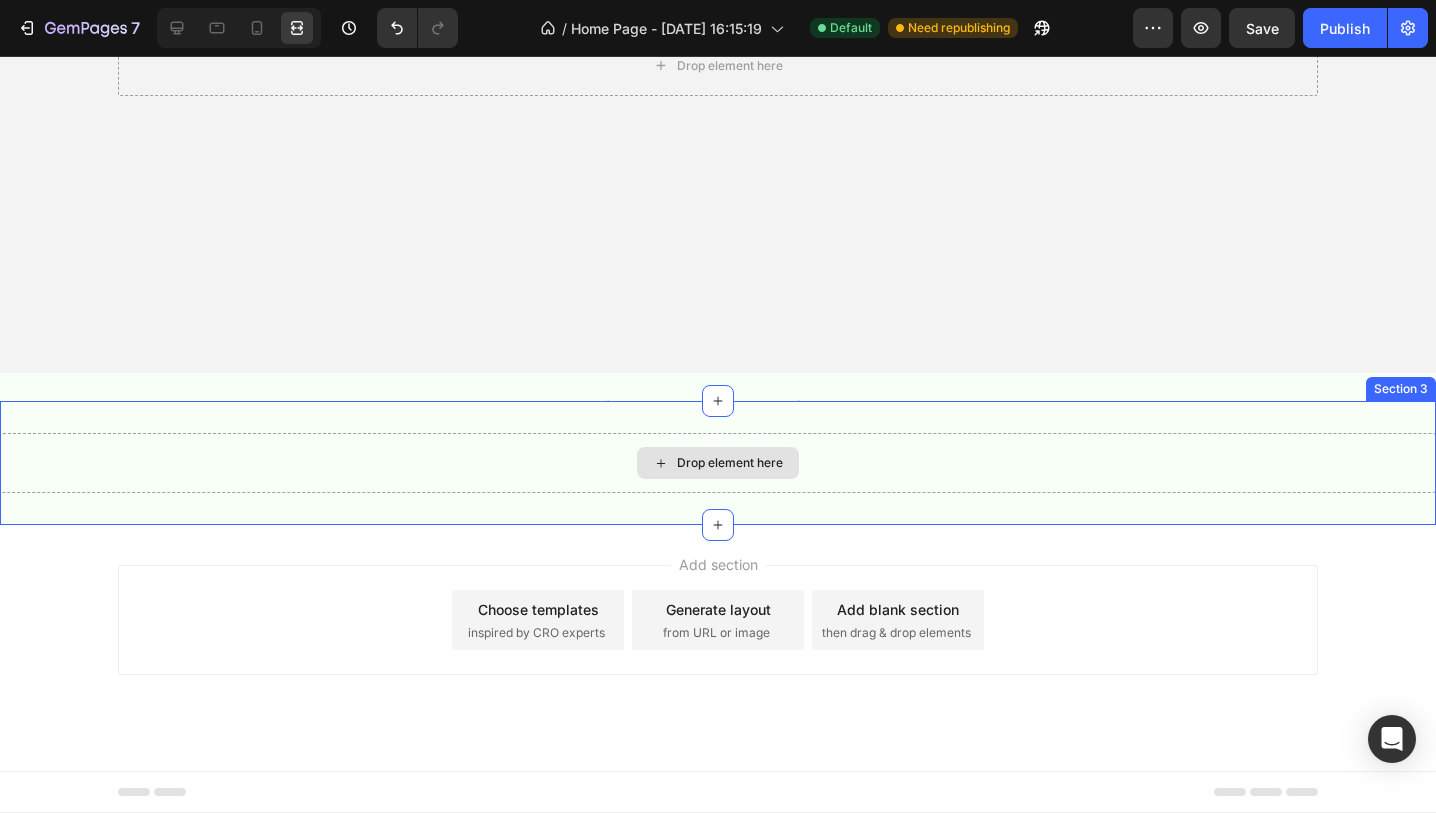 click on "Drop element here" at bounding box center (718, 463) 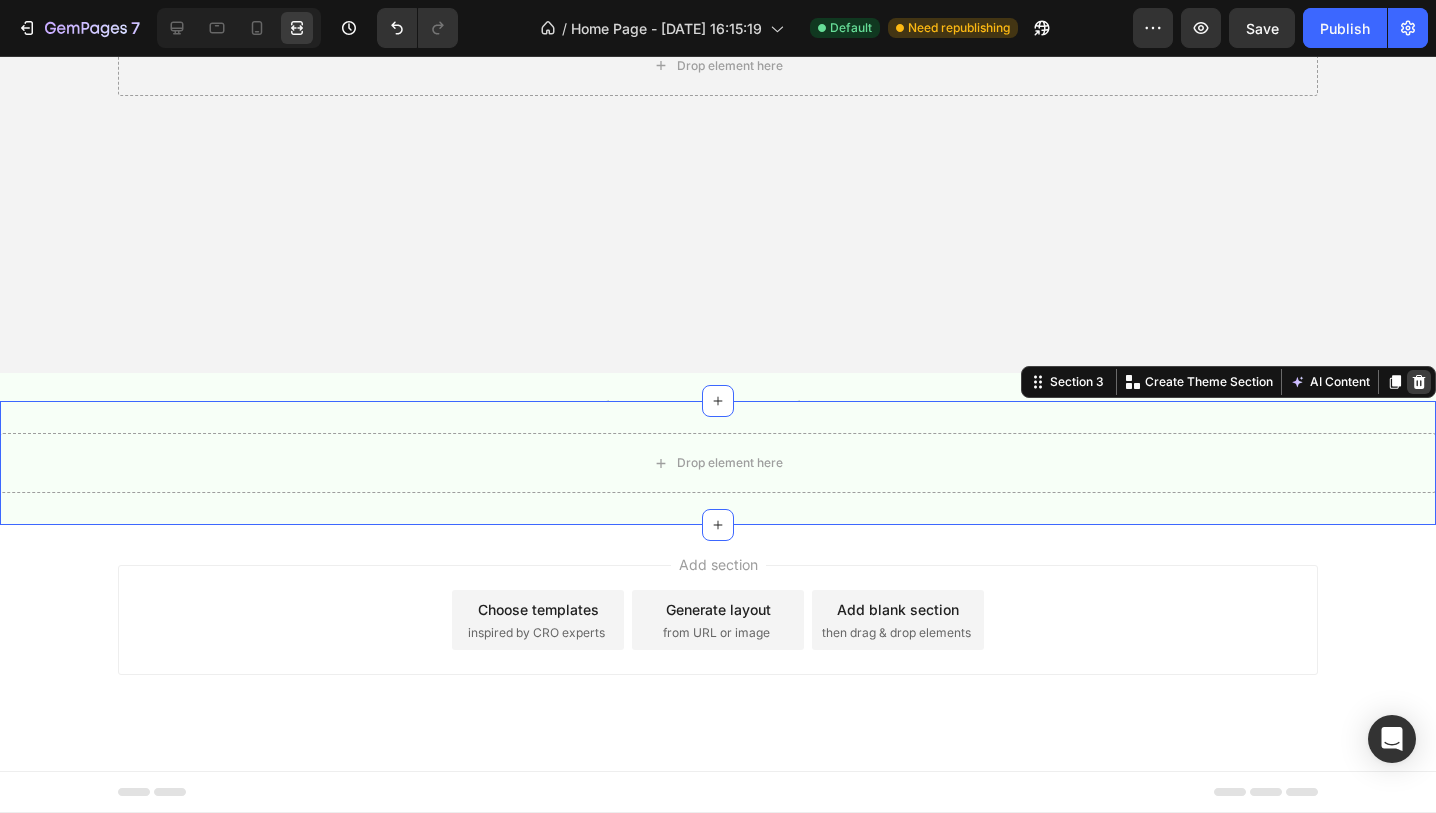click at bounding box center [1419, 382] 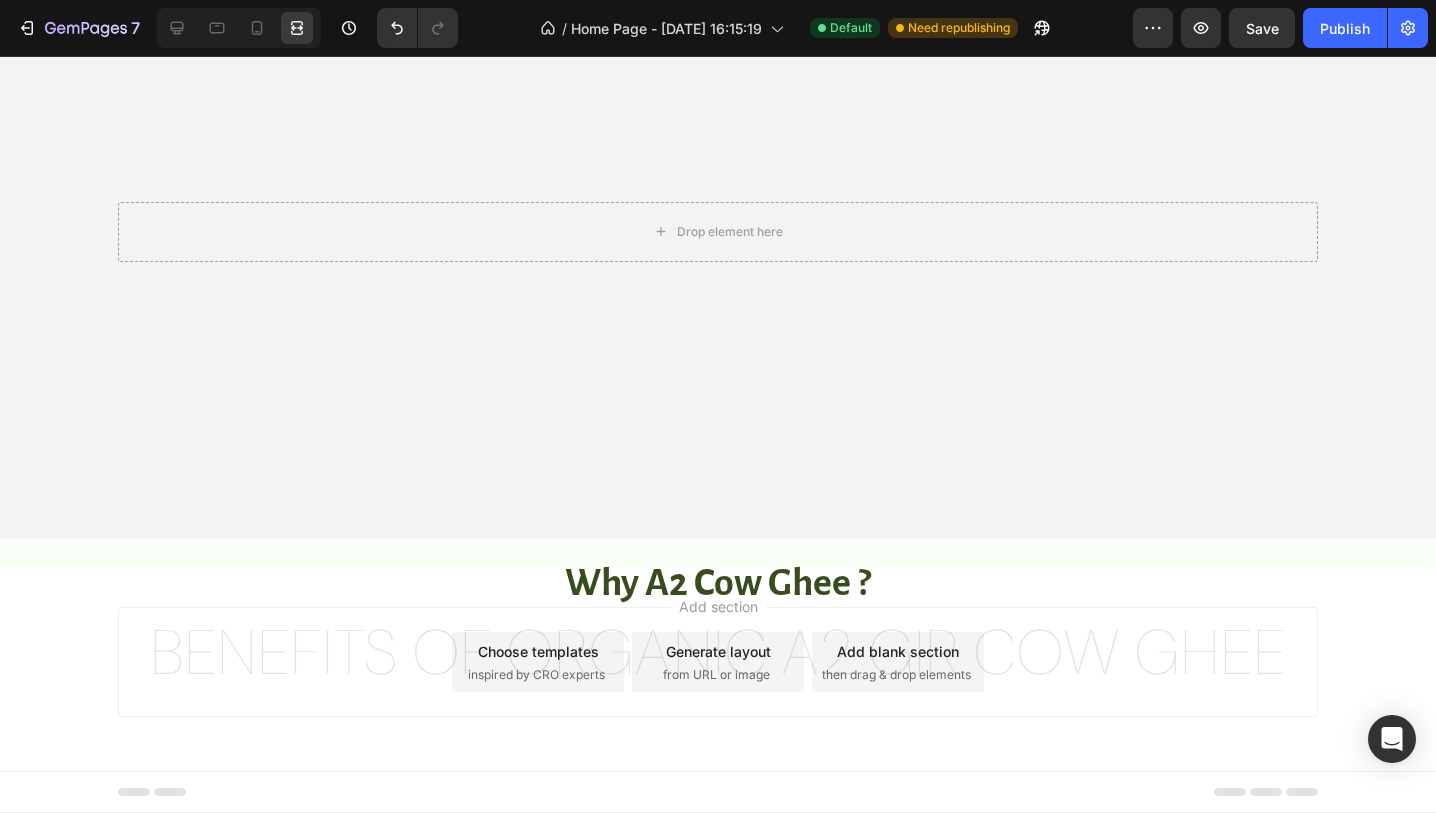 scroll, scrollTop: 173, scrollLeft: 0, axis: vertical 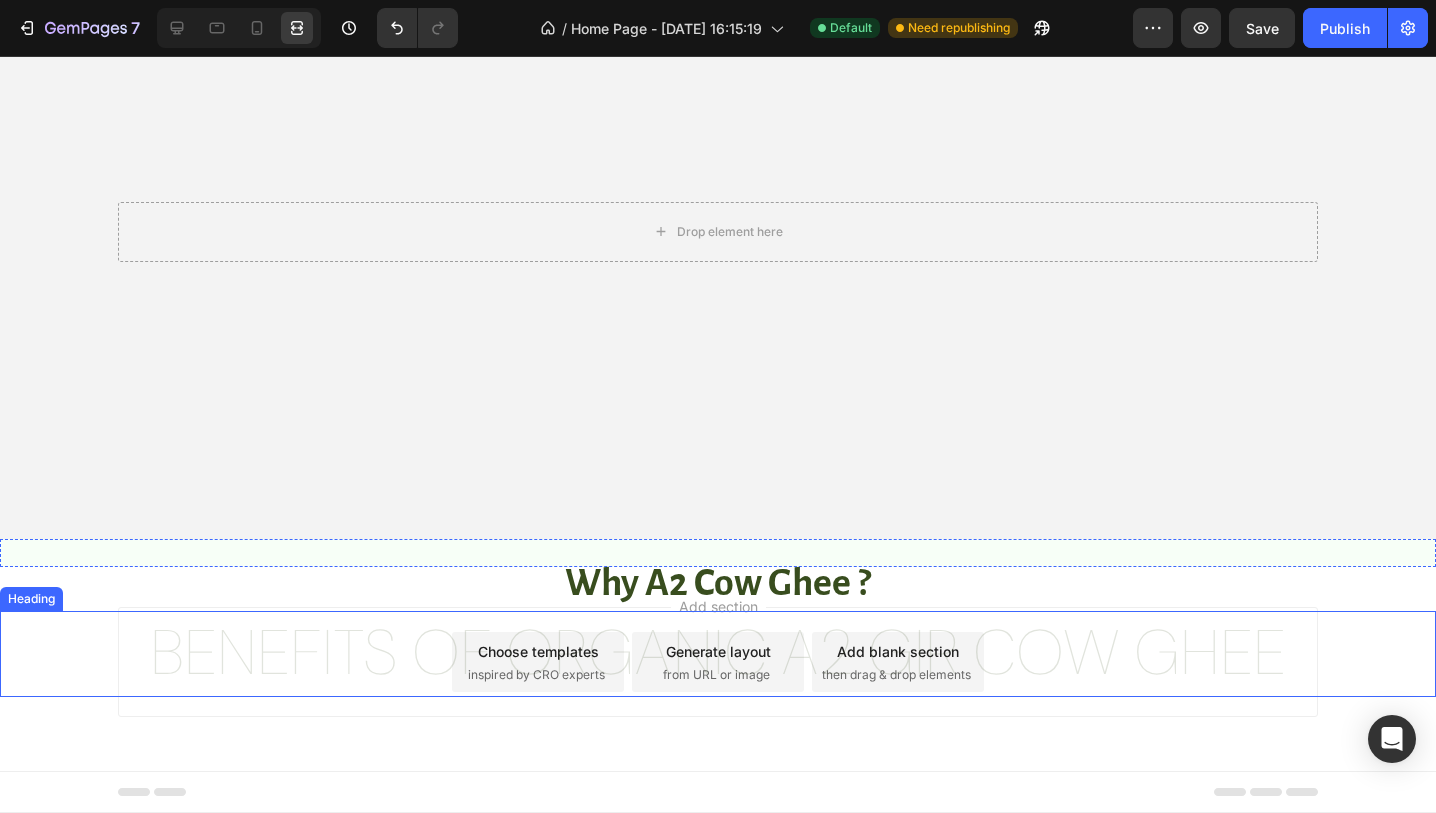 click on "Benefits of Organic A2 Gir Cow Ghee" at bounding box center [718, 654] 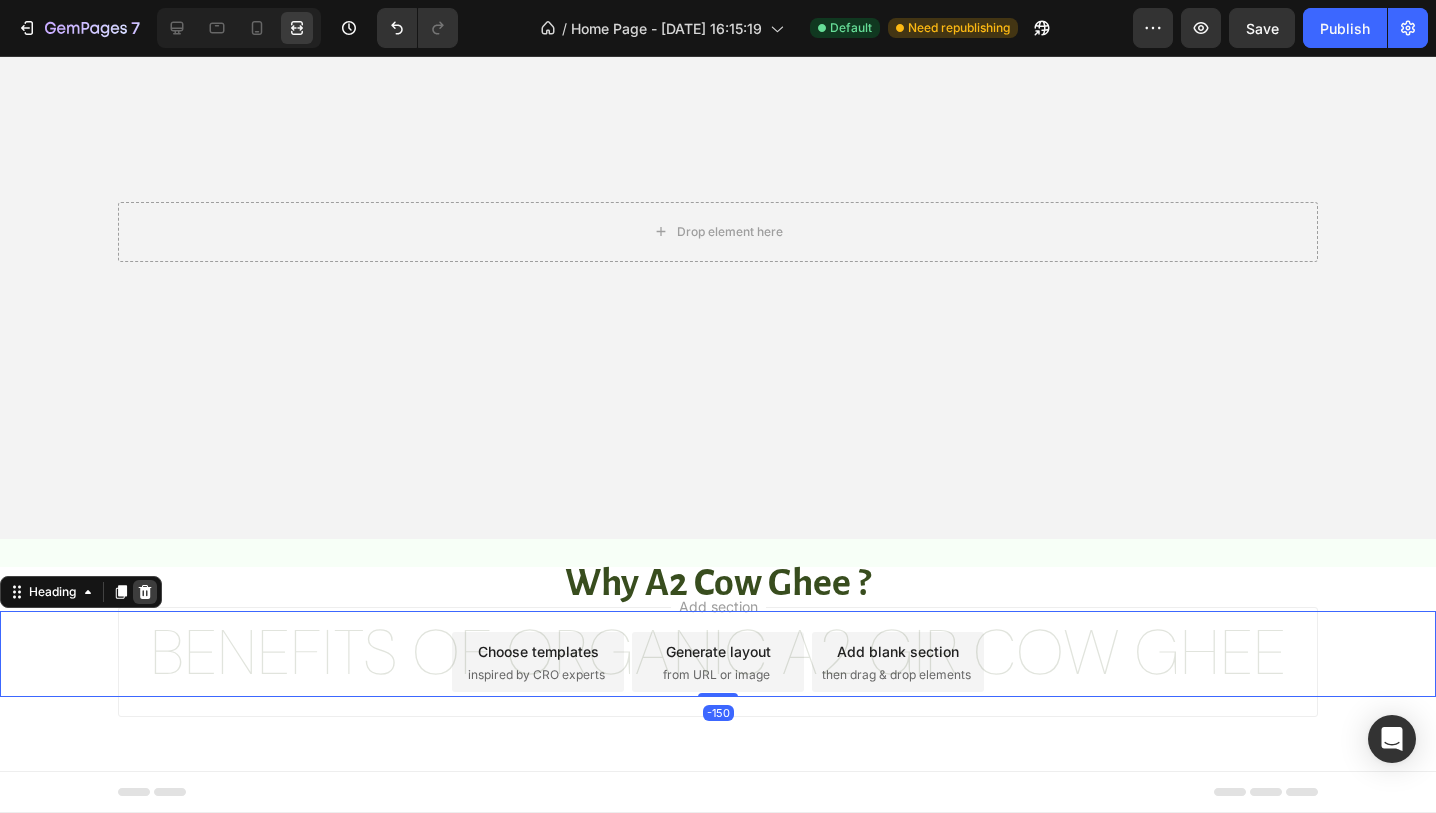 click 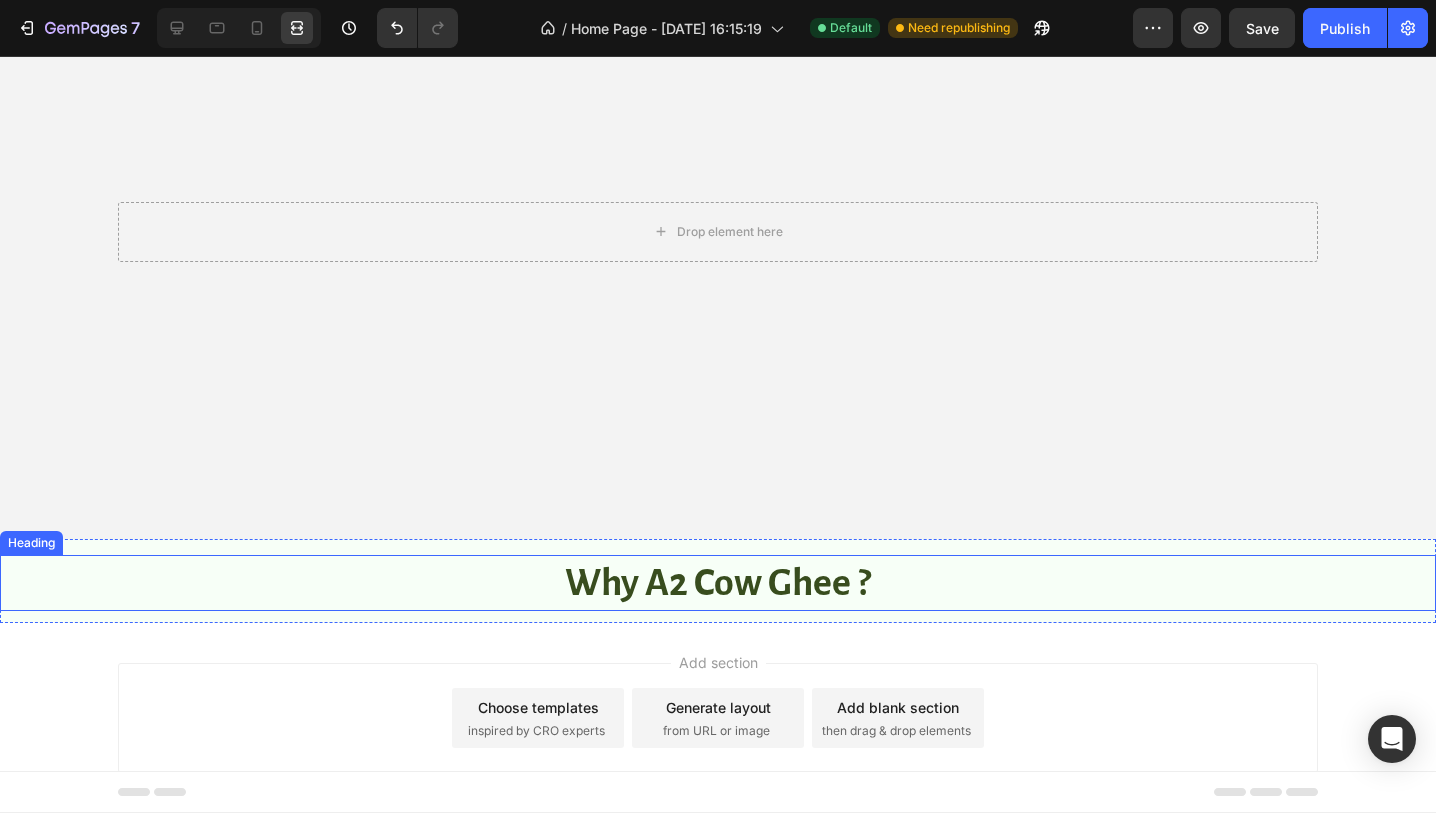 click on "Why A2 Cow Ghee ?" at bounding box center [718, 583] 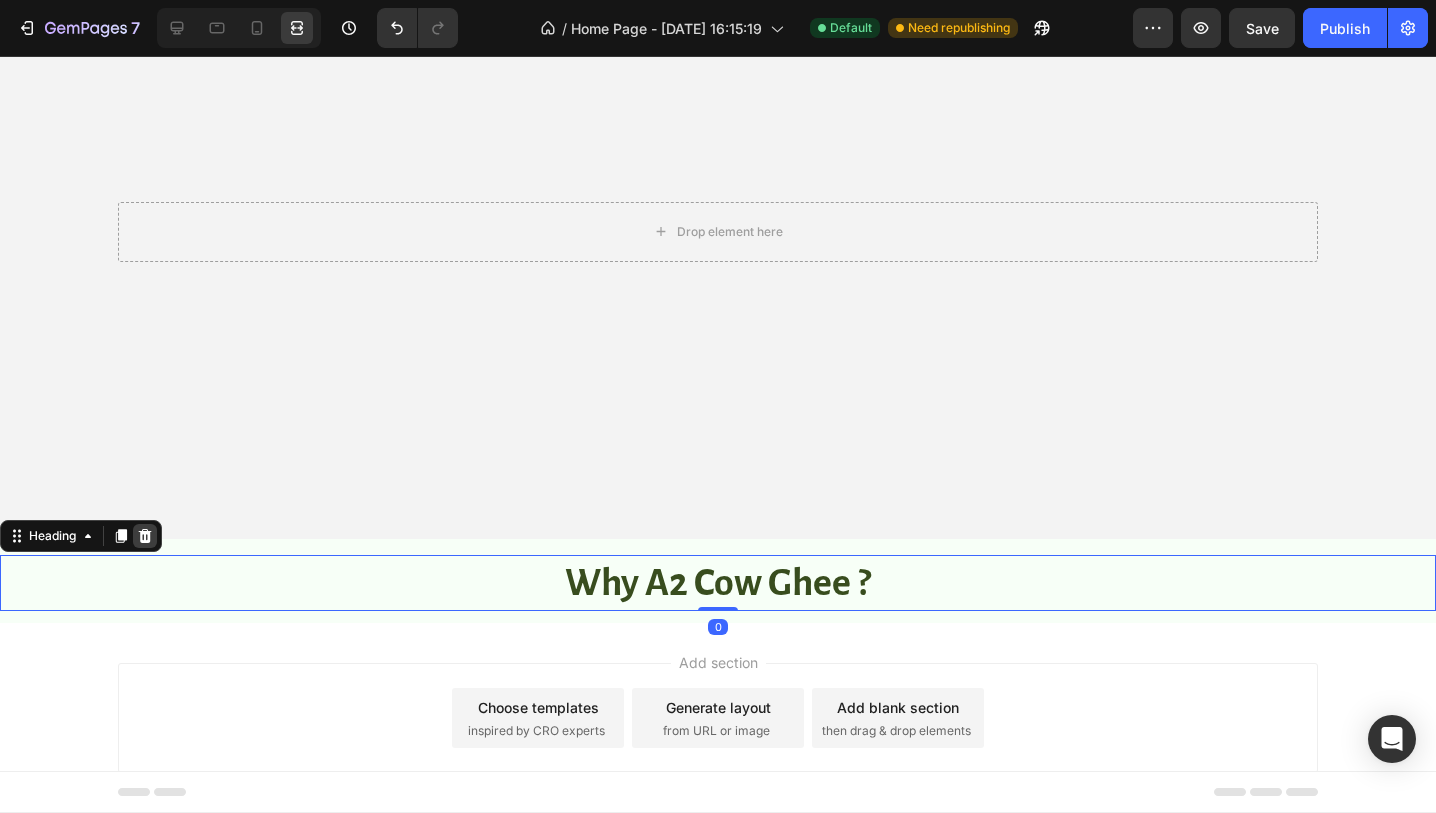 click 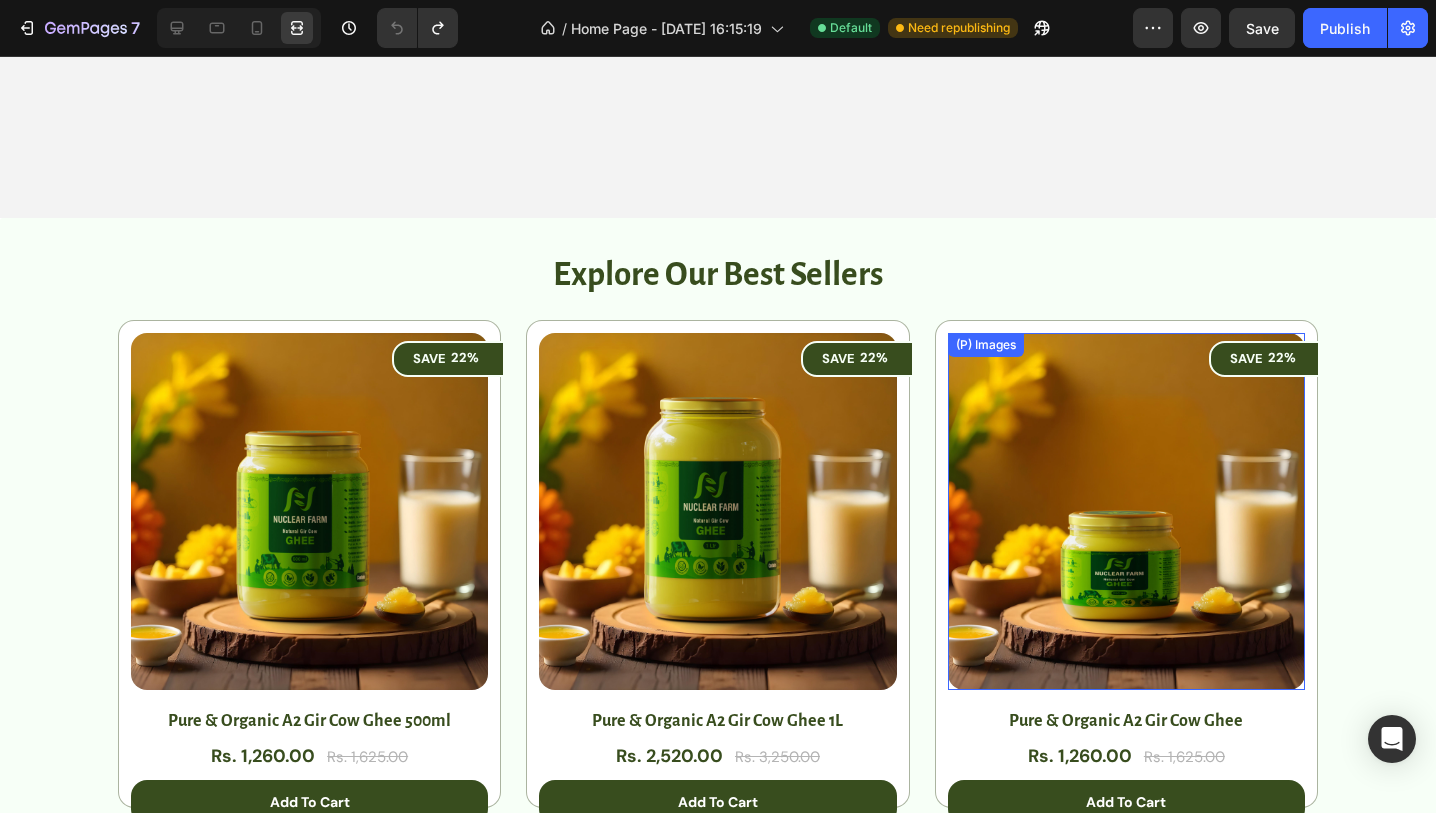 scroll, scrollTop: 495, scrollLeft: 0, axis: vertical 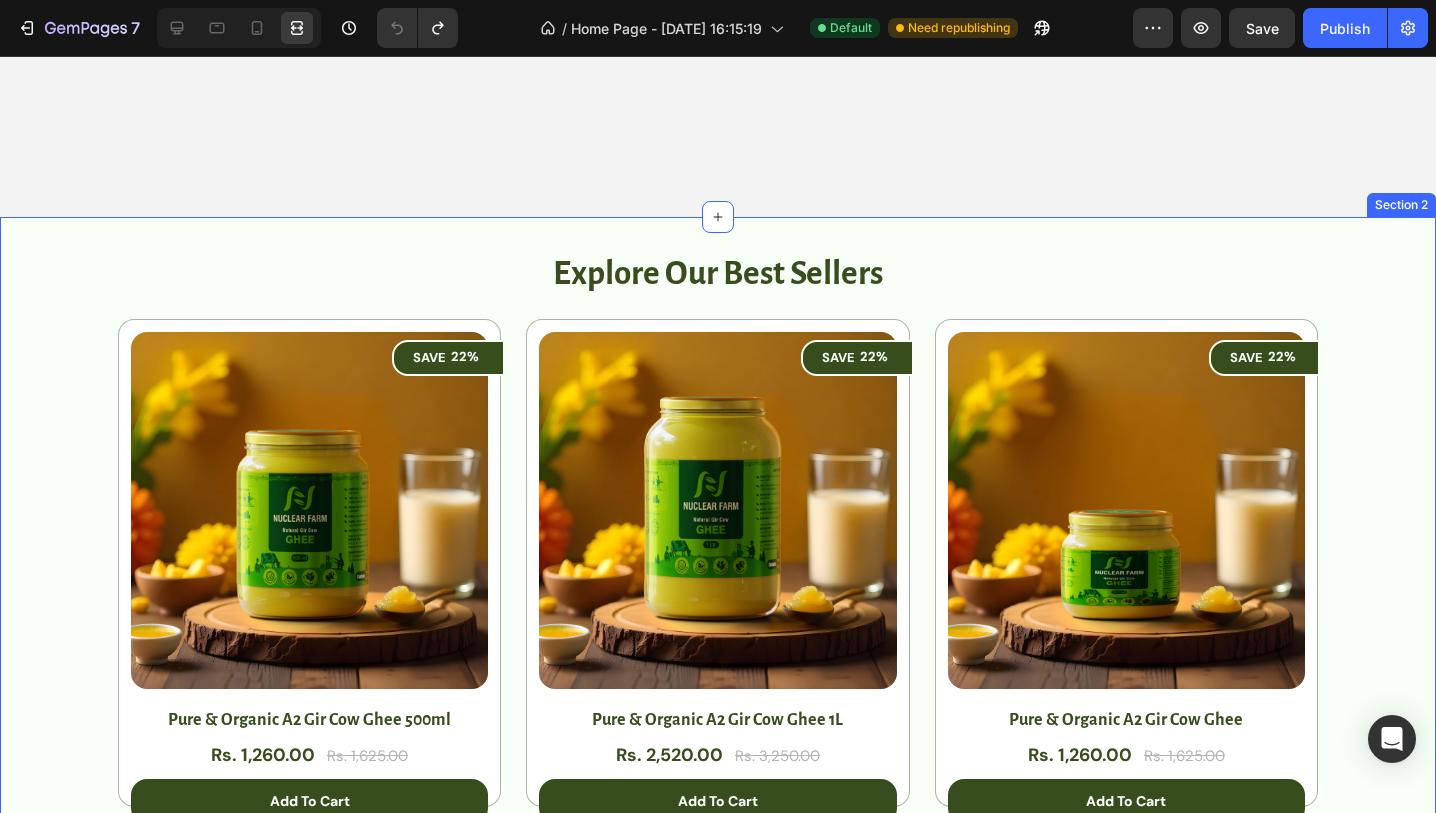 click on "Explore Our Best Sellers Heading Row SAVE 22% (P) Tag (P) Images Row Pure & Organic A2 Gir Cow Ghee 500ml (P) Title Rs. 1,260.00 (P) Price Rs. 1,625.00 (P) Price Row add to cart (P) Cart Button Row SAVE 22% (P) Tag (P) Images Row Pure & Organic A2 Gir Cow Ghee 1L (P) Title Rs. 2,520.00 (P) Price Rs. 3,250.00 (P) Price Row add to cart (P) Cart Button Row SAVE 22% (P) Tag (P) Images Row Pure & Organic A2 Gir Cow Ghee (P) Title Rs. 1,260.00 (P) Price Rs. 1,625.00 (P) Price Row add to cart (P) Cart Button Row Product List SAVE 22% (P) Tag (P) Images Row Pure & Organic A2 Gir Cow Ghee 500ml (P) Title Rs. 1,260.00 (P) Price Rs. 1,625.00 (P) Price Row add to cart (P) Cart Button Row SAVE 22% (P) Tag (P) Images Row Pure & Organic A2 Gir Cow Ghee 1L (P) Title Rs. 2,520.00 (P) Price Rs. 3,250.00 (P) Price Row add to cart (P) Cart Button Row SAVE 22% (P) Tag (P) Images Row Pure & Organic A2 Gir Cow Ghee (P) Title Rs. 1,260.00 (P) Price Rs. 1,625.00 (P) Price Row add to cart (P) Cart Button Row Product List Row" at bounding box center [718, 543] 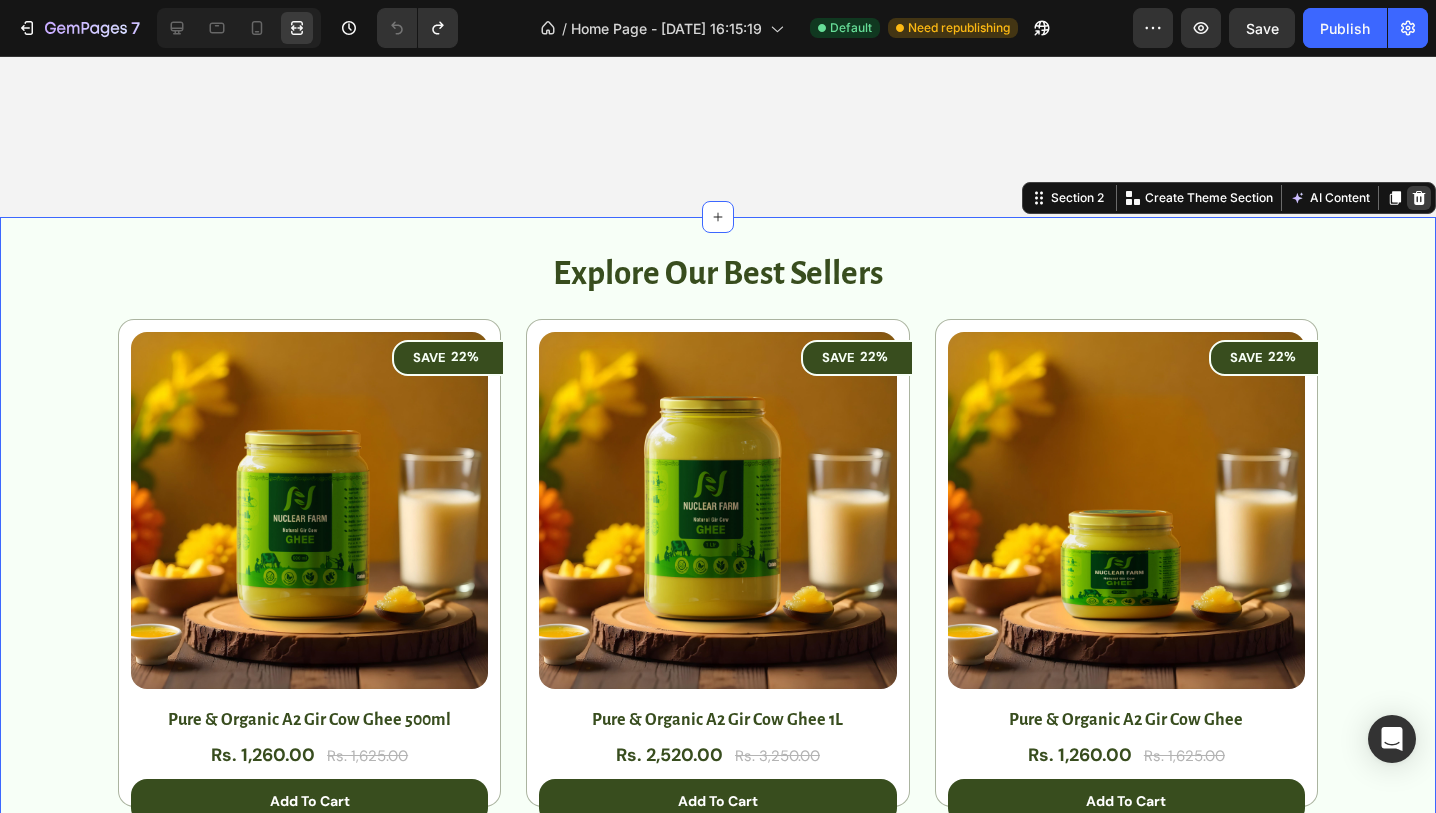 click 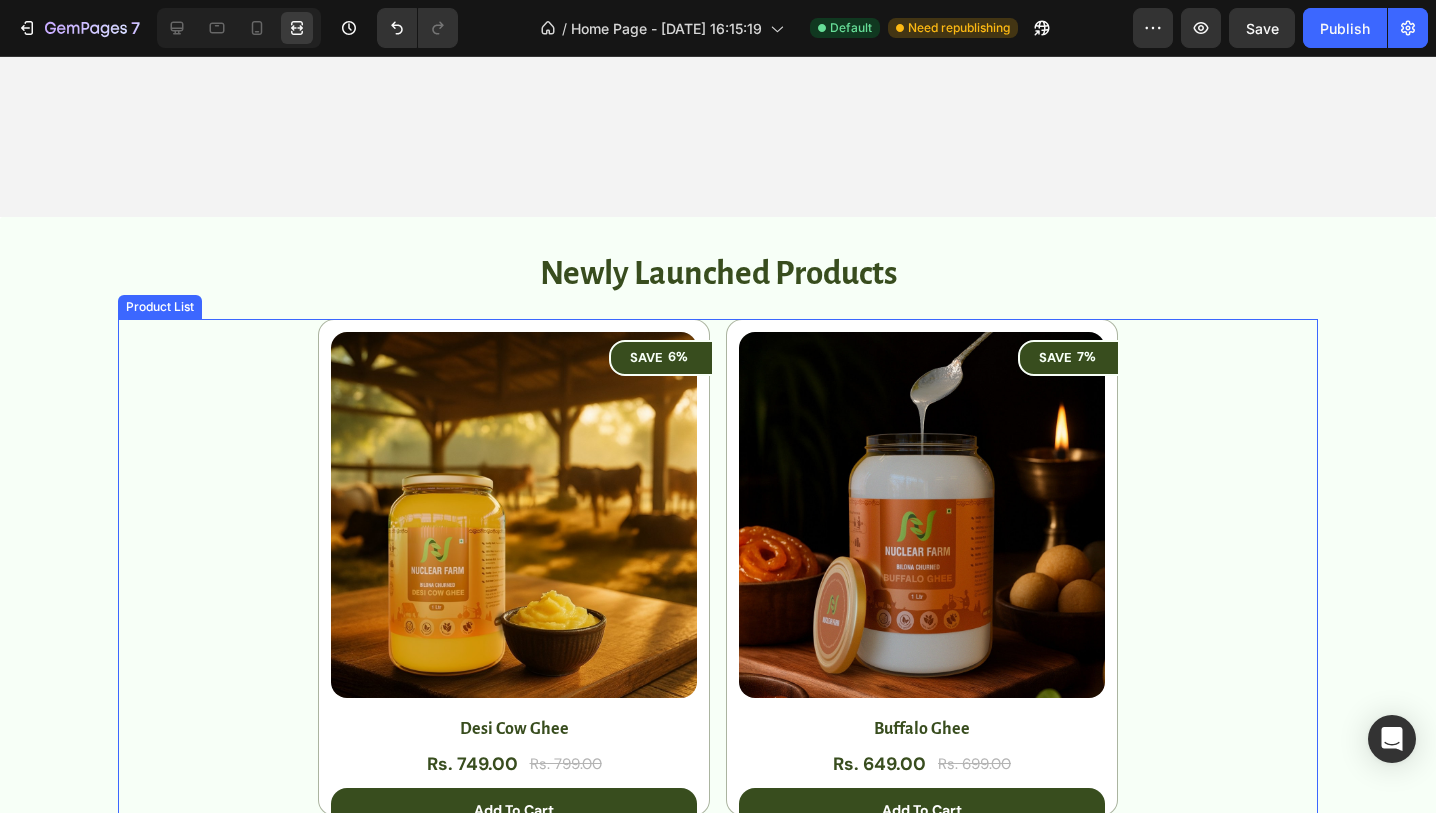 click on "(P) Images SAVE 6% (P) Tag Row Desi Cow Ghee (P) Title Rs. 749.00 (P) Price Rs. 799.00 (P) Price Row add to cart (P) Cart Button Row (P) Images SAVE 7% (P) Tag Row Buffalo Ghee (P) Title Rs. 649.00 (P) Price Rs. 699.00 (P) Price Row add to cart (P) Cart Button Row (P) Images SAVE 10% (P) Tag Row Yellow mustard oil (P) Title Rs. 449.00 (P) Price Rs. 499.00 (P) Price Row add to cart (P) Cart Button Row (P) Images SAVE 13% (P) Tag Row Black mustard oil (P) Title Rs. 349.00 (P) Price Rs. 399.00 (P) Price Row add to cart (P) Cart Button Row" at bounding box center [718, 596] 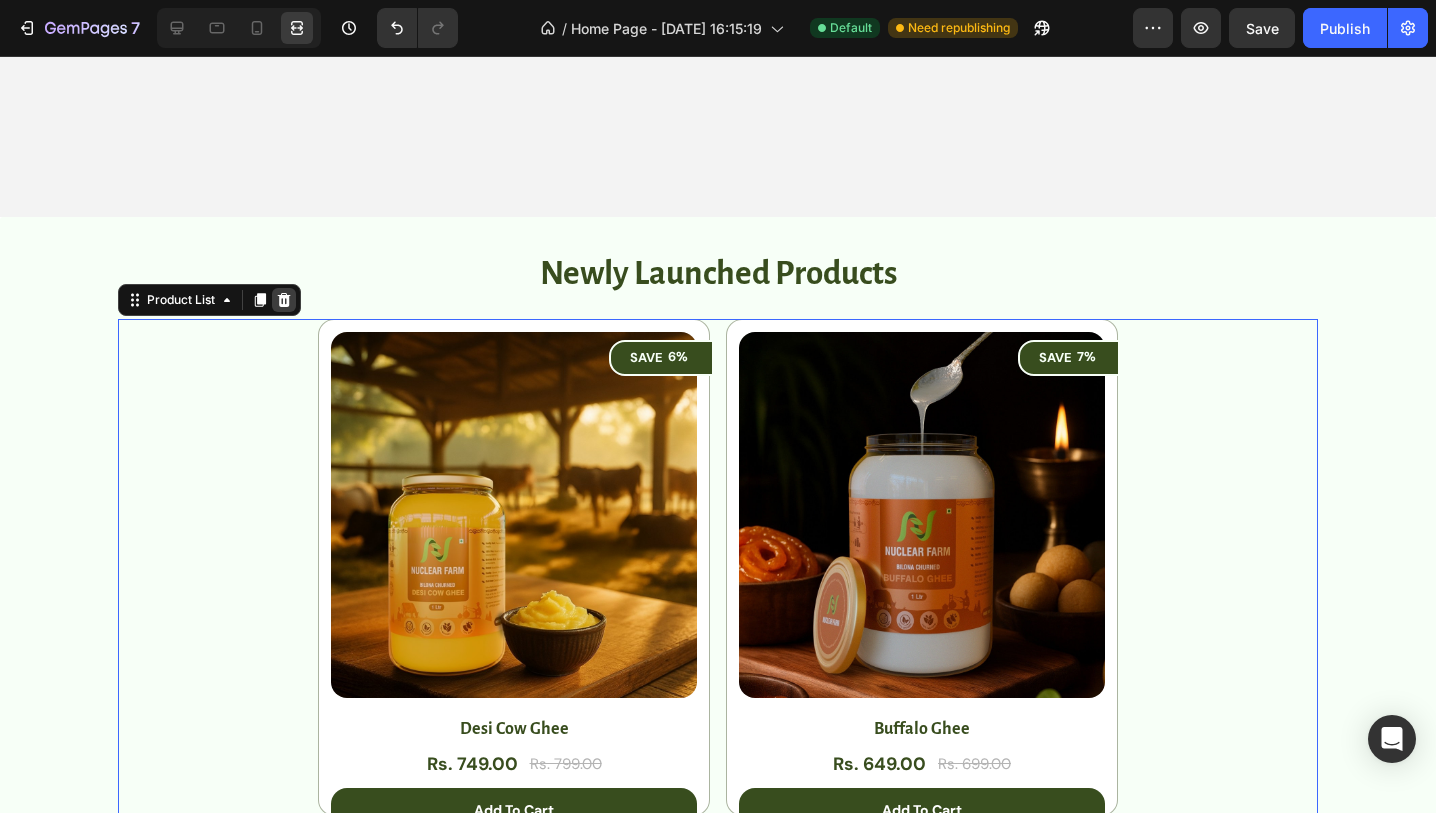 click 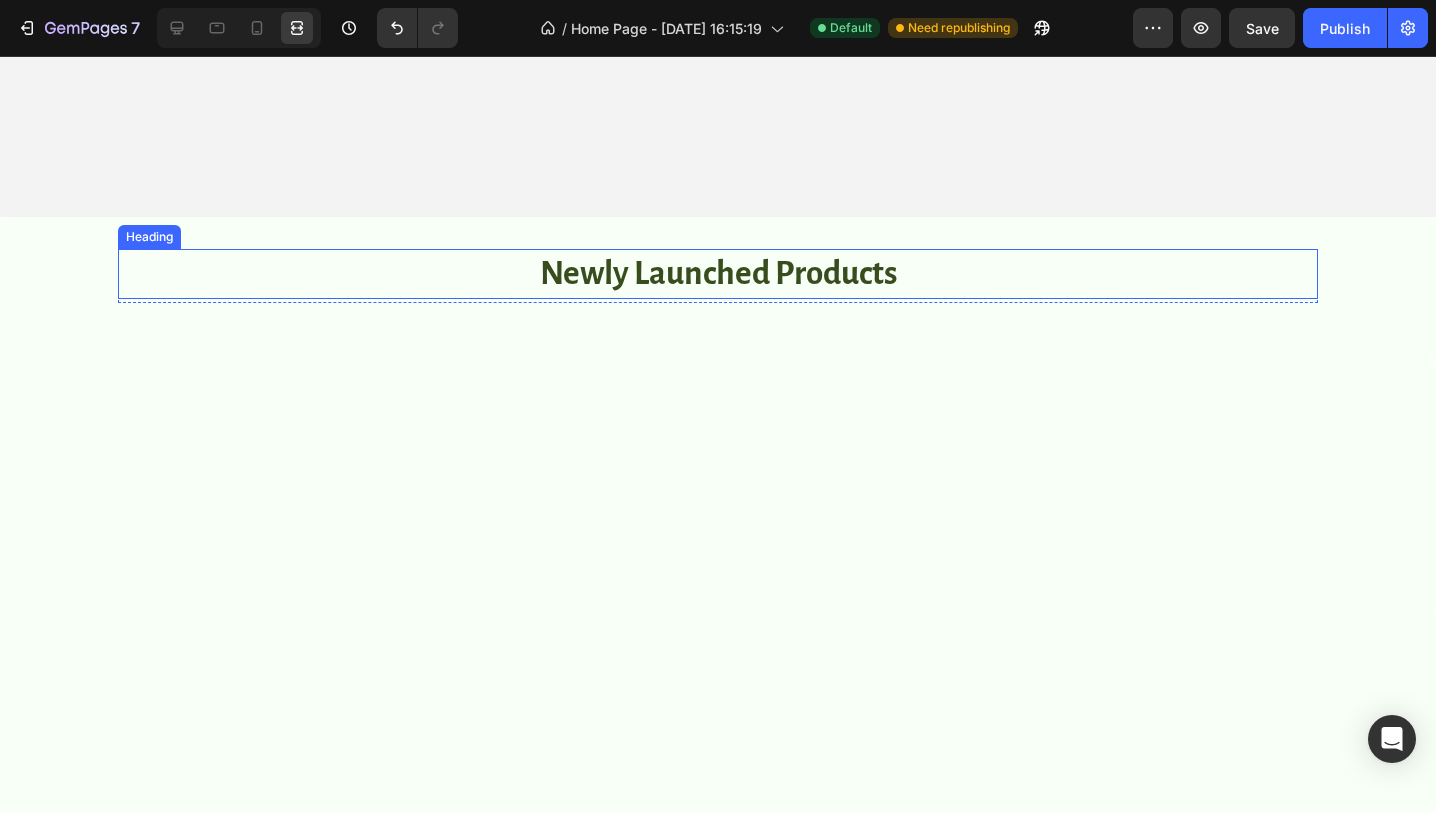 click on "newly launched Products" at bounding box center [718, 274] 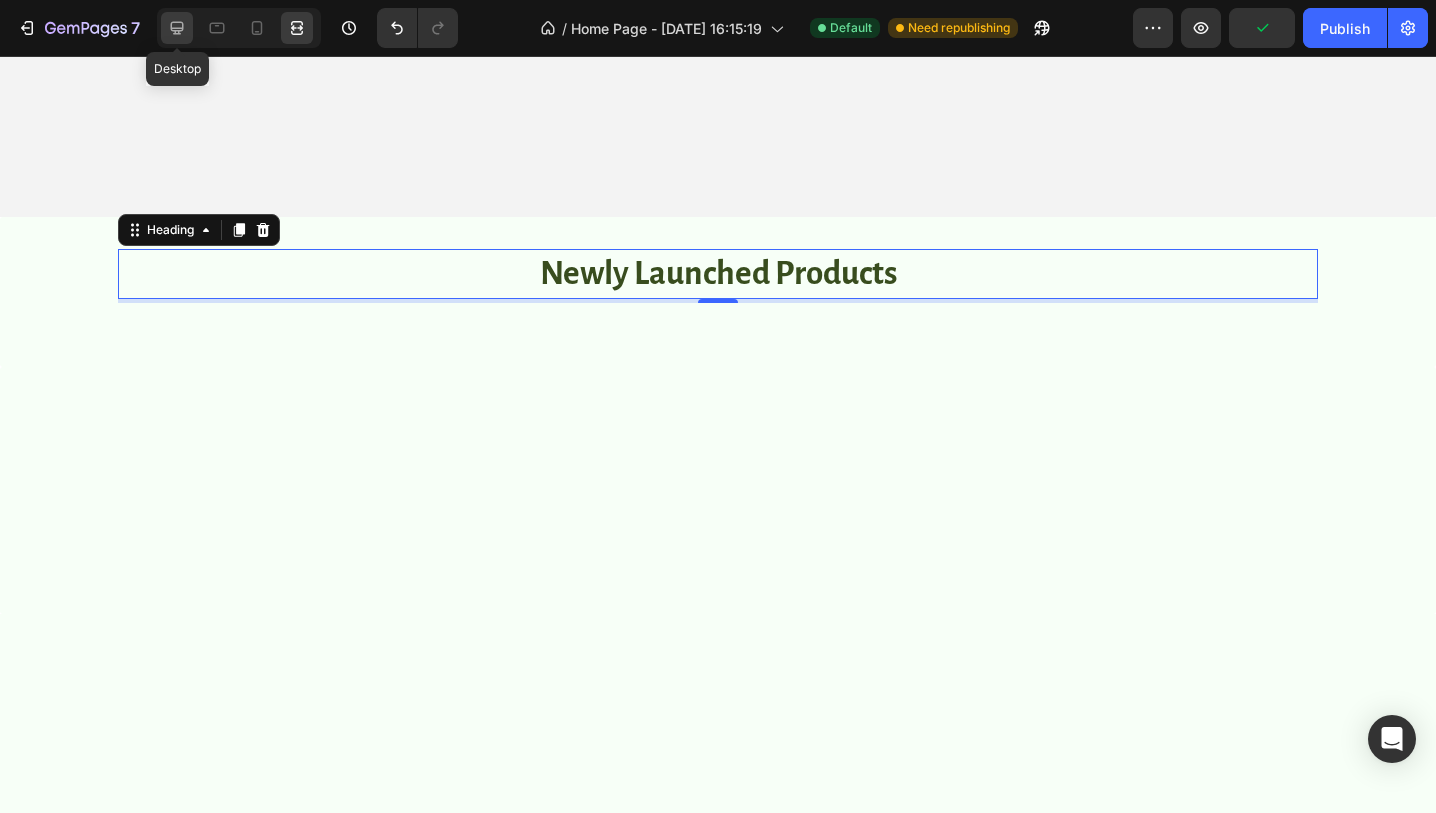 click 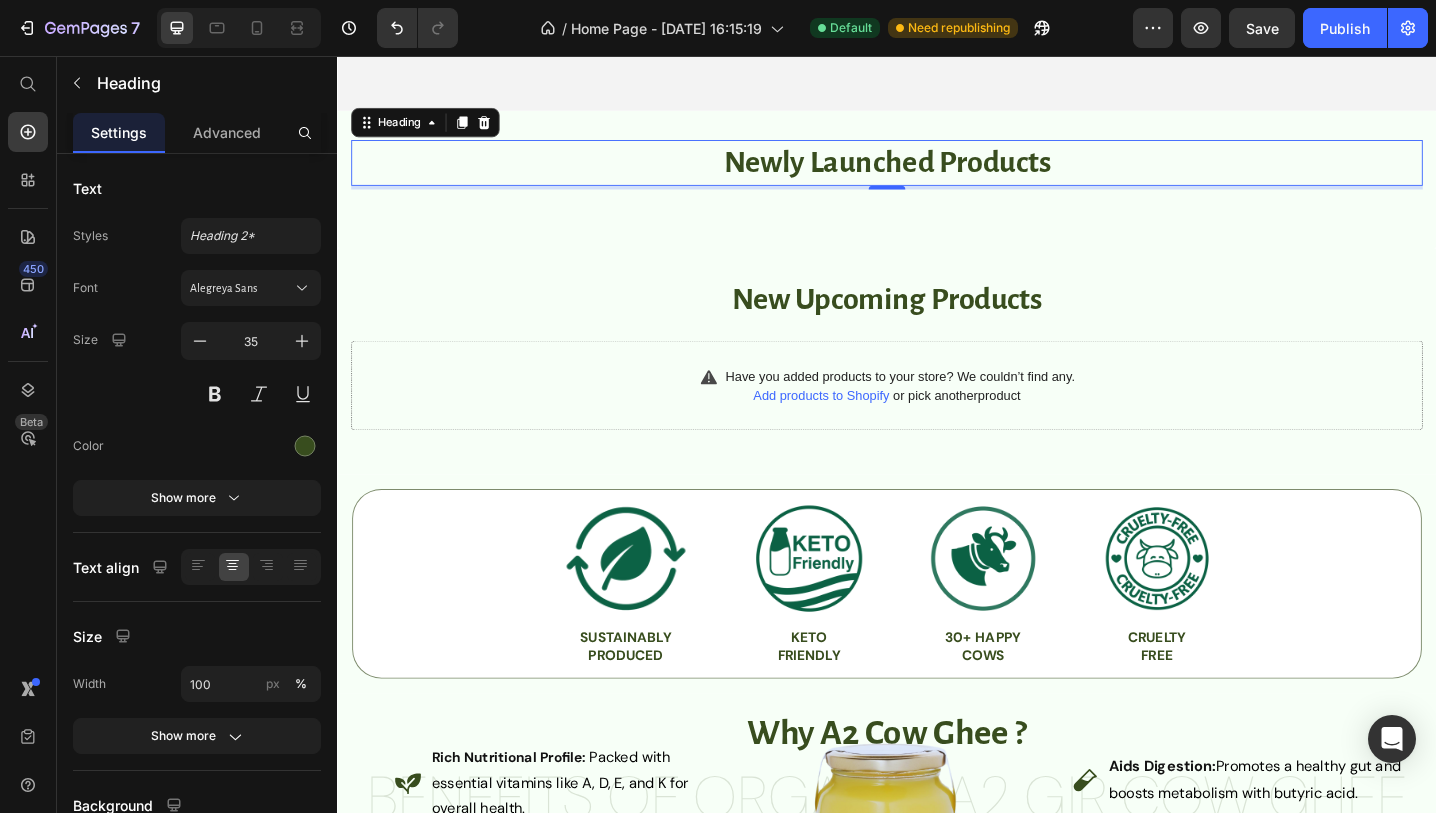 click on "newly launched Products" at bounding box center (937, 173) 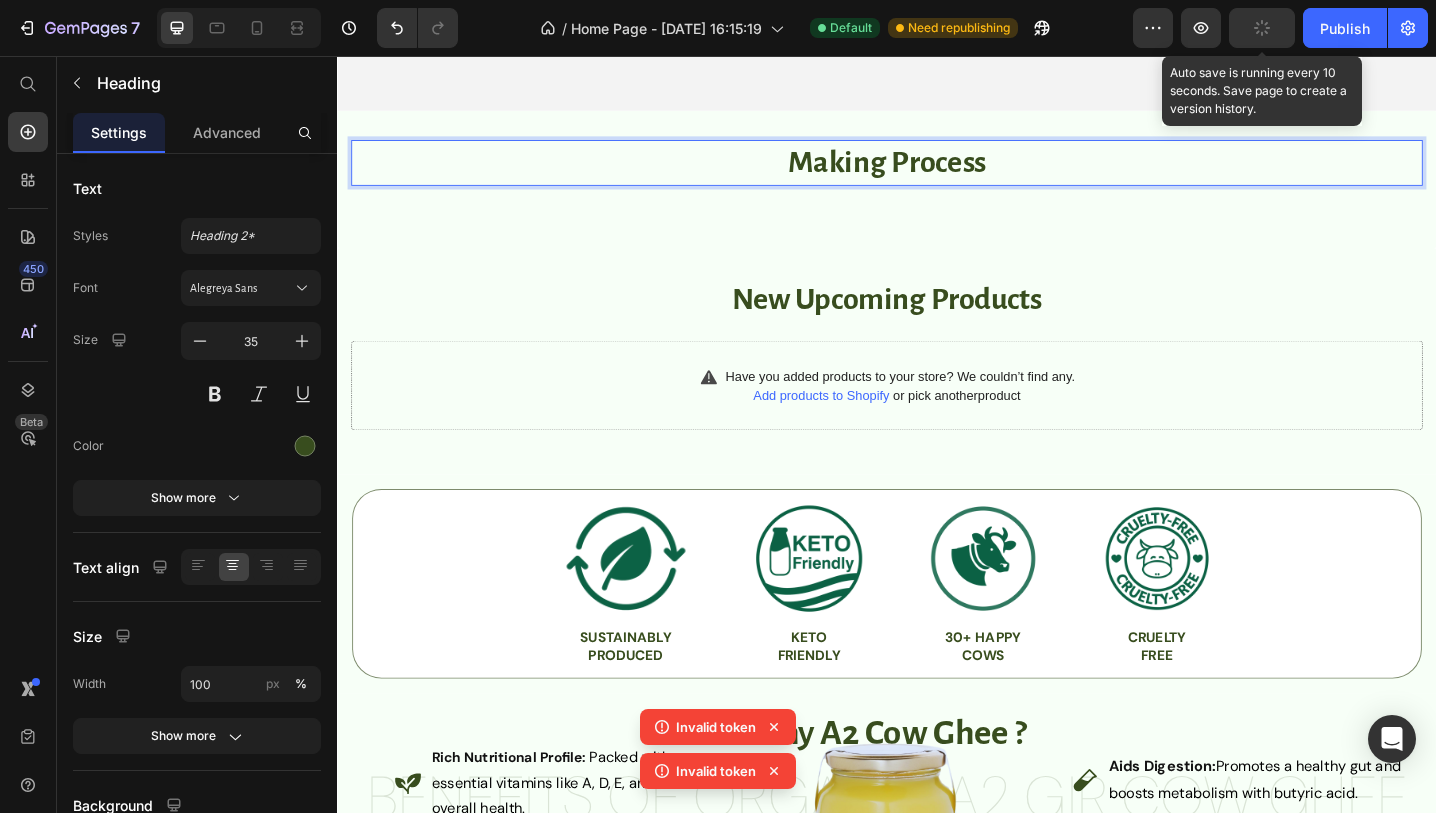 click 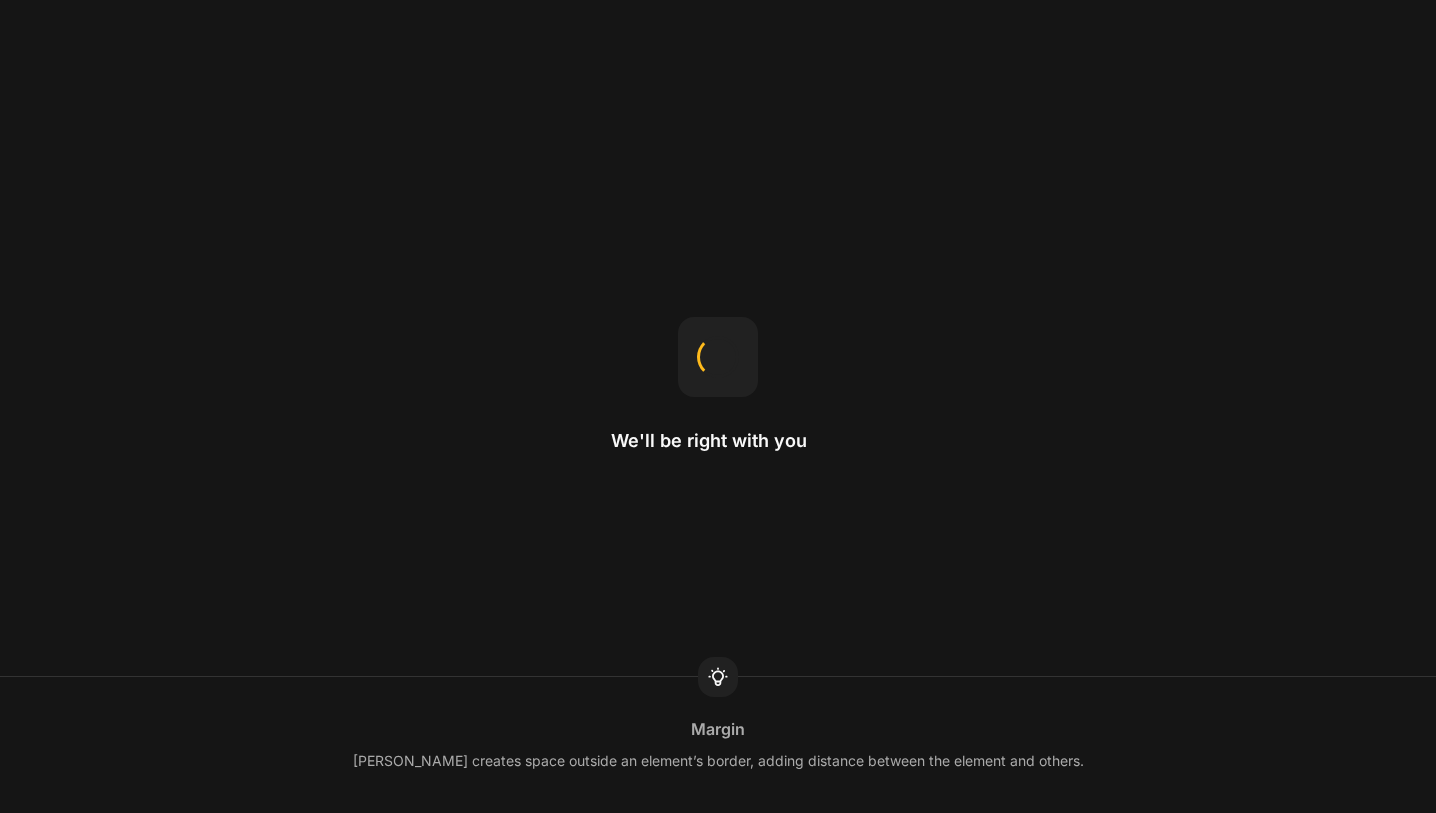 scroll, scrollTop: 0, scrollLeft: 0, axis: both 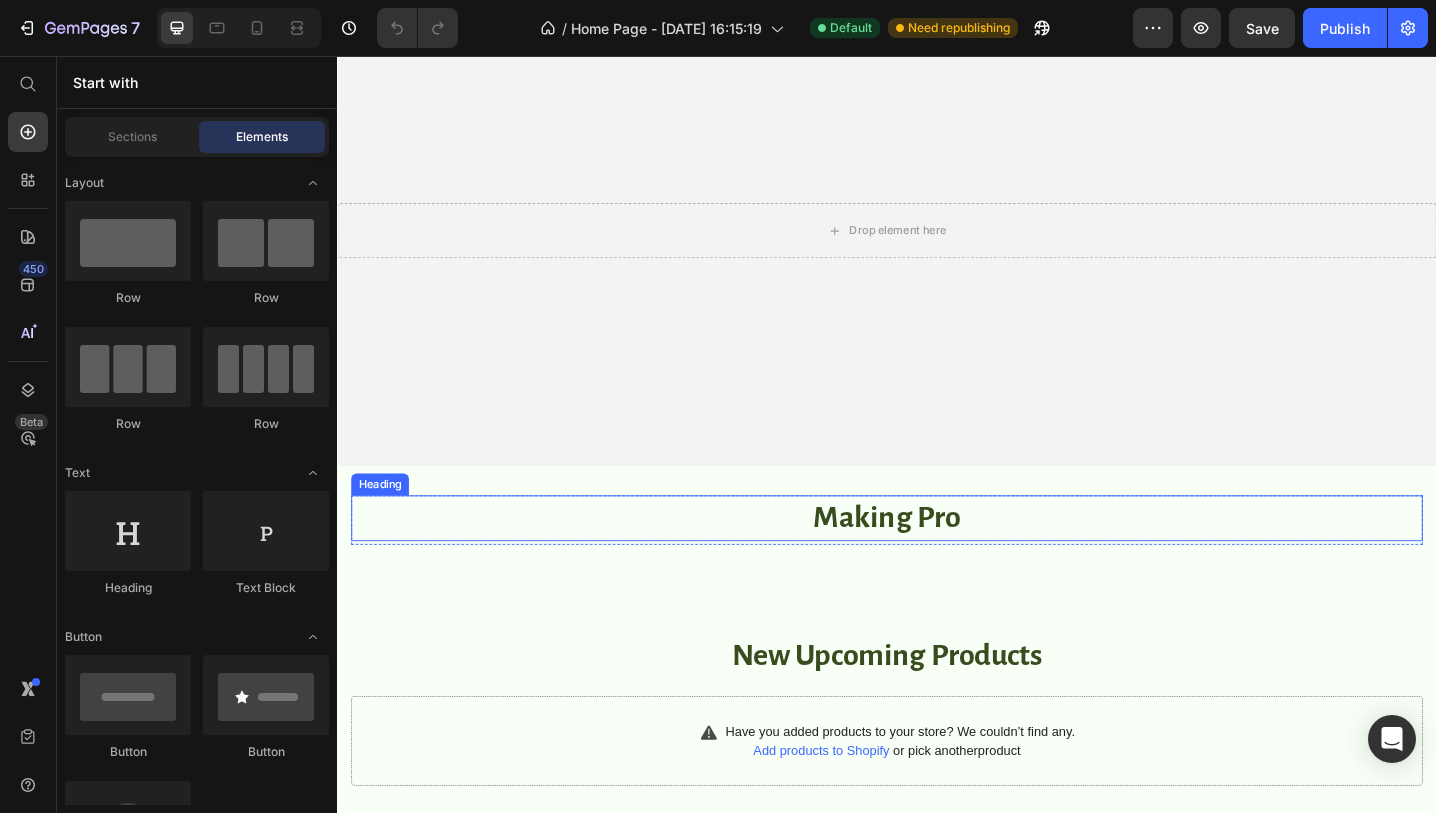 click on "Making Pro" at bounding box center [937, 561] 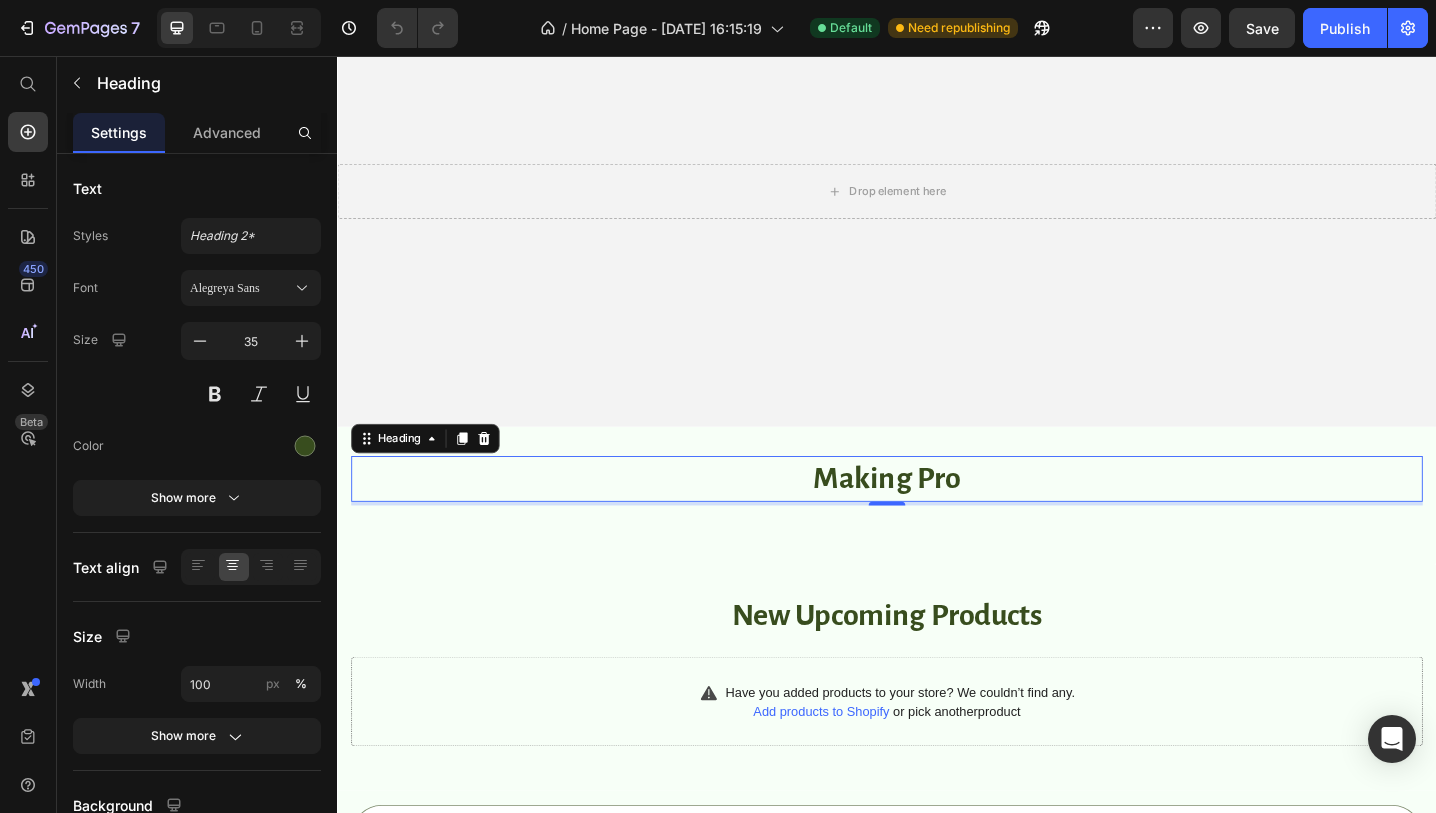 scroll, scrollTop: 0, scrollLeft: 0, axis: both 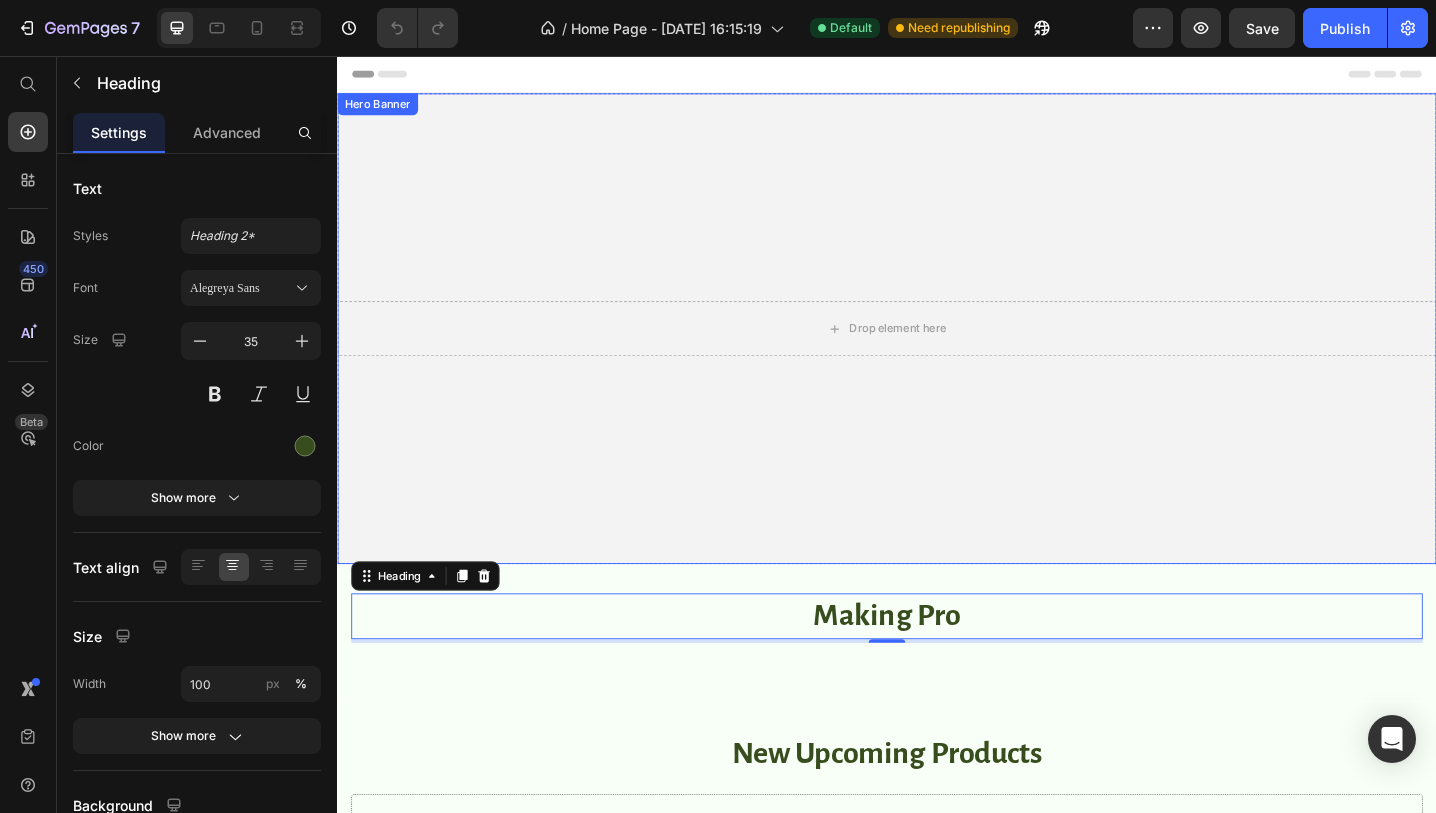 click on "Drop element here" at bounding box center (937, 354) 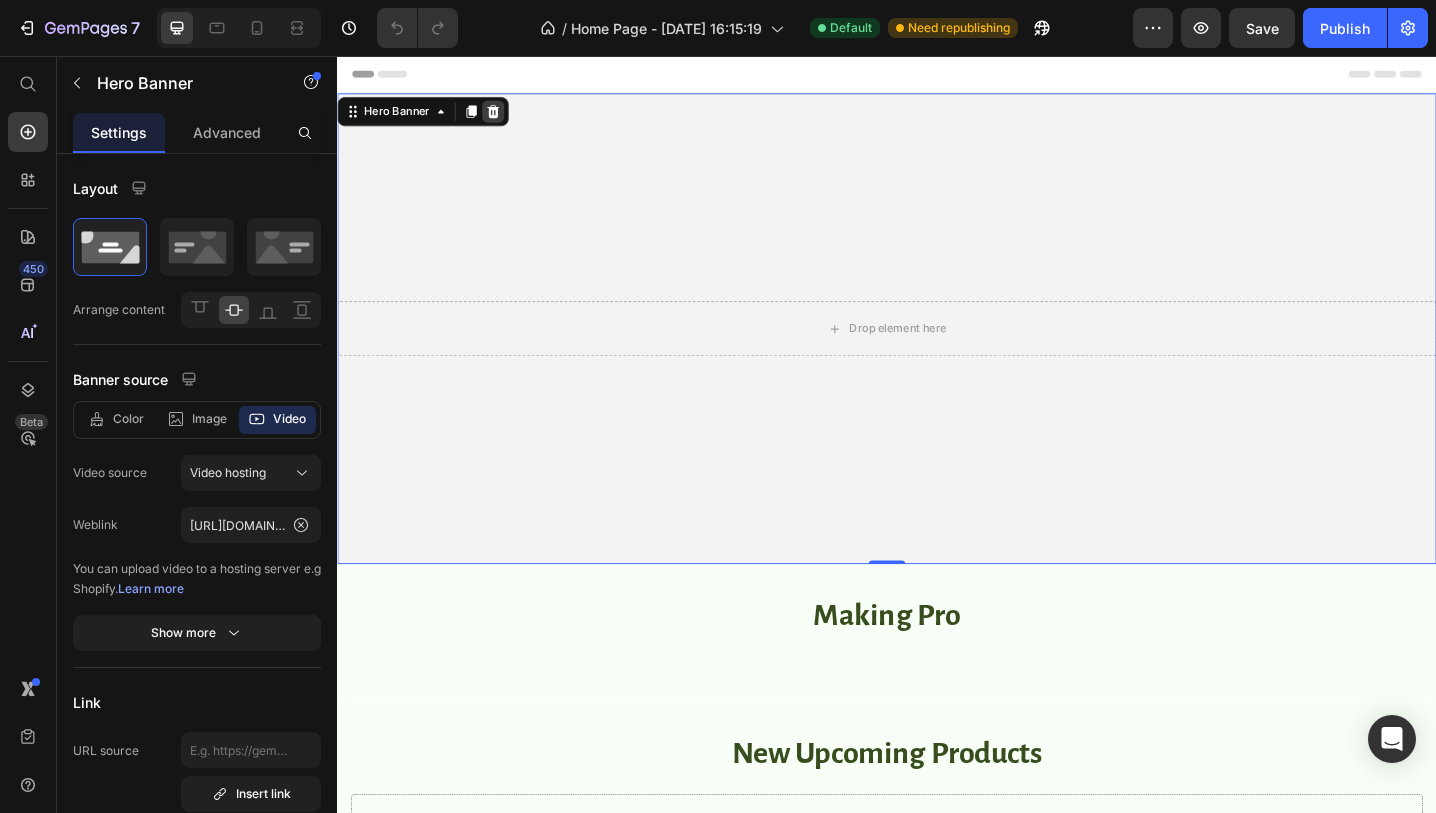 click 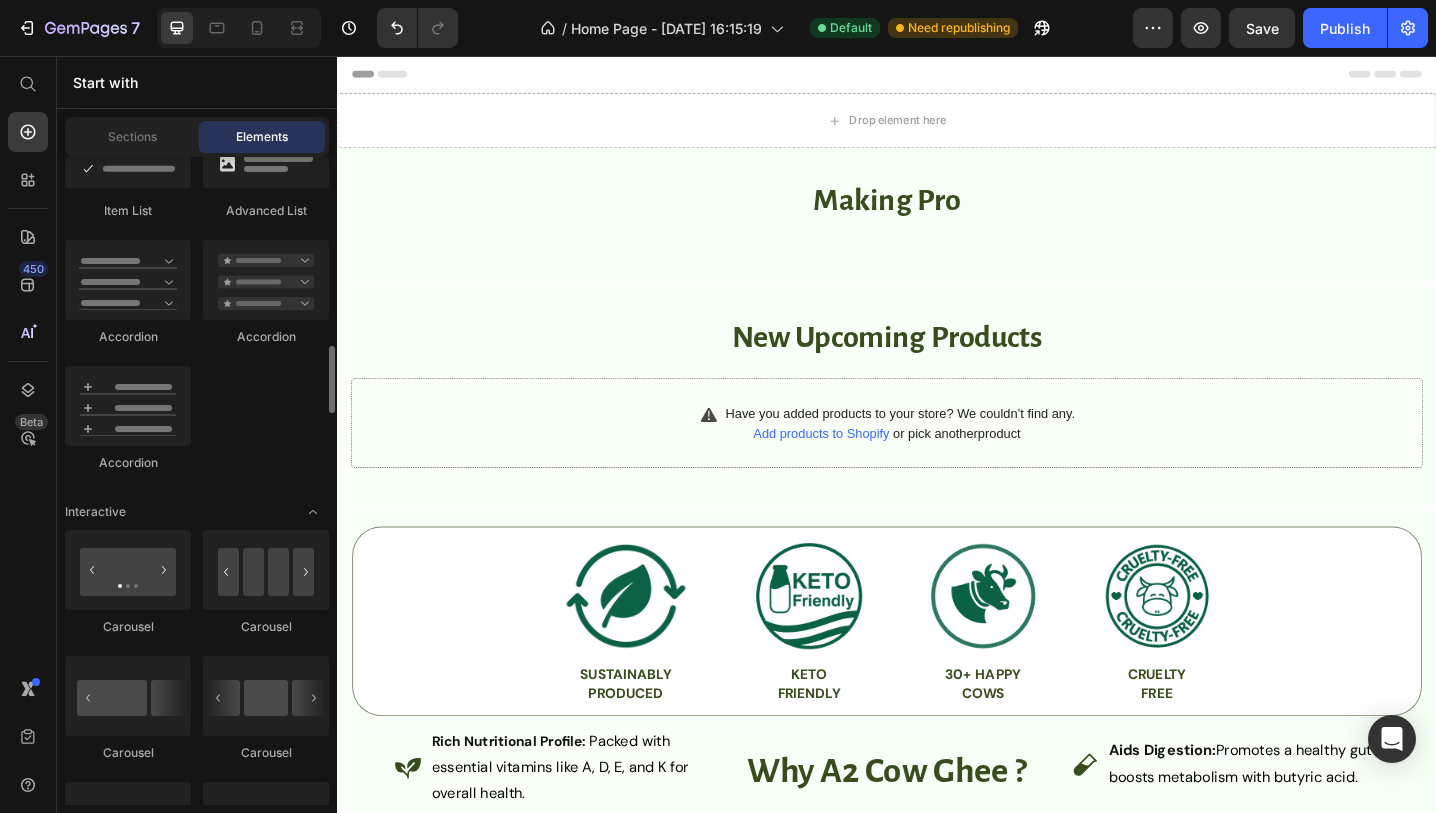 scroll, scrollTop: 1798, scrollLeft: 0, axis: vertical 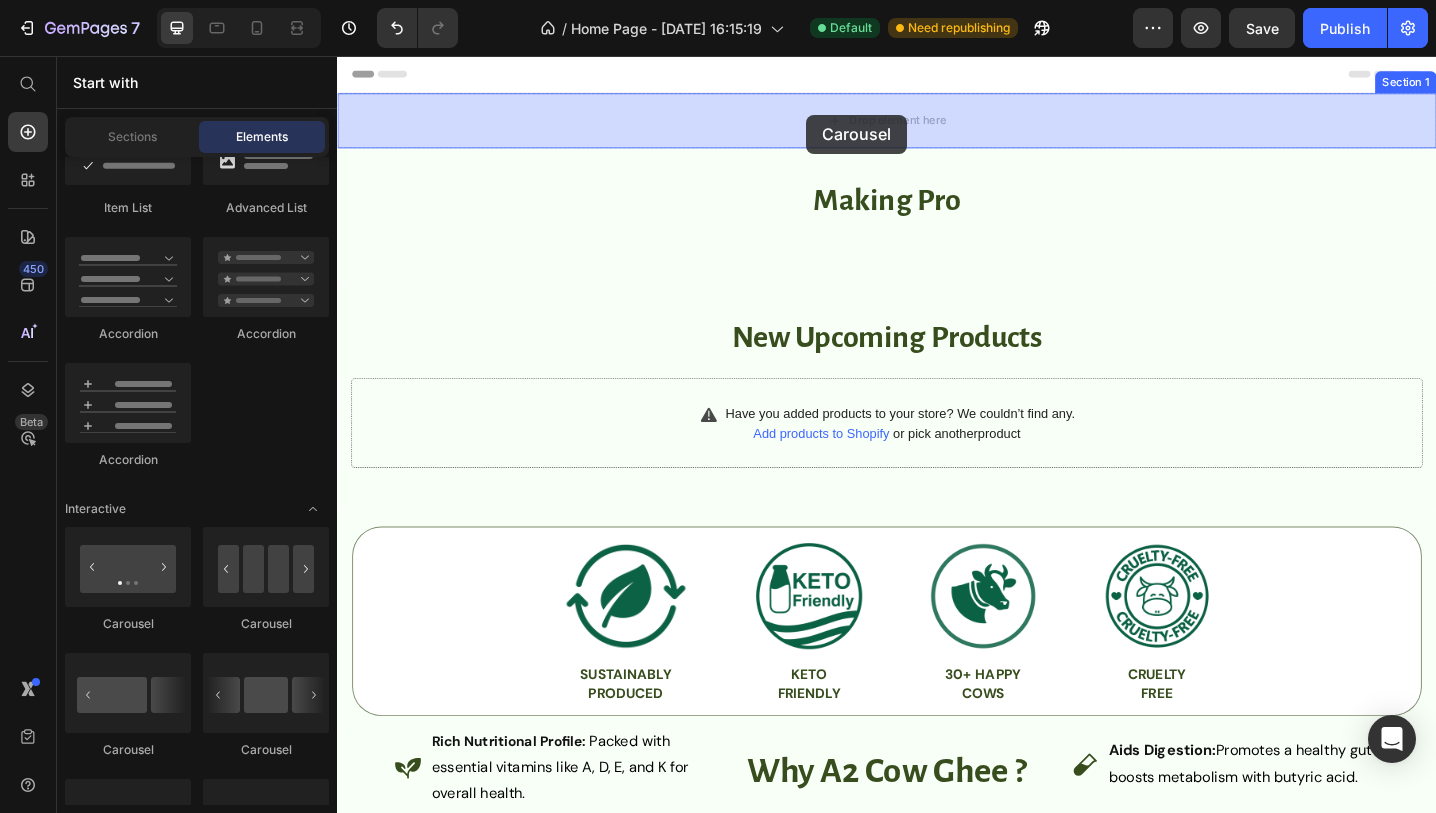 drag, startPoint x: 428, startPoint y: 644, endPoint x: 849, endPoint y: 116, distance: 675.2962 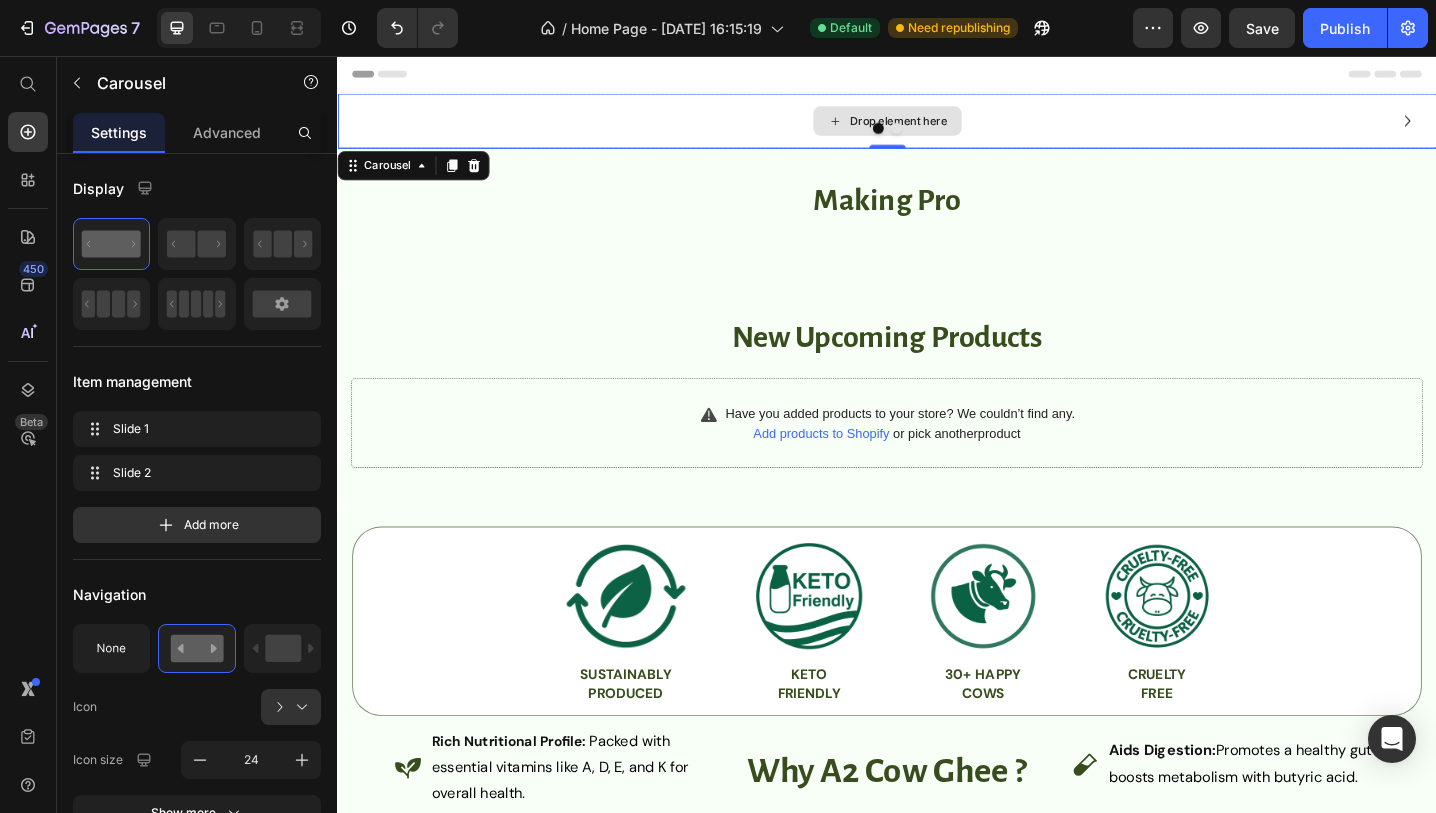 drag, startPoint x: 527, startPoint y: 697, endPoint x: 796, endPoint y: 120, distance: 636.6239 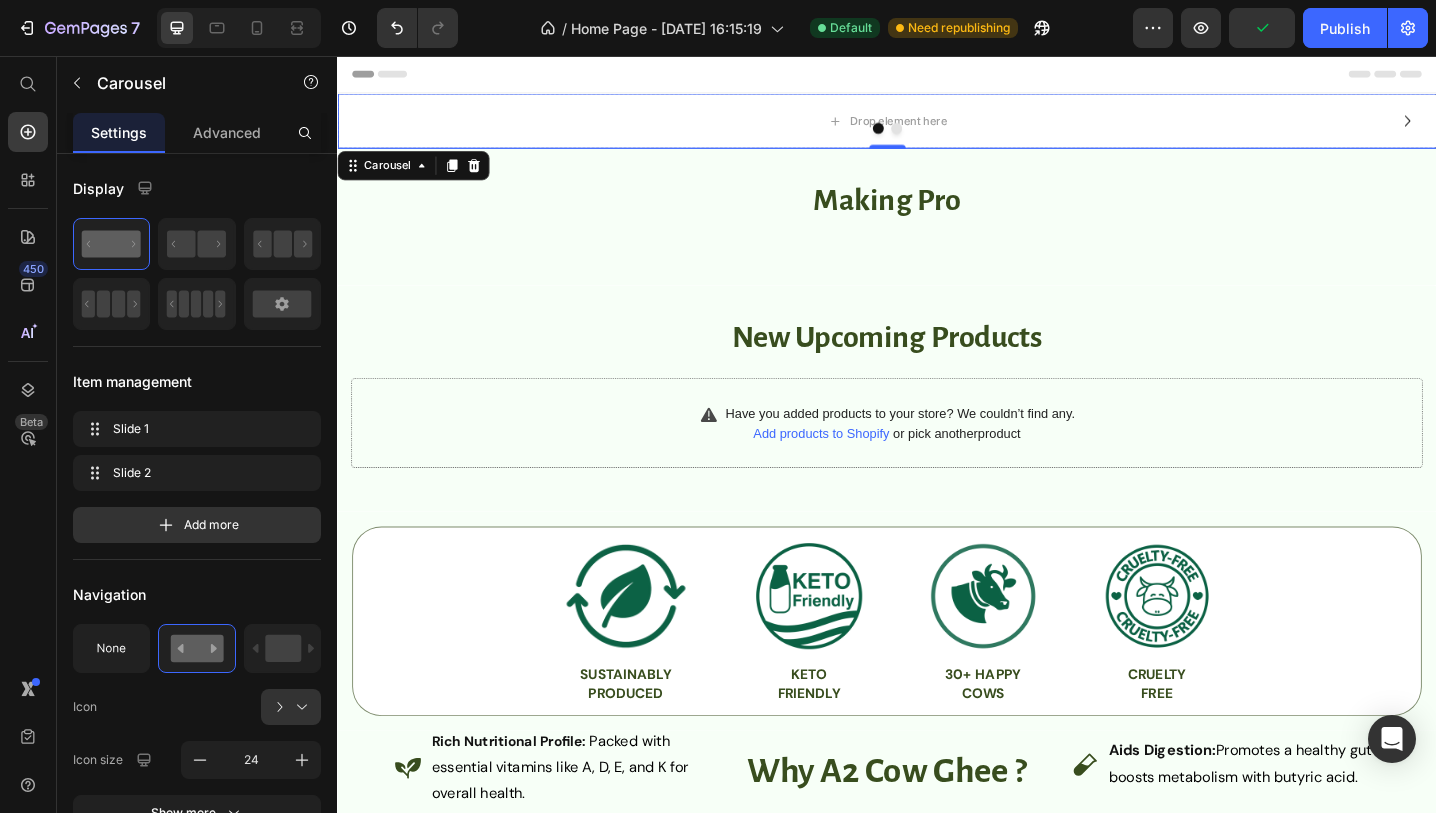 click 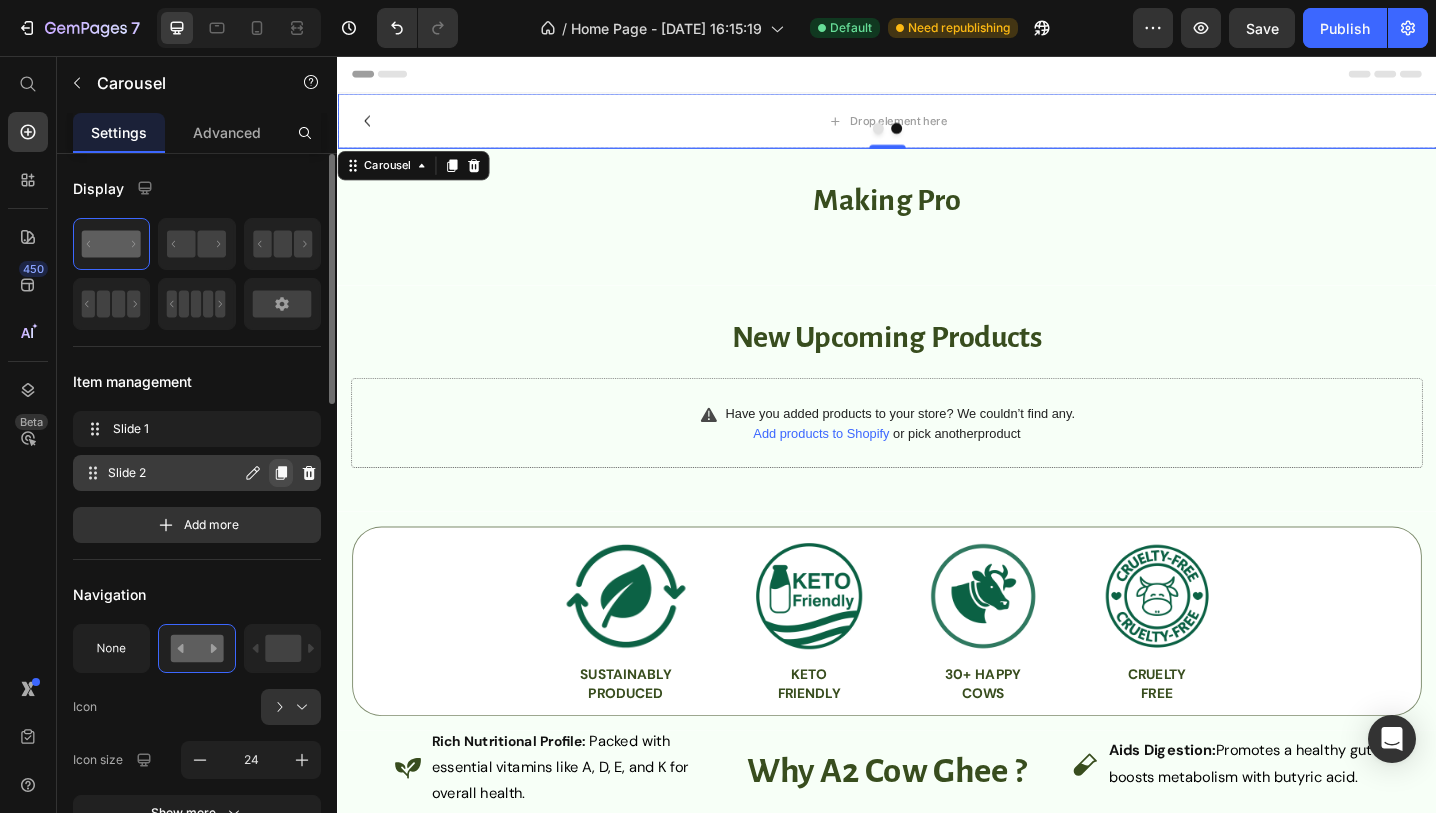 click 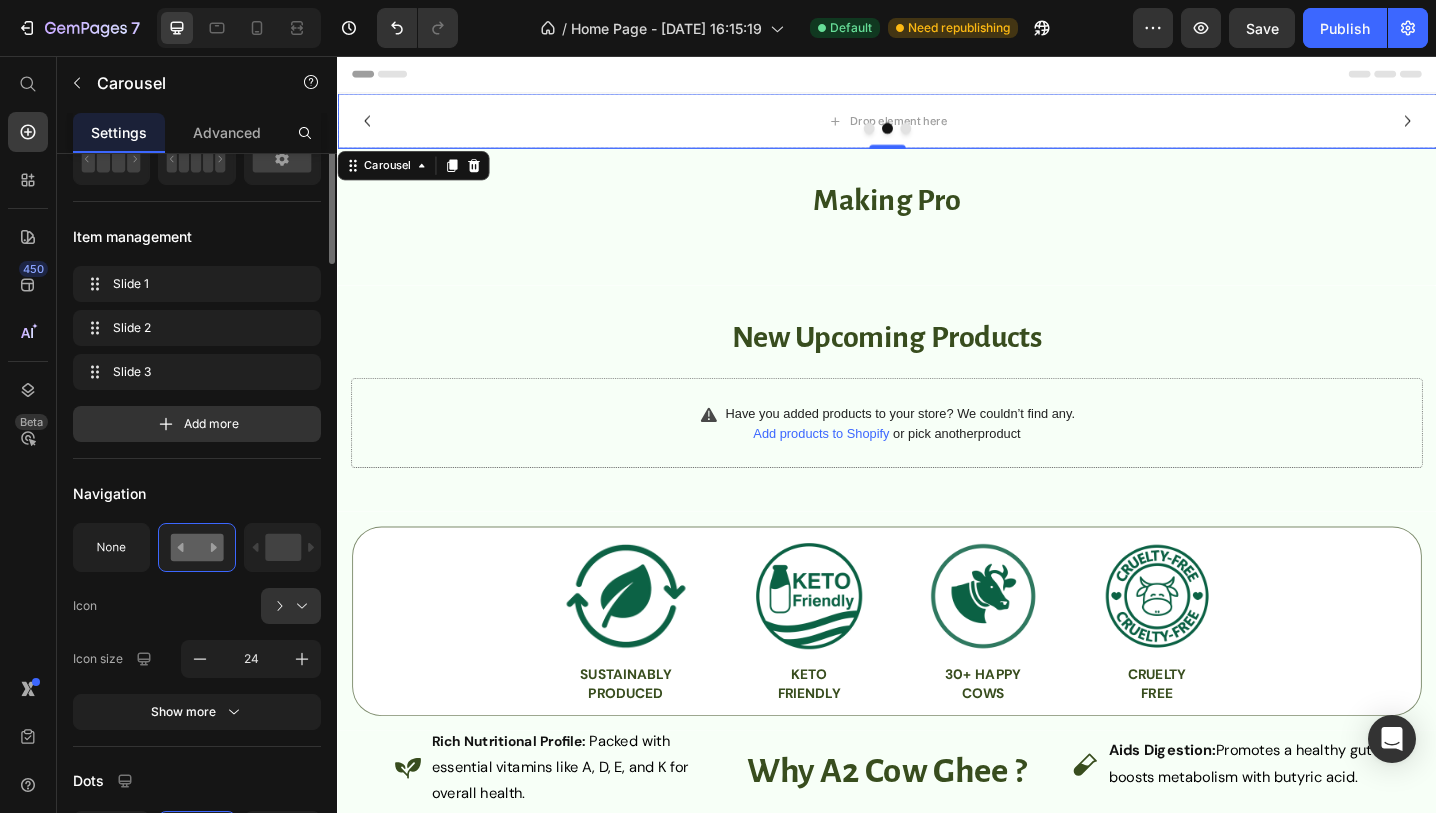 scroll, scrollTop: 0, scrollLeft: 0, axis: both 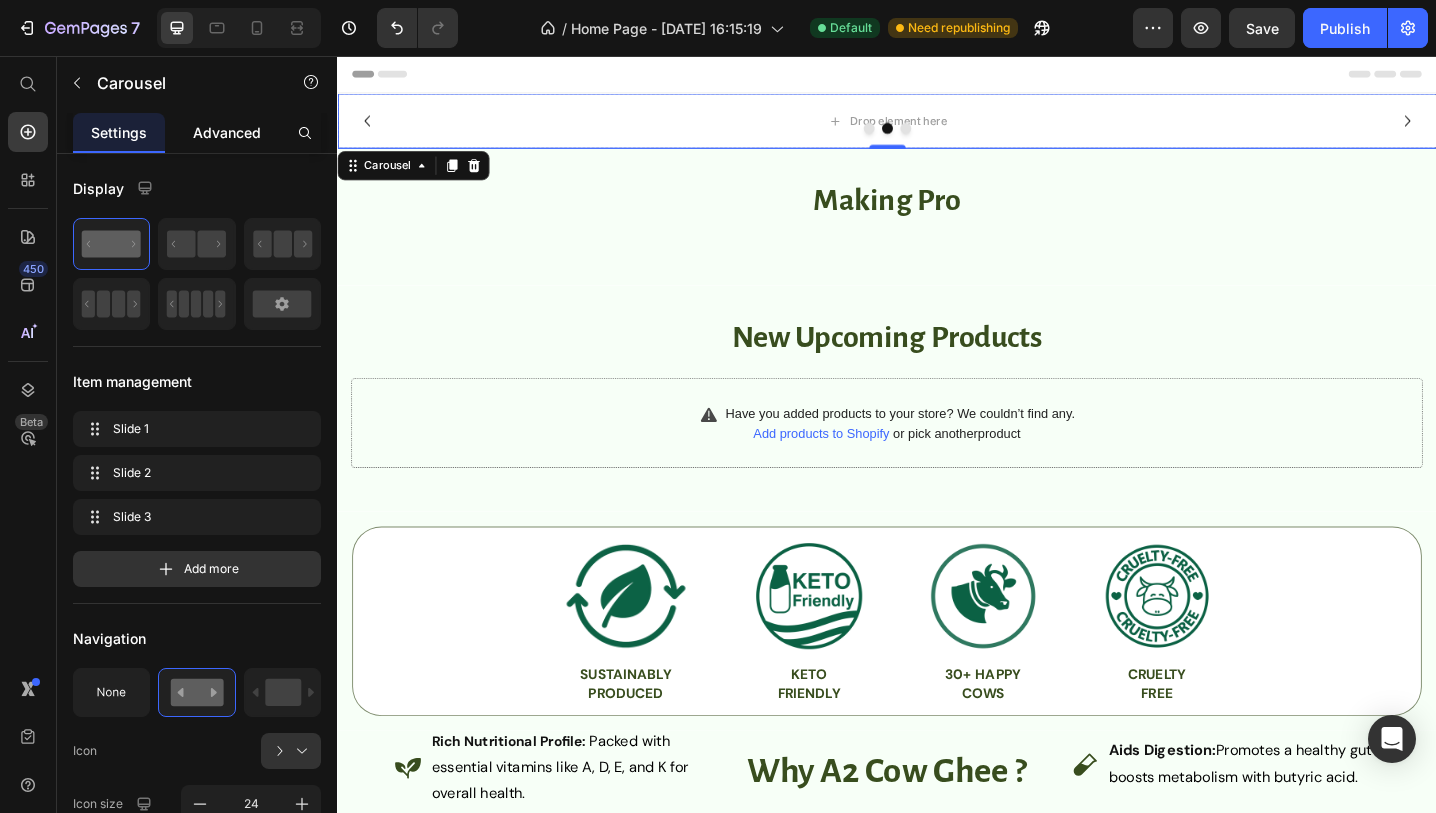 click on "Advanced" at bounding box center [227, 132] 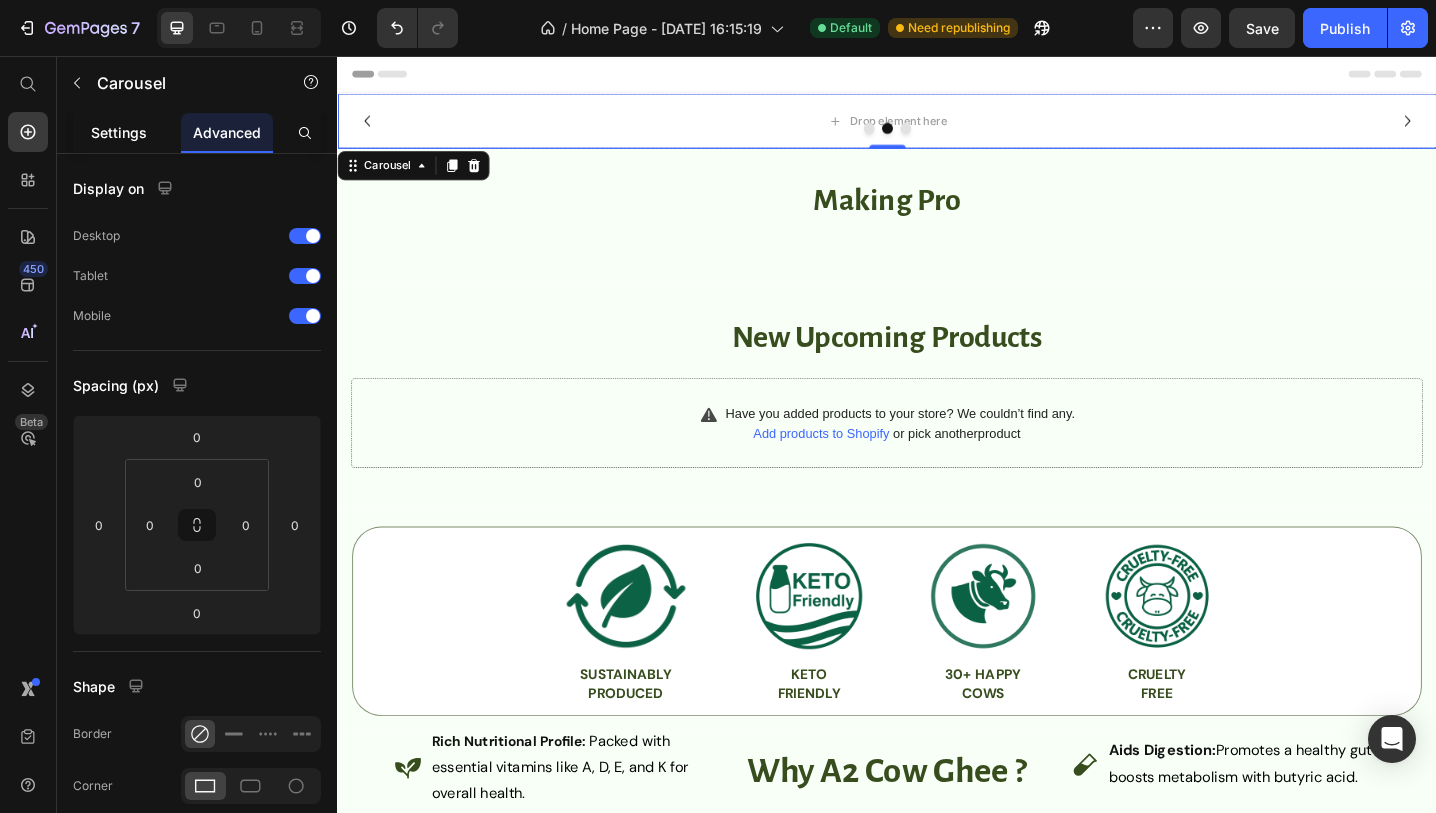 click on "Settings" 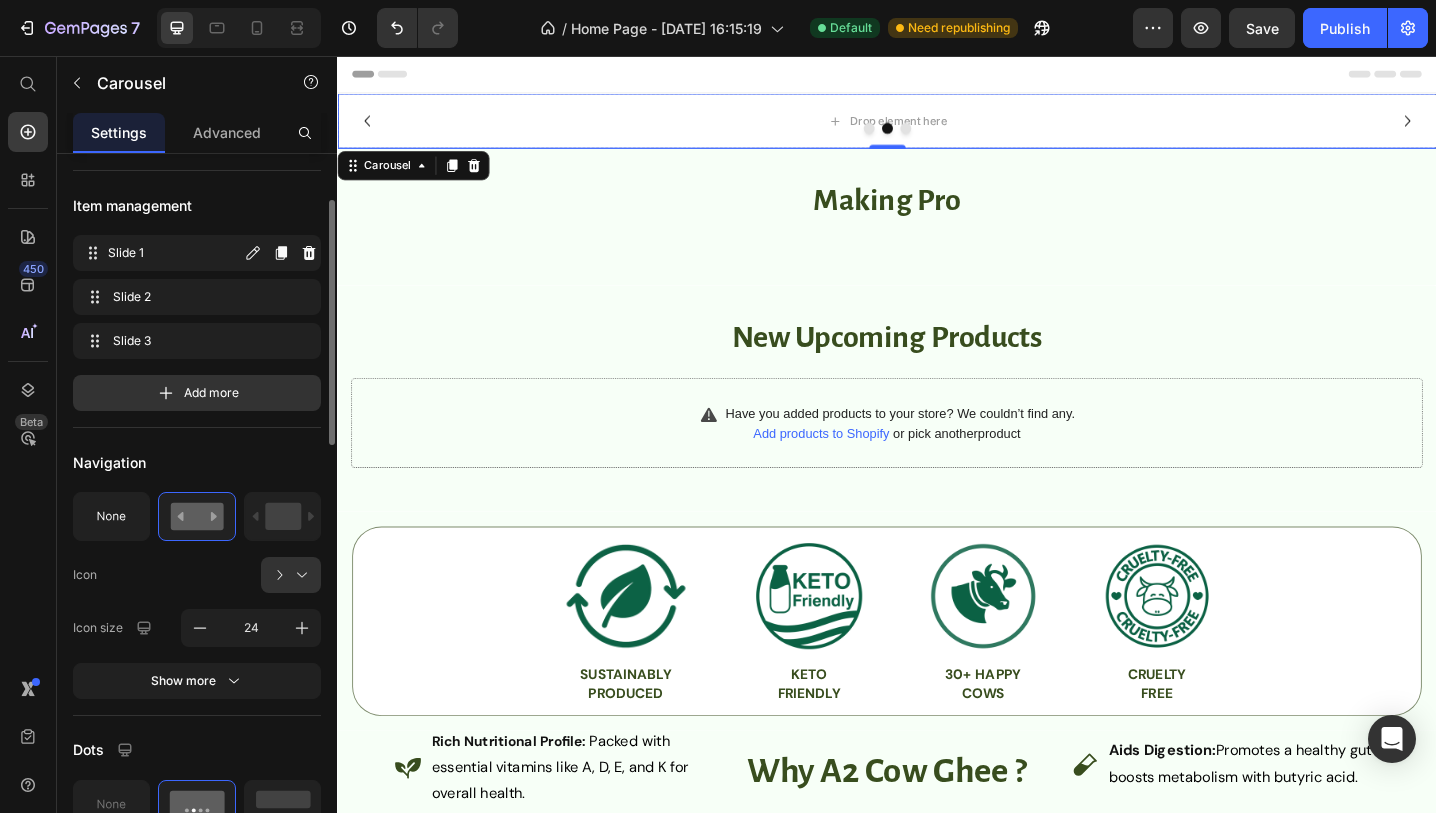 scroll, scrollTop: 0, scrollLeft: 0, axis: both 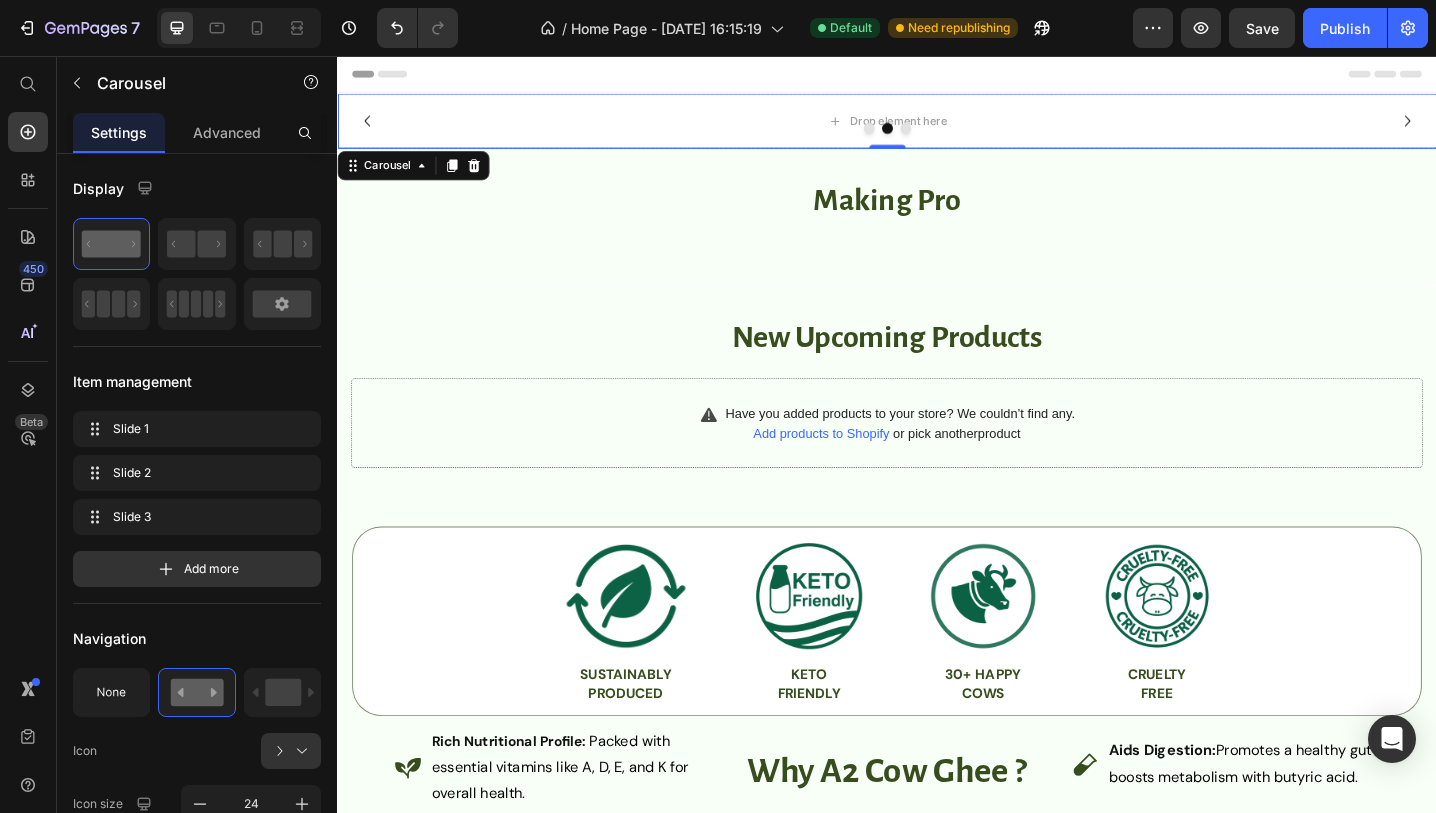 click on "Settings" at bounding box center [119, 132] 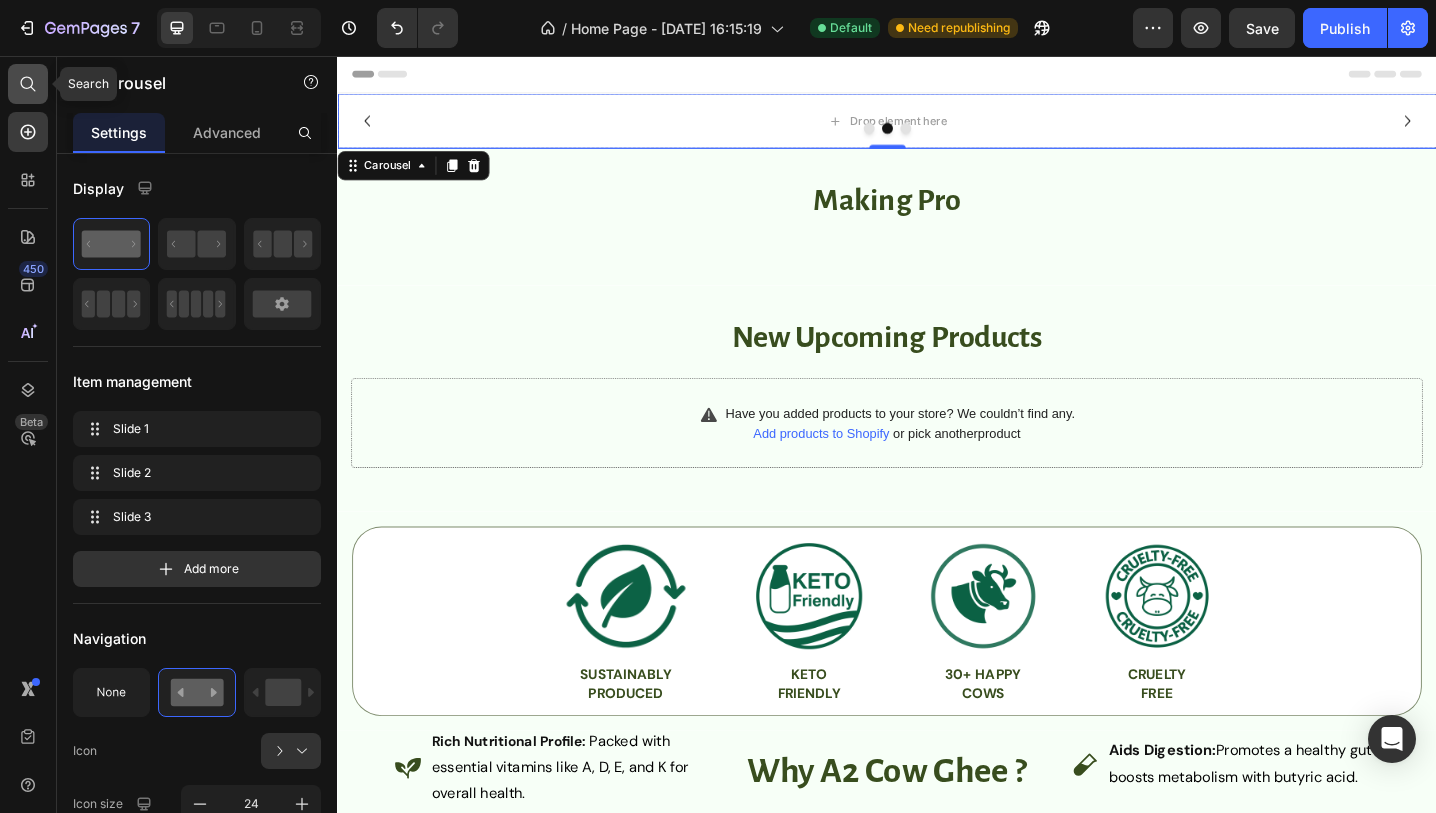 click 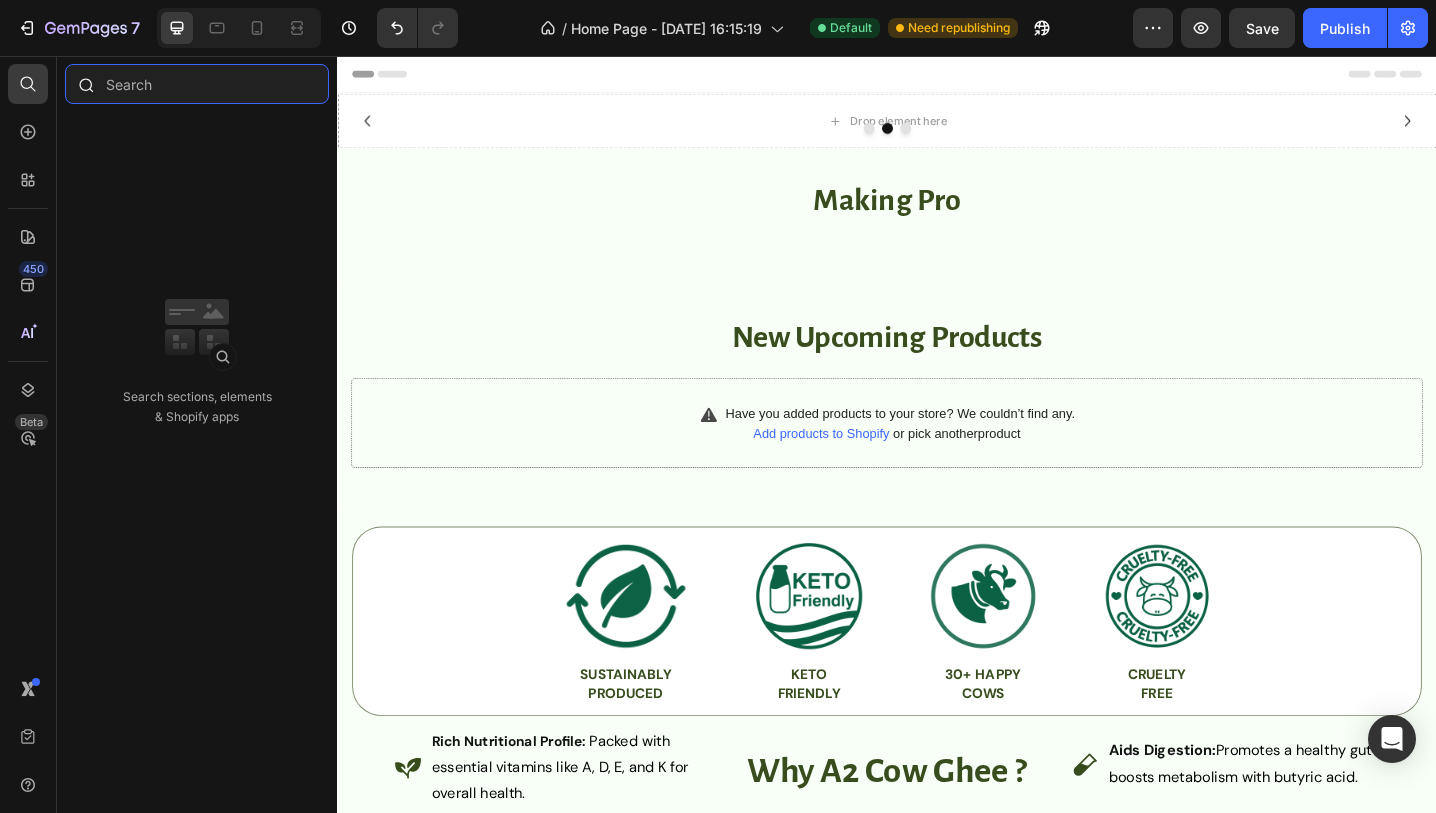 click at bounding box center [197, 84] 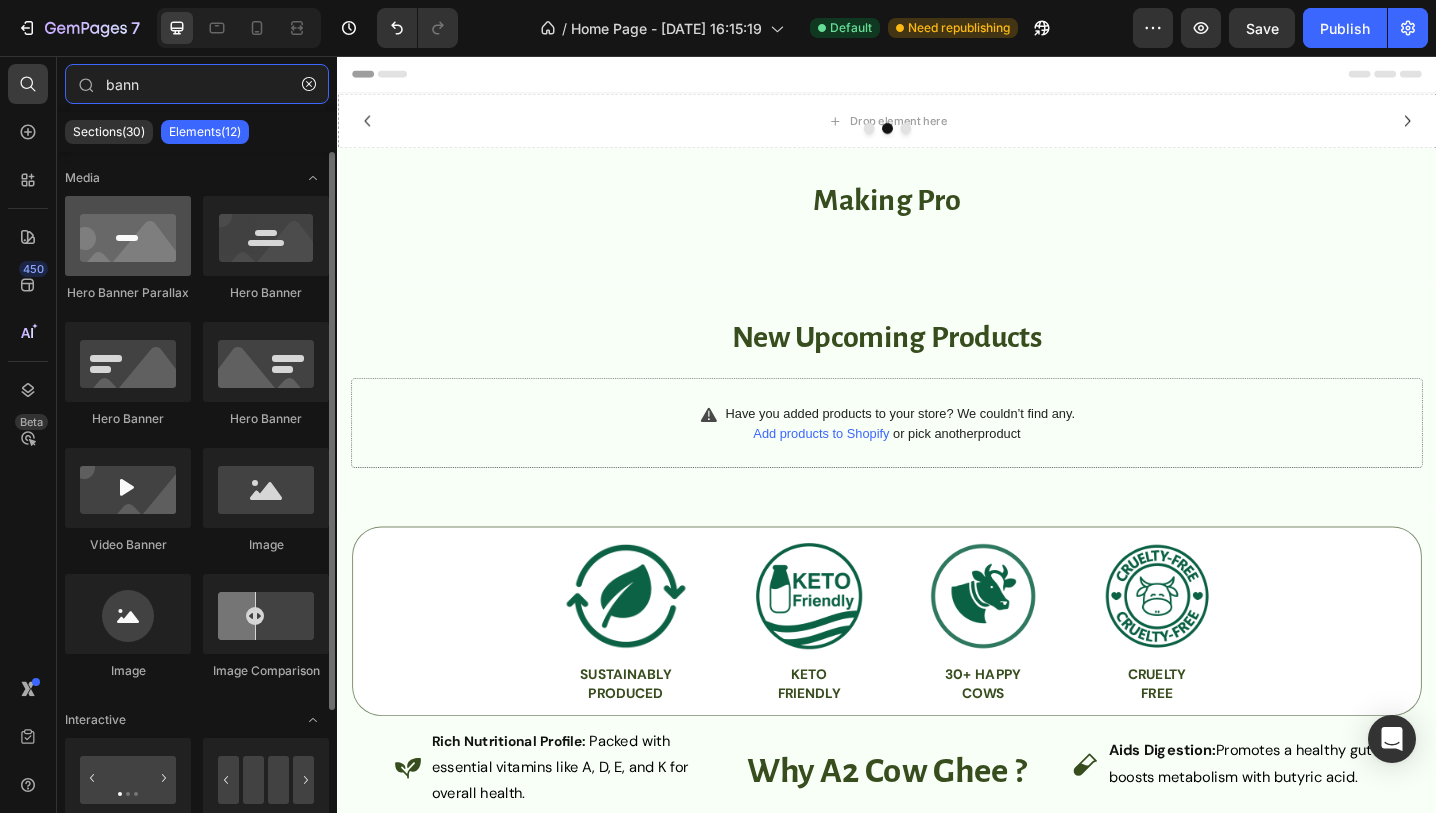 type on "bann" 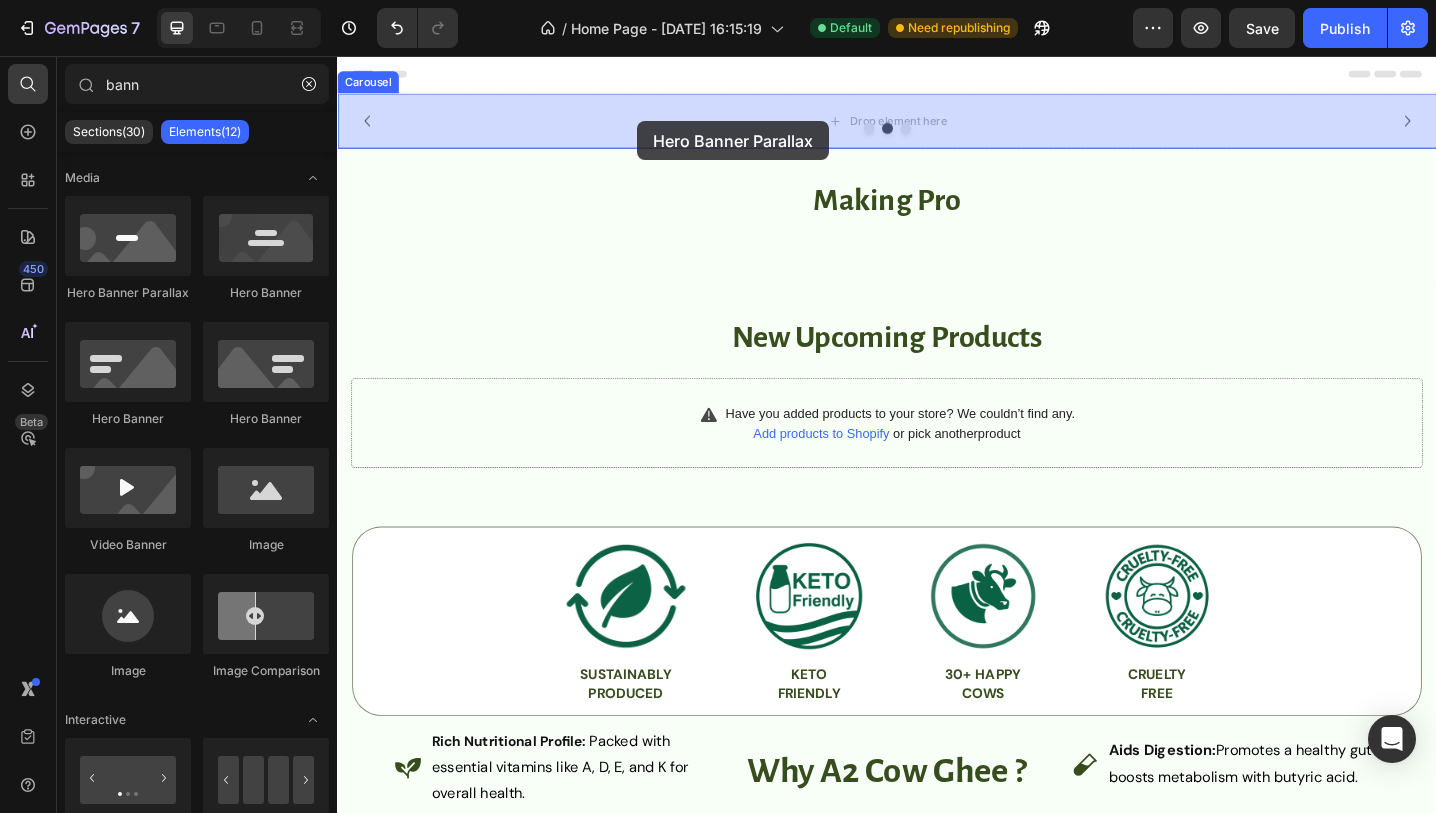 drag, startPoint x: 470, startPoint y: 322, endPoint x: 665, endPoint y: 127, distance: 275.77164 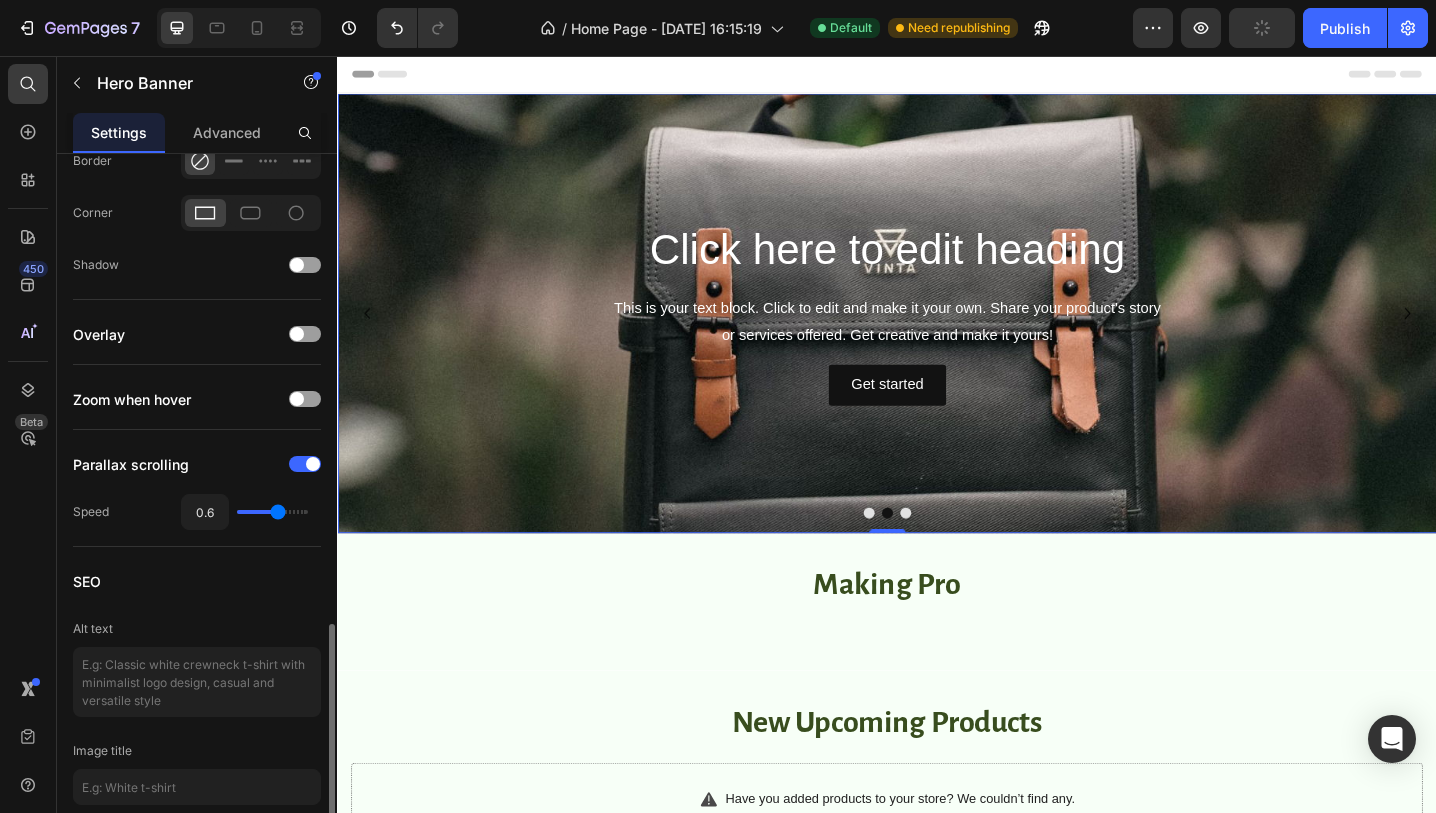 scroll, scrollTop: 1279, scrollLeft: 0, axis: vertical 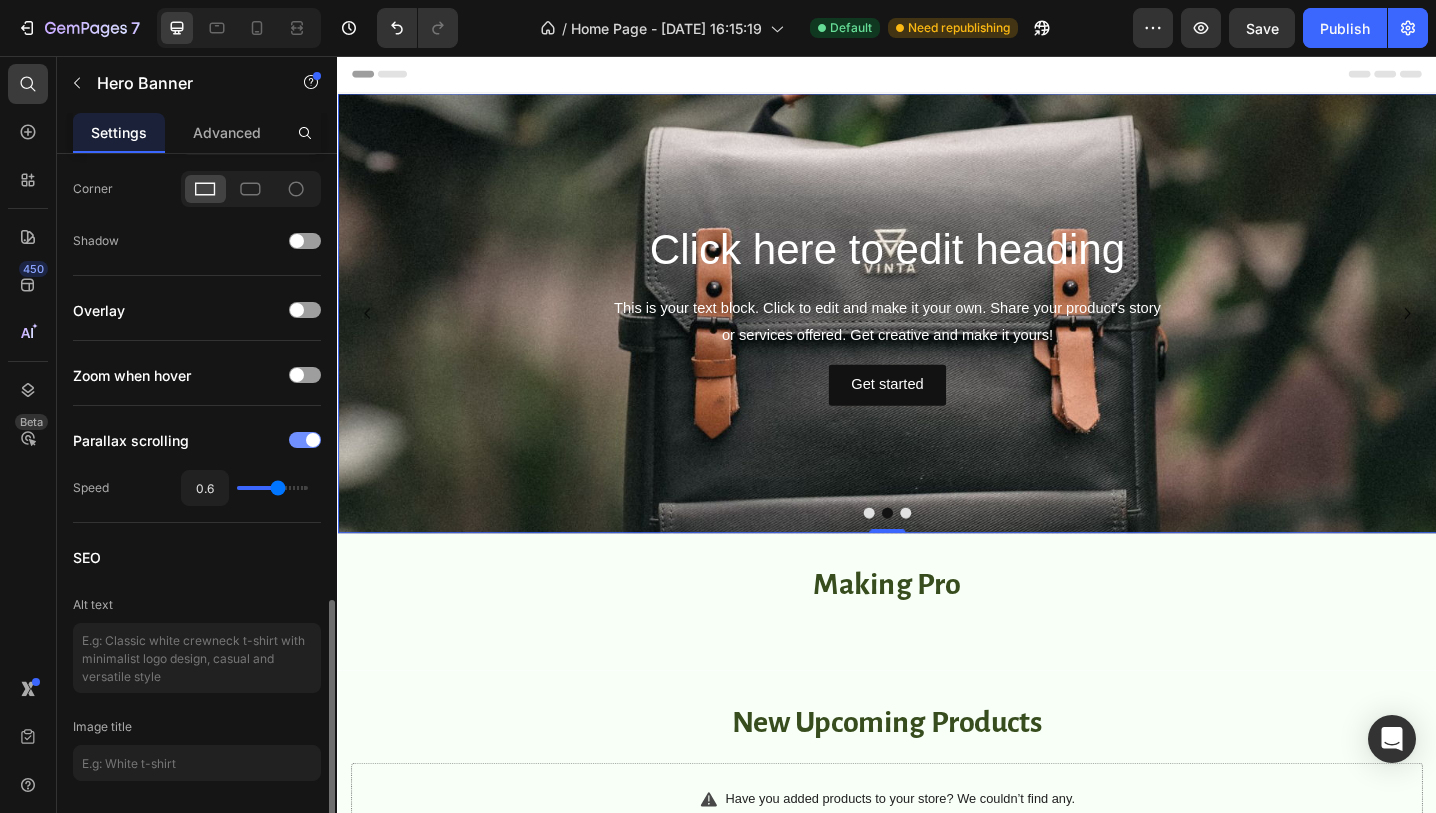 click at bounding box center (313, 440) 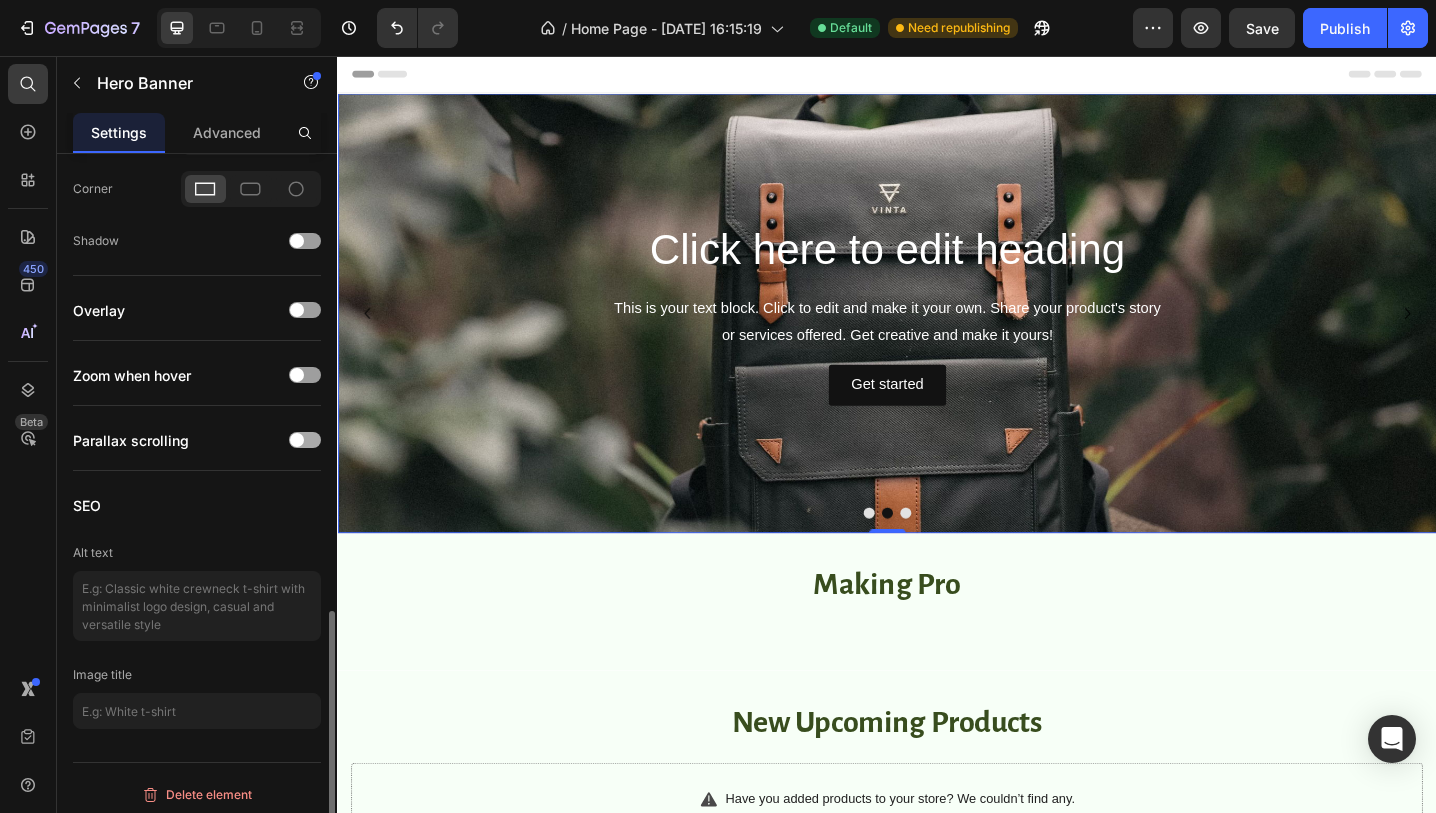 click at bounding box center (305, 440) 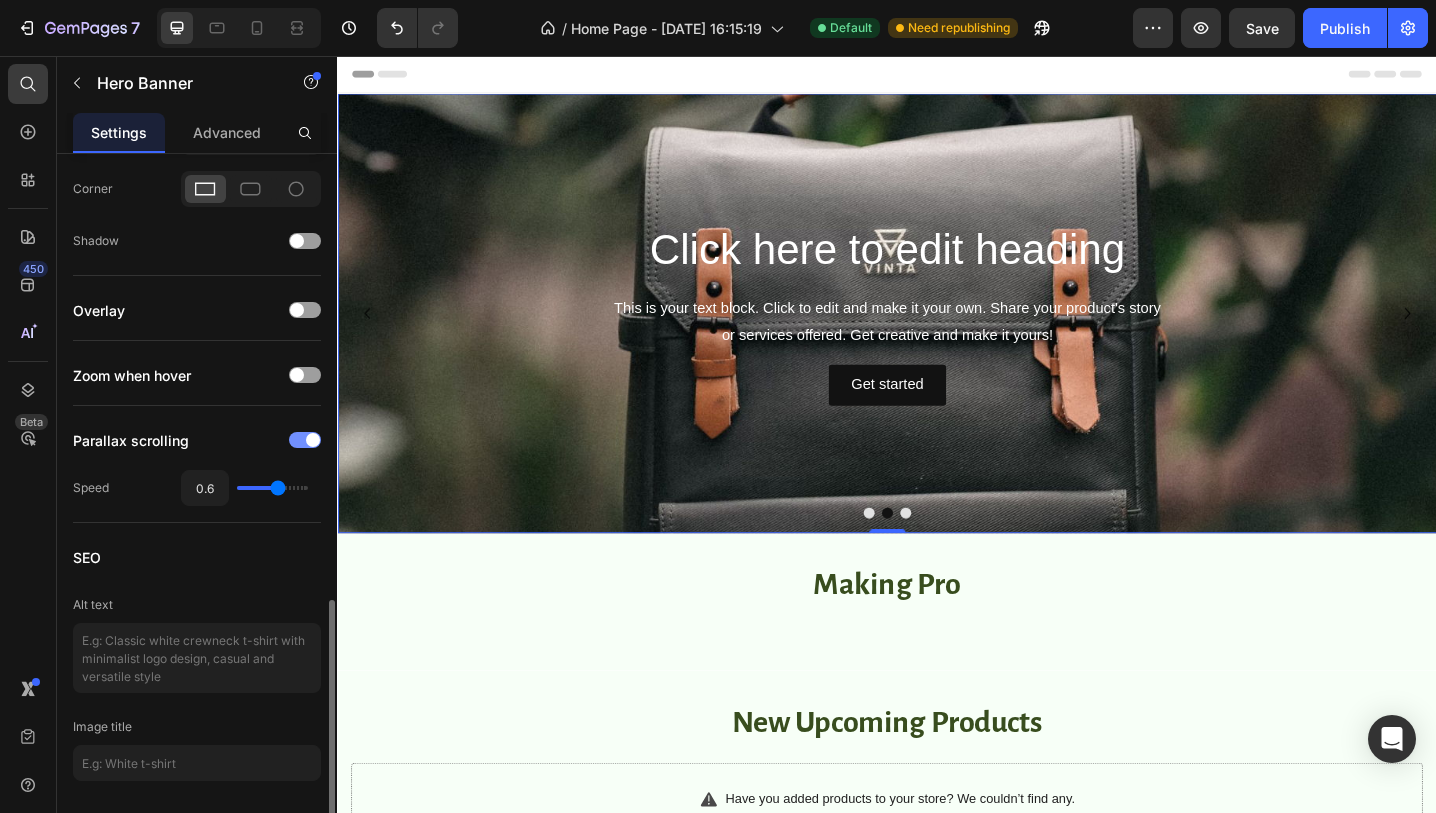 click at bounding box center (313, 440) 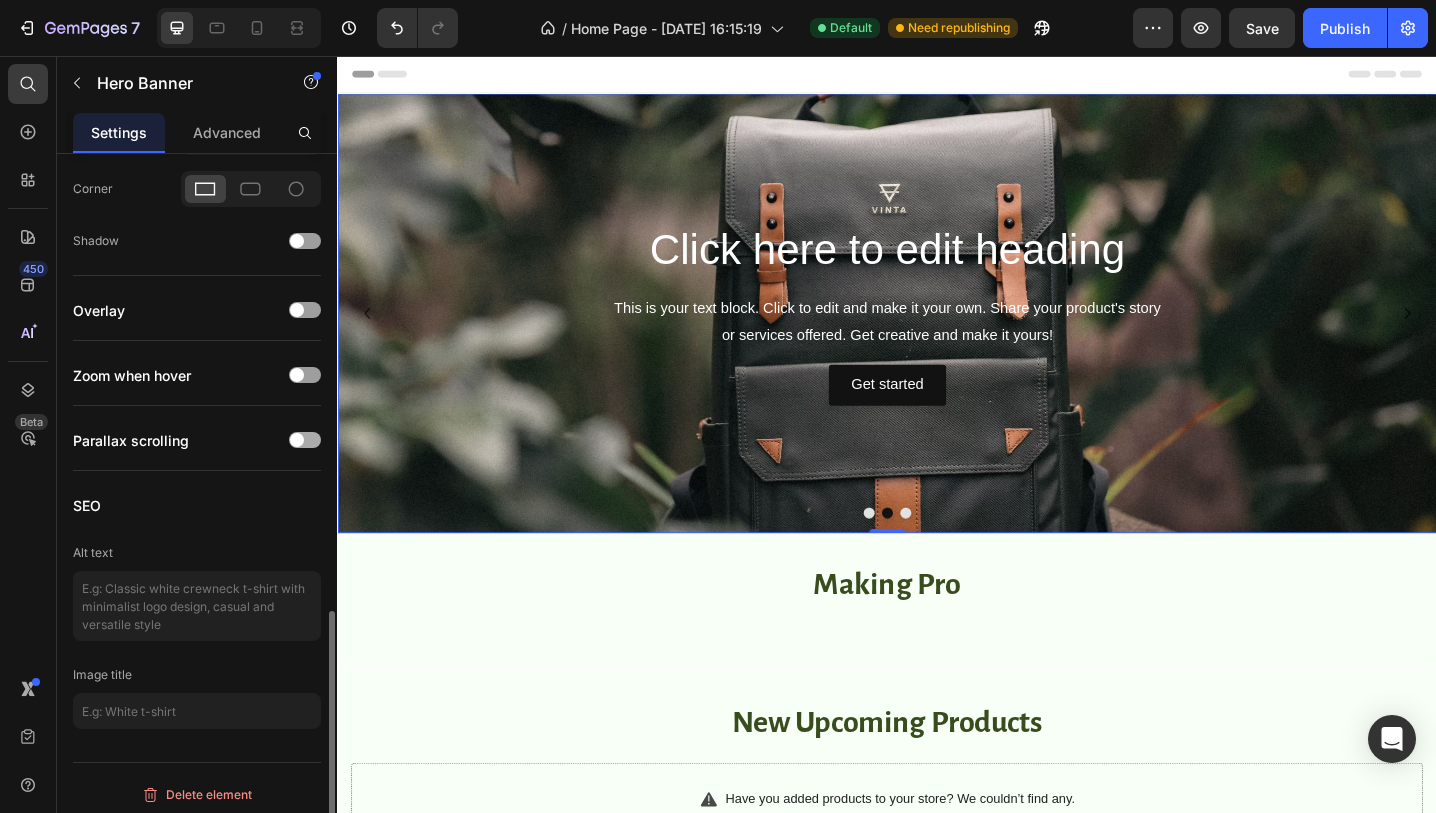 click at bounding box center (305, 440) 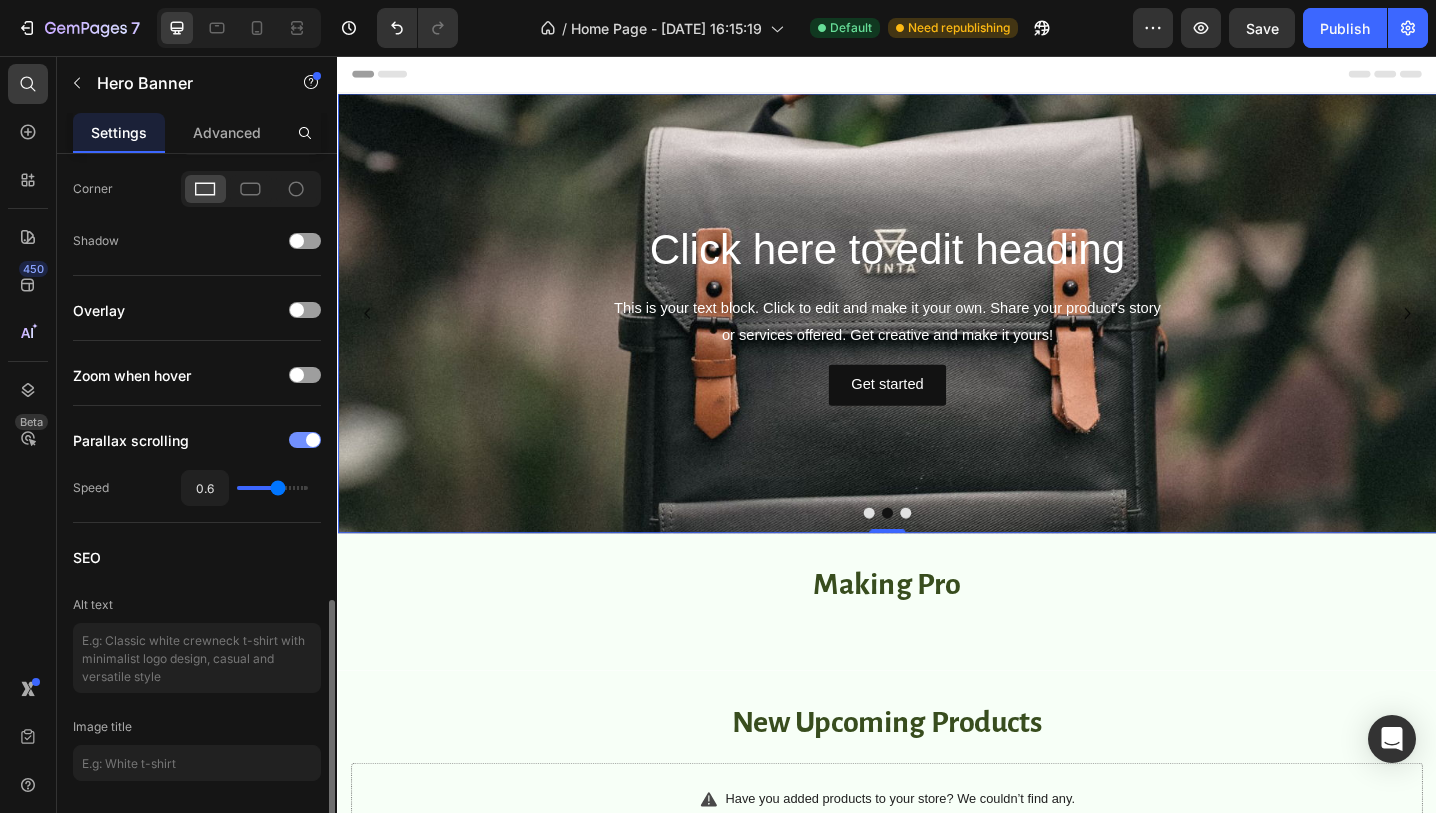 click at bounding box center (313, 440) 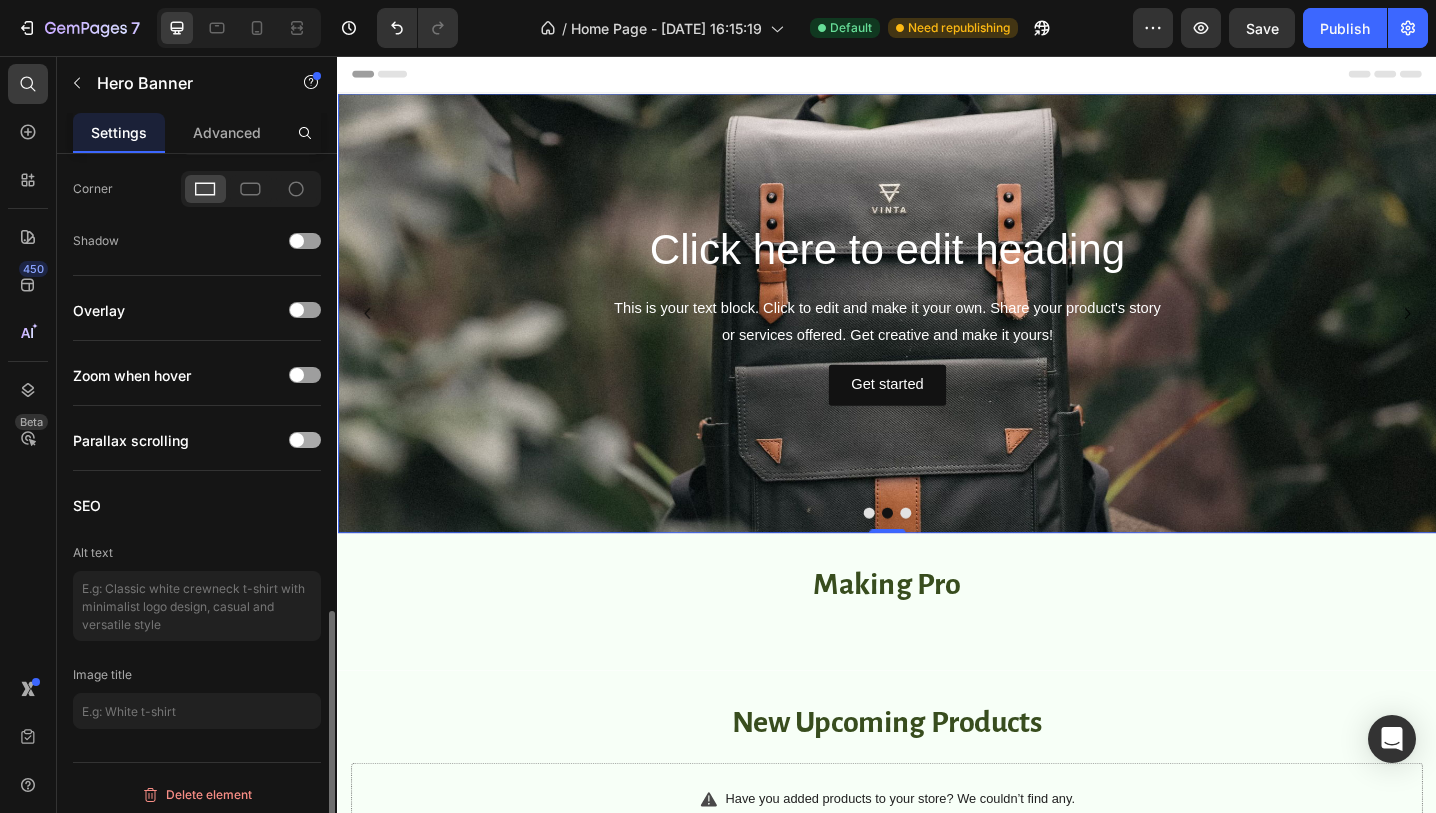 click at bounding box center (305, 440) 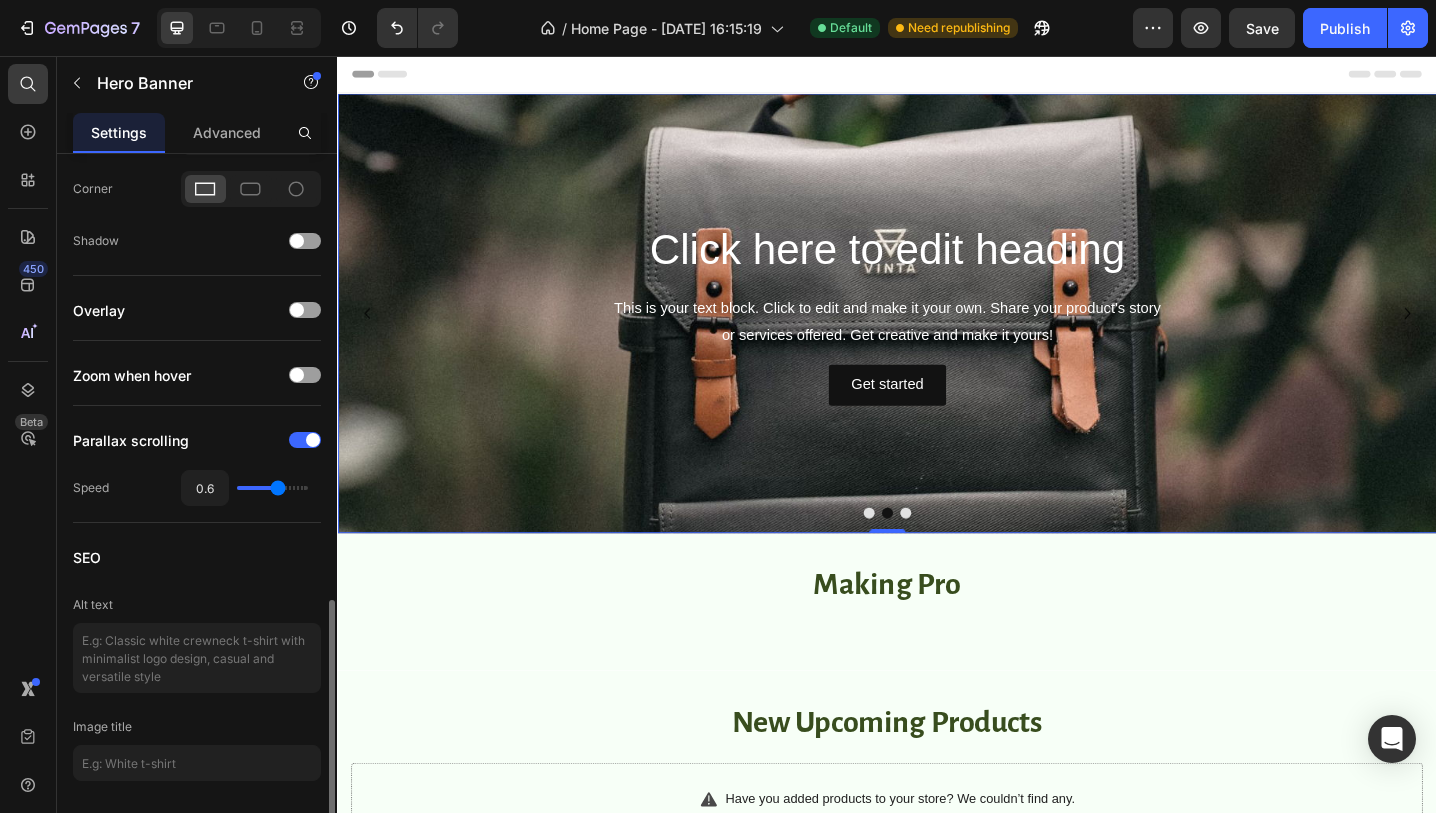 type on "0.5" 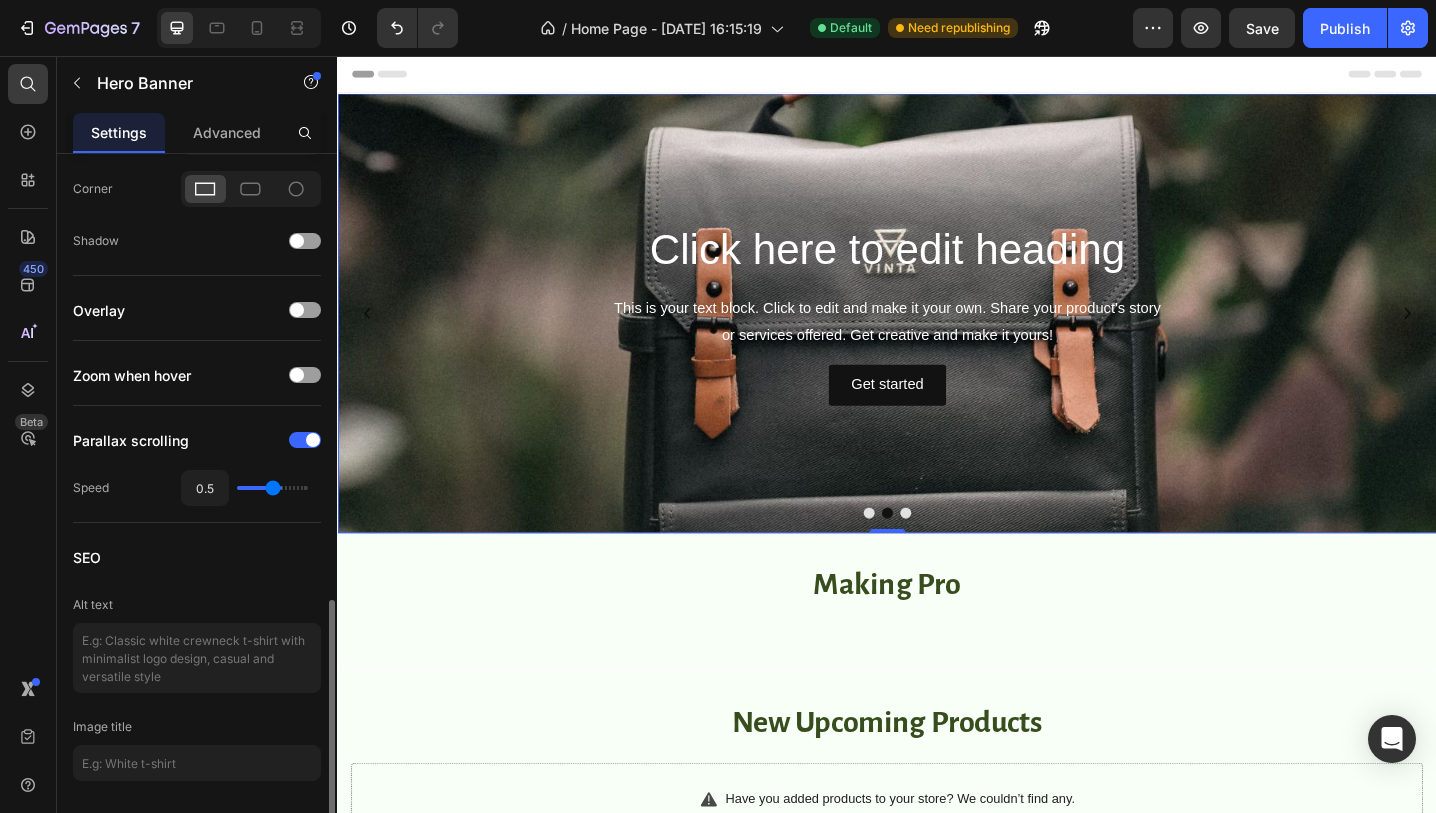 type on "0.4" 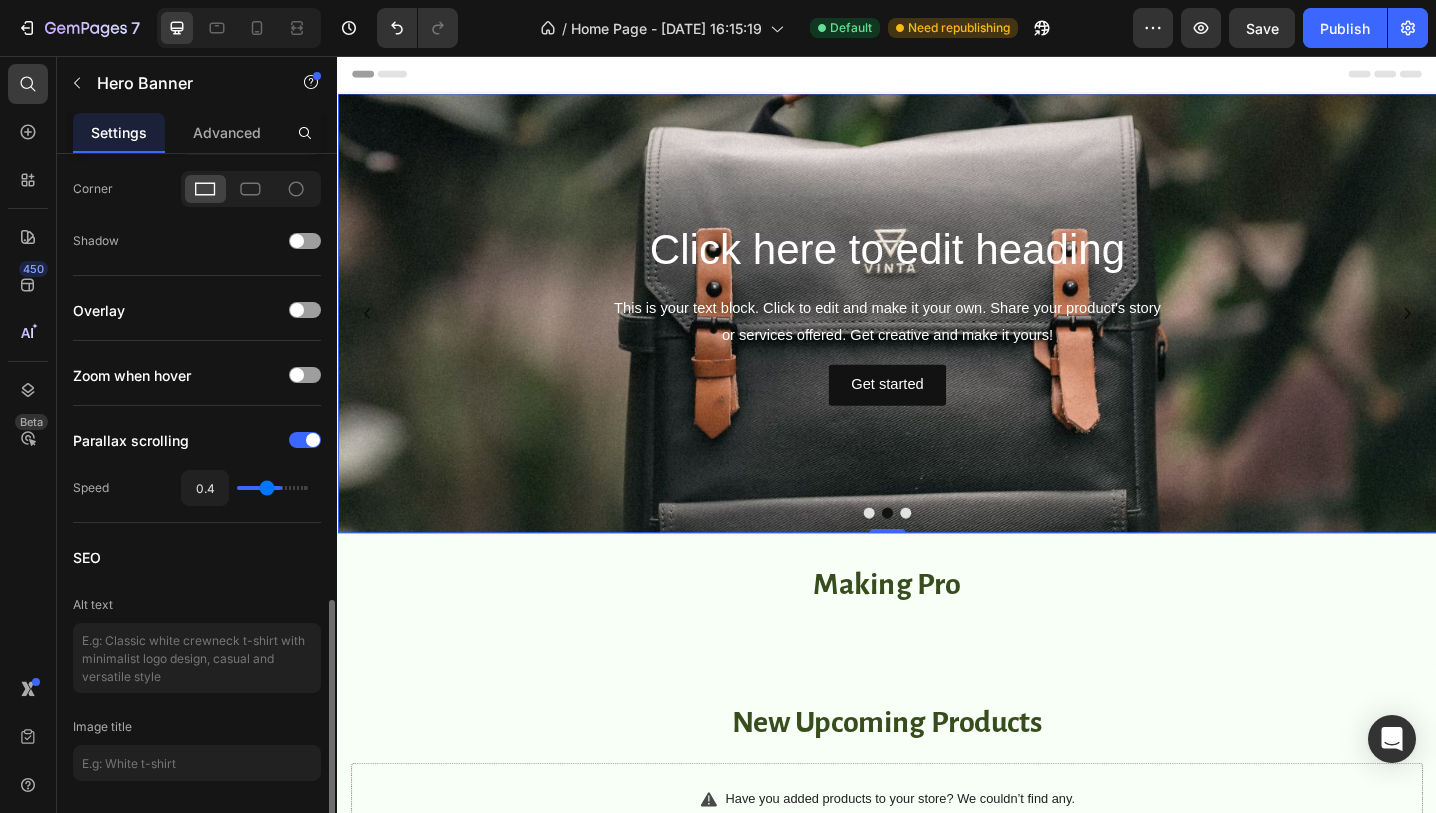 type on "0.3" 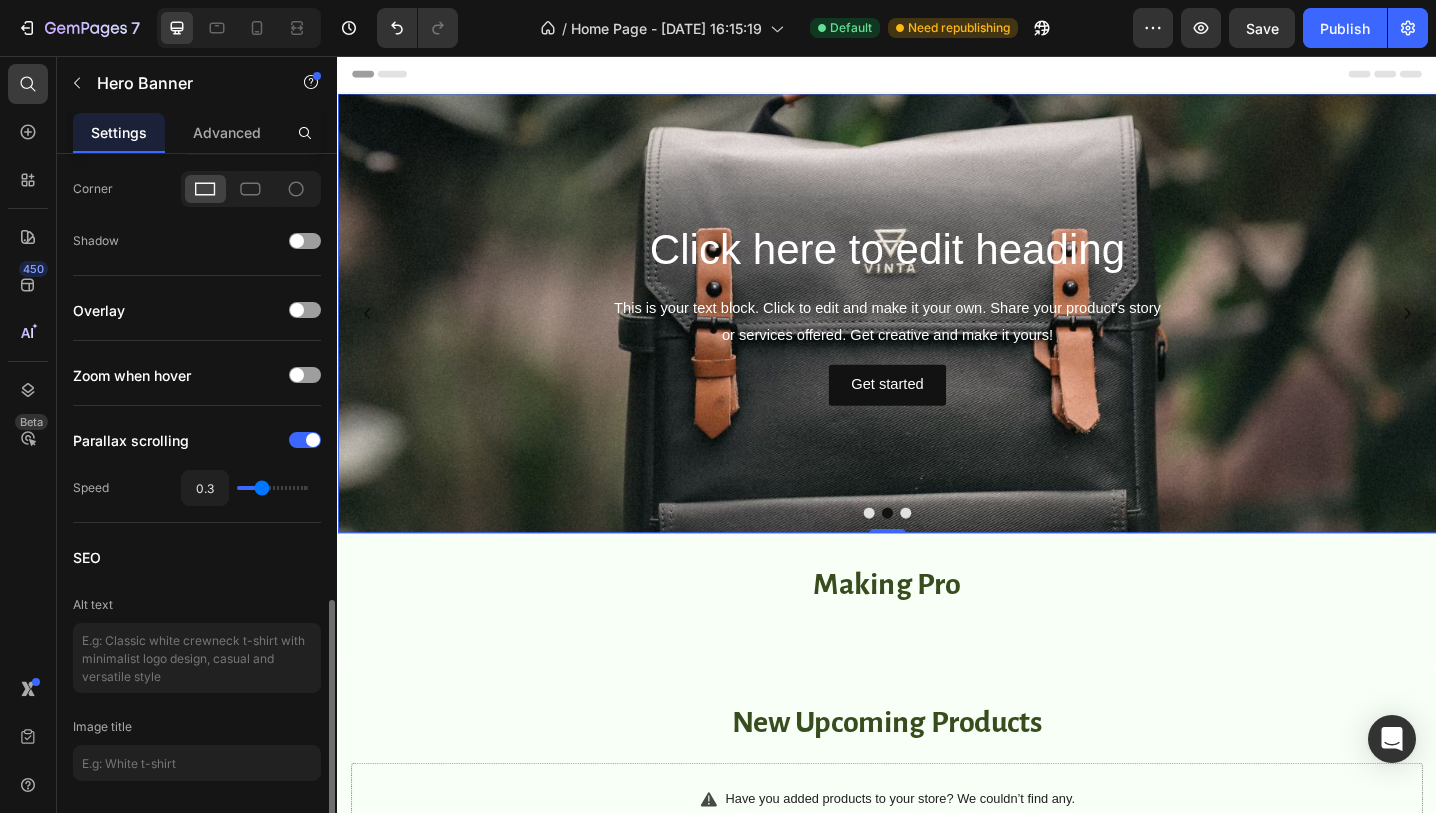 type on "0.2" 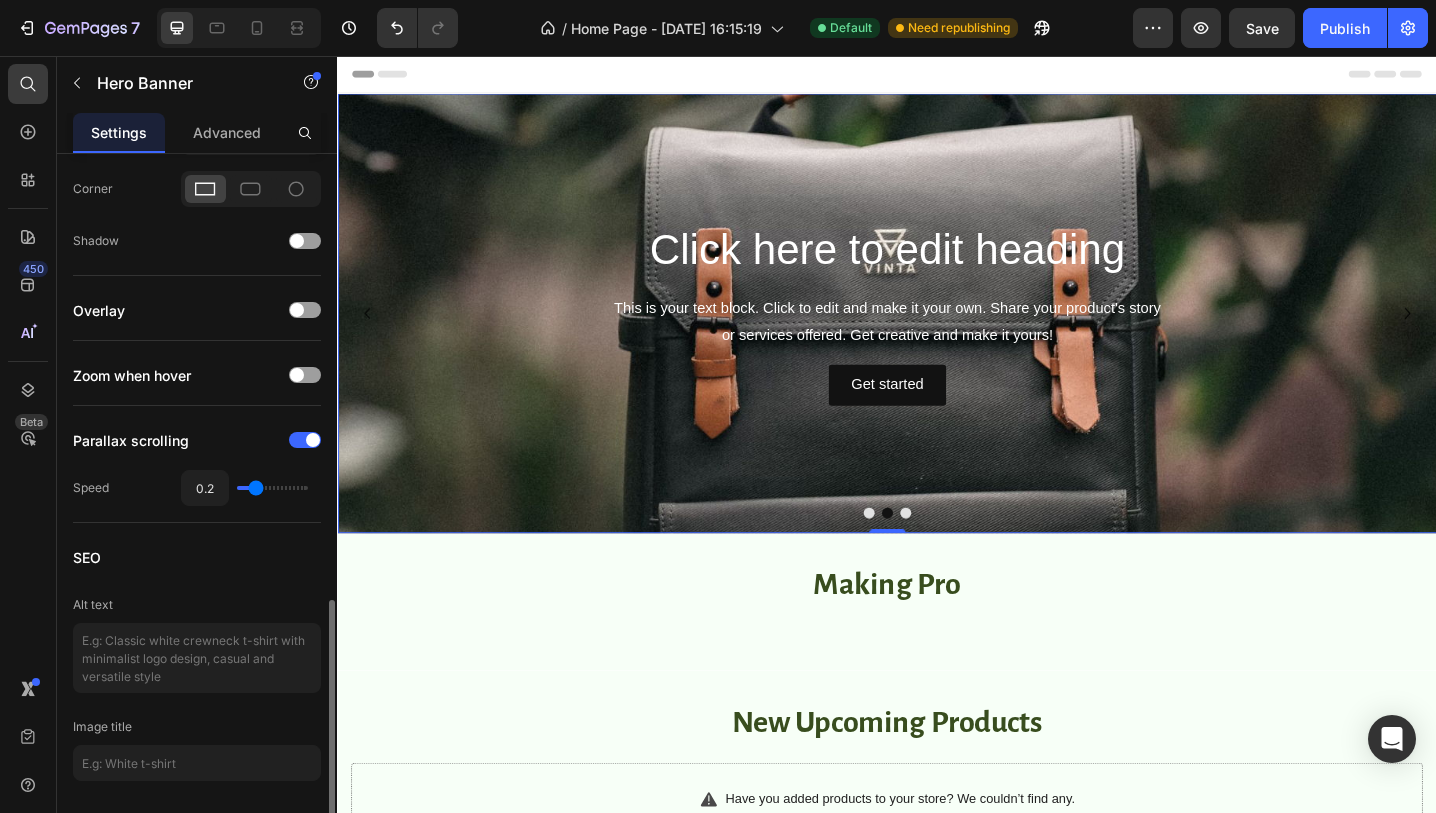 type on "0.1" 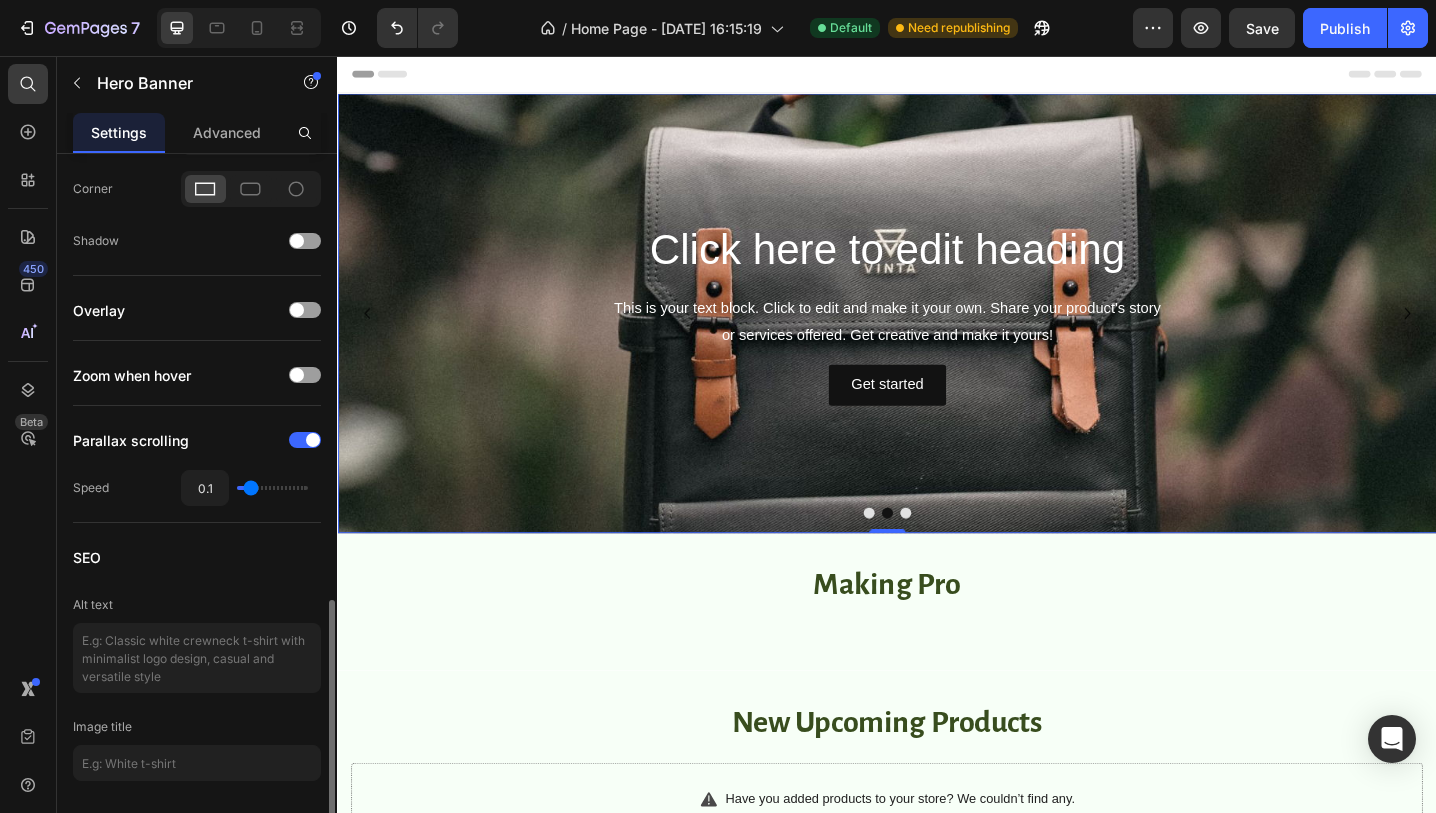 type on "0.2" 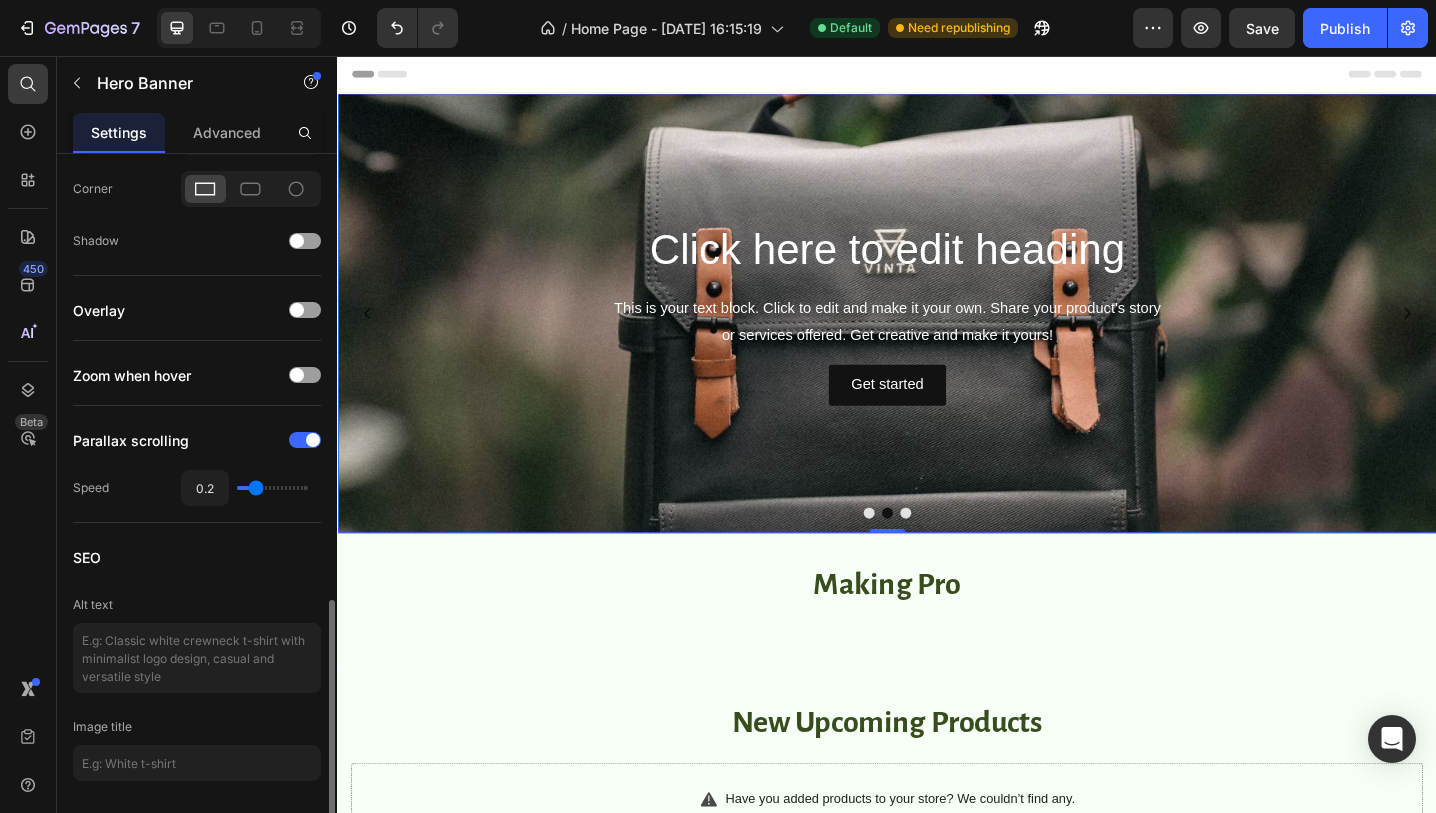 type on "0.3" 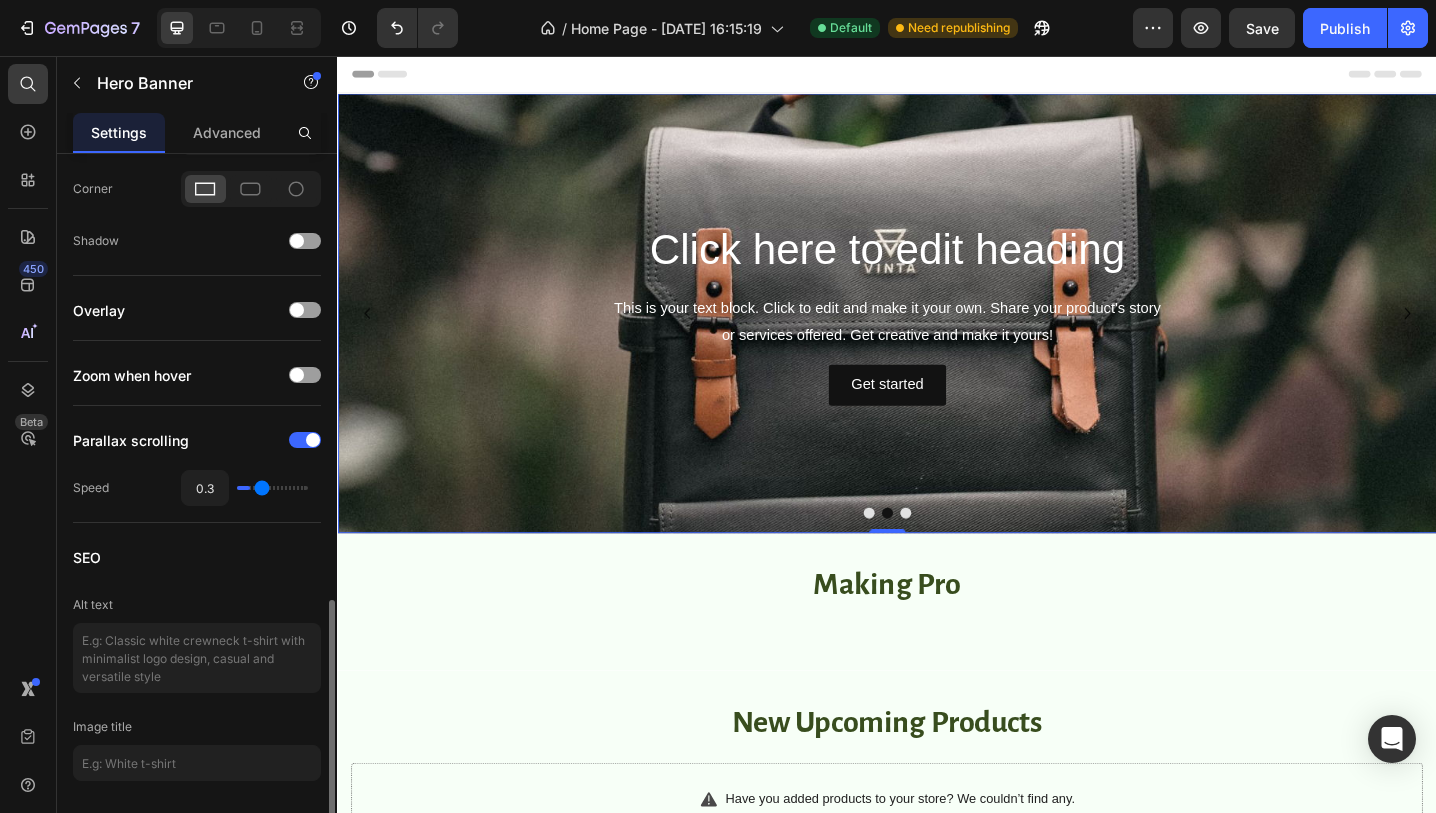 type on "0.4" 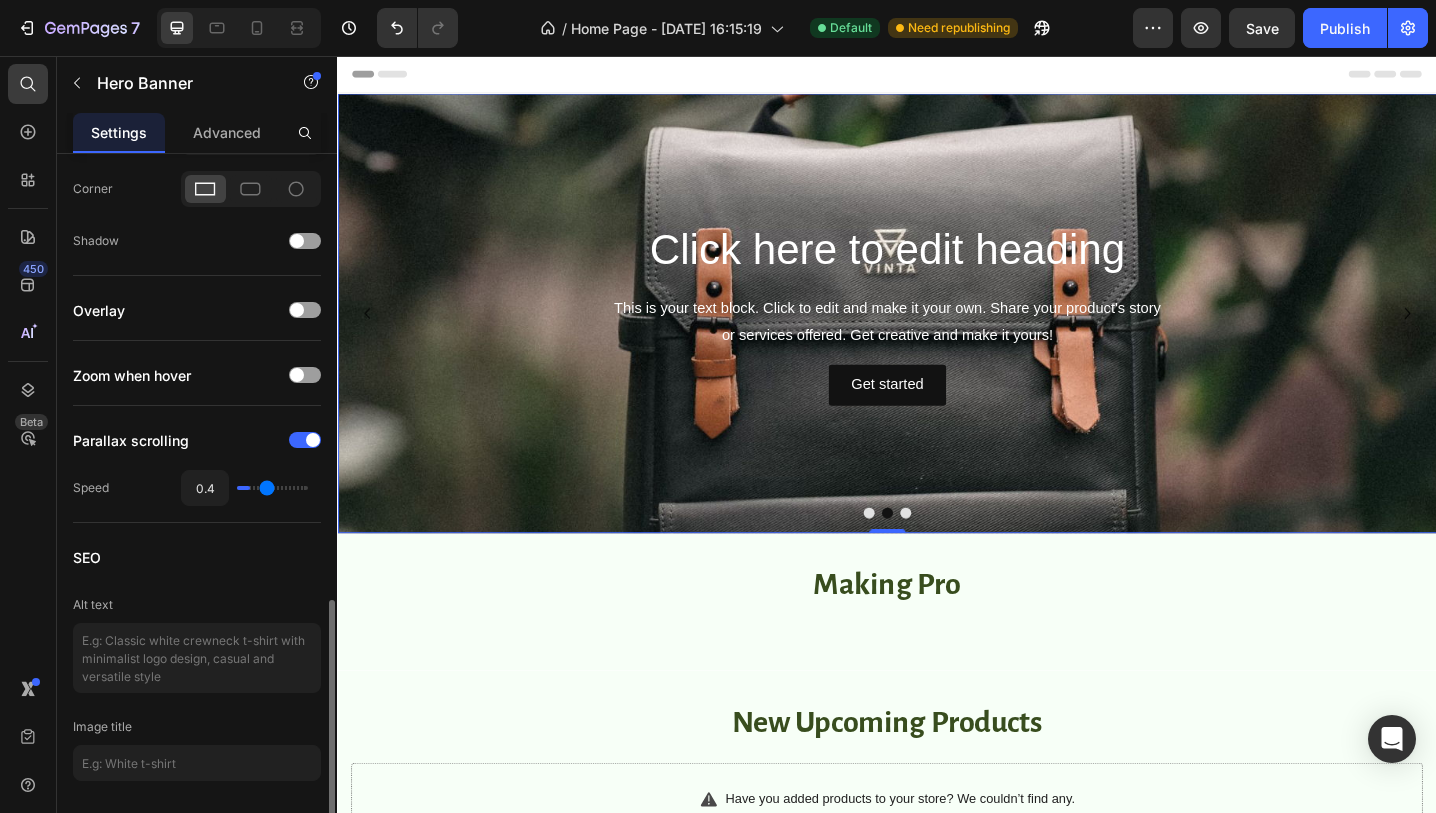 type on "0.5" 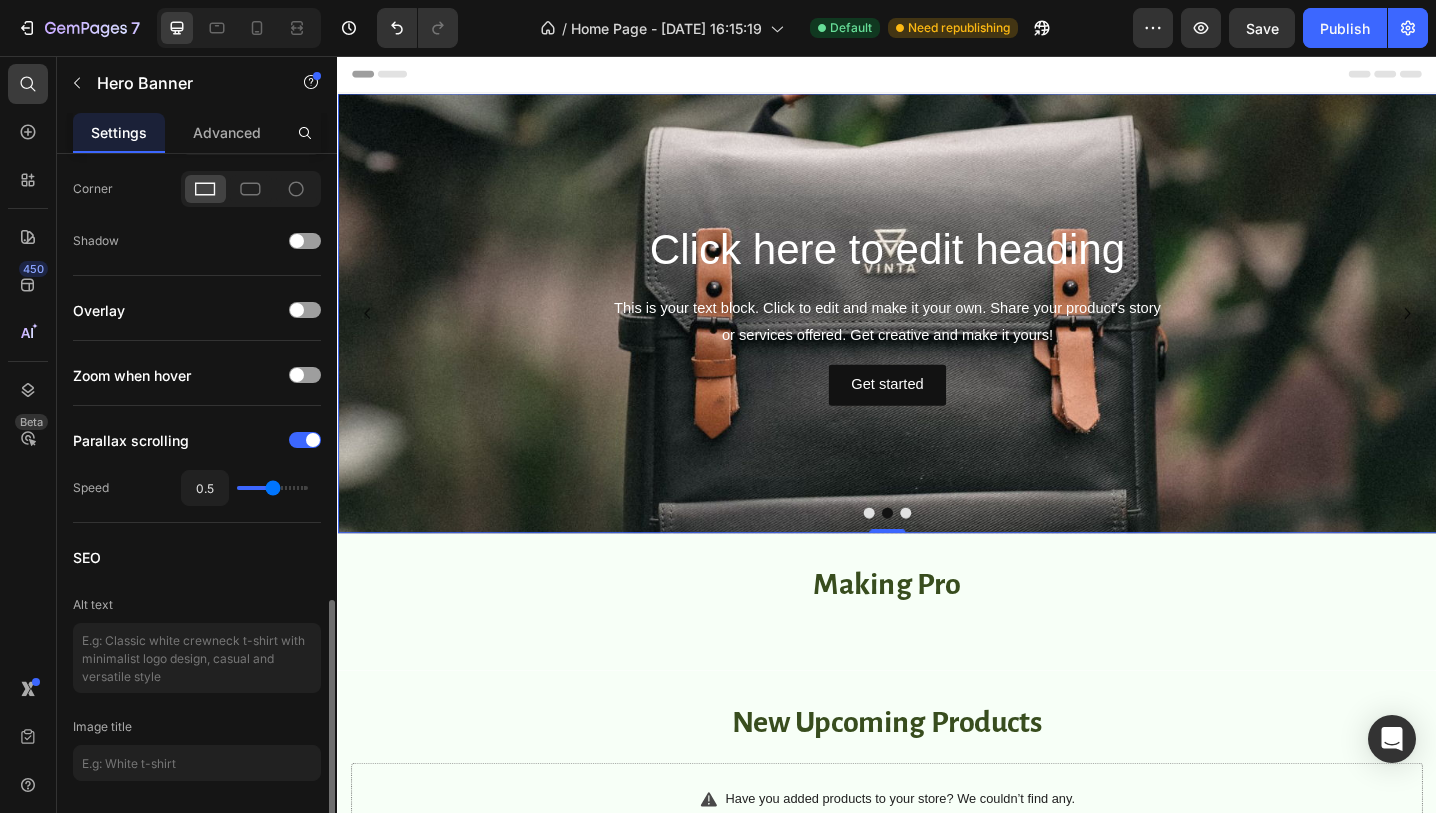 type on "0.6" 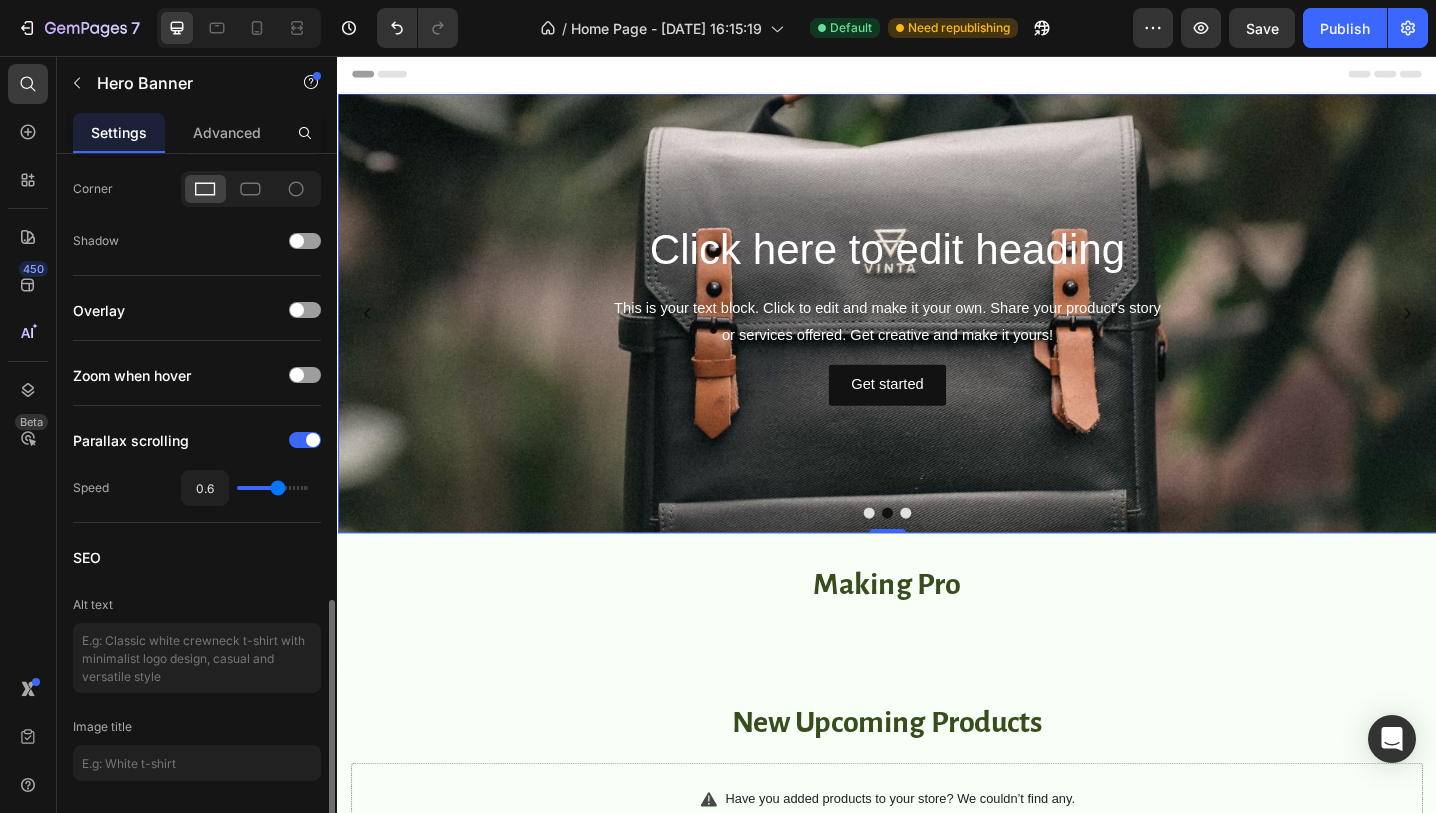 type on "0.7" 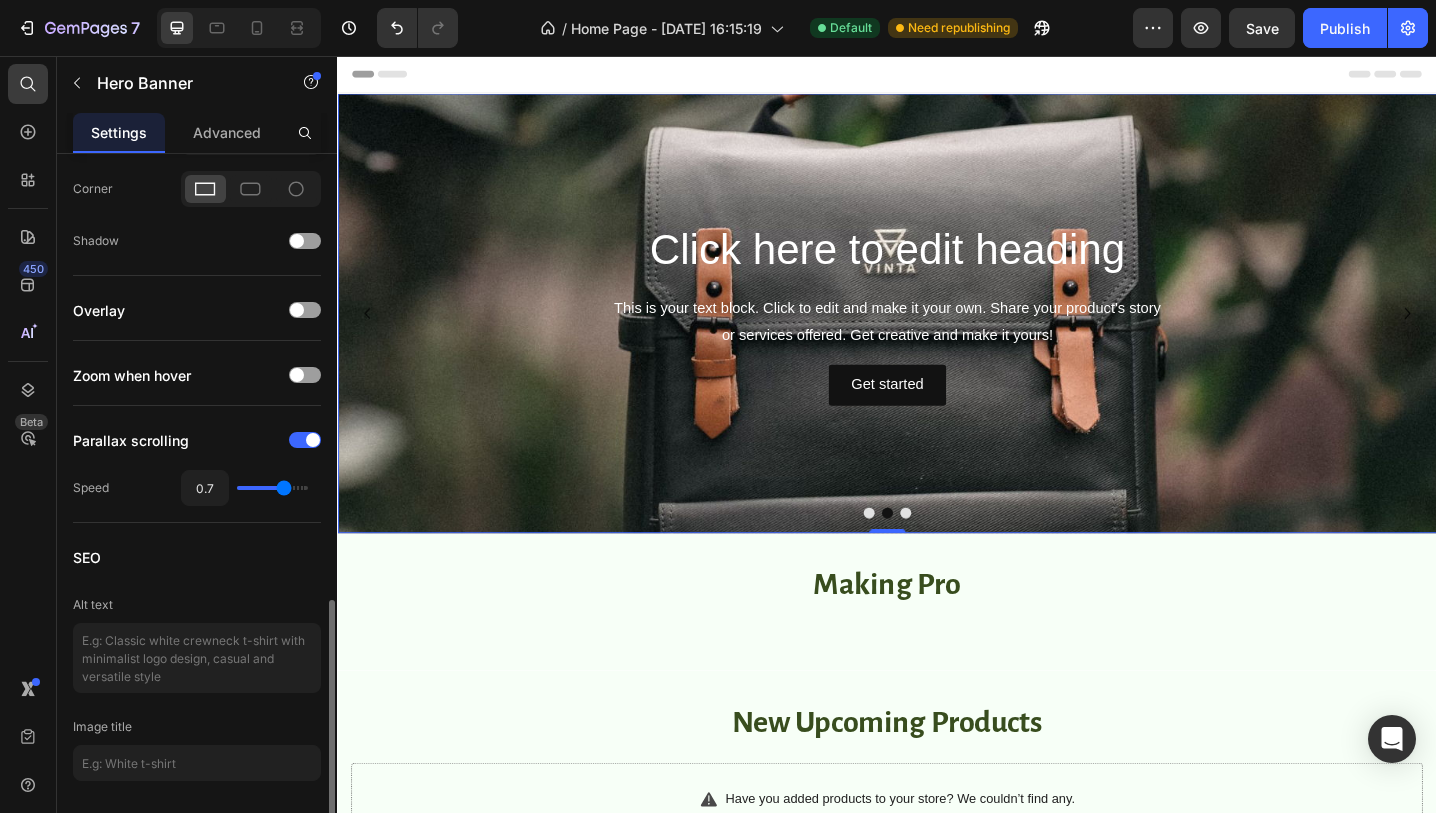 type on "0.8" 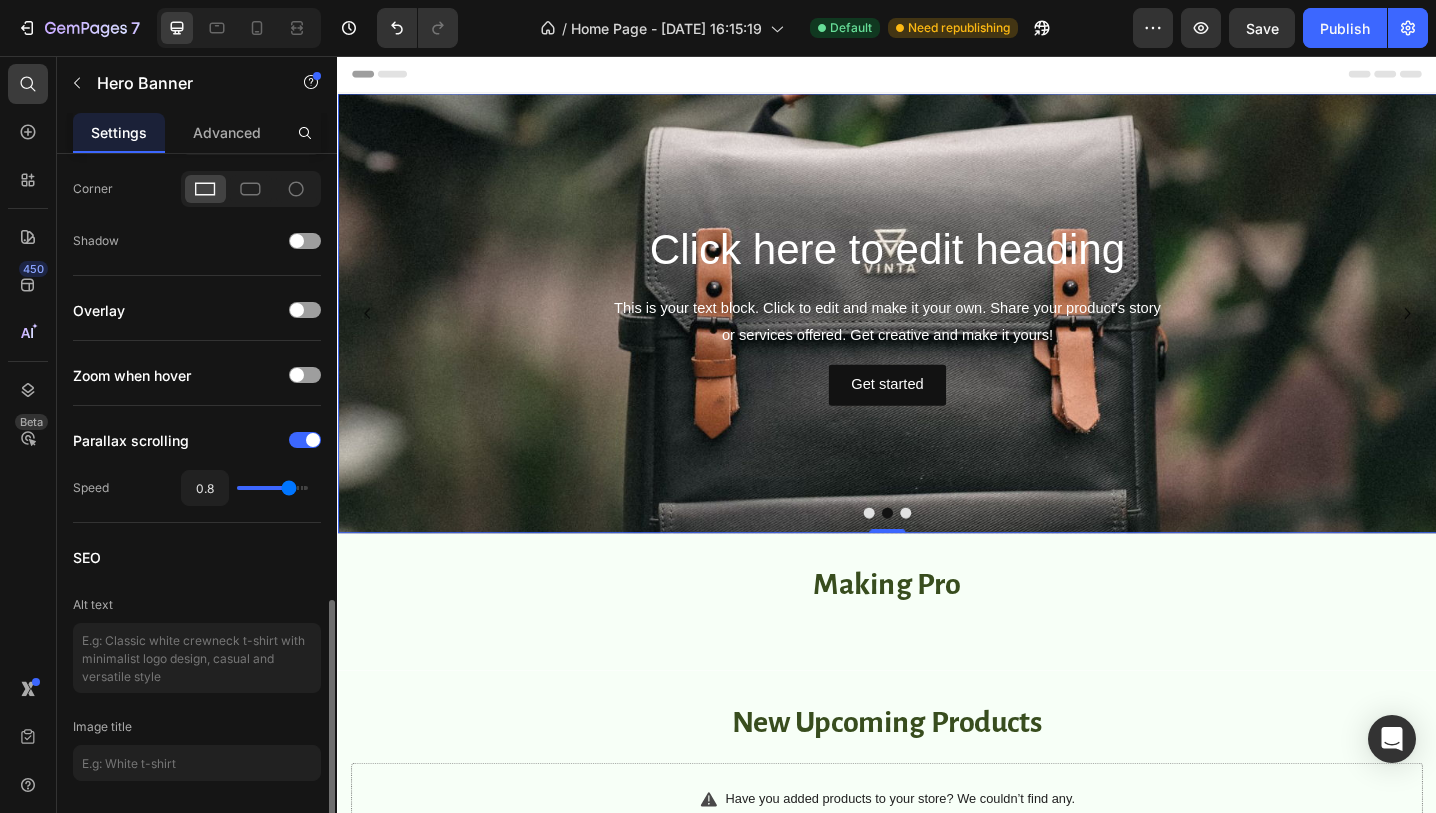 type on "0.9" 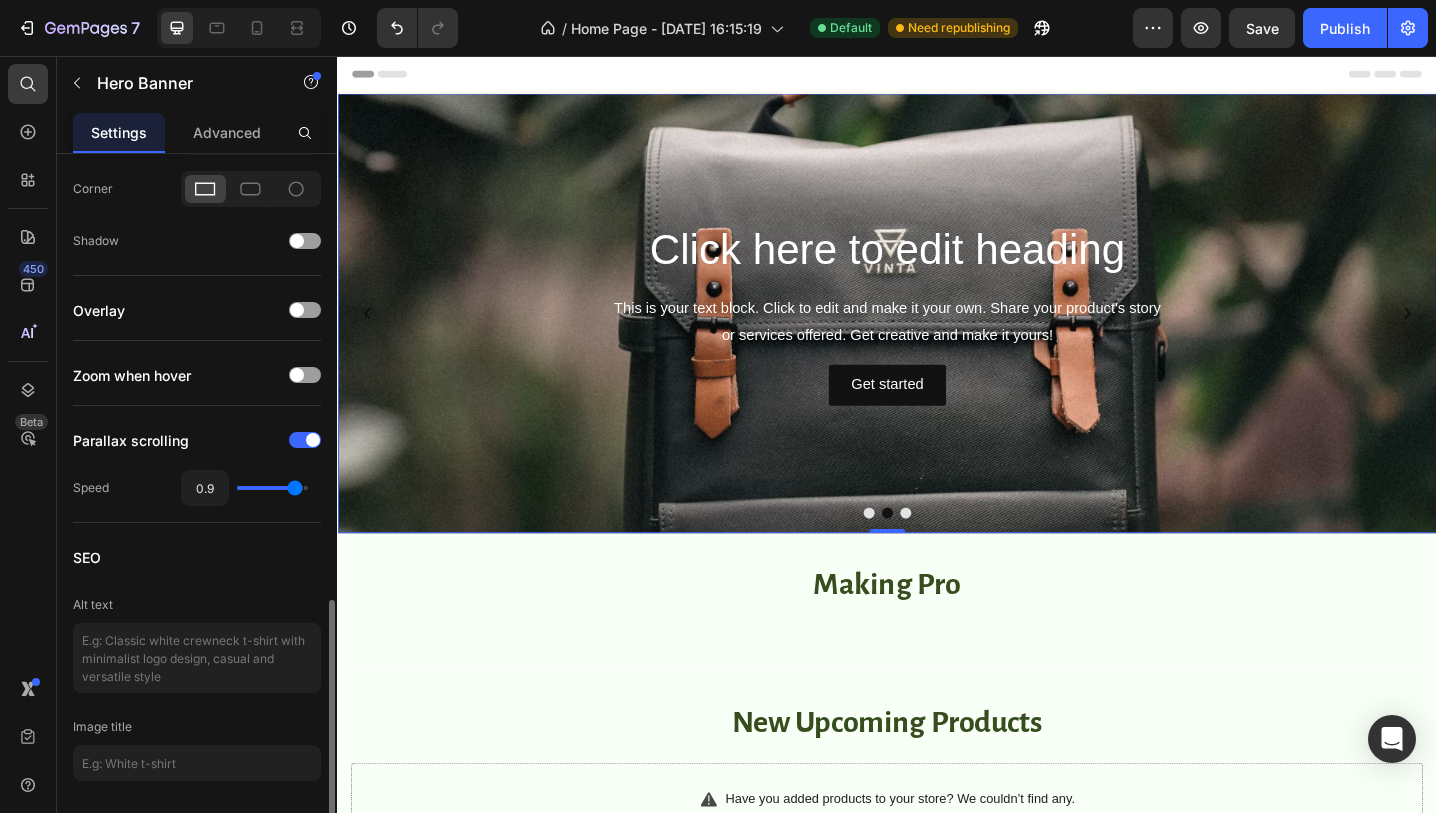 type on "1" 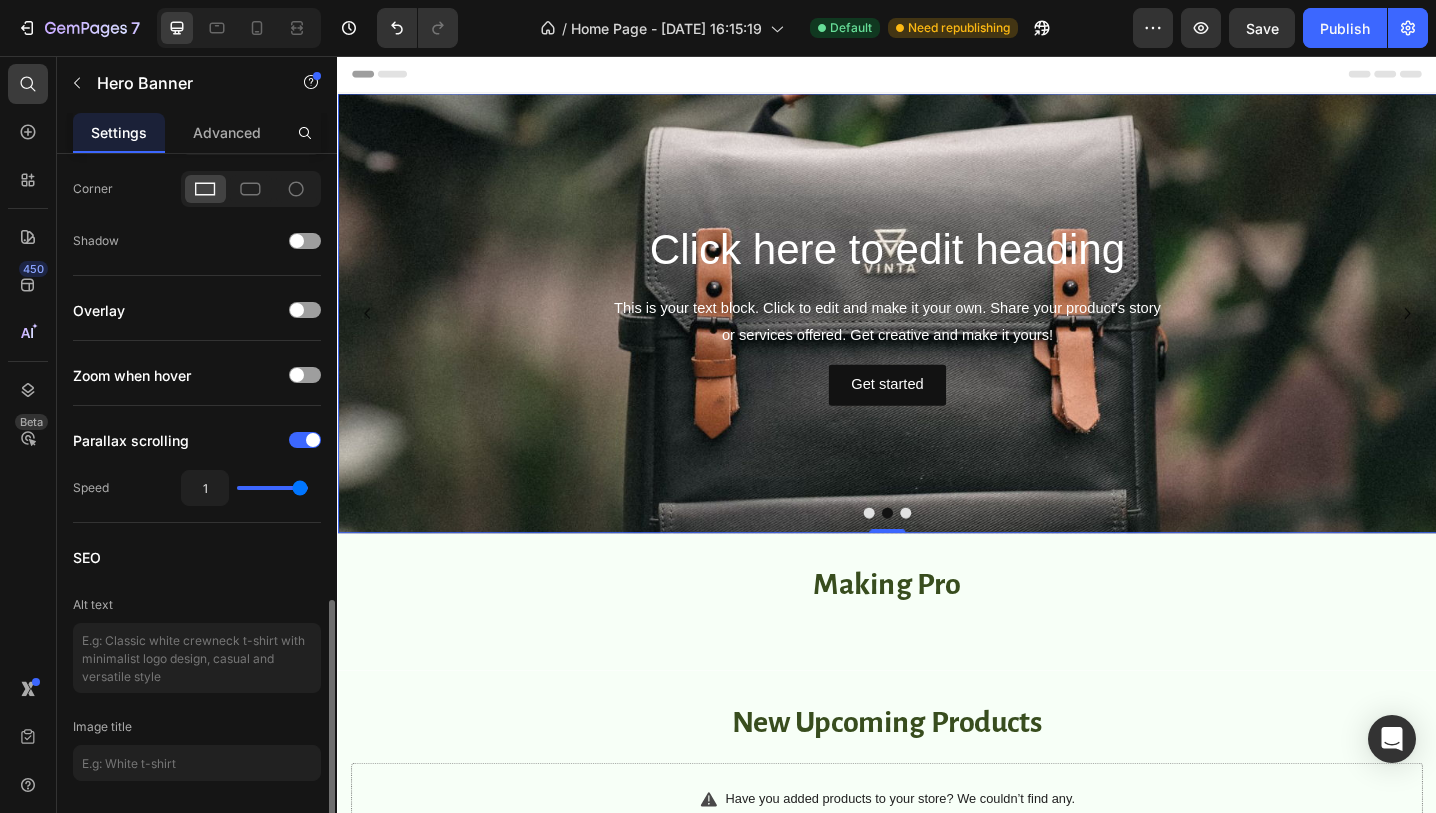 type on "0.7" 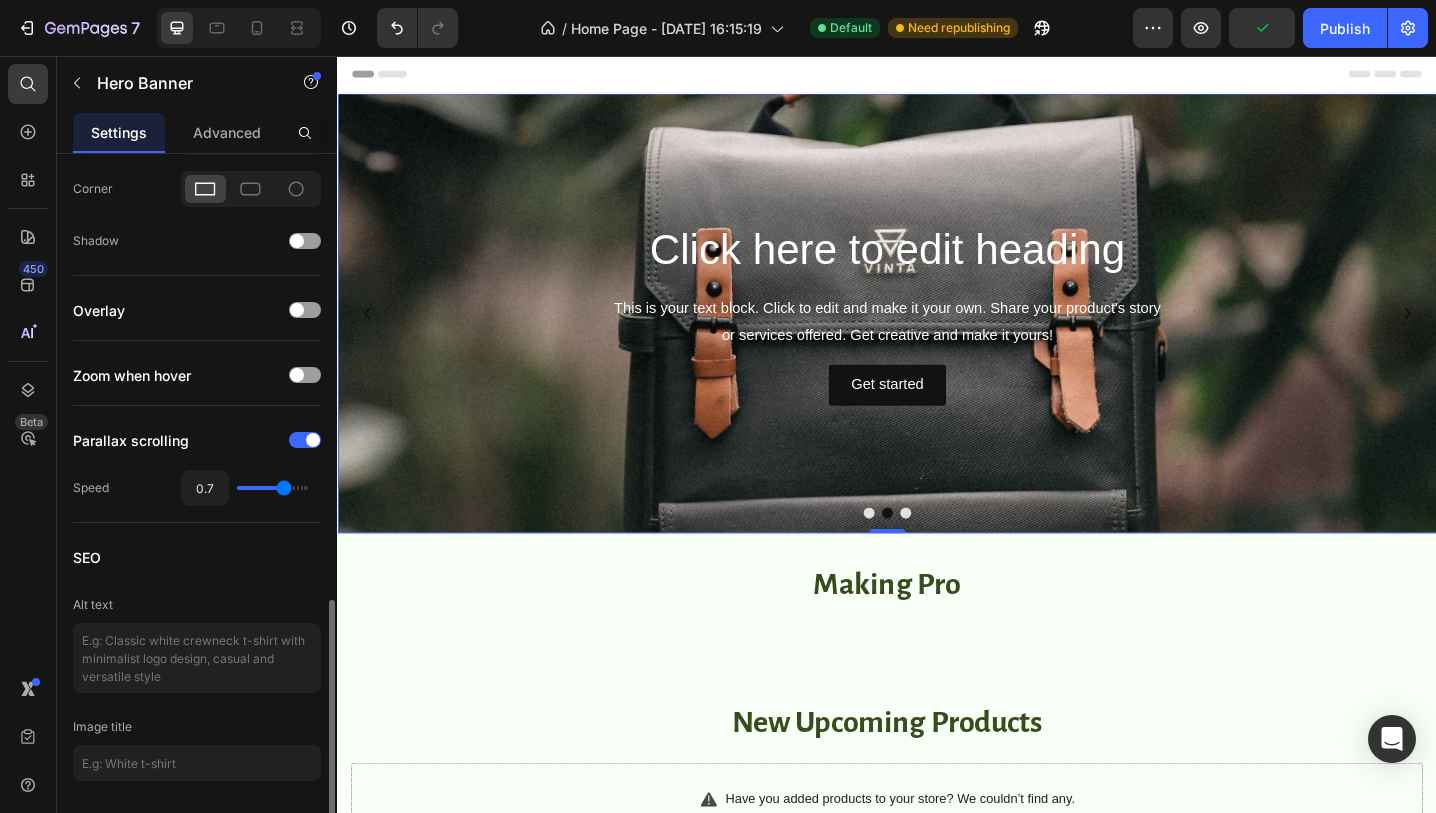 type on "0.6" 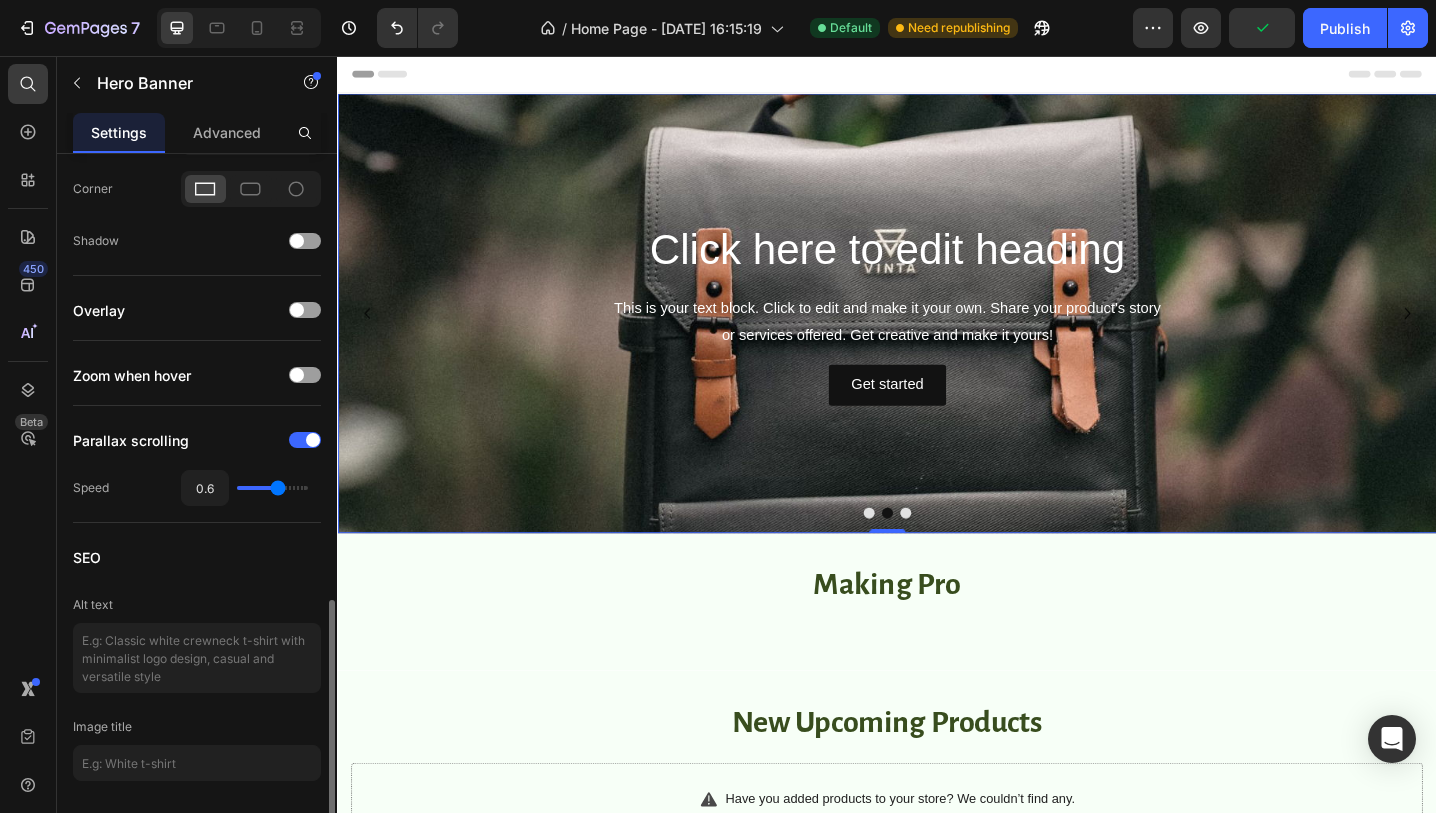 type on "0.5" 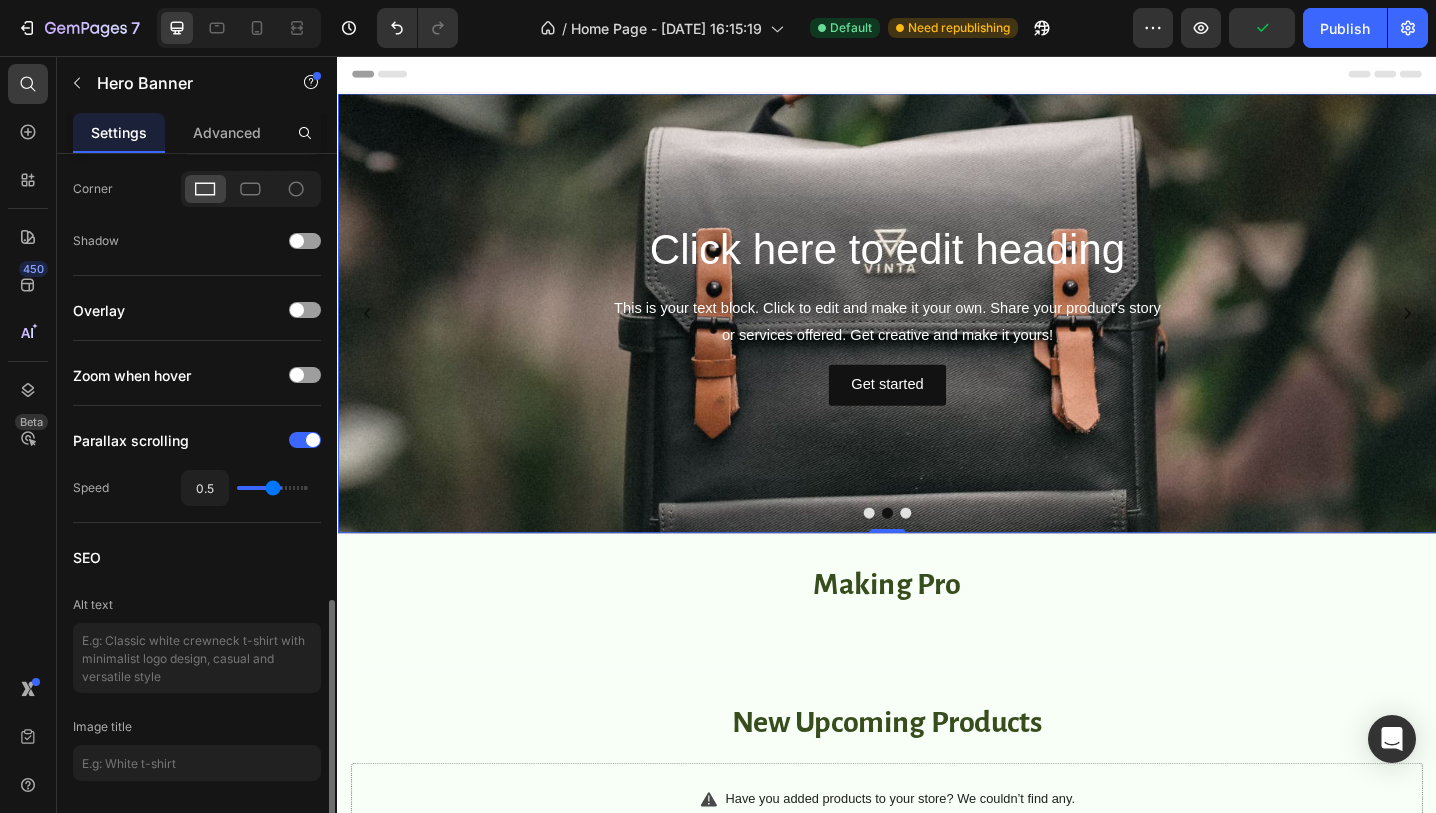 type on "0.4" 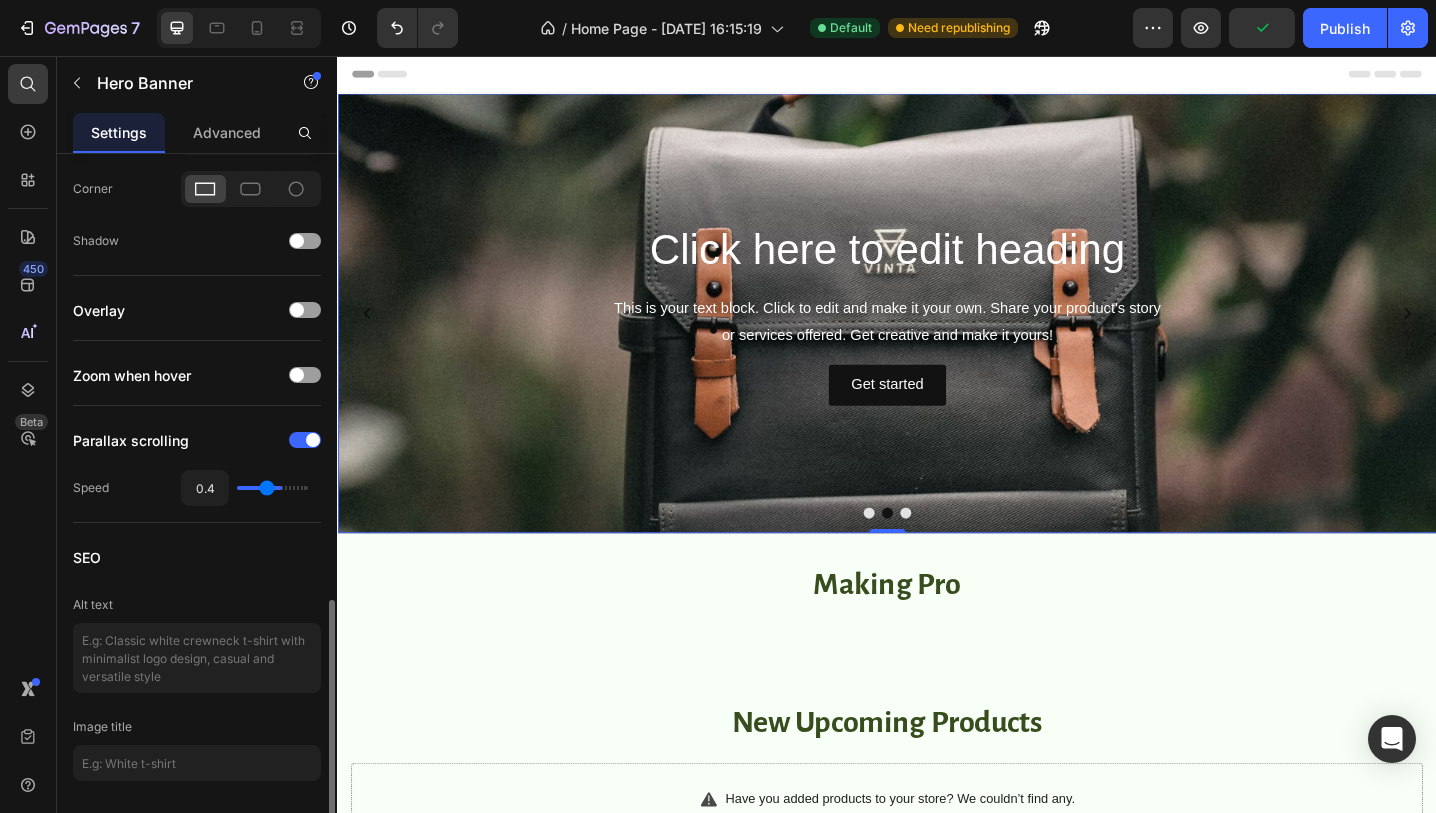 type on "0.3" 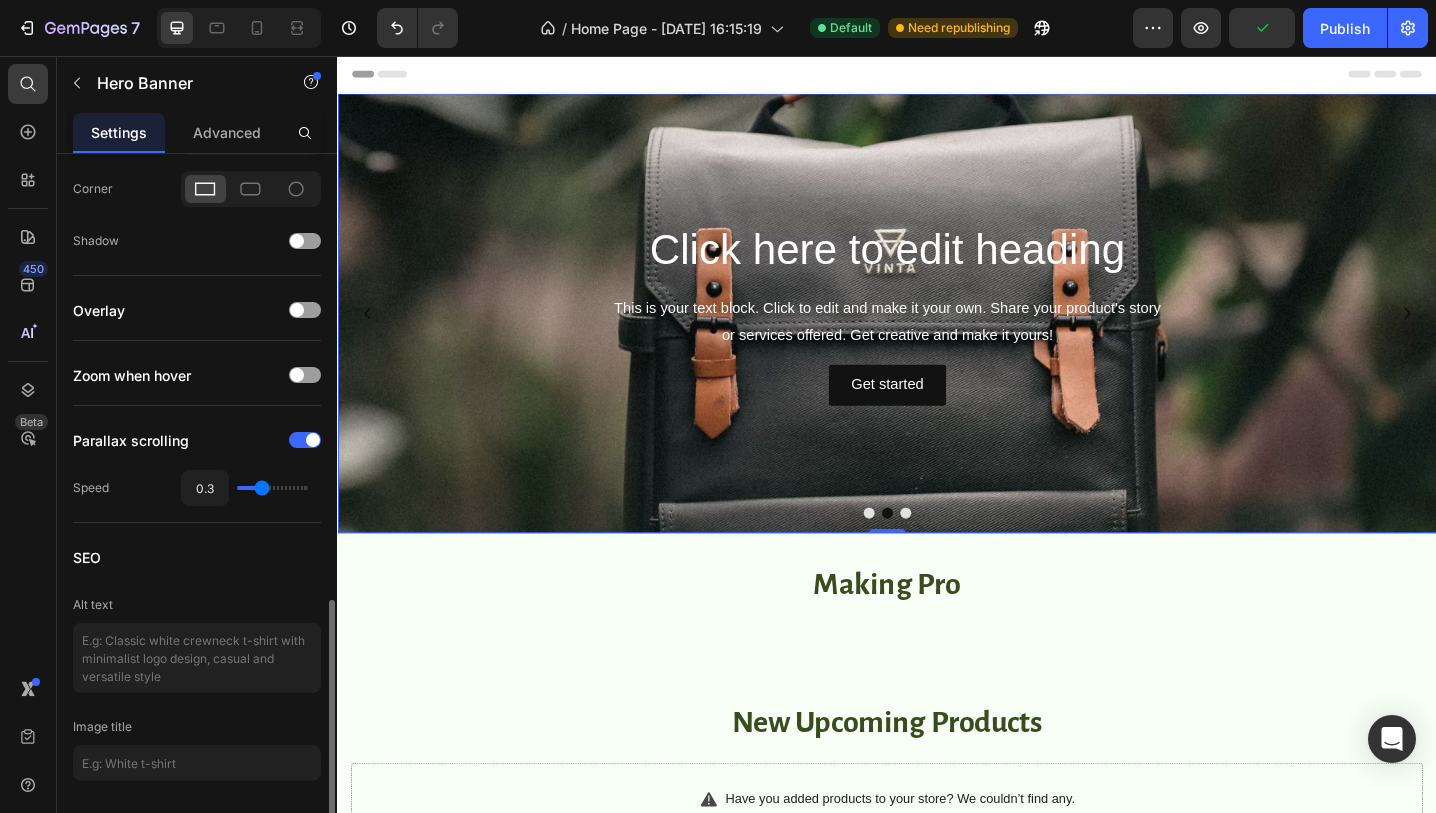 type on "0.2" 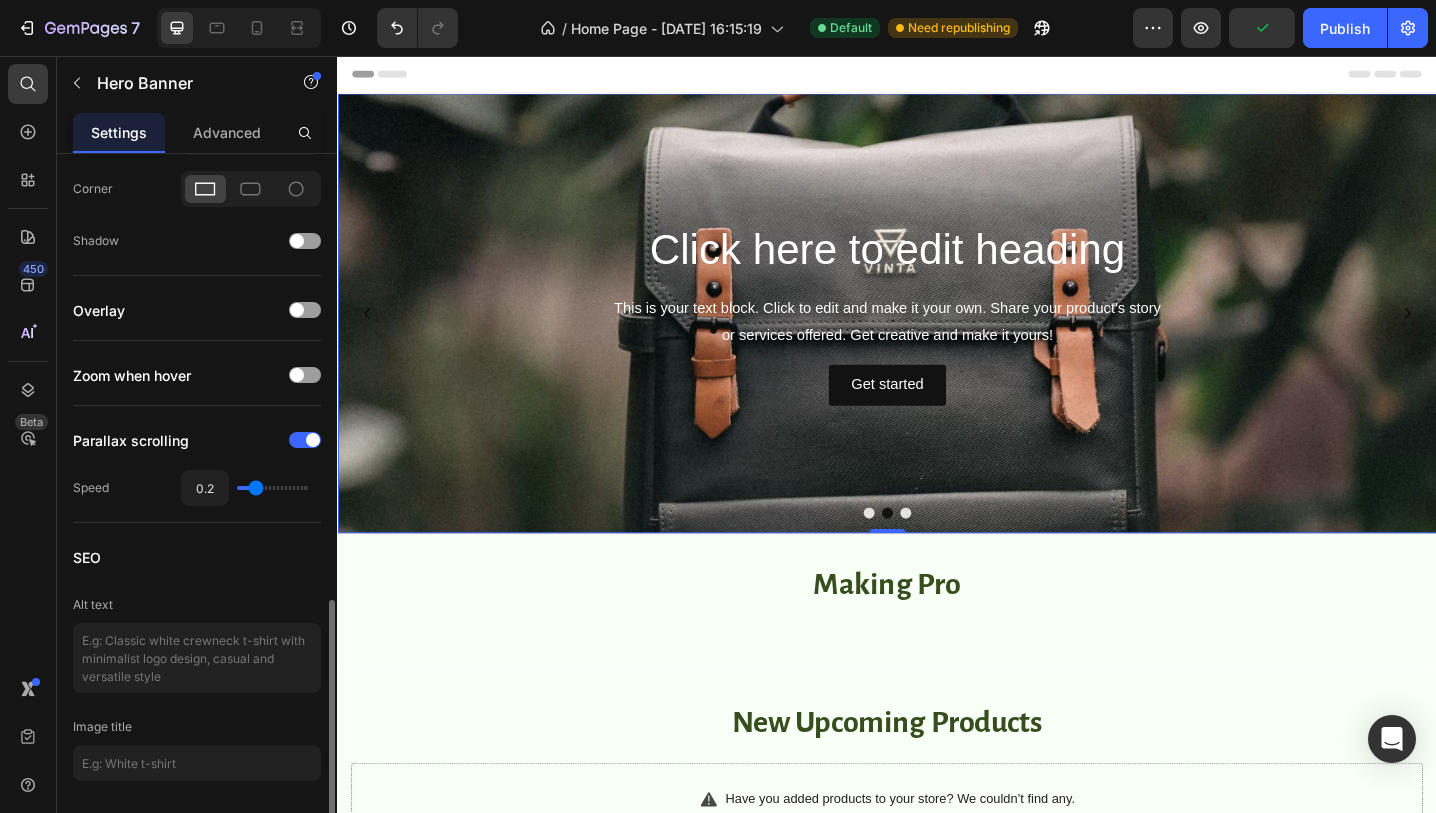type on "0.3" 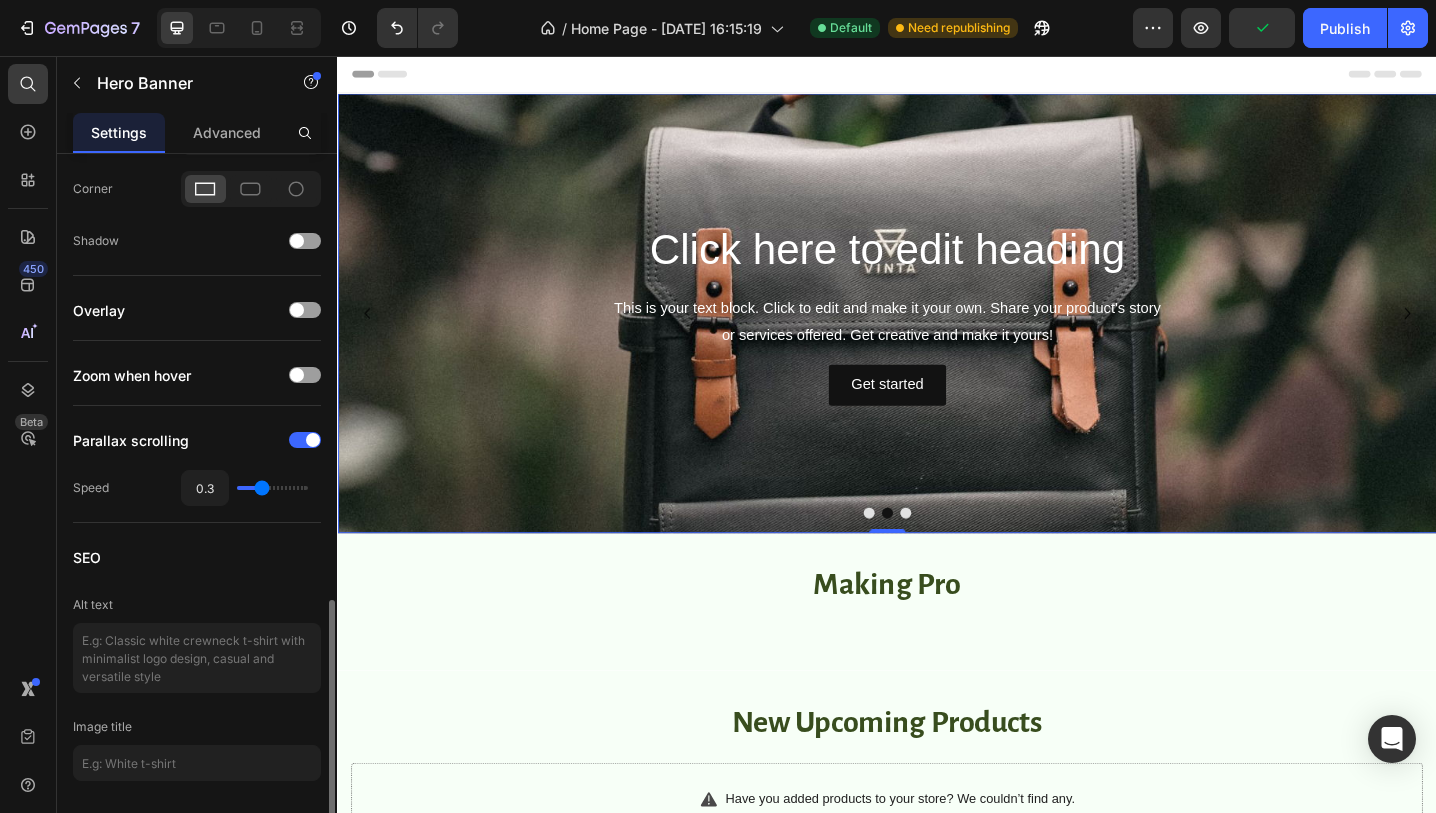 drag, startPoint x: 272, startPoint y: 482, endPoint x: 262, endPoint y: 493, distance: 14.866069 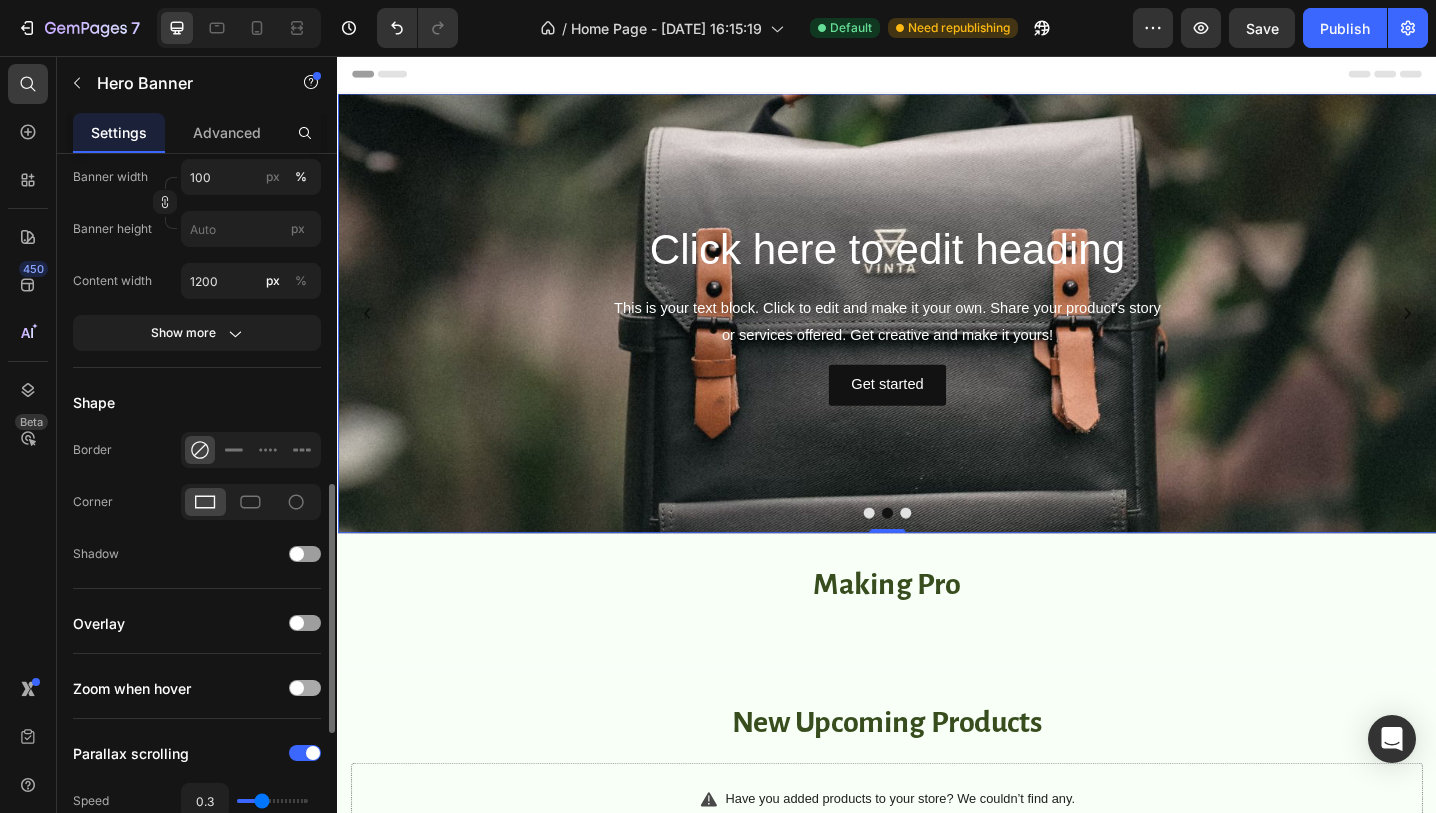 scroll, scrollTop: 960, scrollLeft: 0, axis: vertical 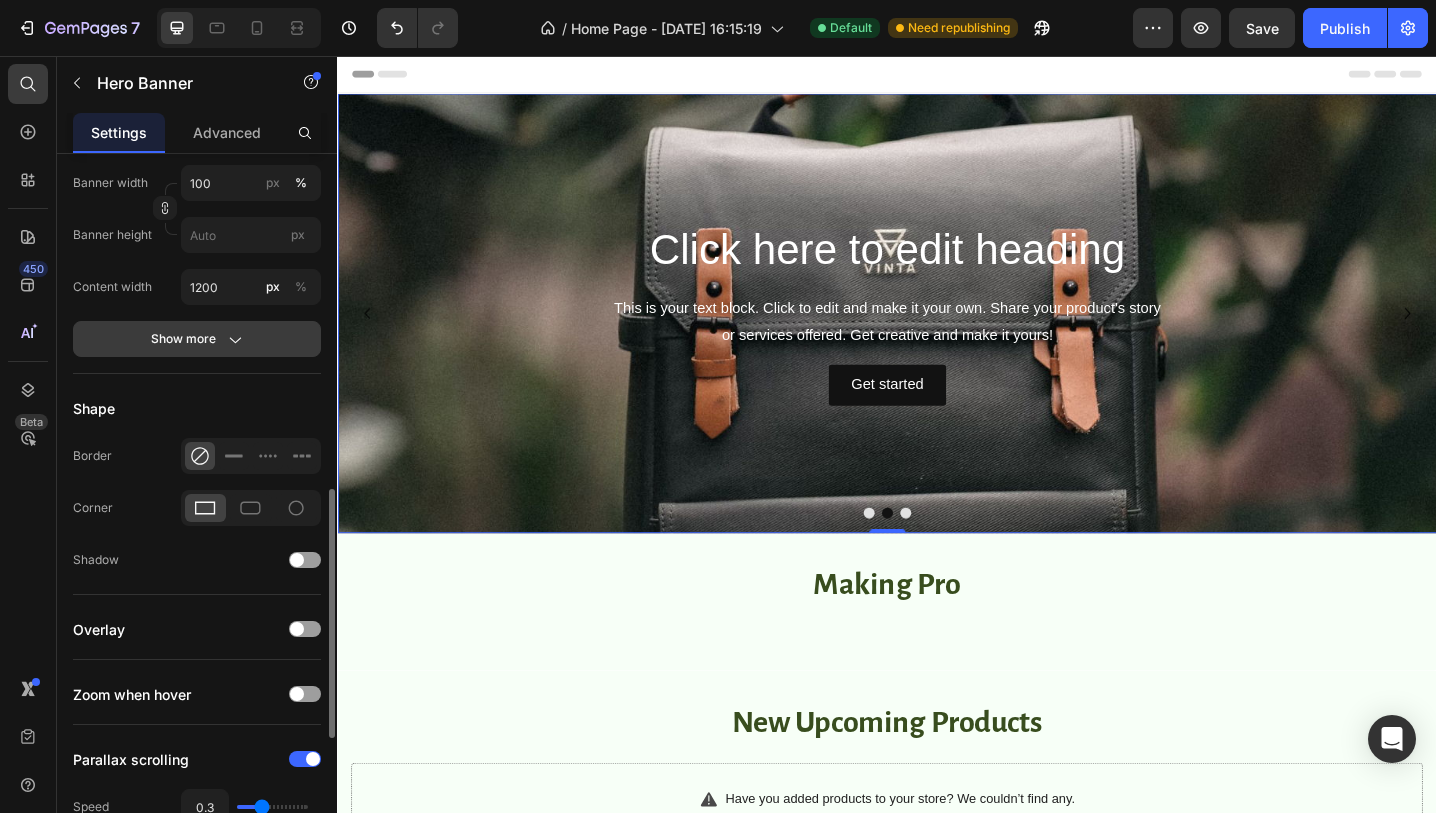 click 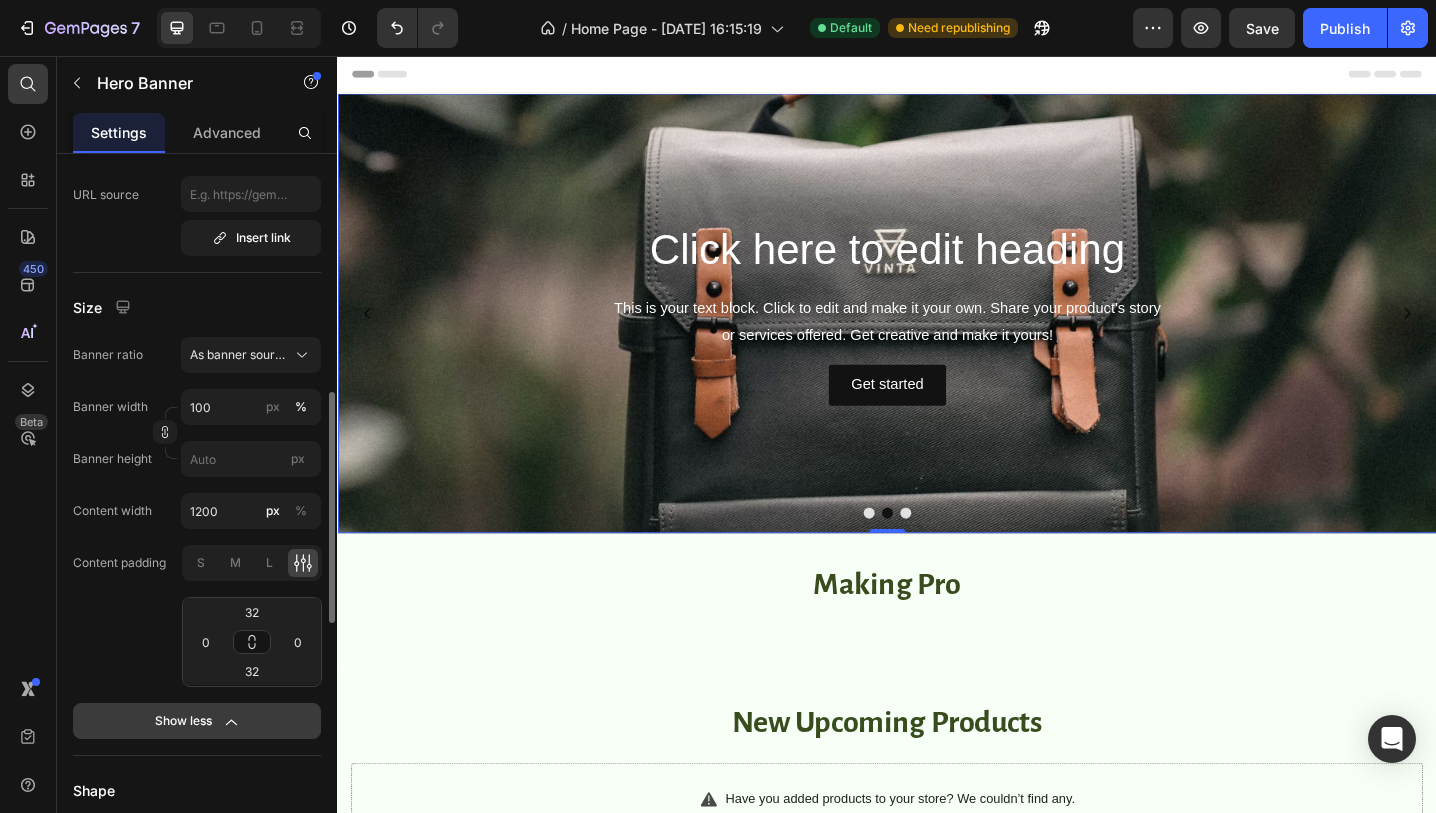 scroll, scrollTop: 735, scrollLeft: 0, axis: vertical 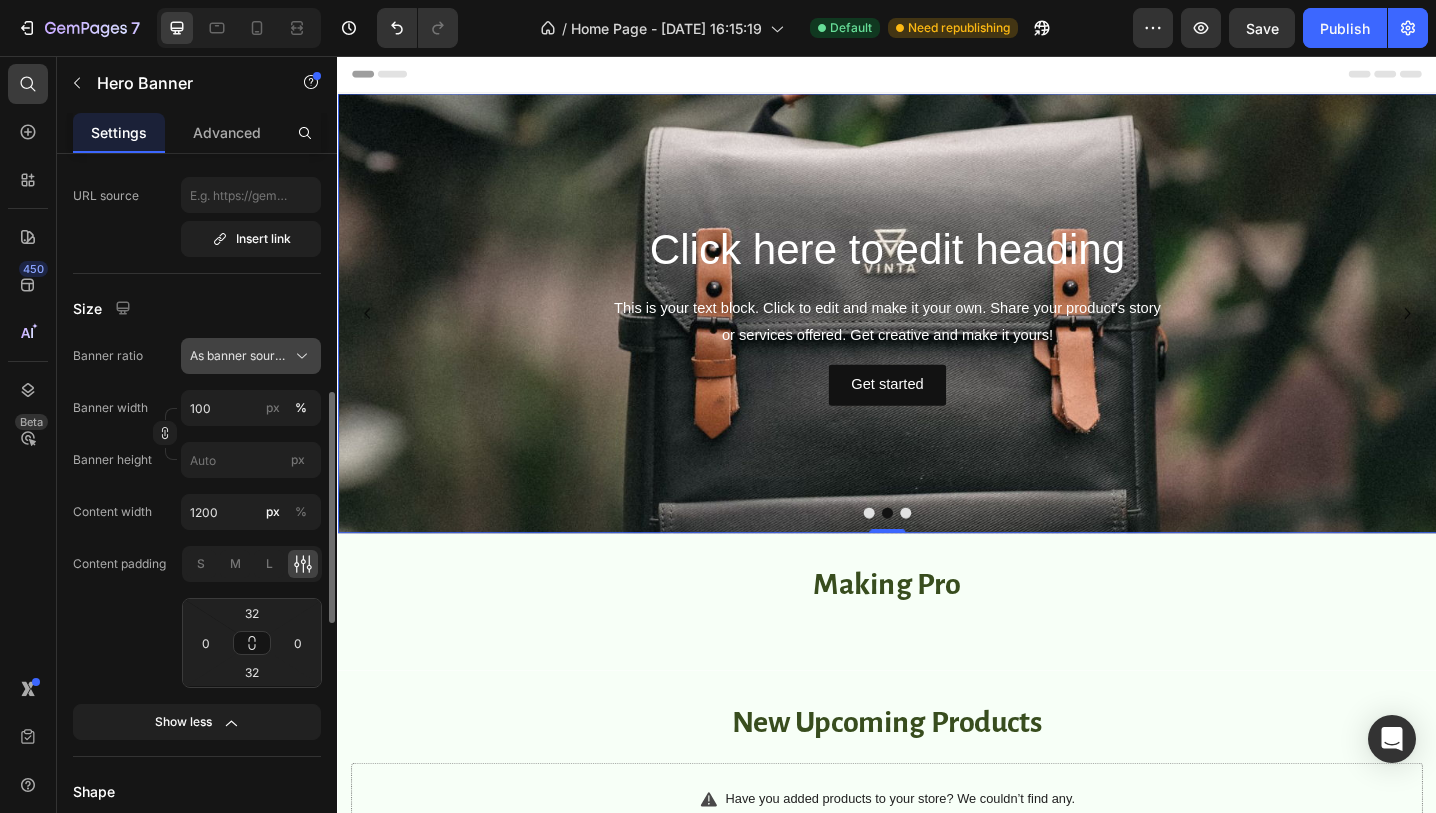 click on "As banner source" at bounding box center [239, 356] 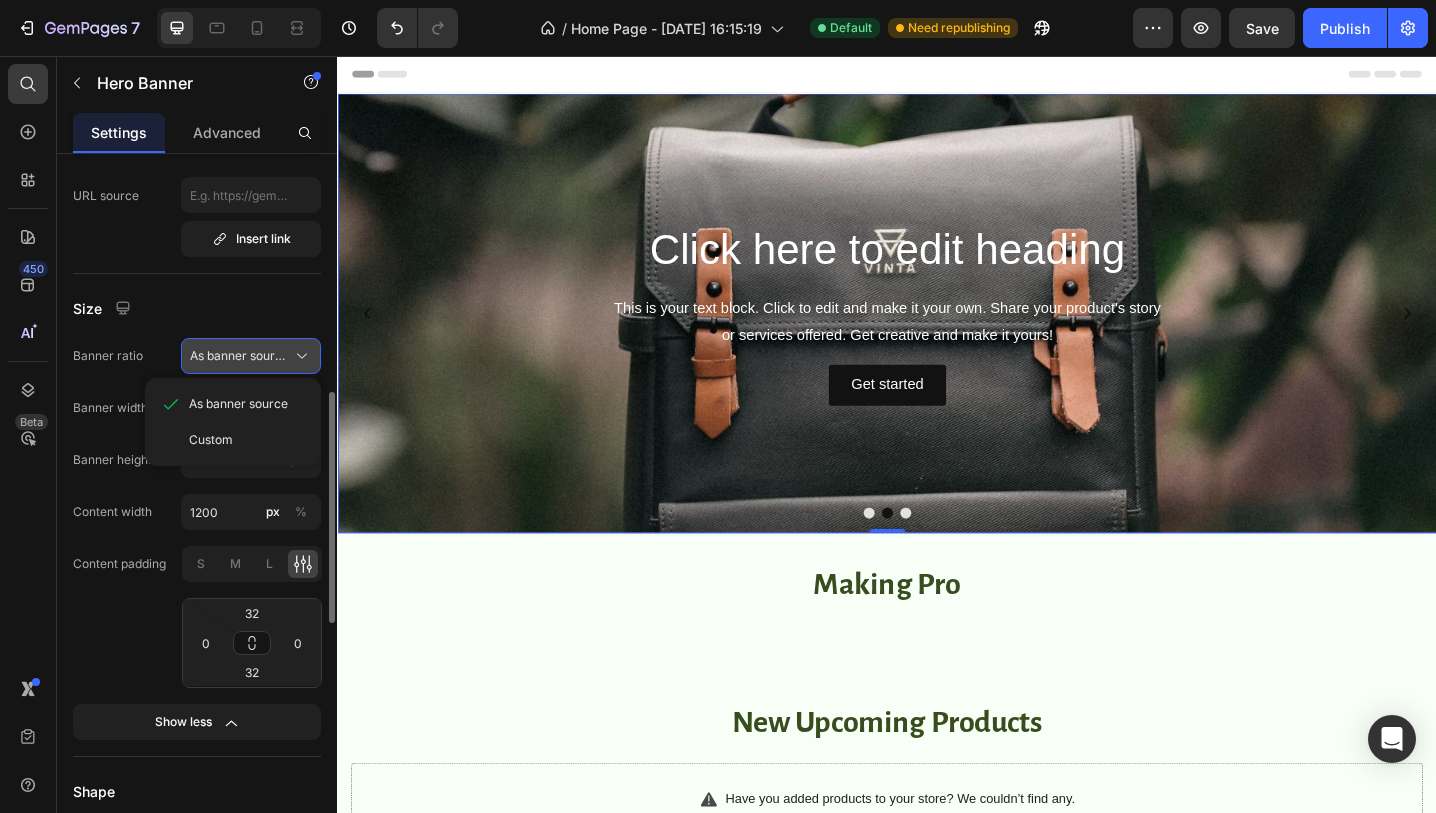 click on "As banner source" at bounding box center [239, 356] 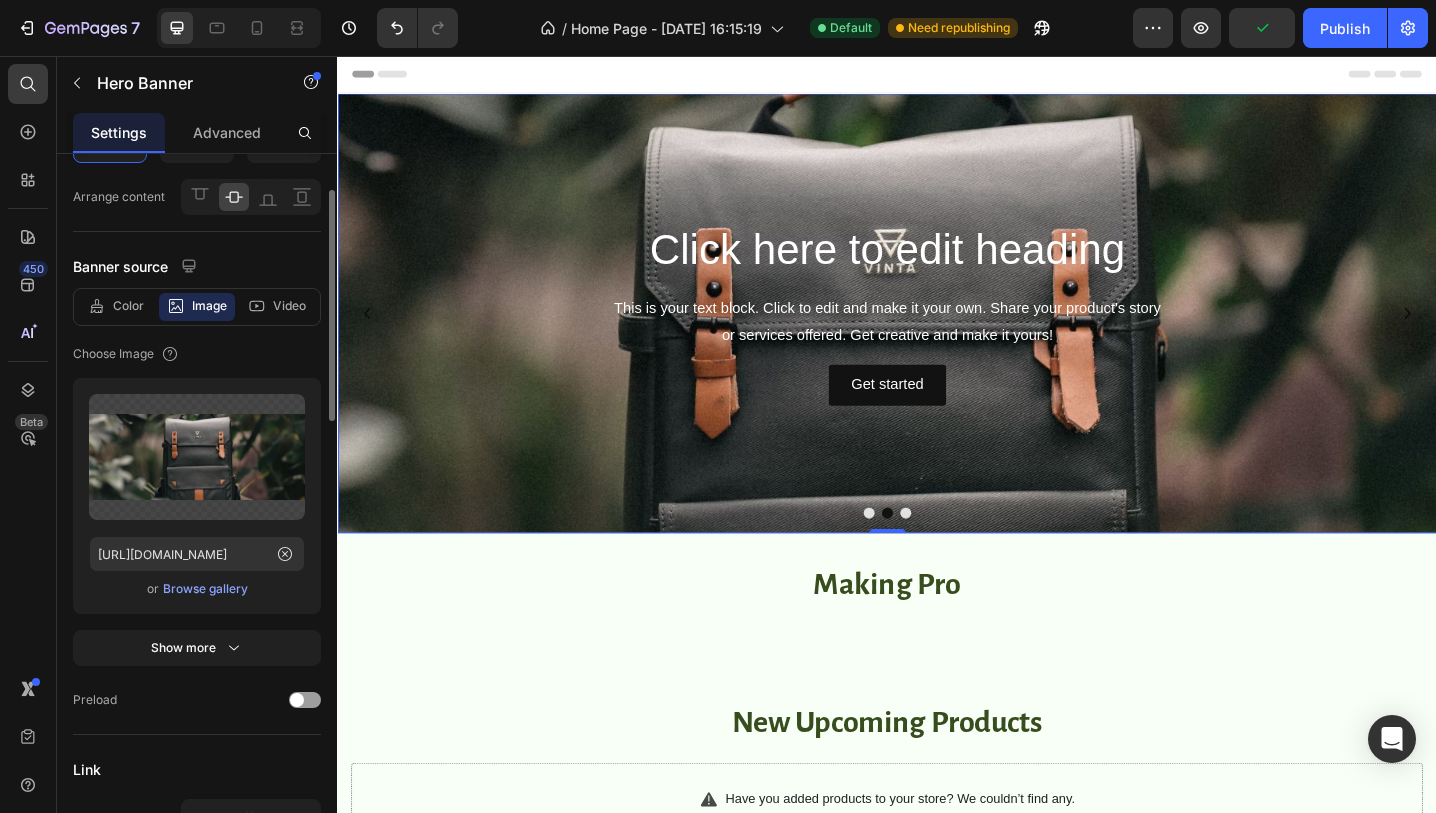scroll, scrollTop: 0, scrollLeft: 0, axis: both 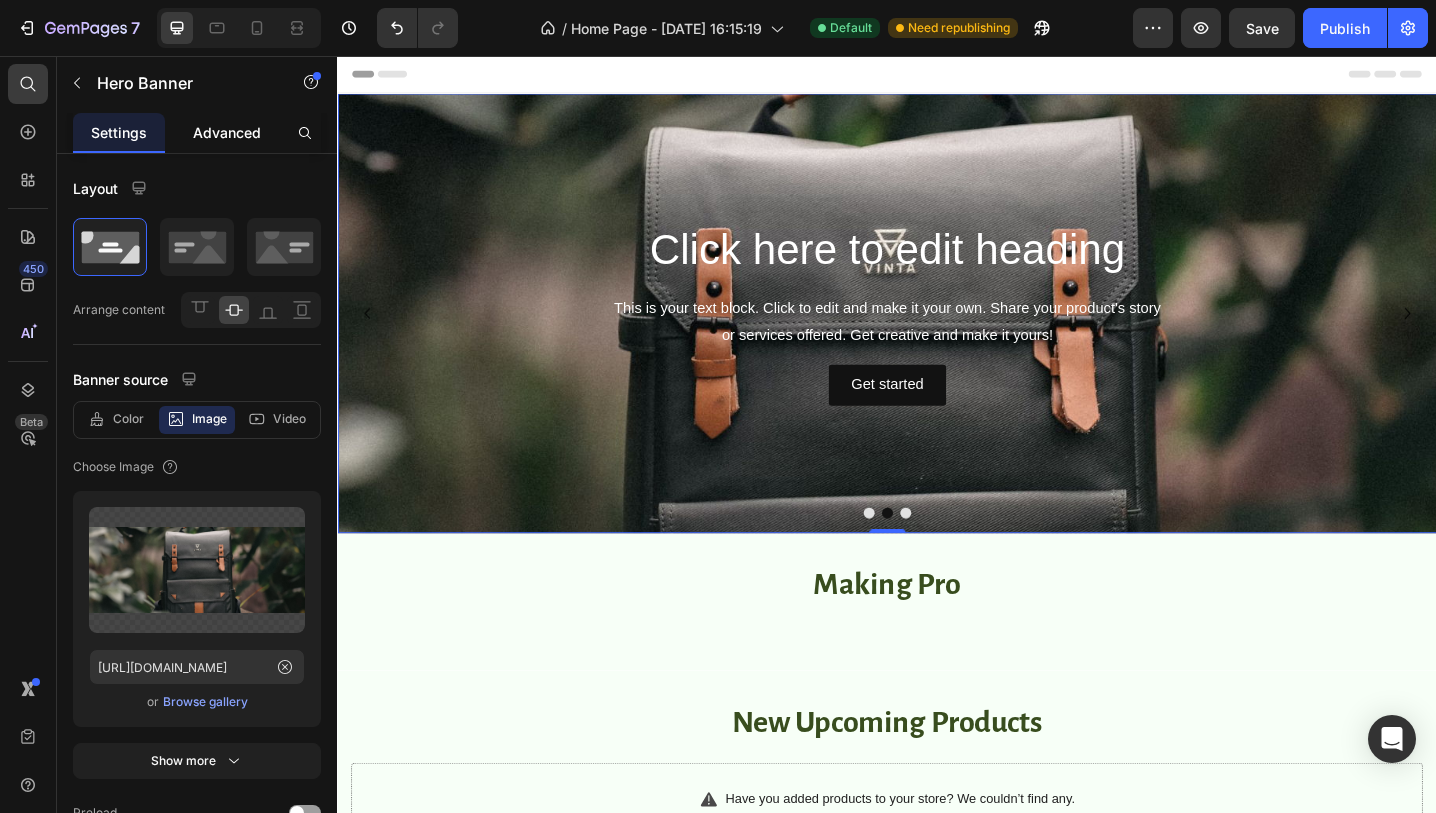 click on "Advanced" at bounding box center (227, 132) 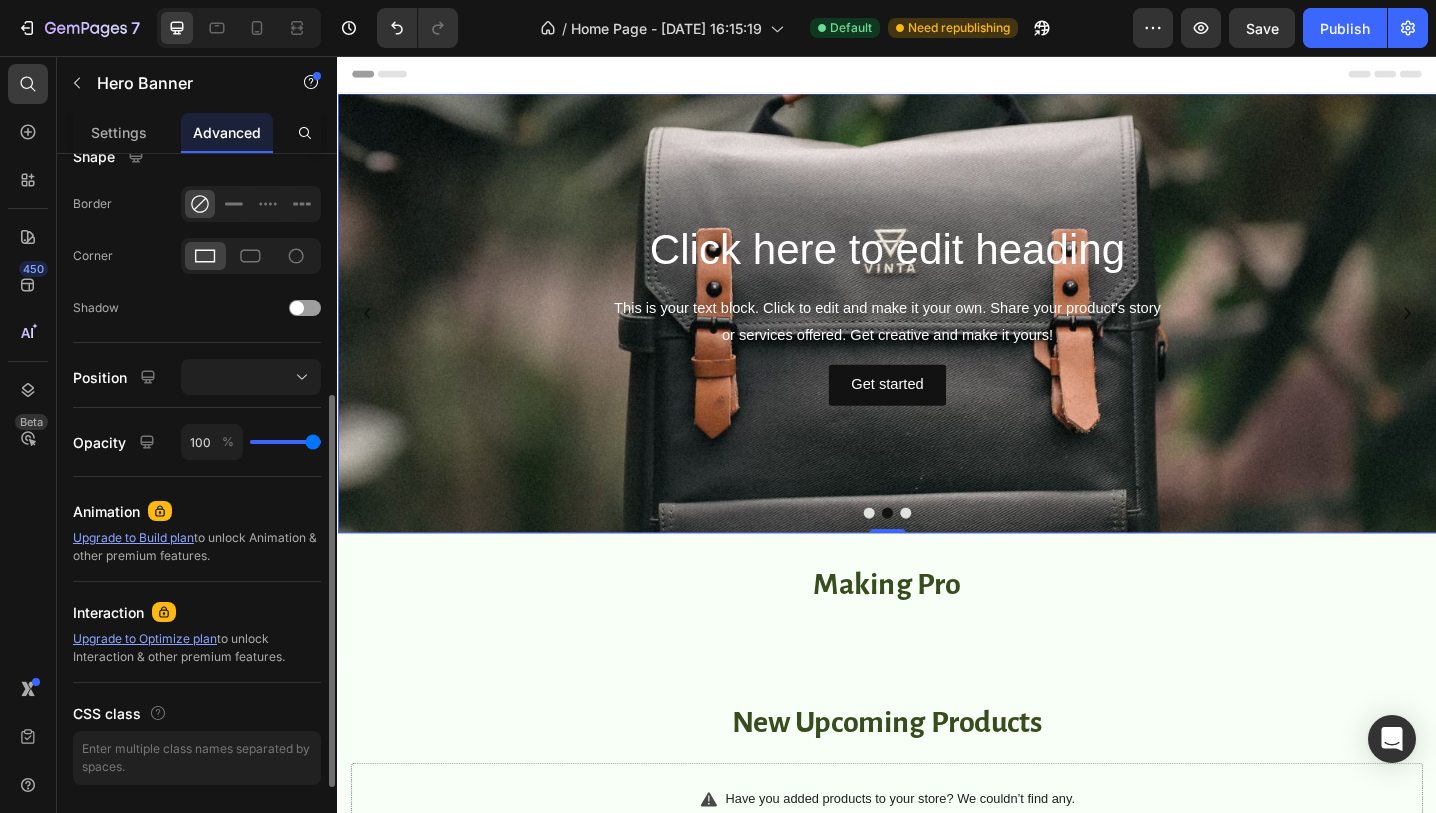 scroll, scrollTop: 558, scrollLeft: 0, axis: vertical 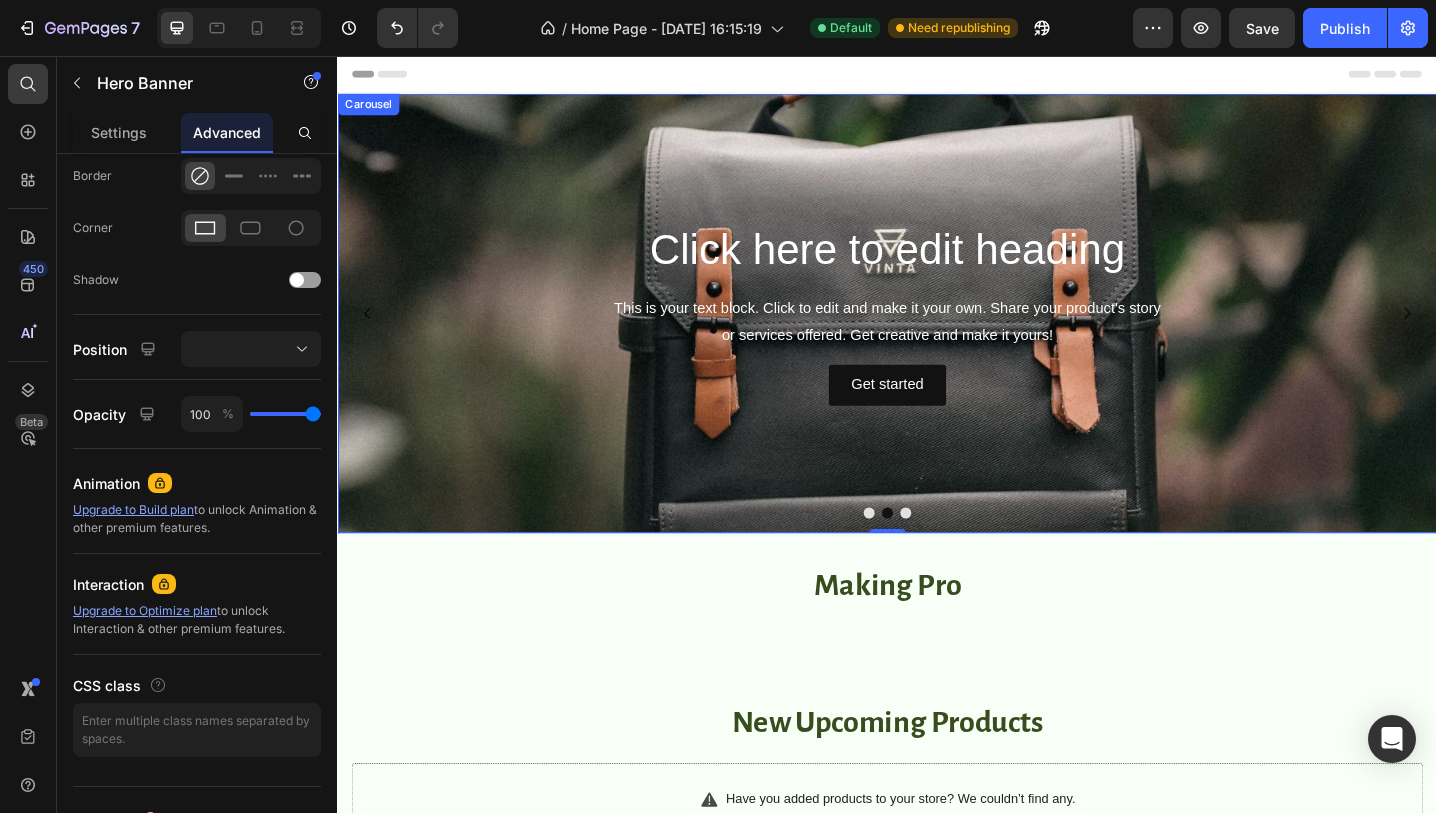click 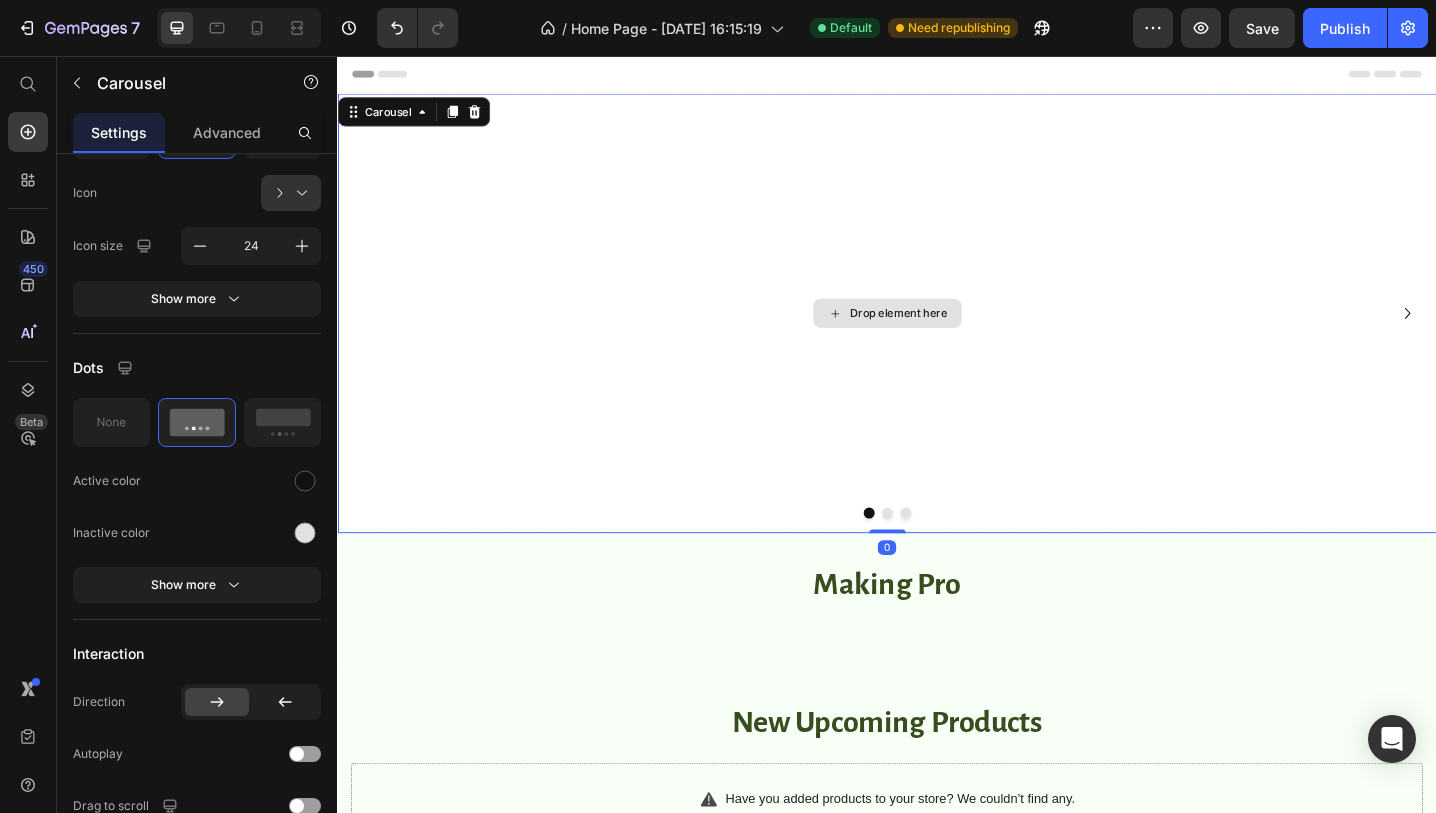 scroll, scrollTop: 0, scrollLeft: 0, axis: both 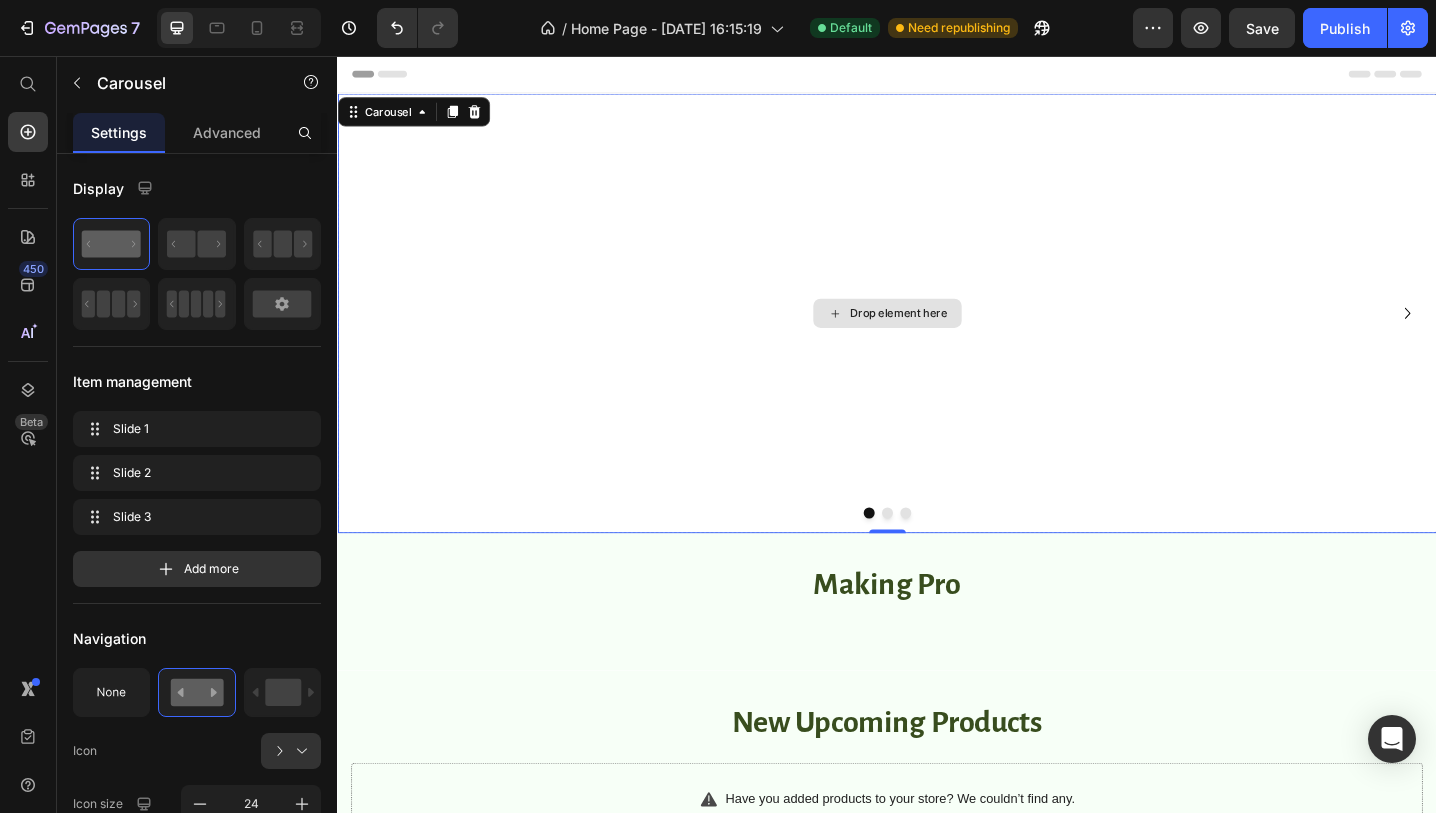 click on "Drop element here" at bounding box center (937, 337) 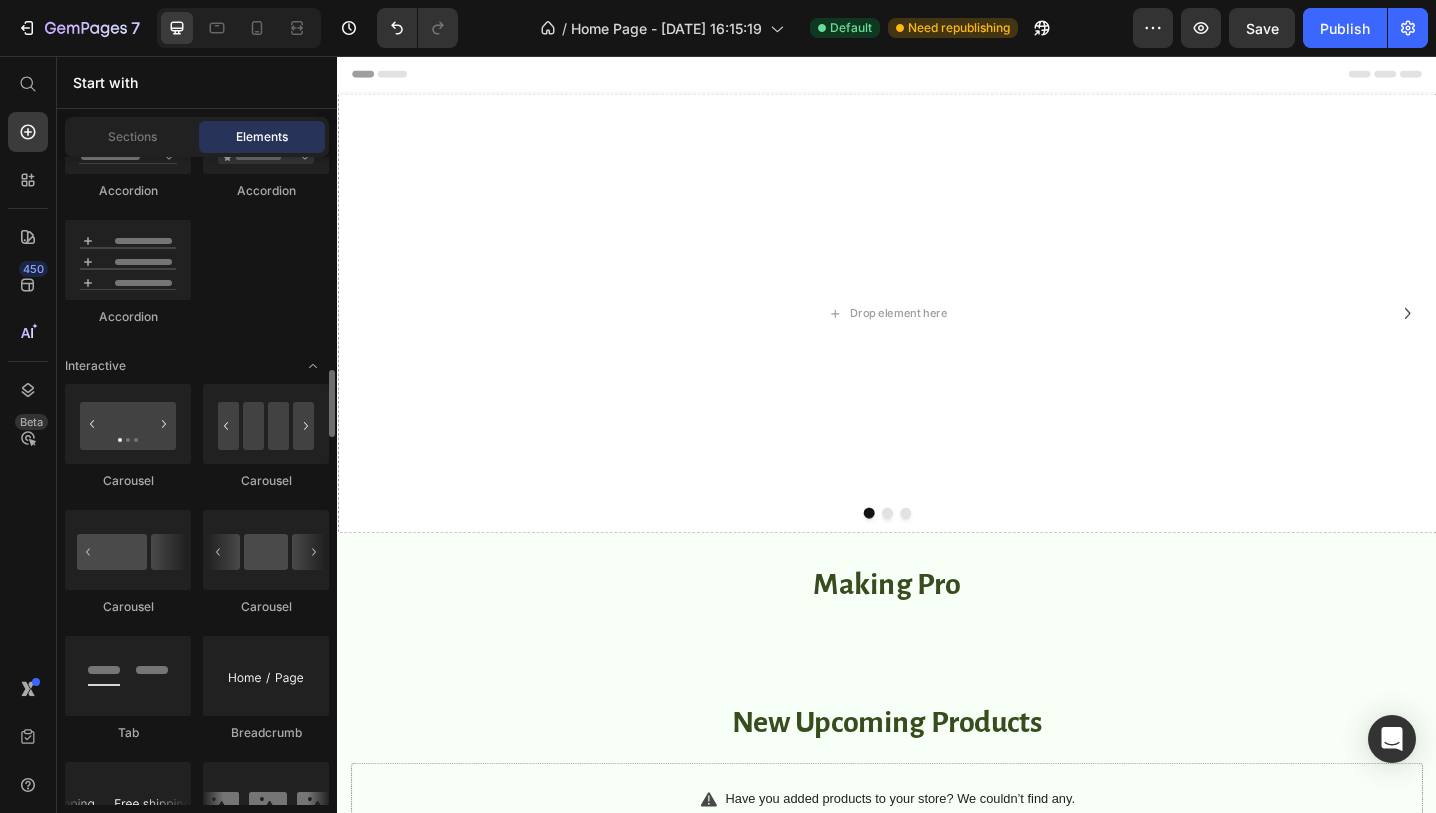 scroll, scrollTop: 1951, scrollLeft: 0, axis: vertical 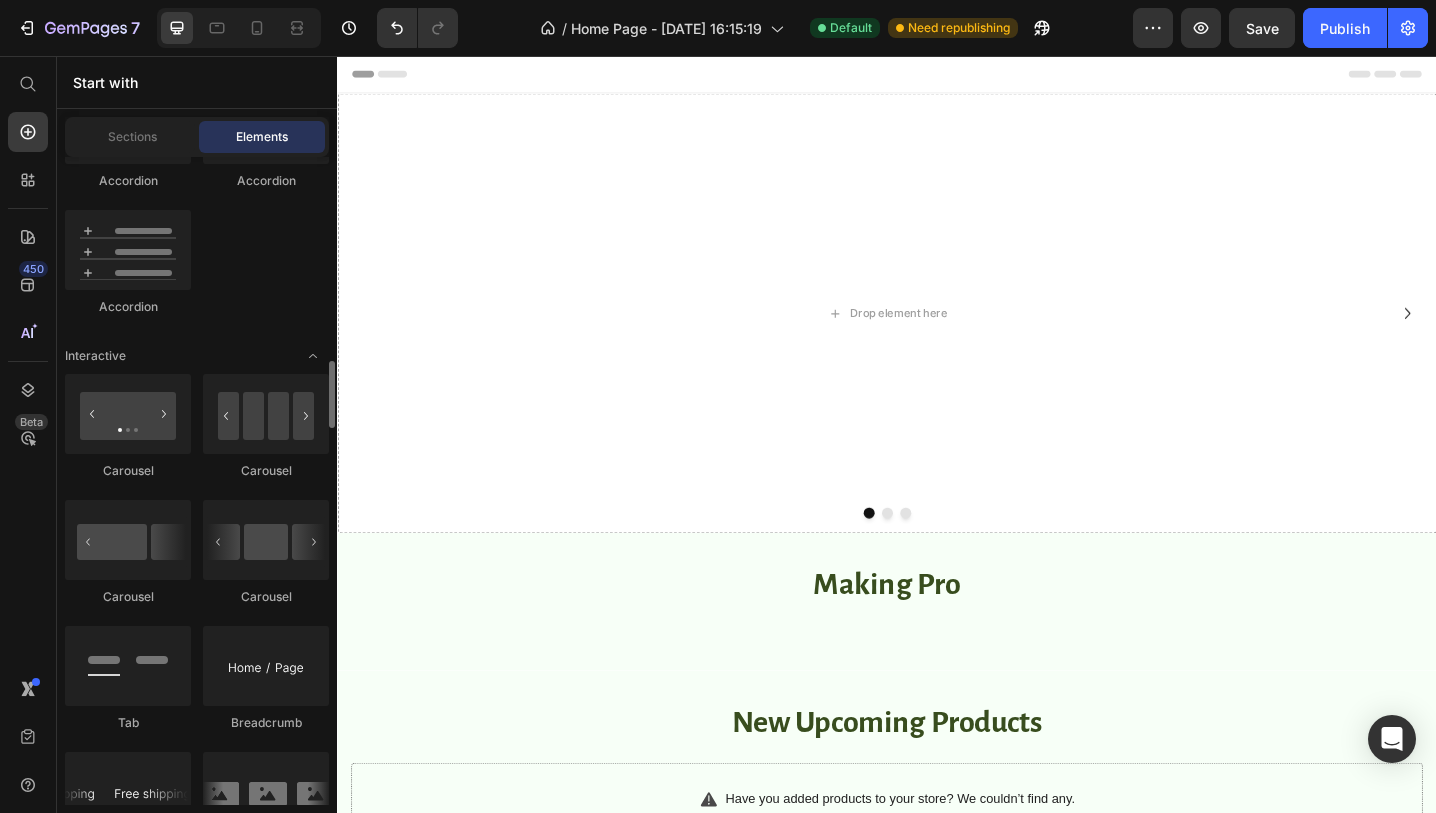 click on "Carousel" 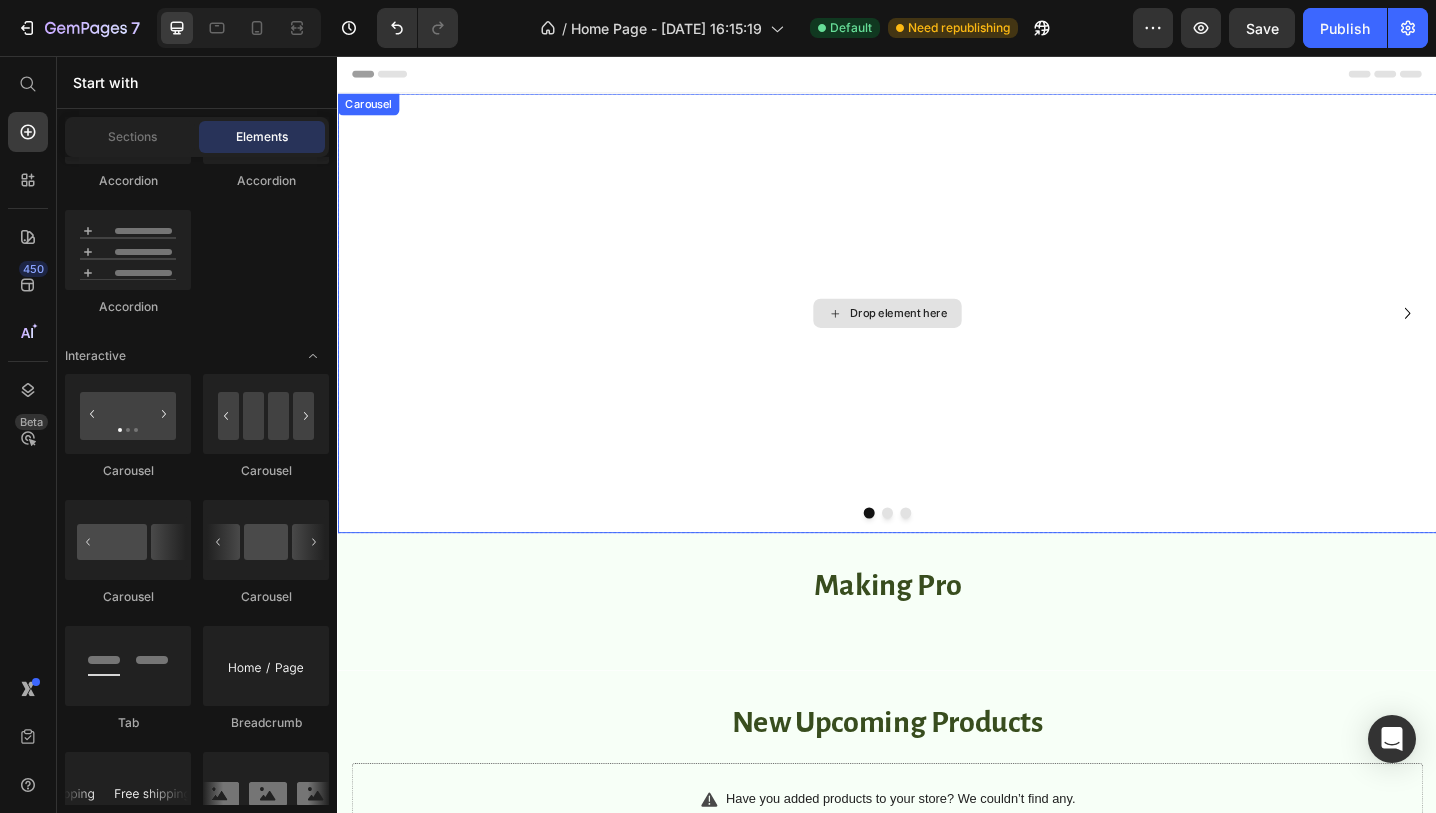 click on "Drop element here" at bounding box center [937, 337] 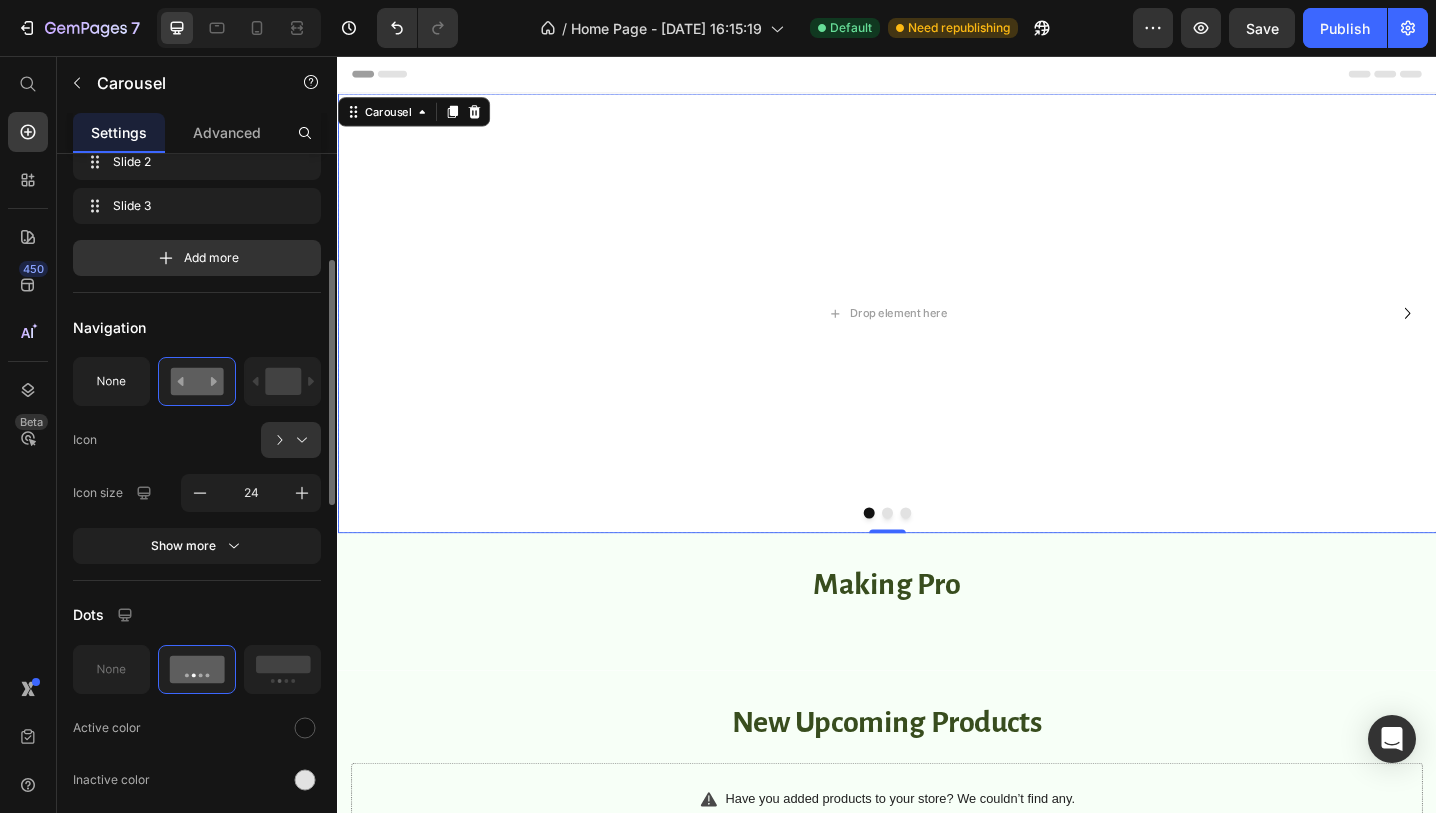 scroll, scrollTop: 309, scrollLeft: 0, axis: vertical 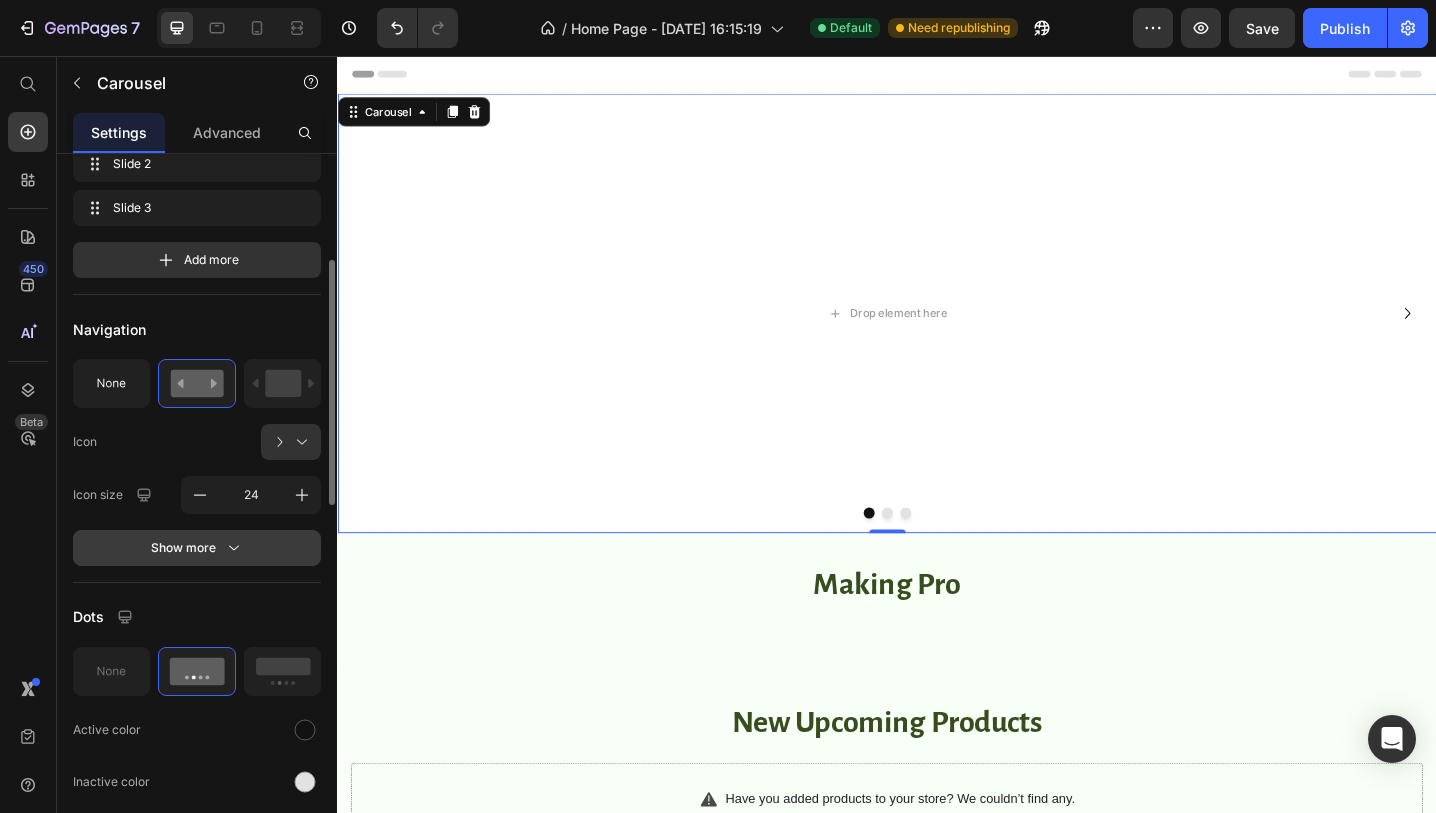 click 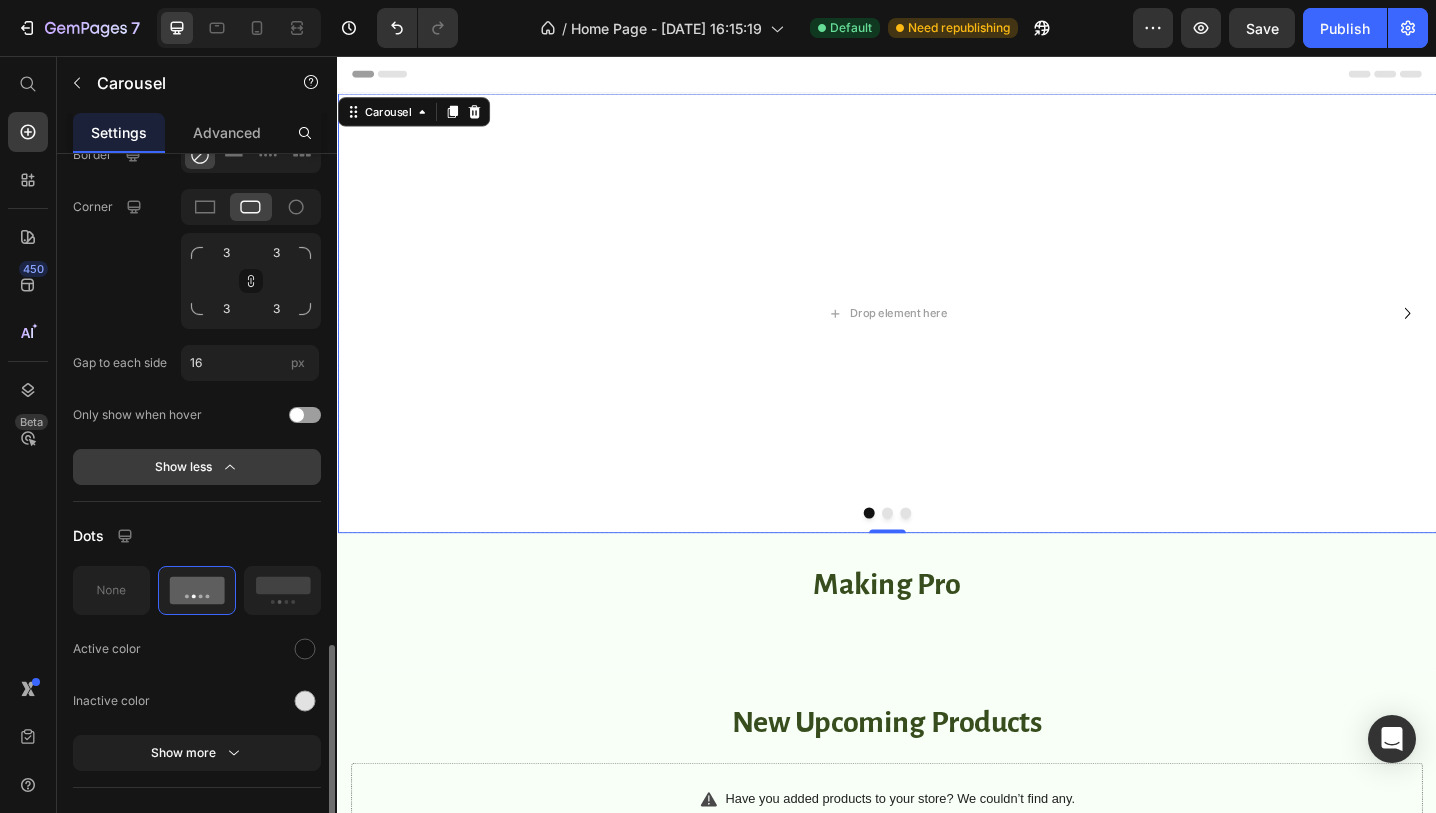 scroll, scrollTop: 1262, scrollLeft: 0, axis: vertical 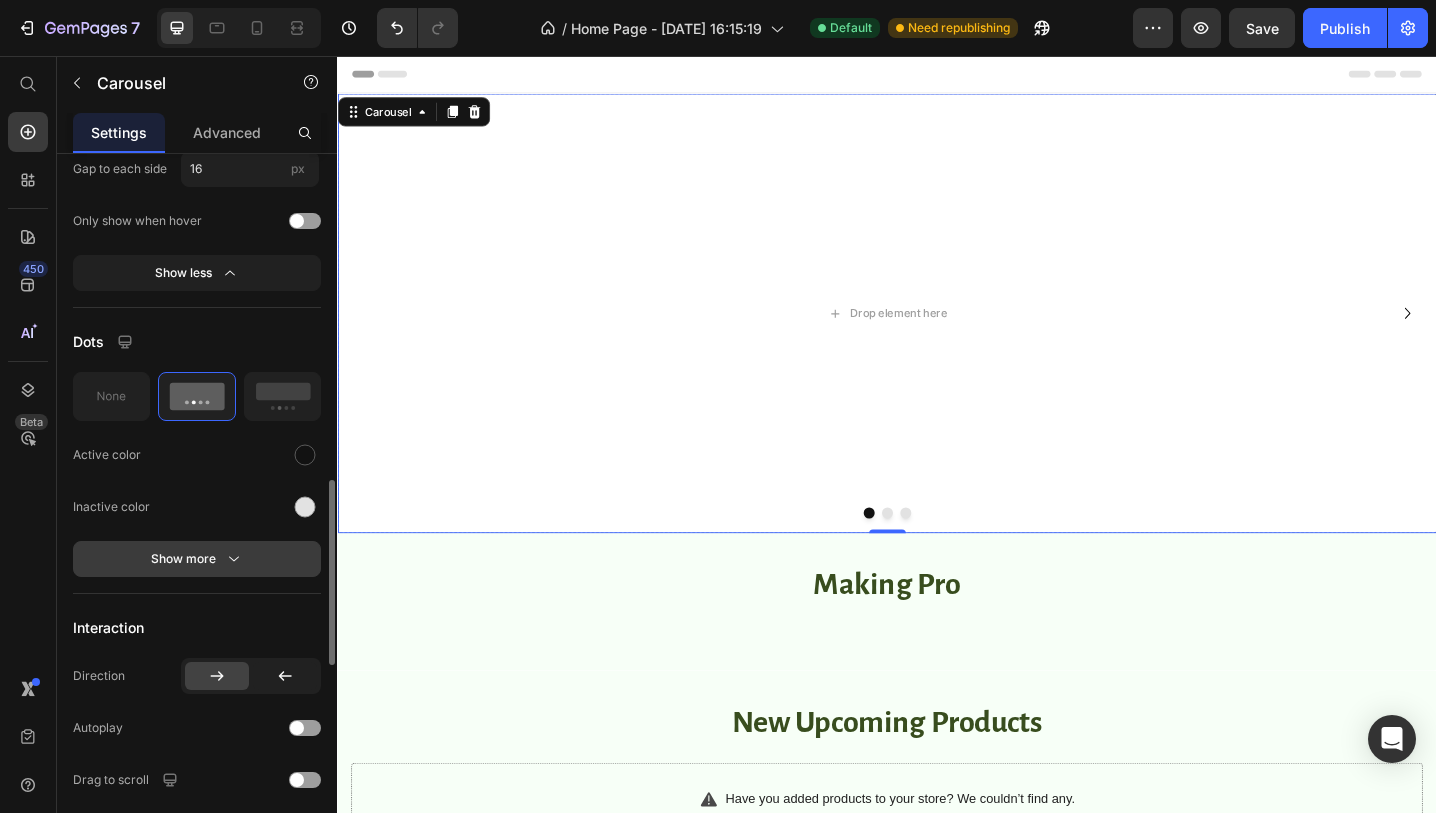 click on "Show more" at bounding box center [197, 559] 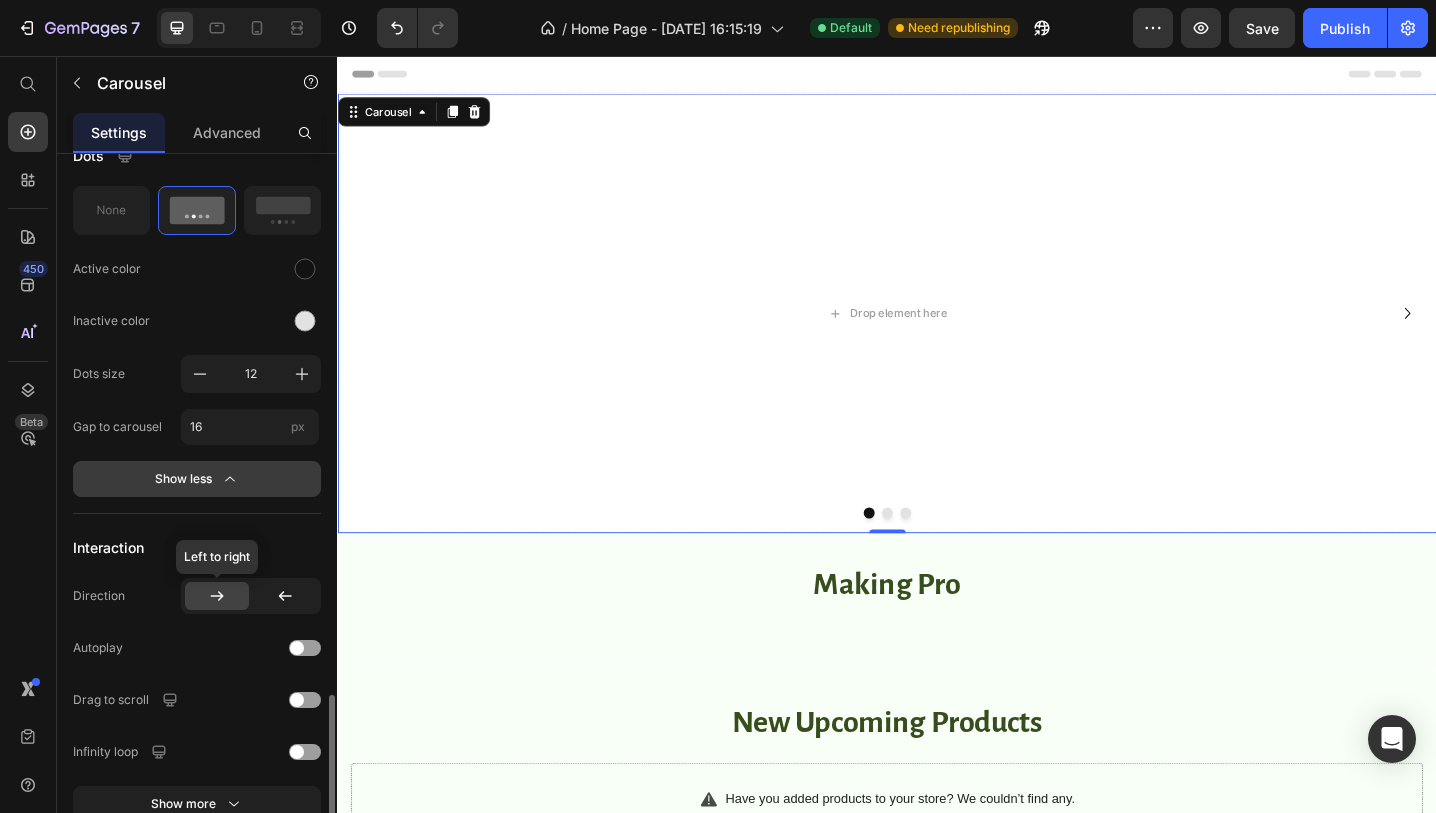 scroll, scrollTop: 1657, scrollLeft: 0, axis: vertical 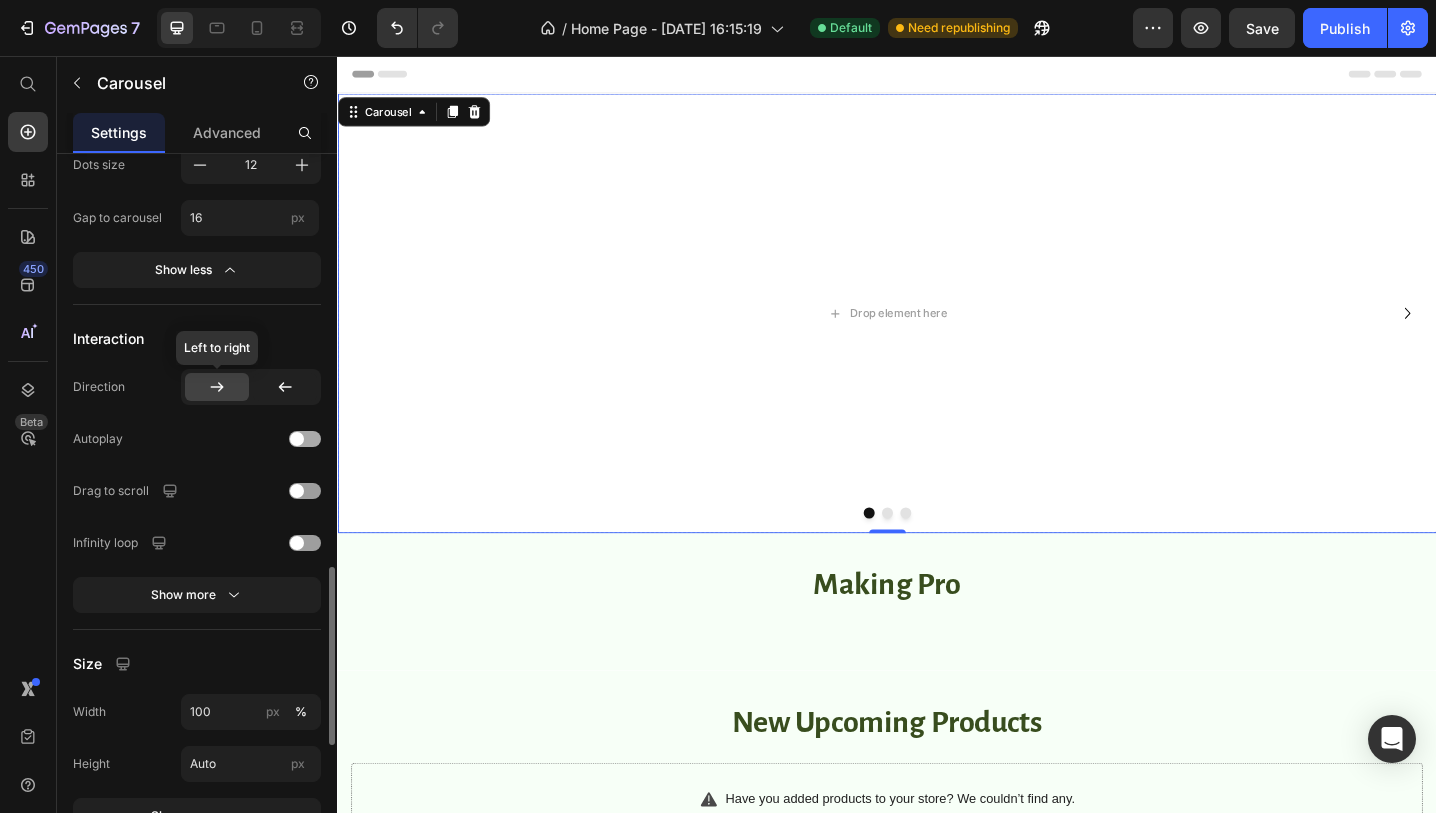 click at bounding box center (297, 439) 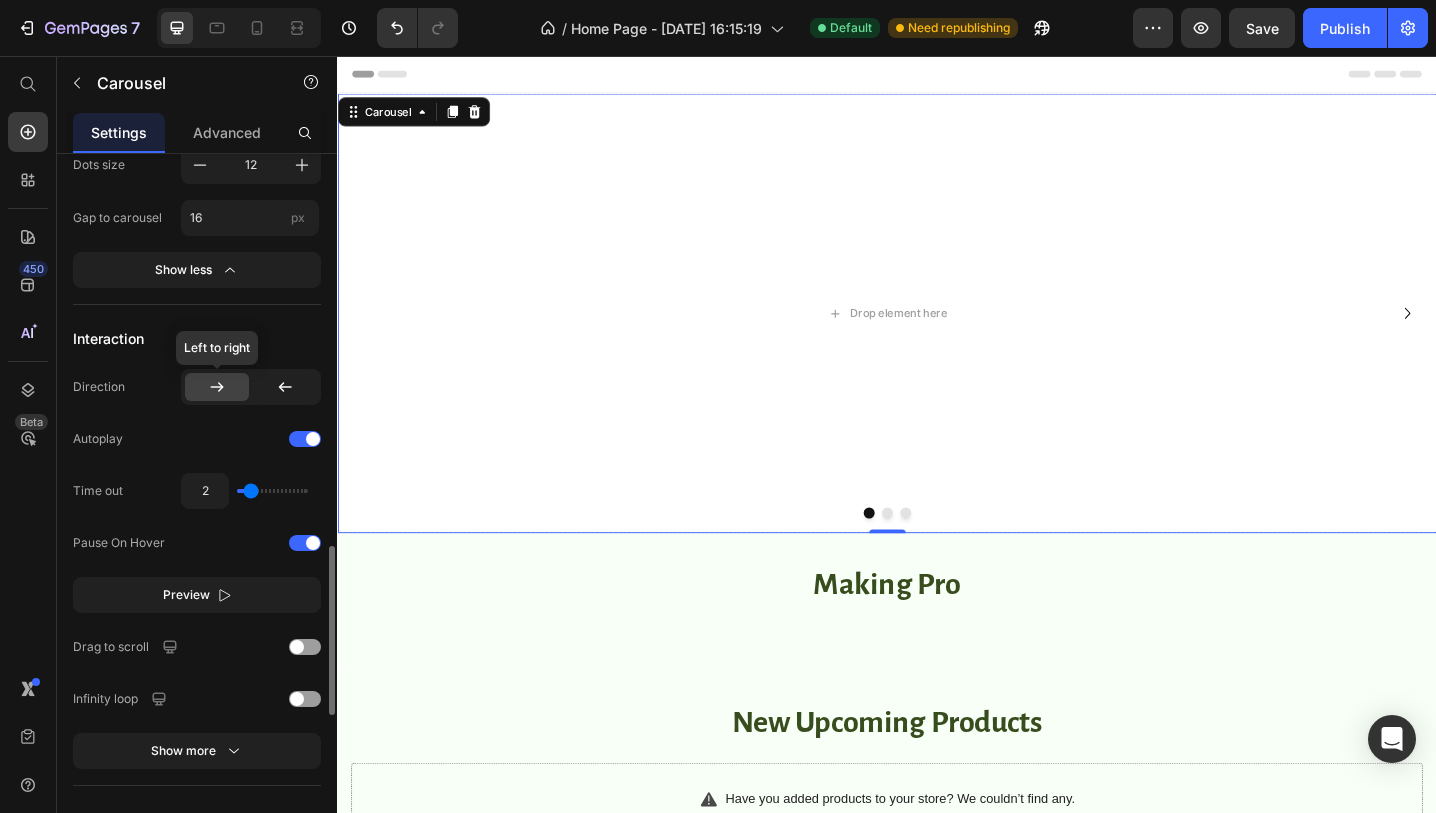 click on "2" 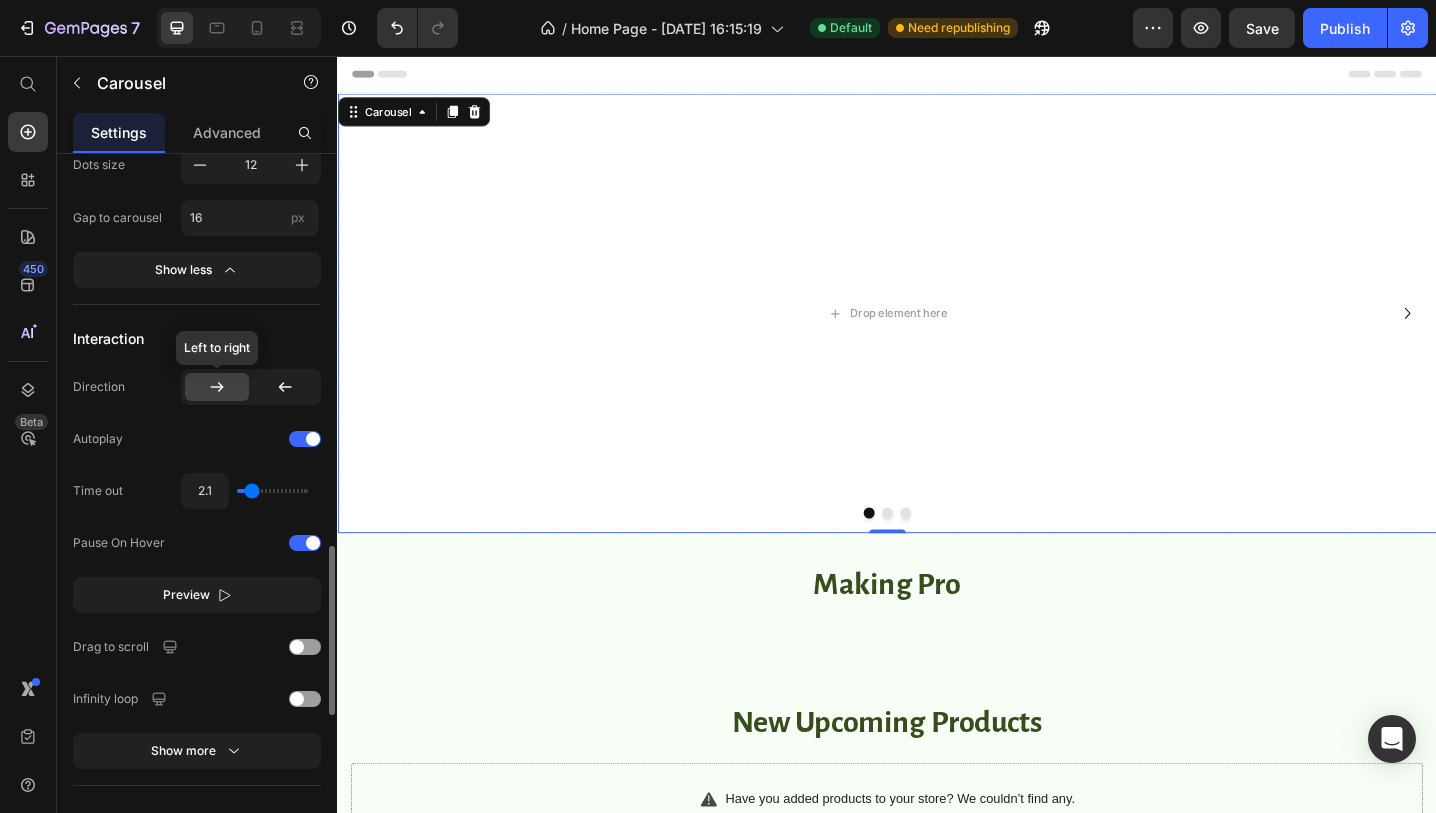 type on "2.2" 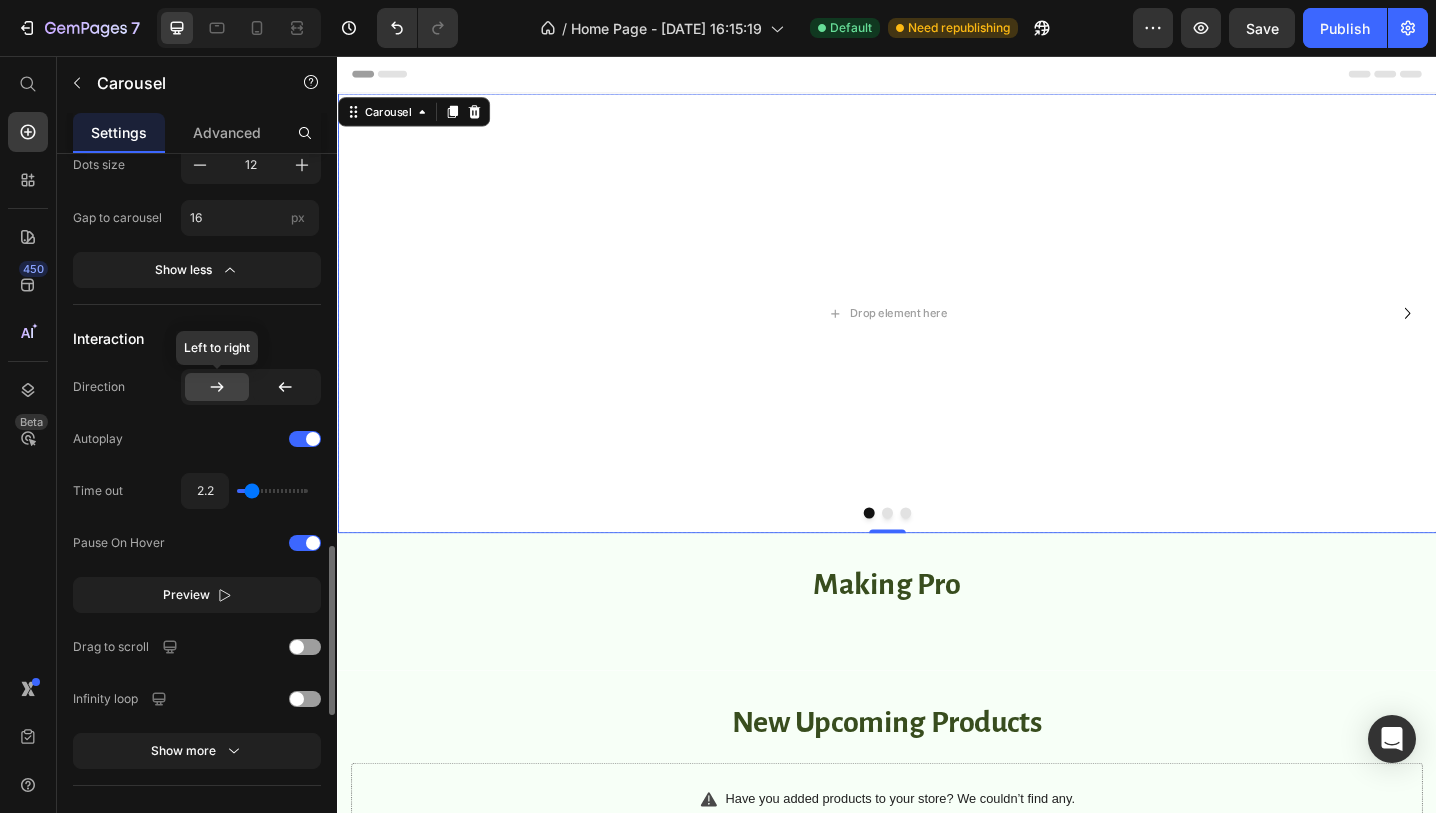 type on "2.3" 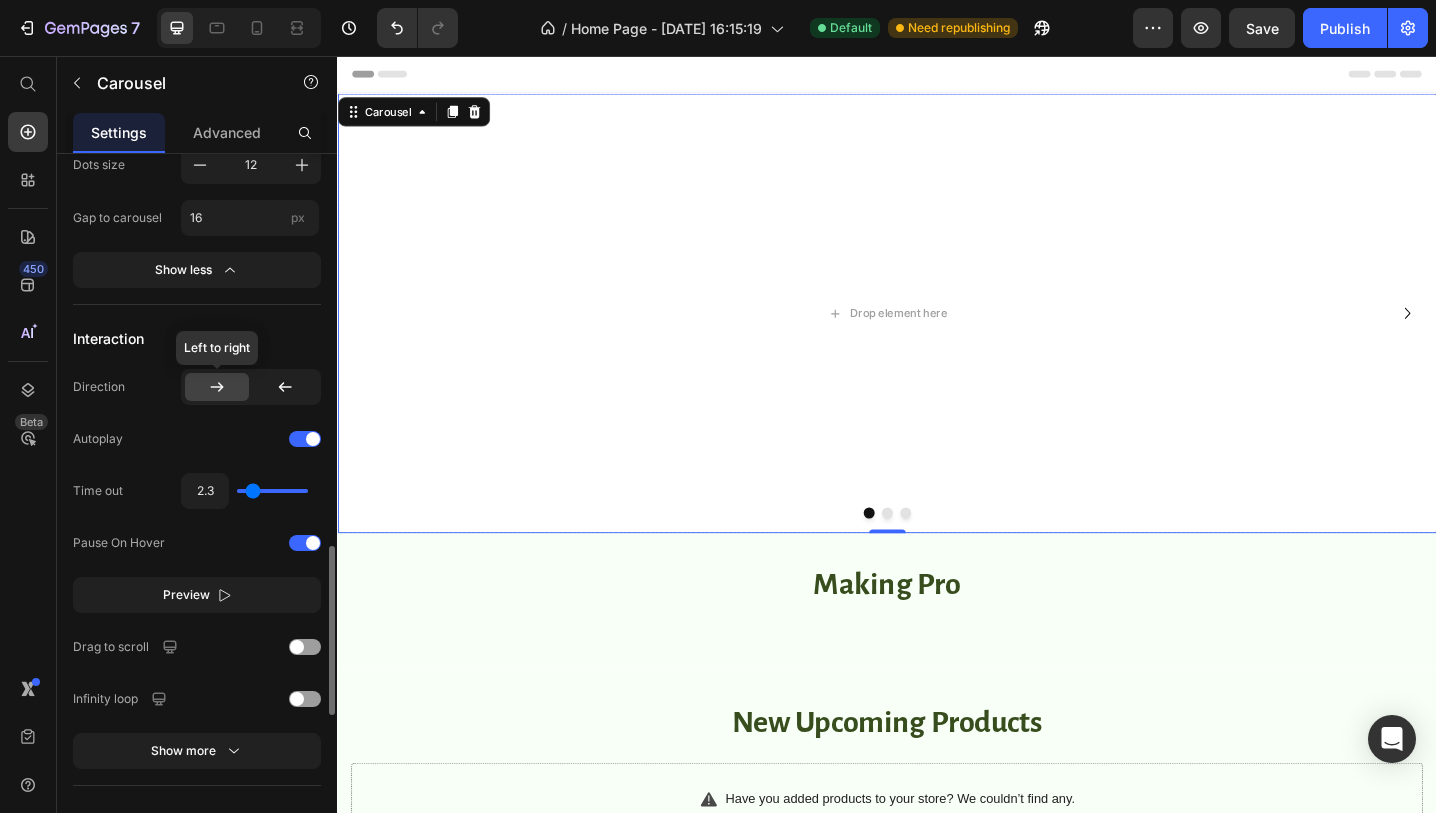 type on "2.4" 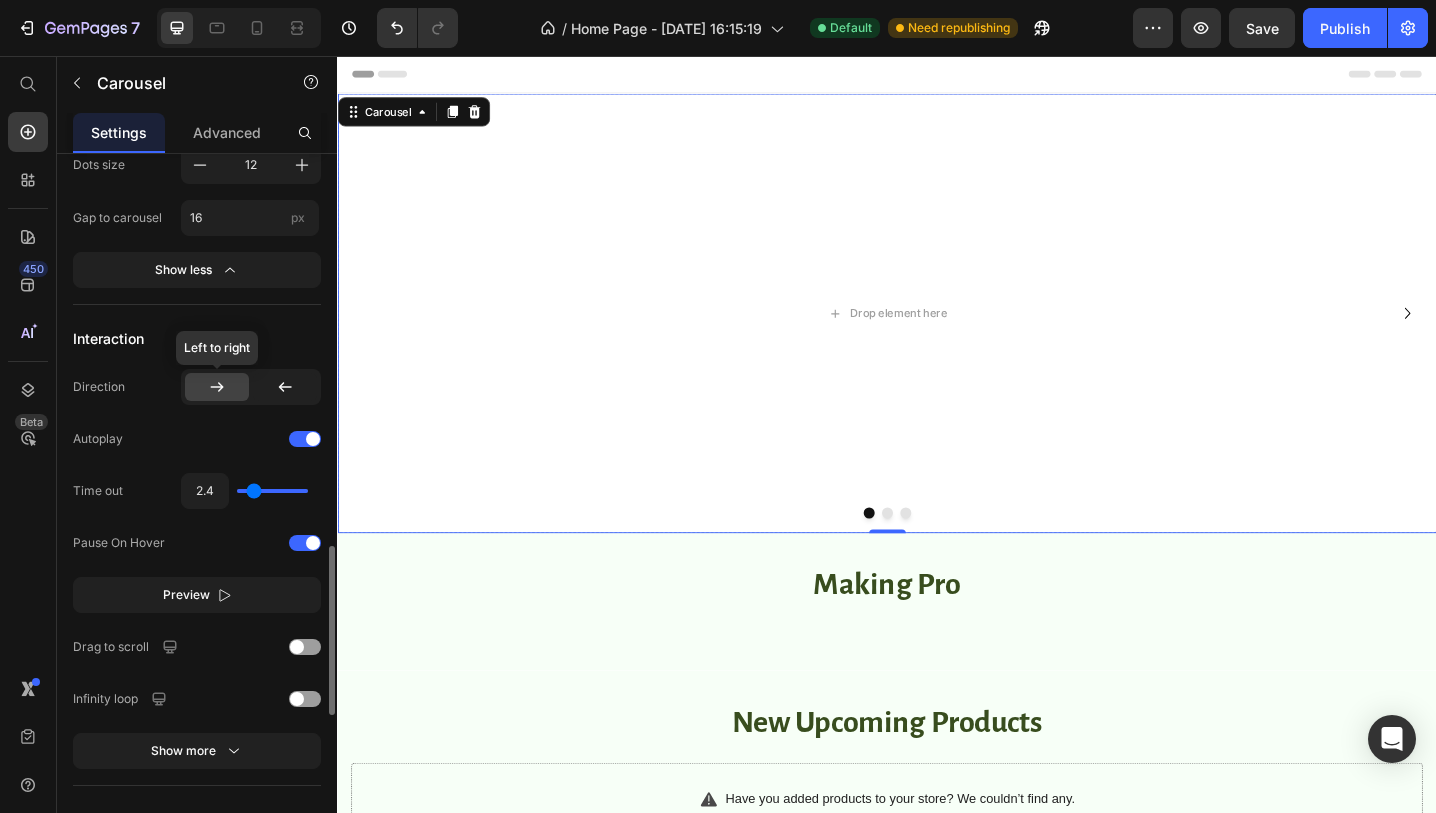 type on "2.5" 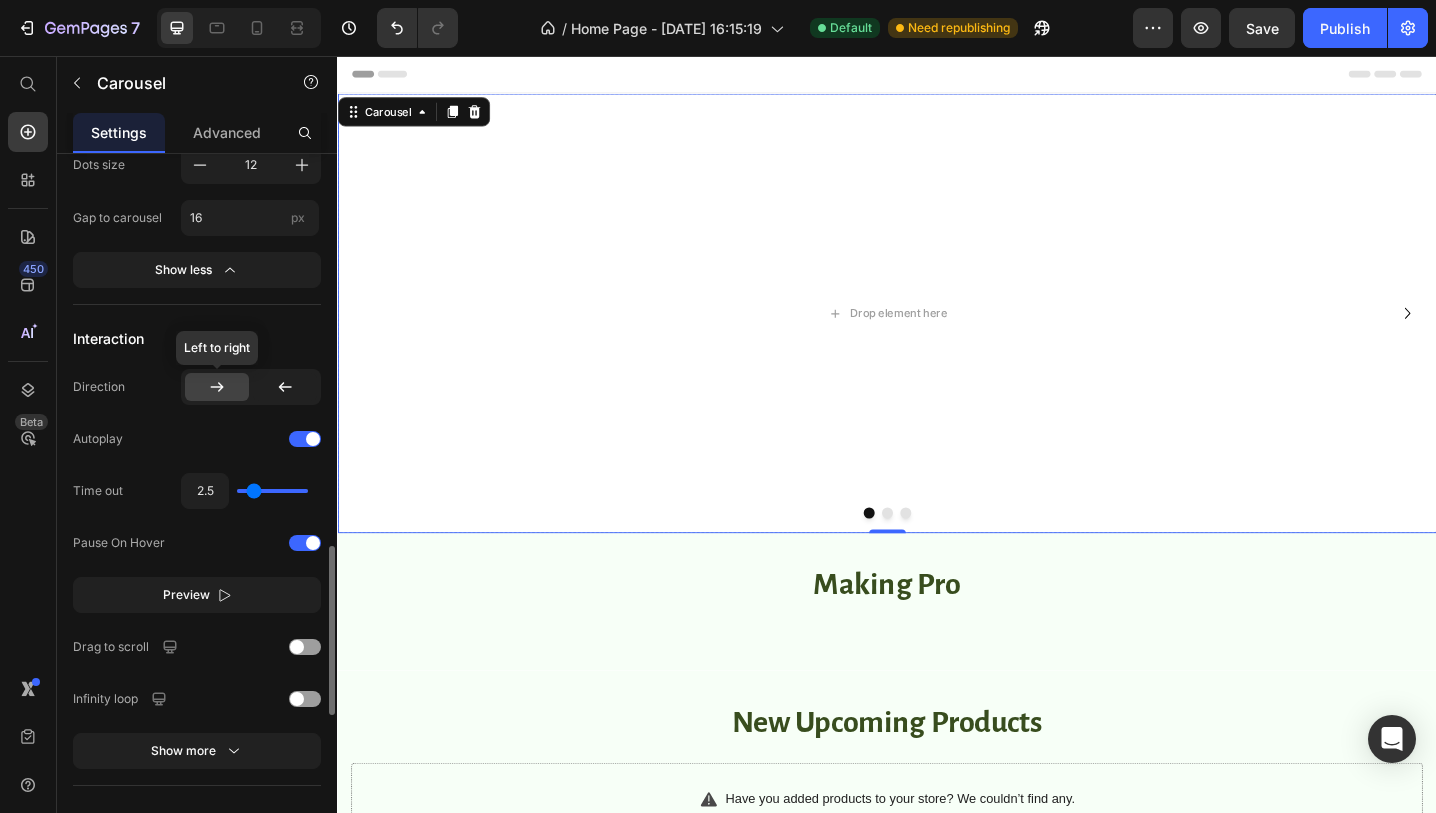 type on "2.6" 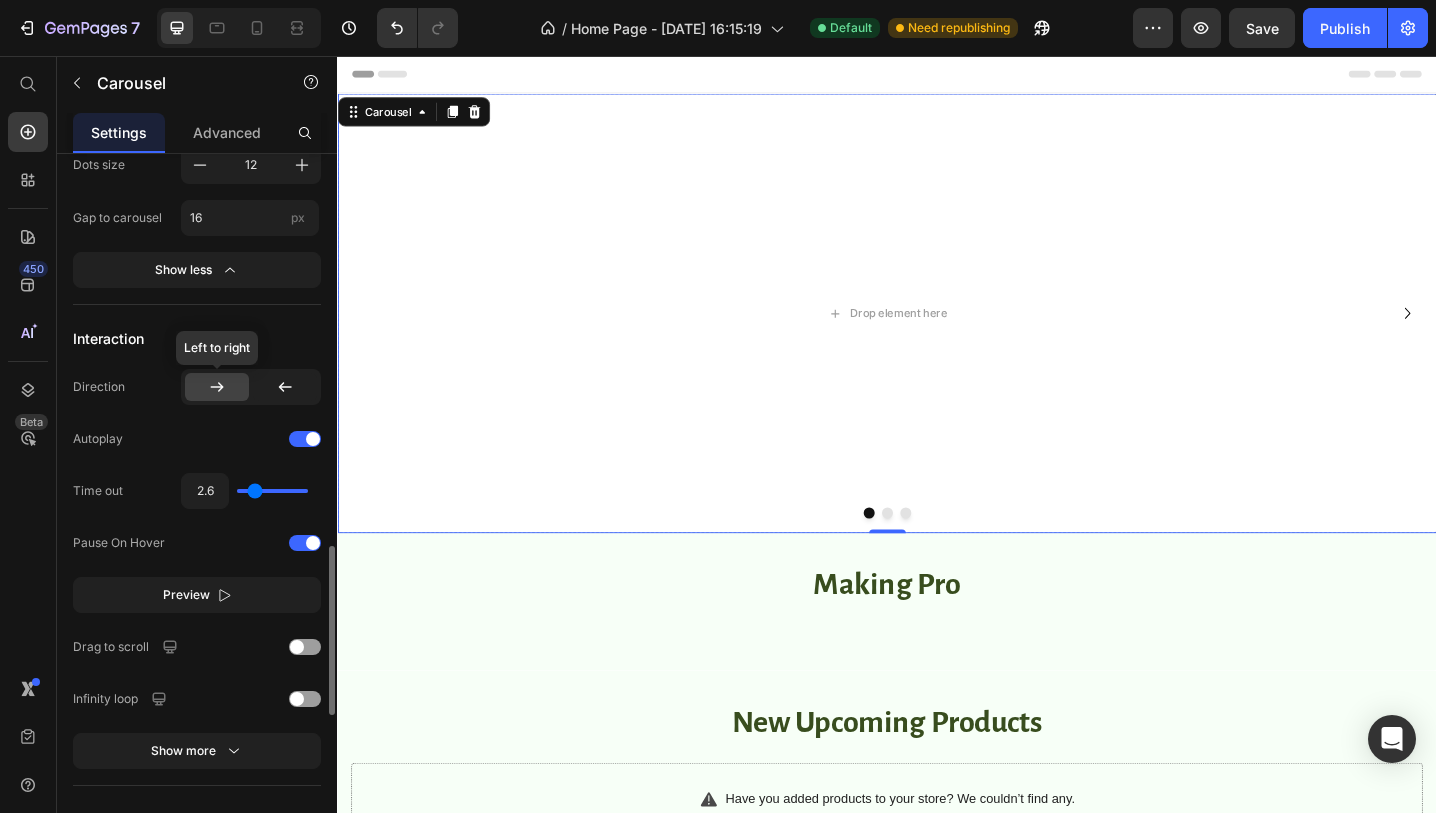 type on "2.7" 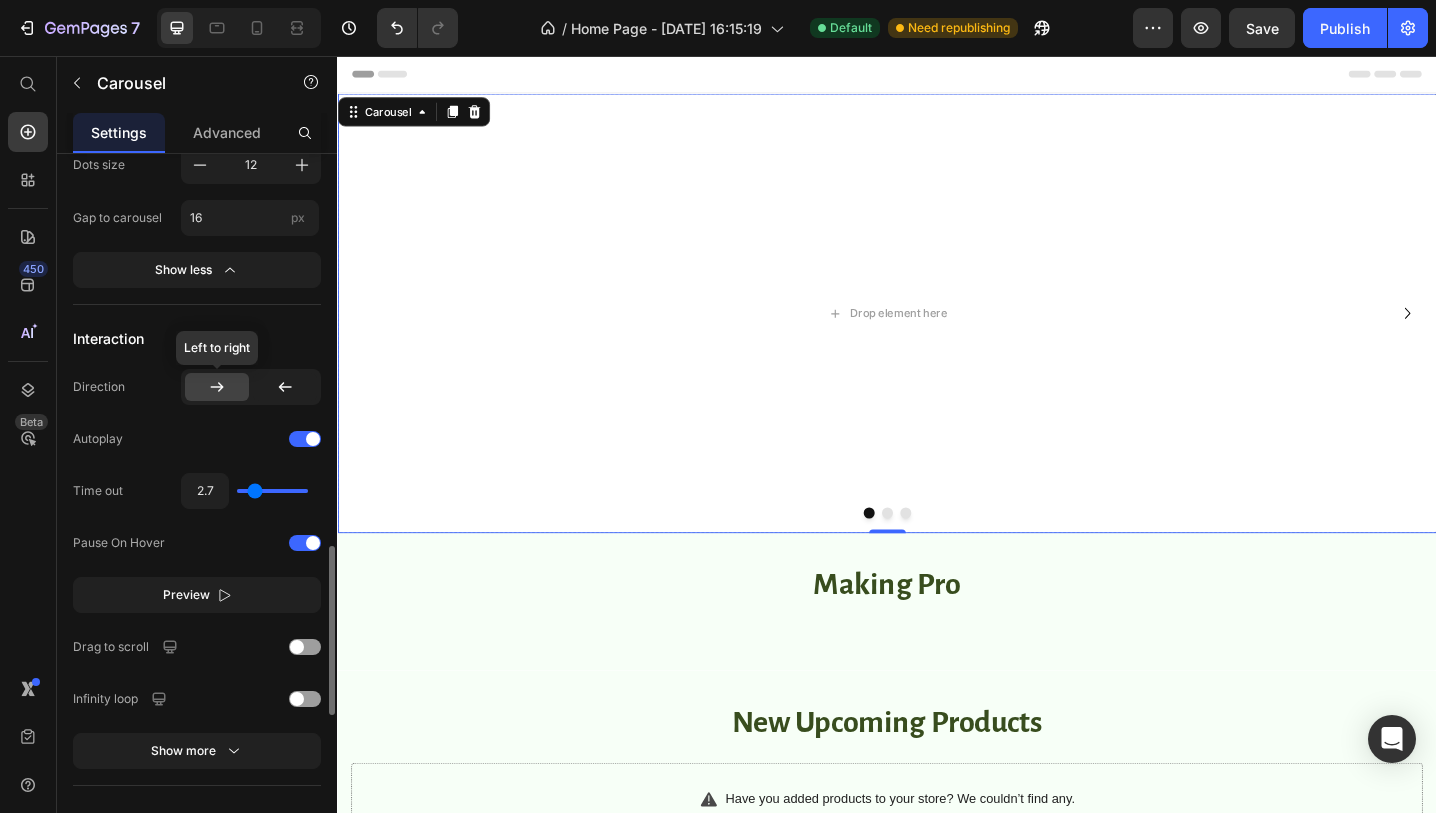 type on "2.8" 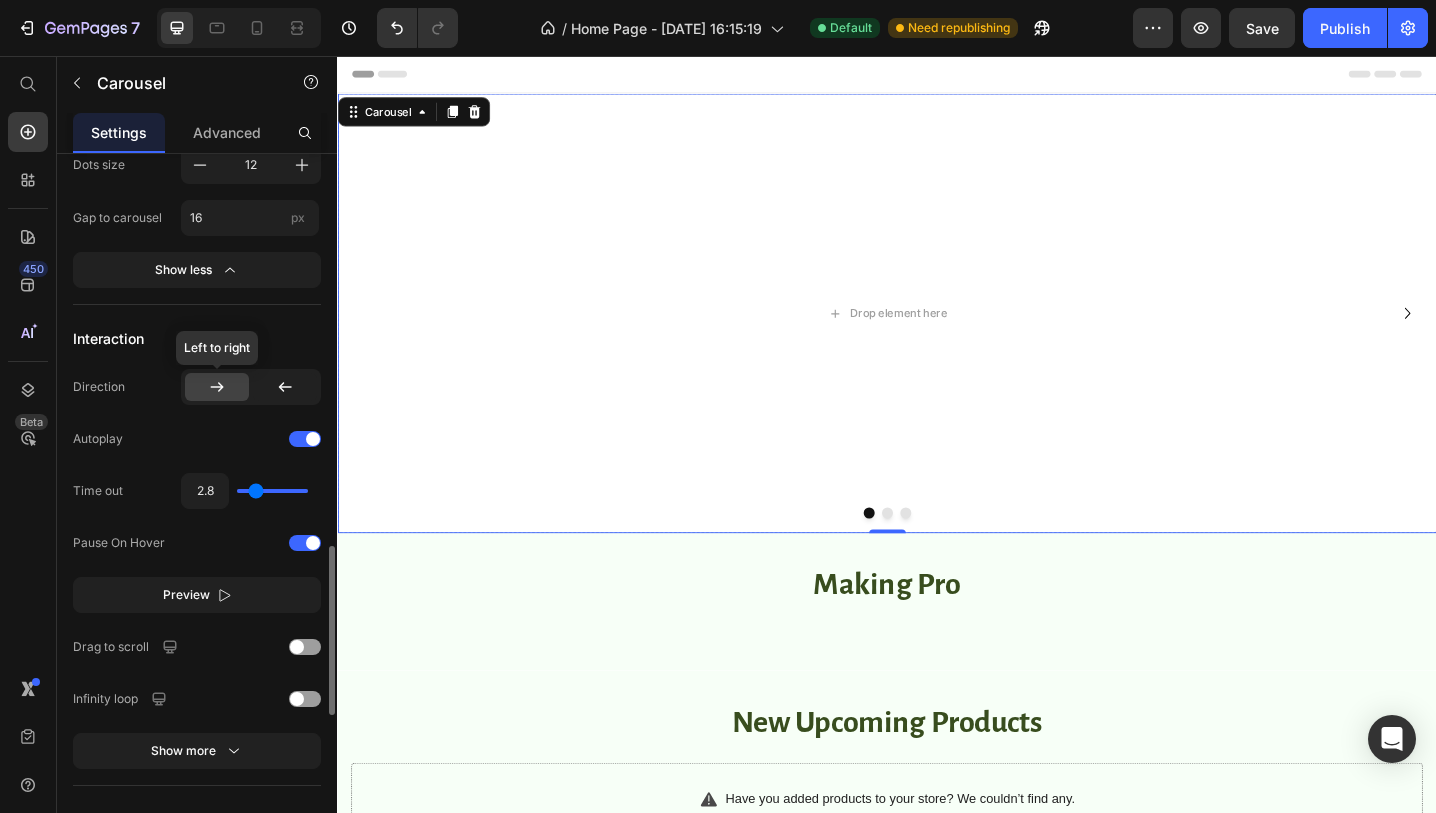 type on "2.9" 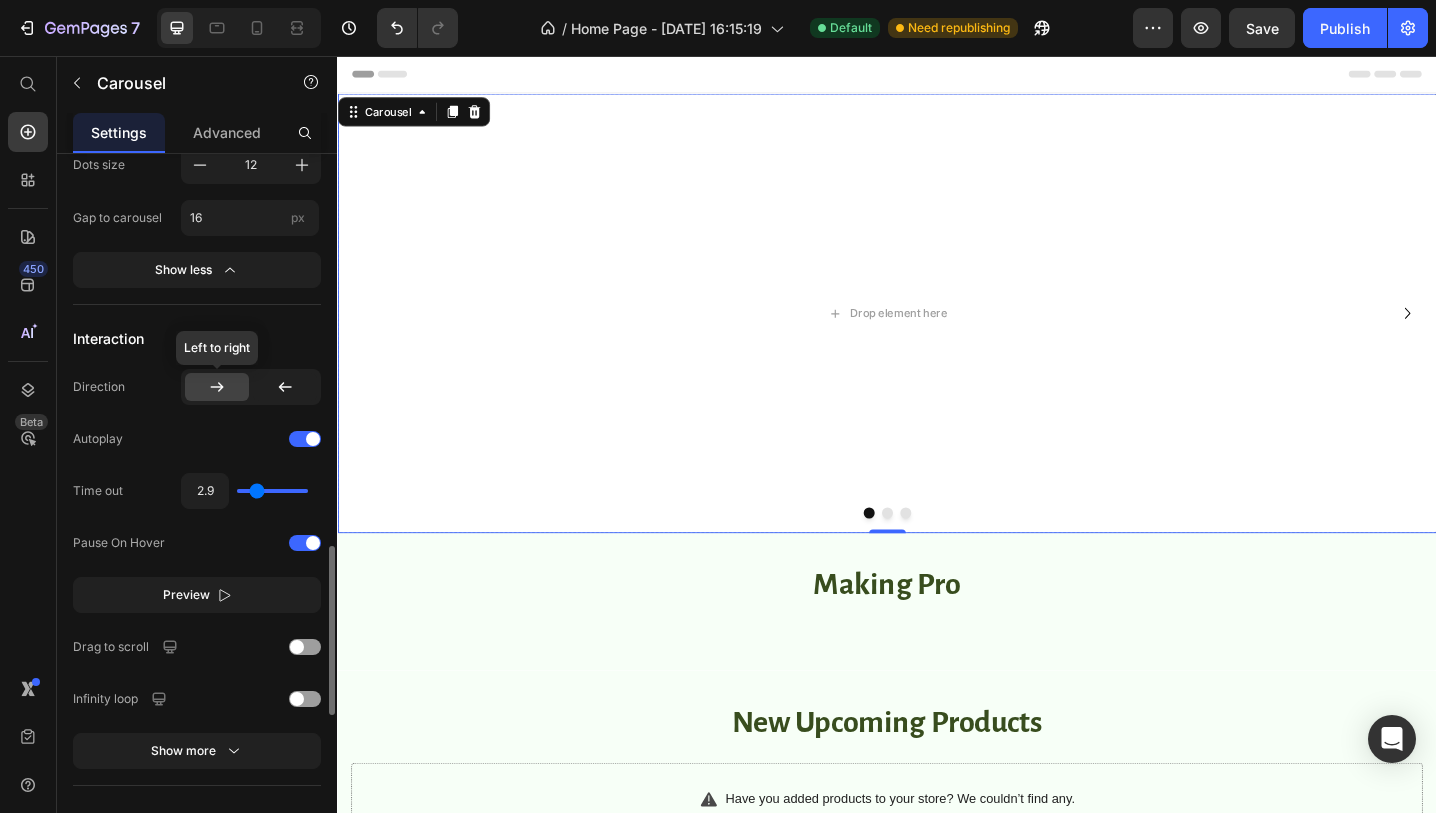 type on "3" 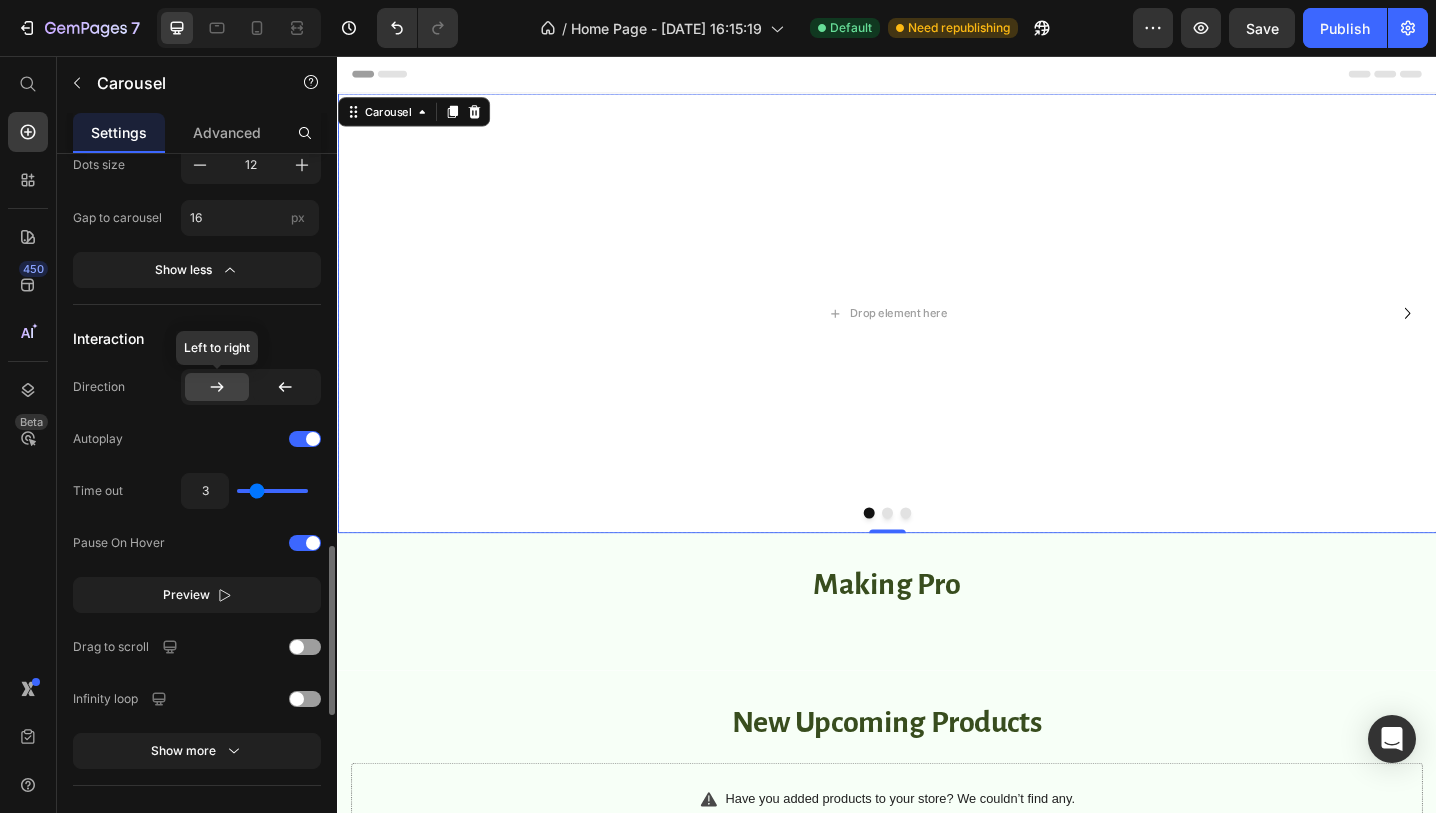 type on "3" 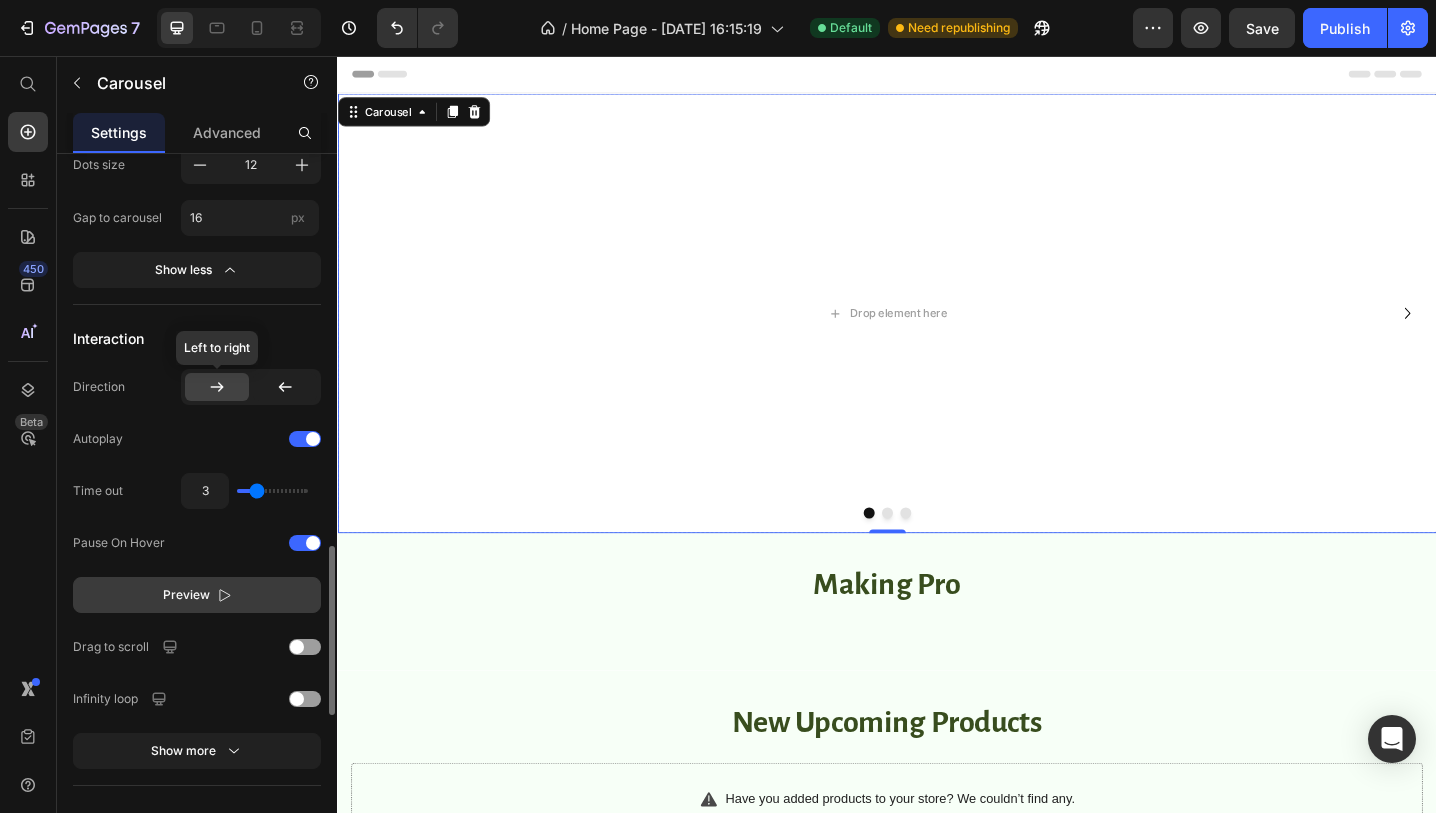 click on "Preview" 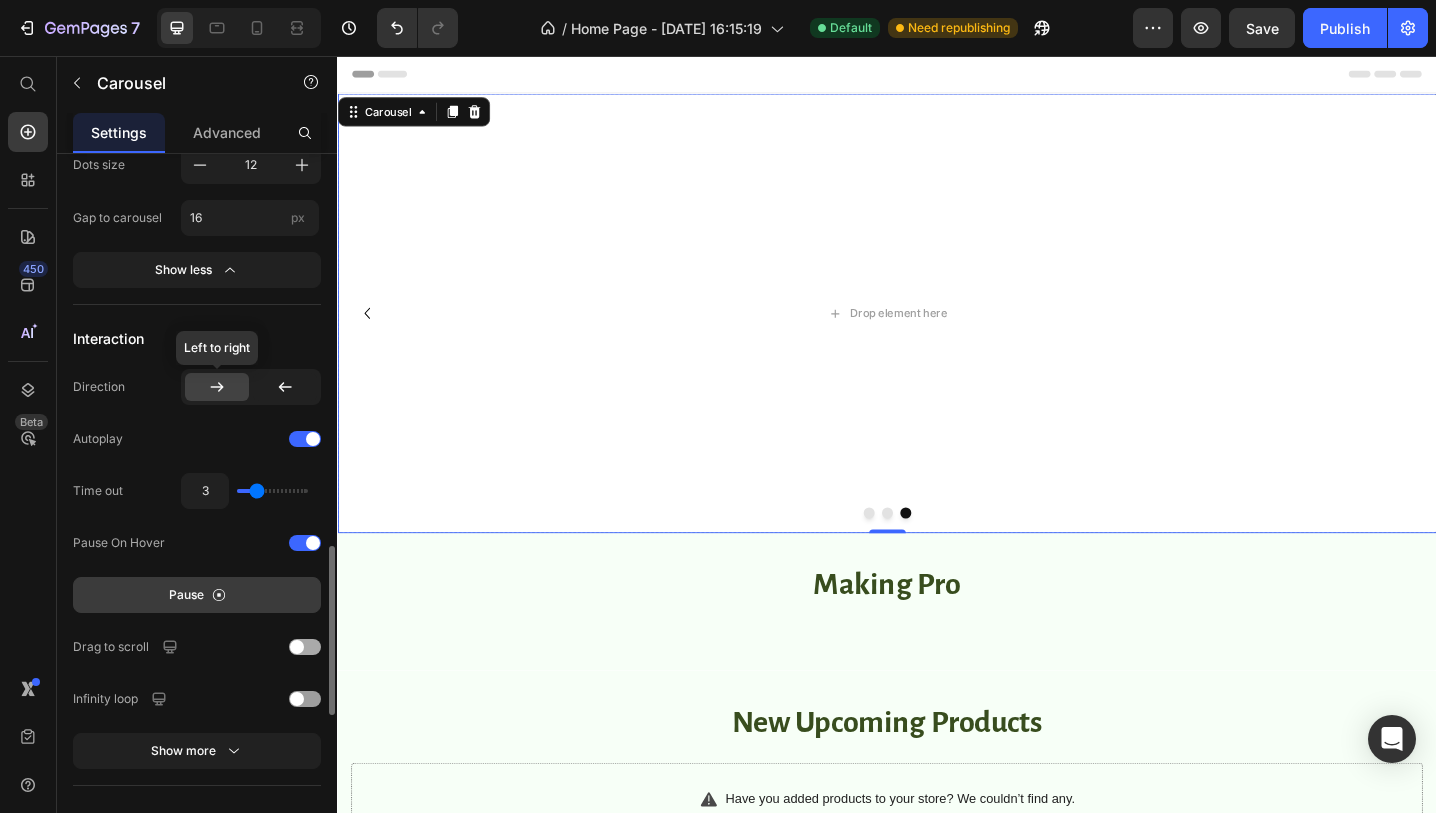 click on "Drag to scroll" 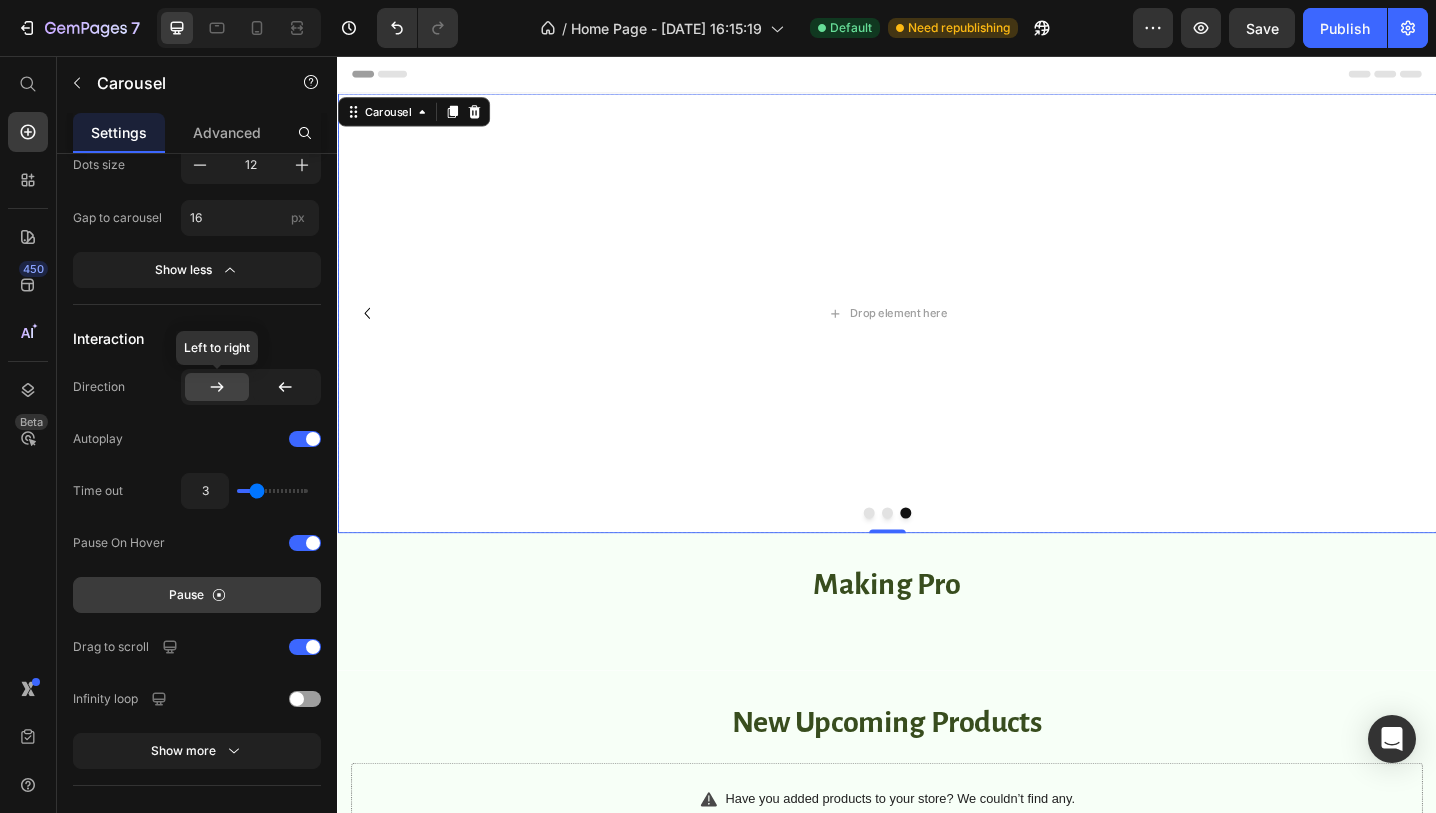 click 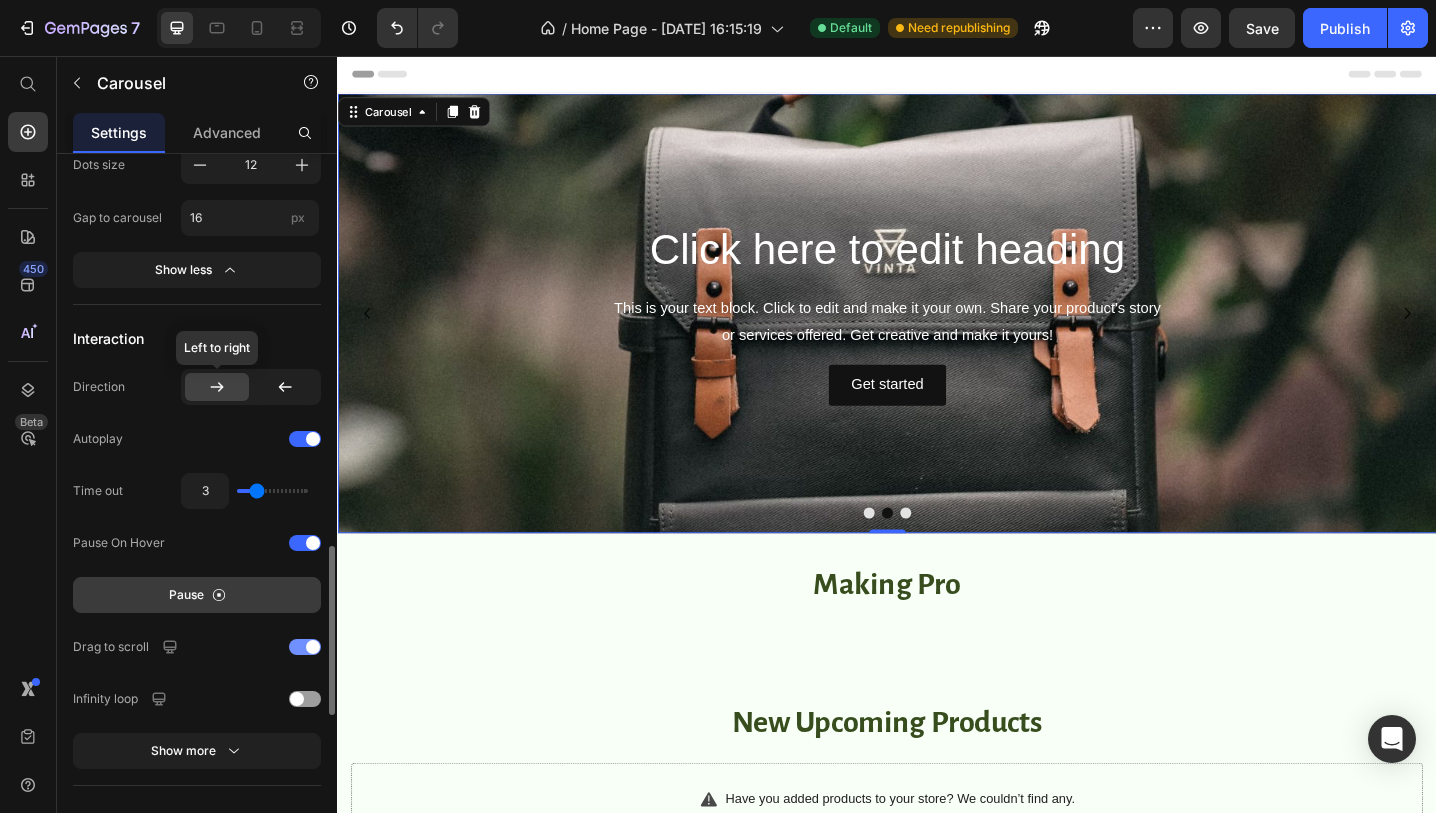 click at bounding box center (313, 647) 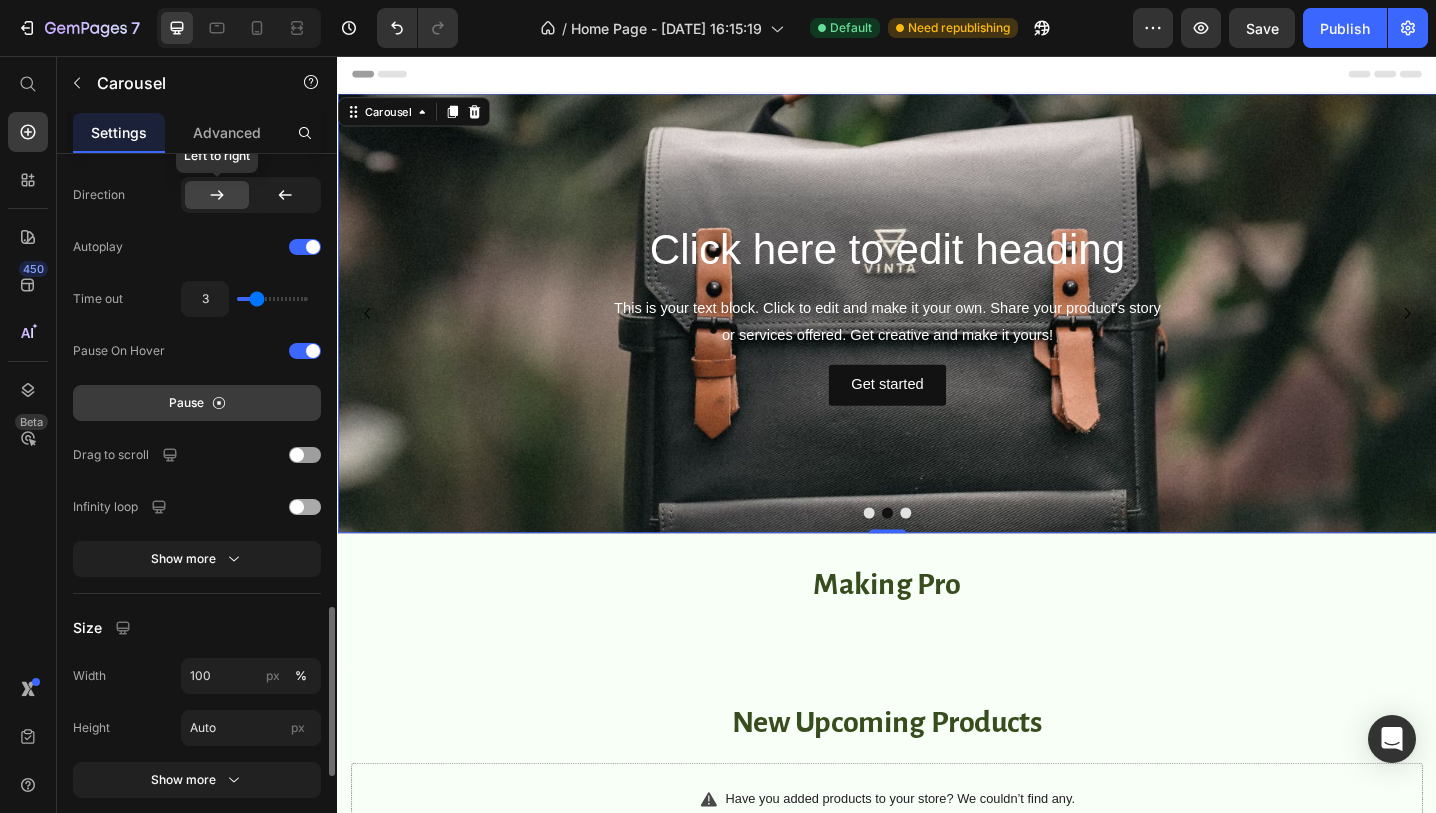 scroll, scrollTop: 1863, scrollLeft: 0, axis: vertical 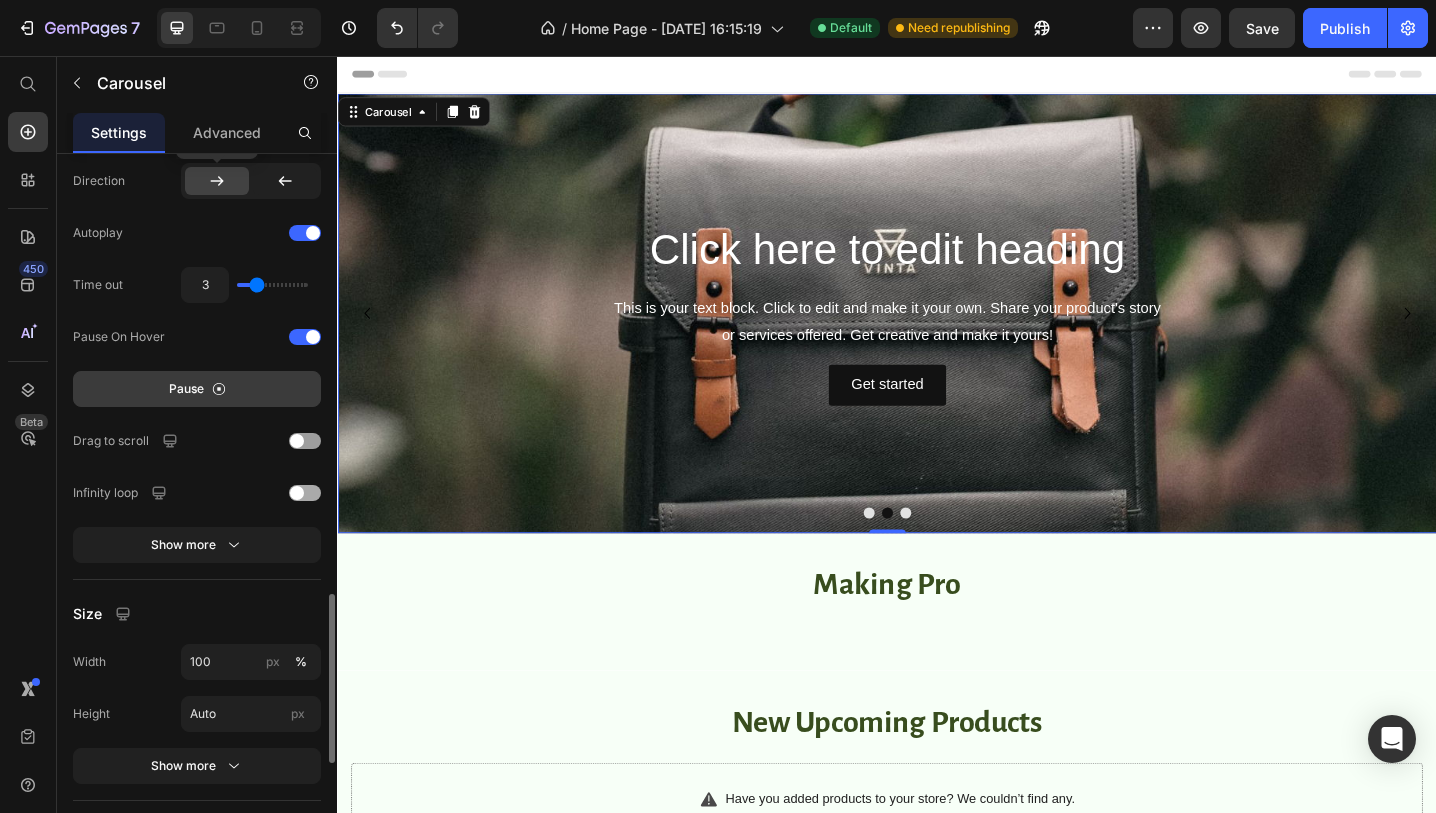click on "Infinity loop" 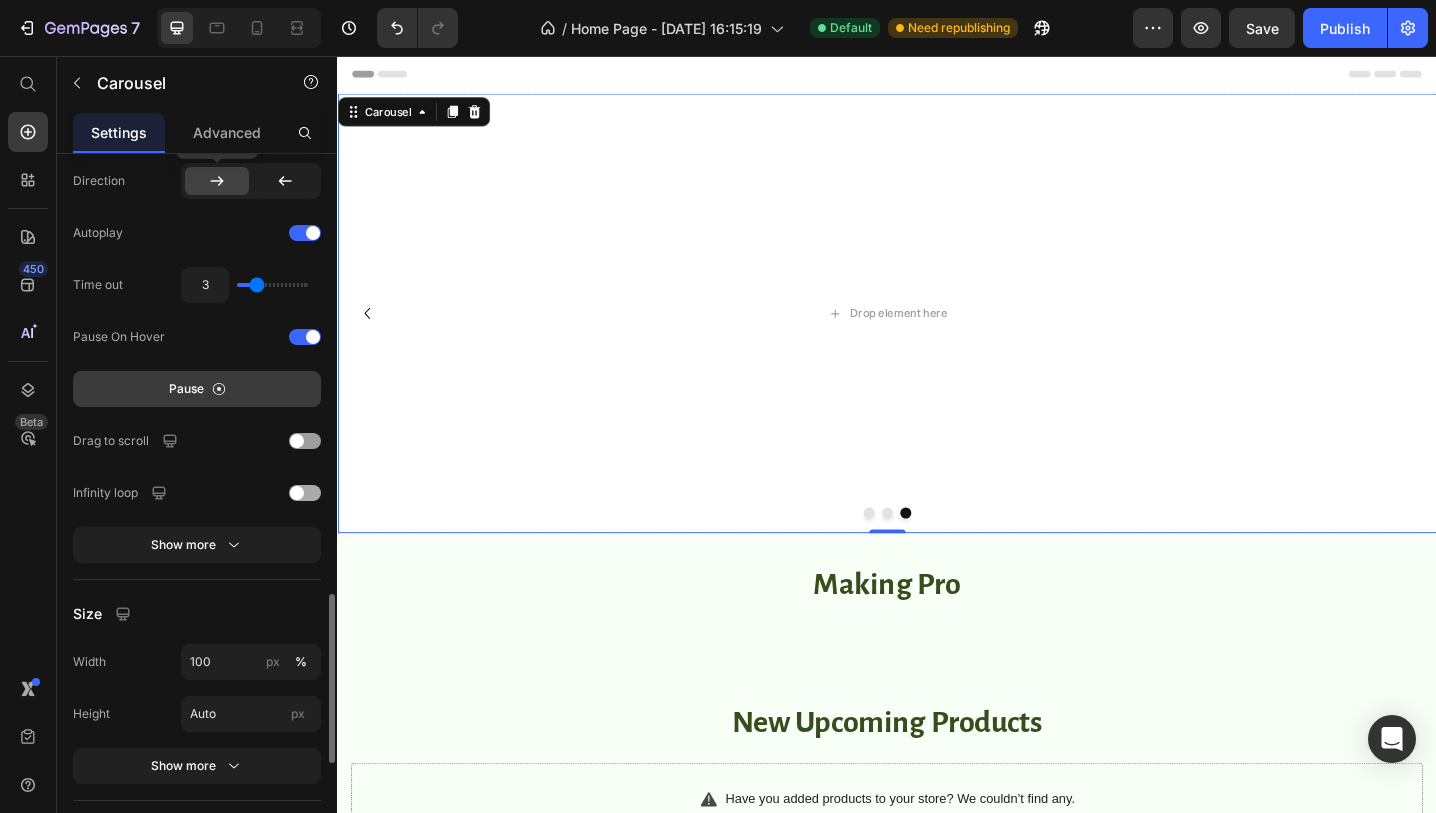 click at bounding box center (297, 493) 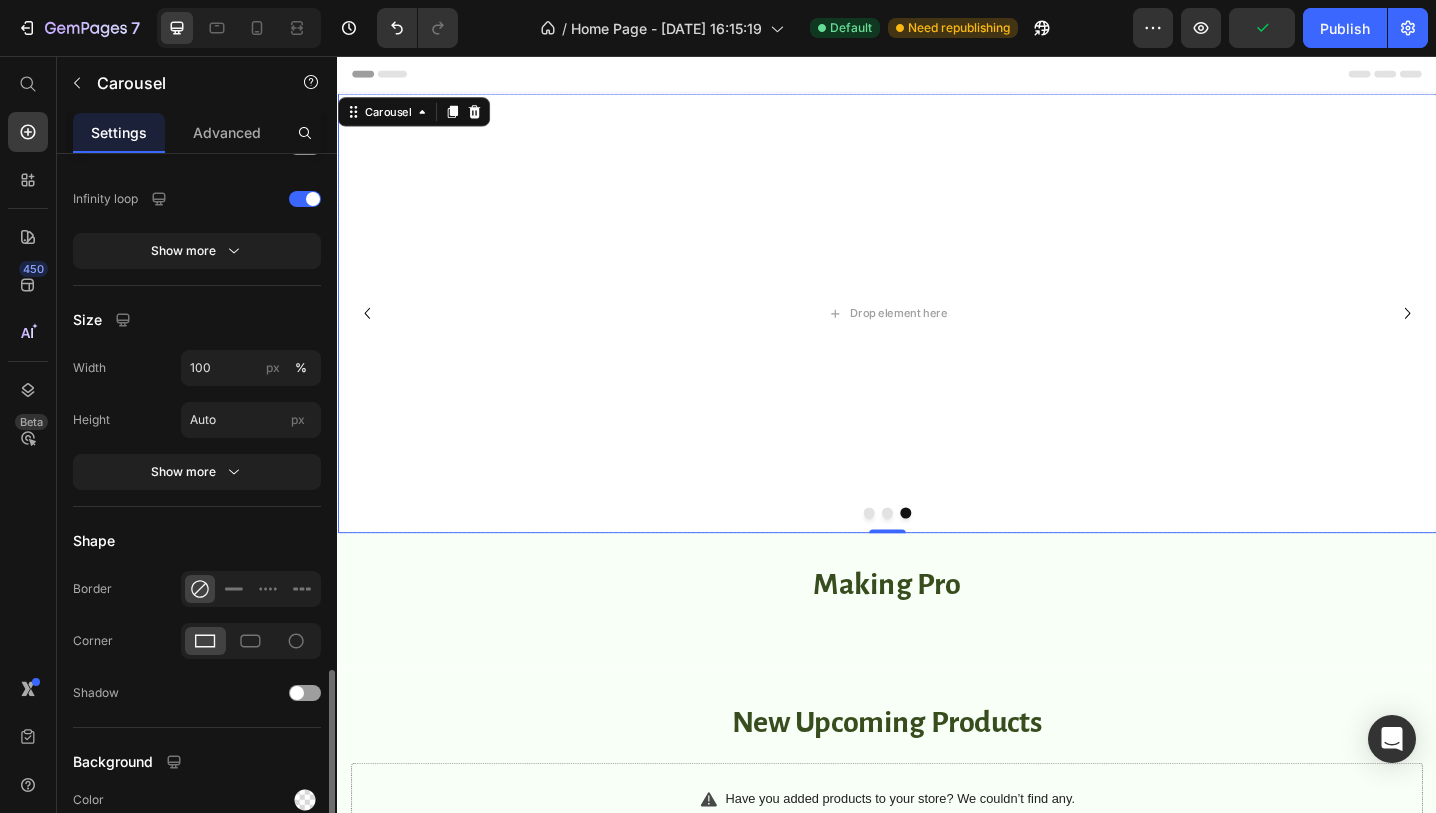 scroll, scrollTop: 2164, scrollLeft: 0, axis: vertical 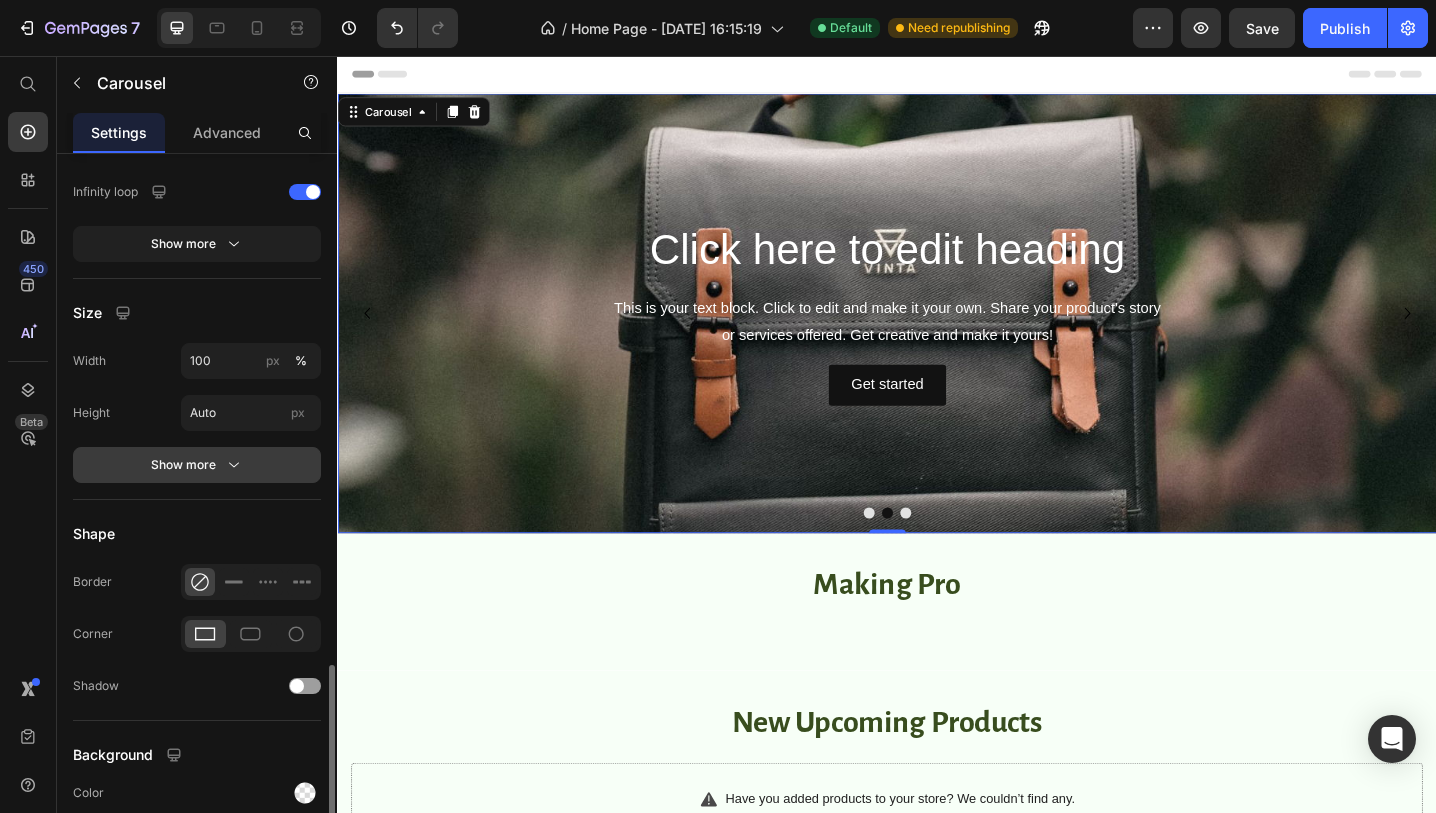 click on "Show more" at bounding box center [197, 465] 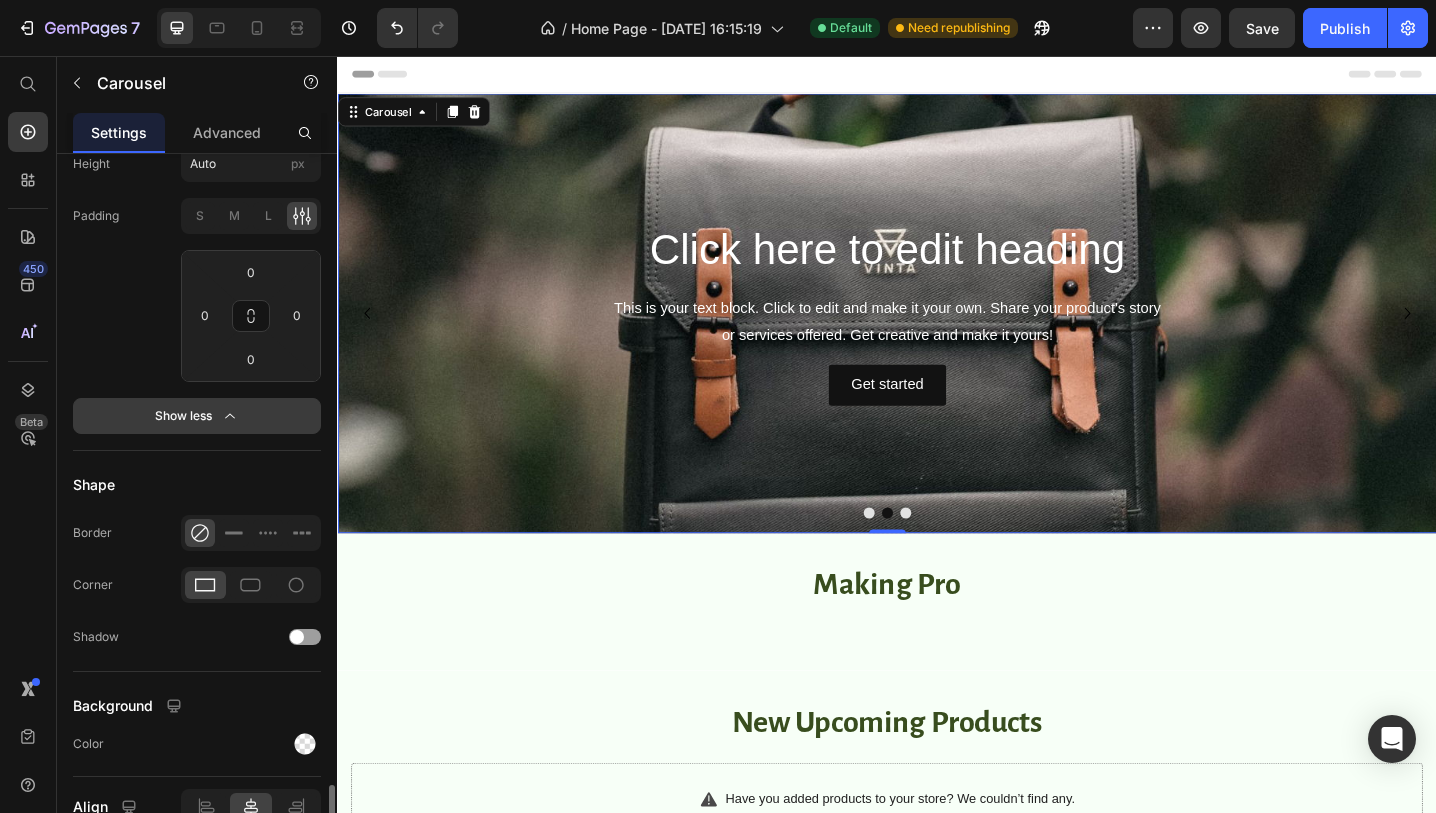 scroll, scrollTop: 2512, scrollLeft: 0, axis: vertical 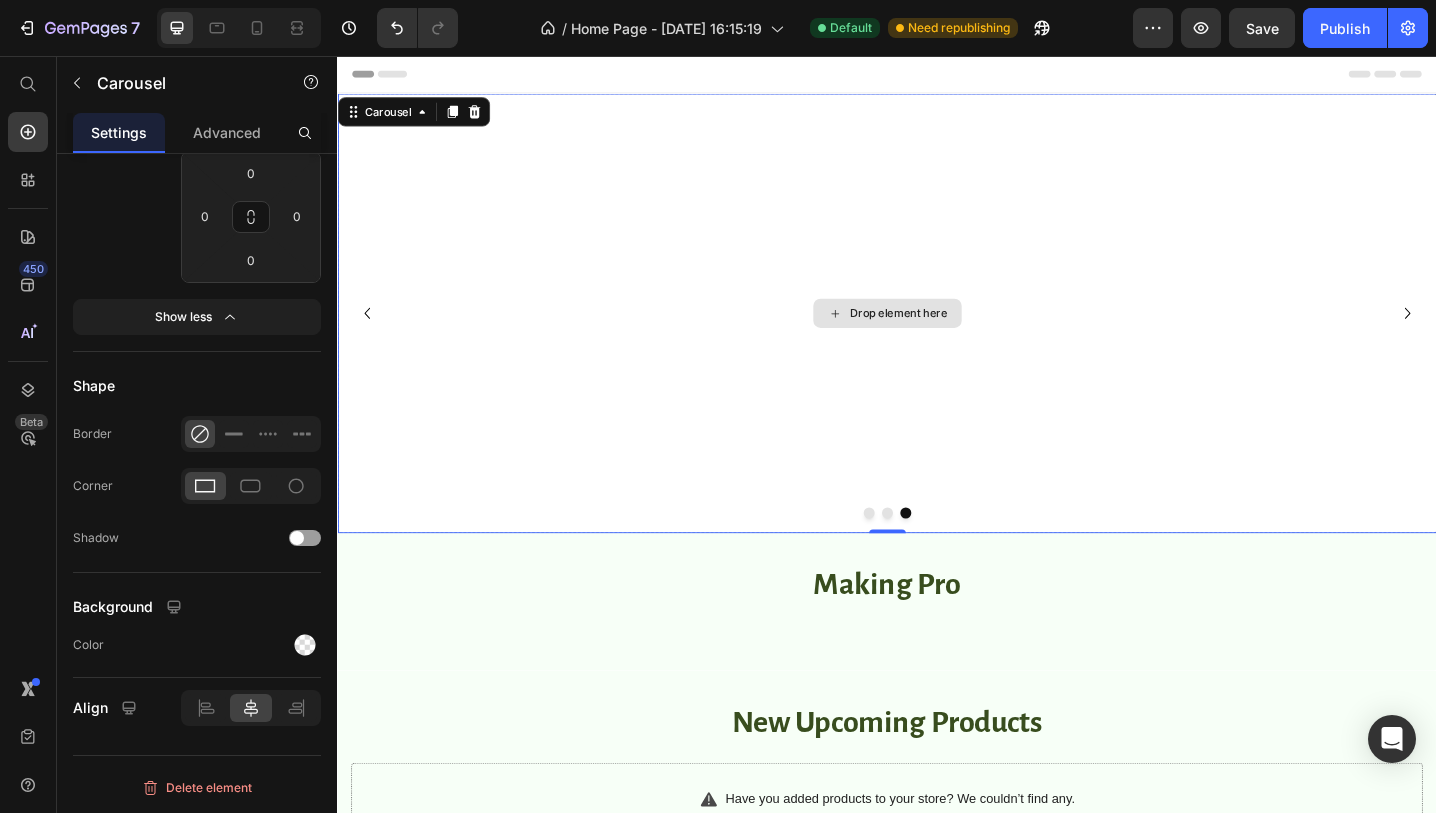 click on "Drop element here" at bounding box center [937, 337] 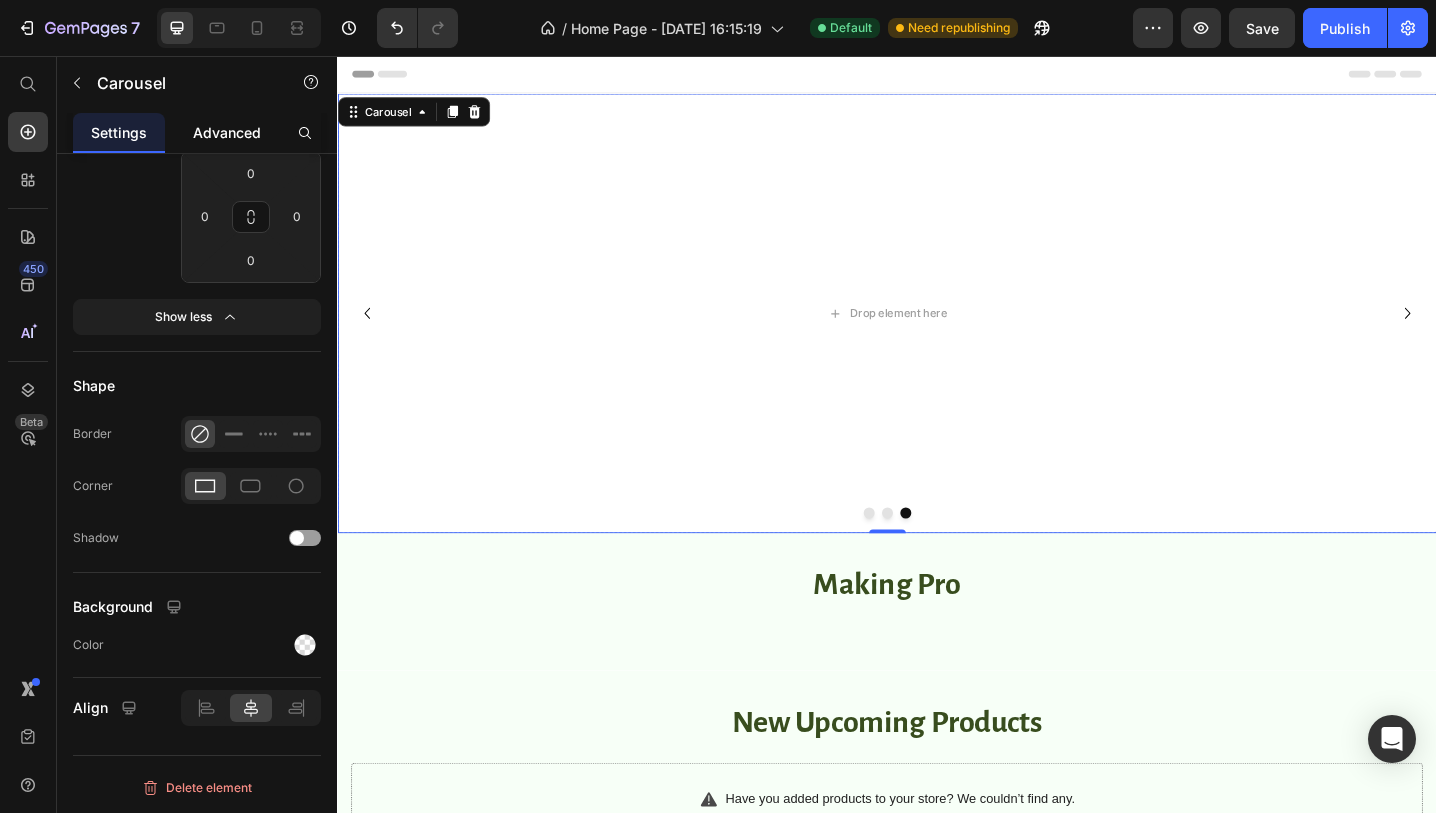 click on "Advanced" at bounding box center [227, 132] 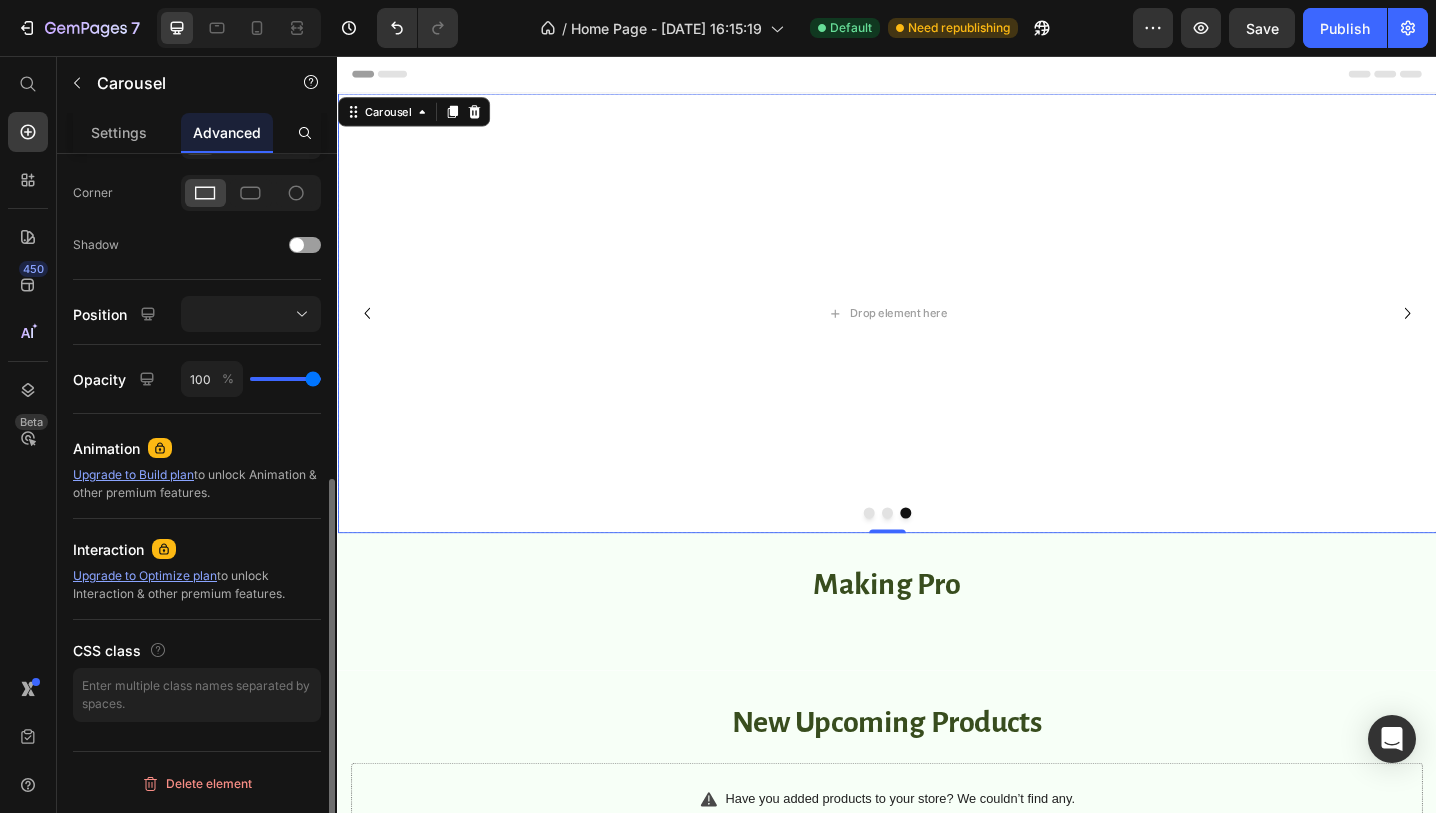 scroll, scrollTop: 0, scrollLeft: 0, axis: both 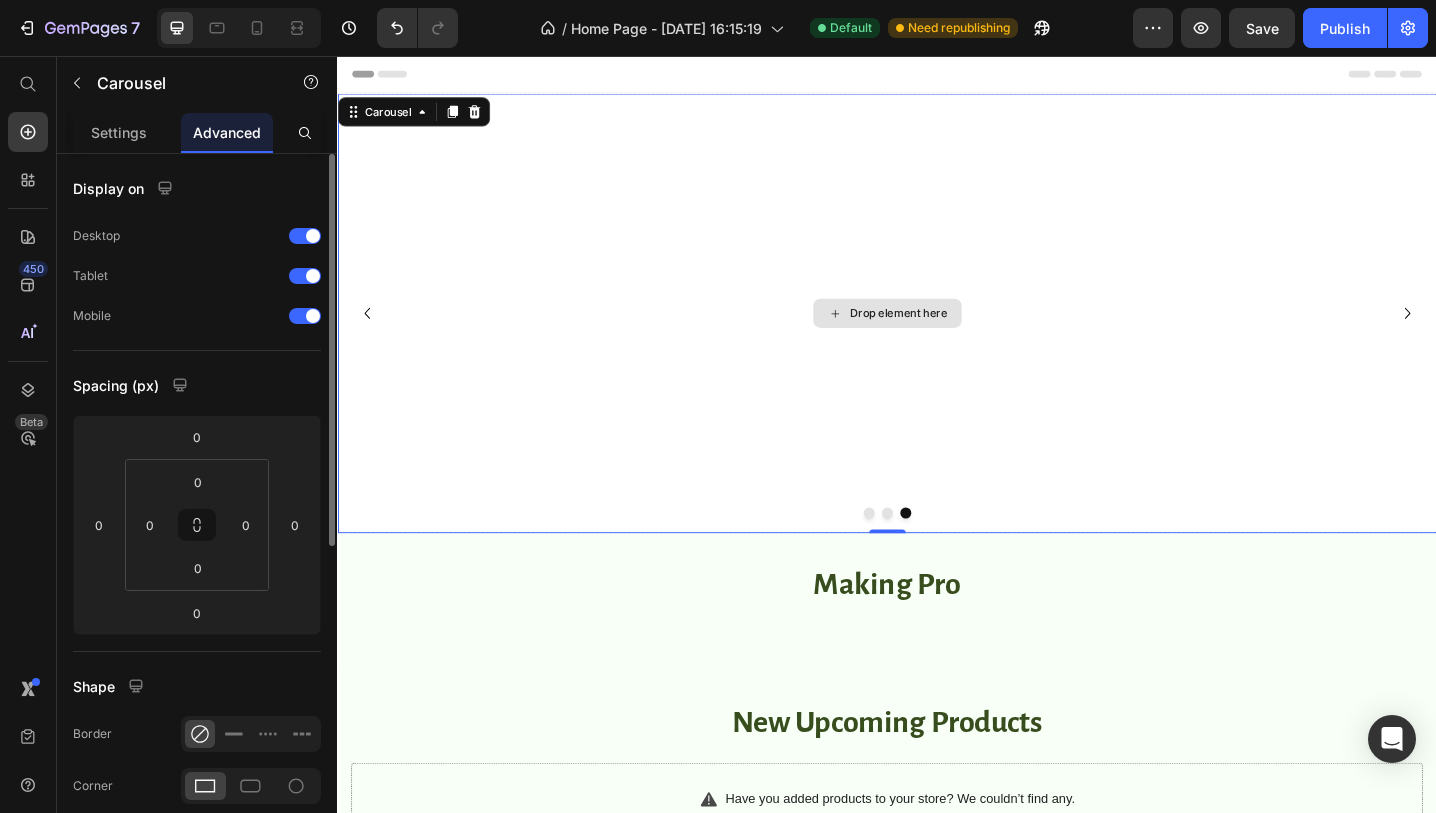 click on "Drop element here" at bounding box center [937, 337] 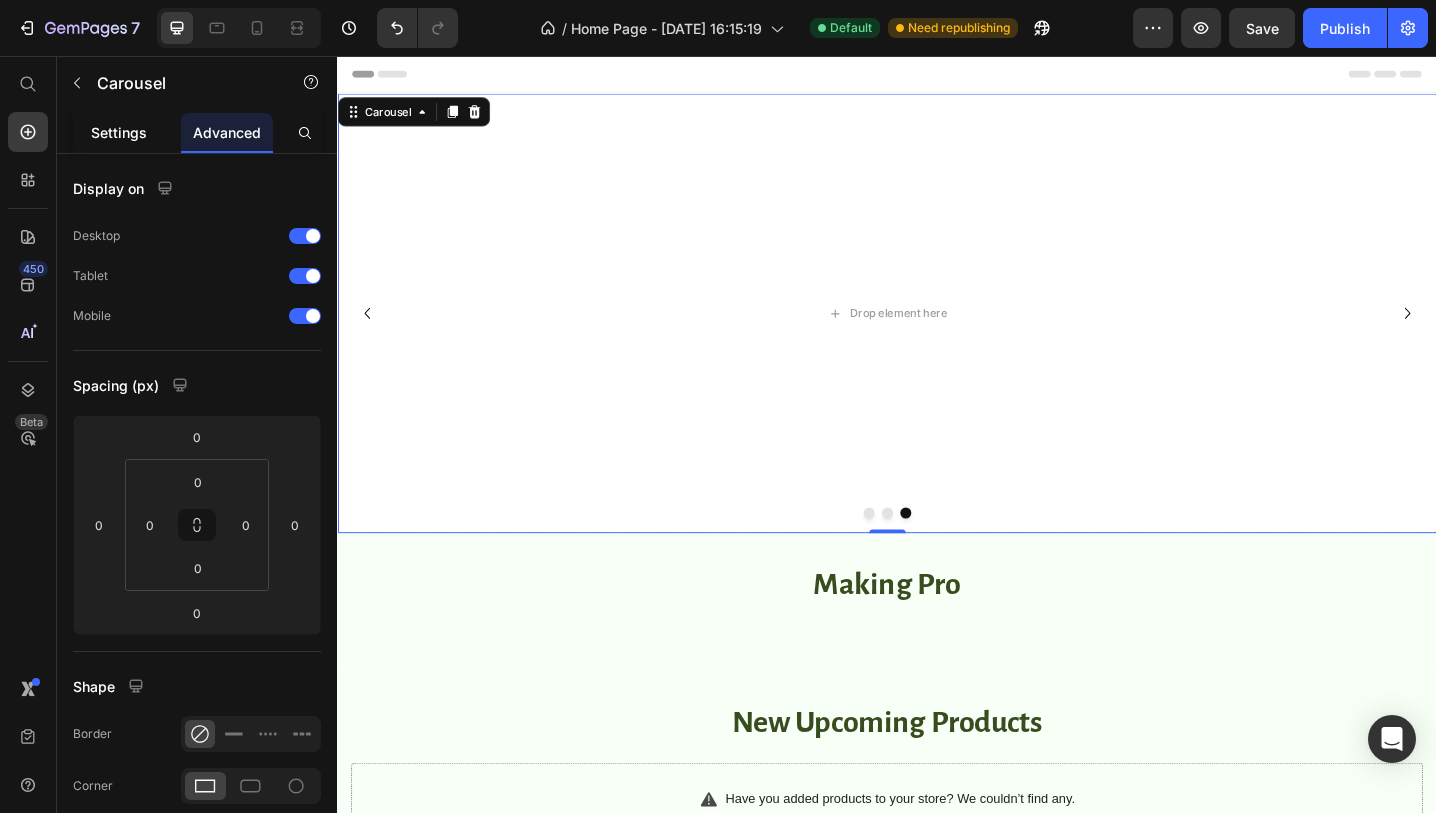 click on "Settings" at bounding box center [119, 132] 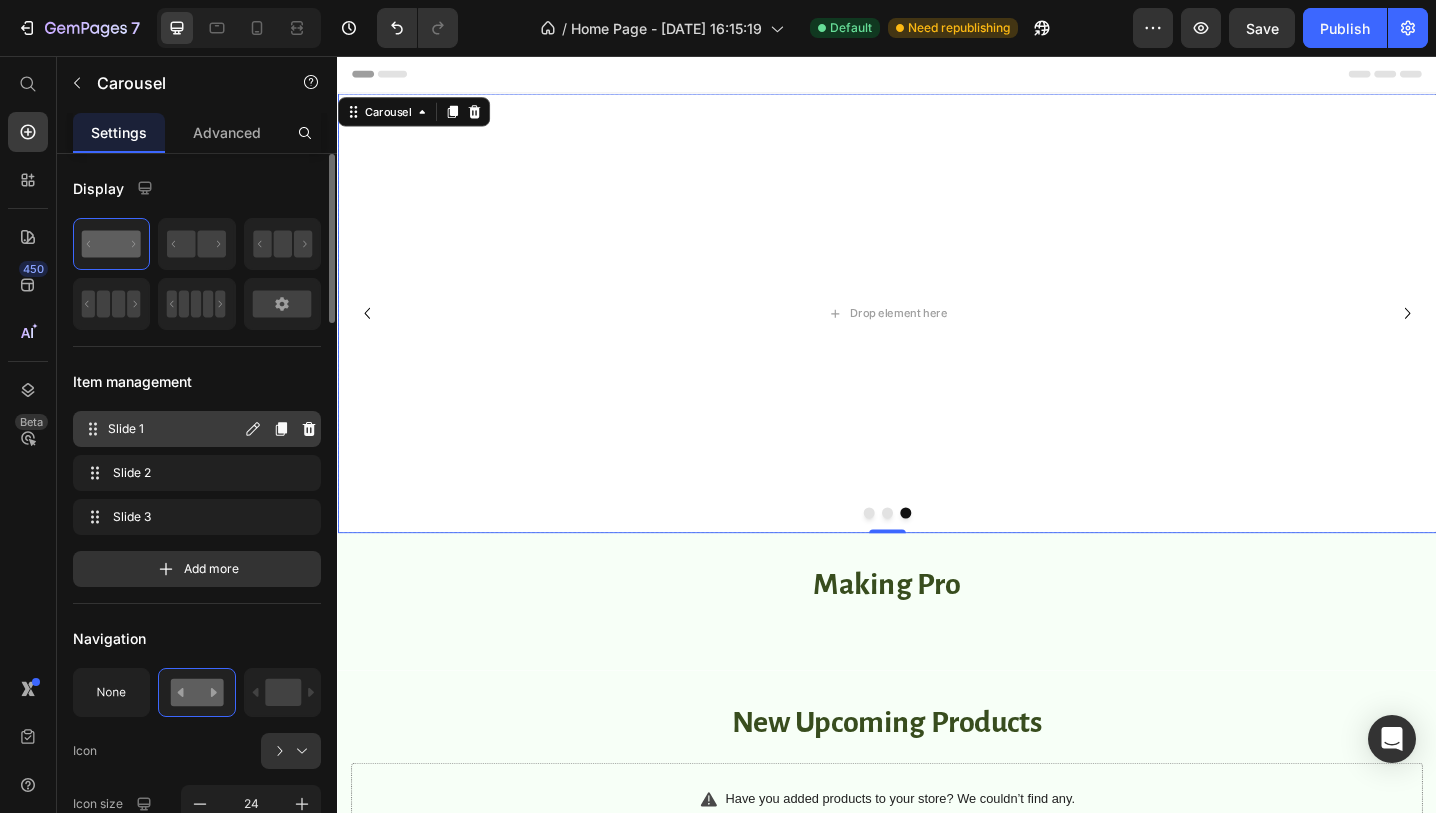 click on "Slide 1" at bounding box center (174, 429) 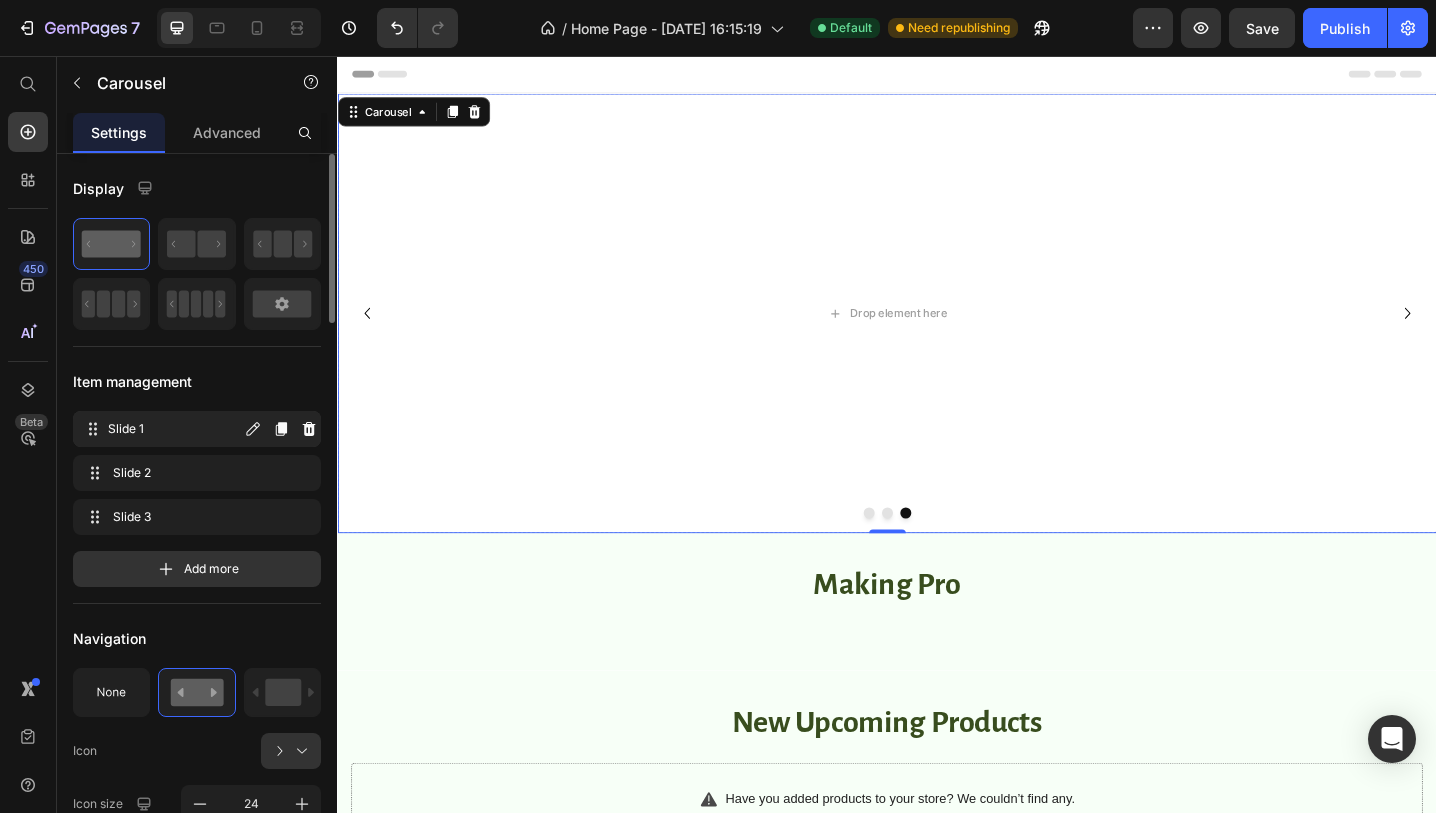 click on "Slide 1" at bounding box center (174, 429) 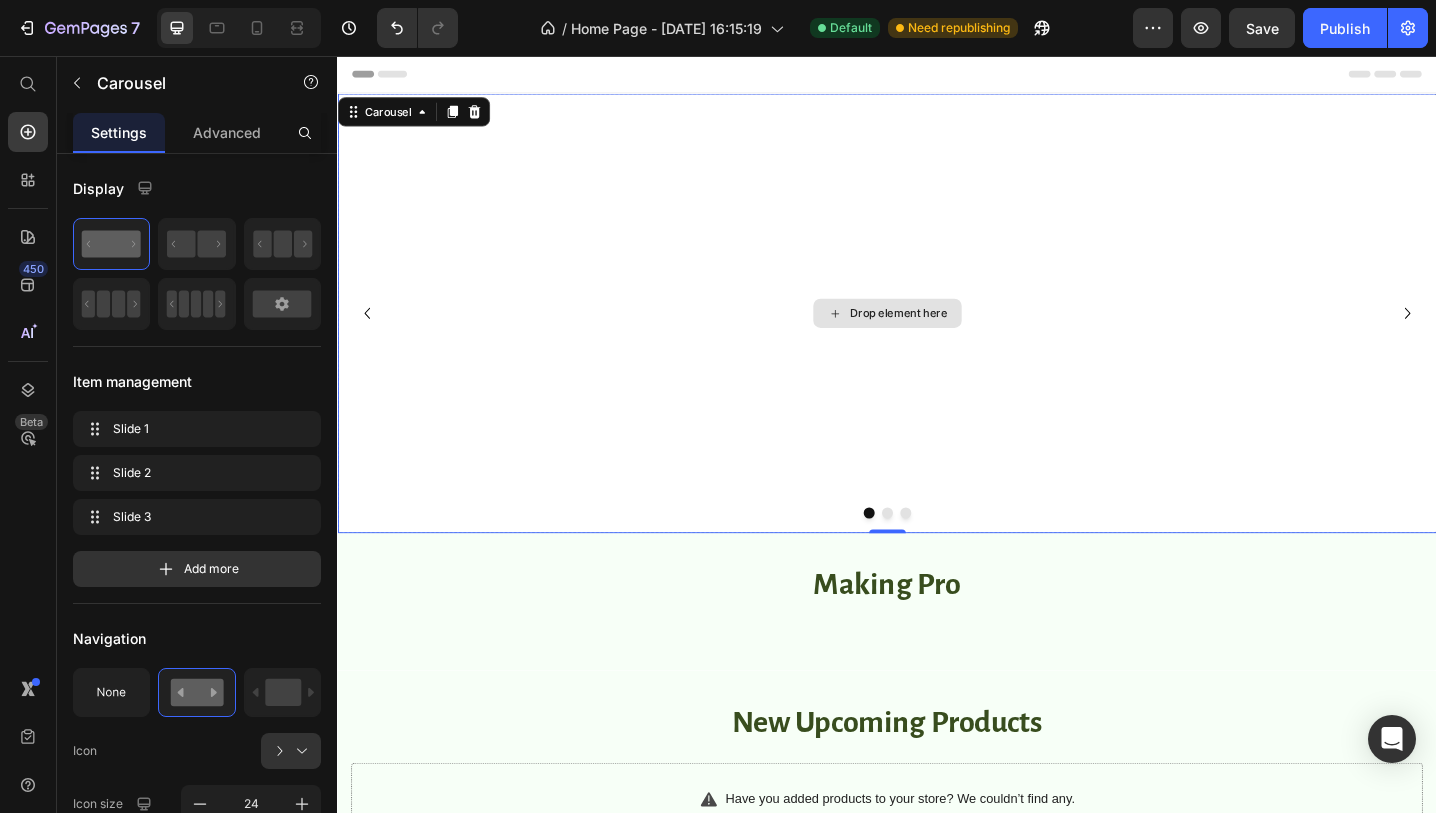 click on "Drop element here" at bounding box center (937, 337) 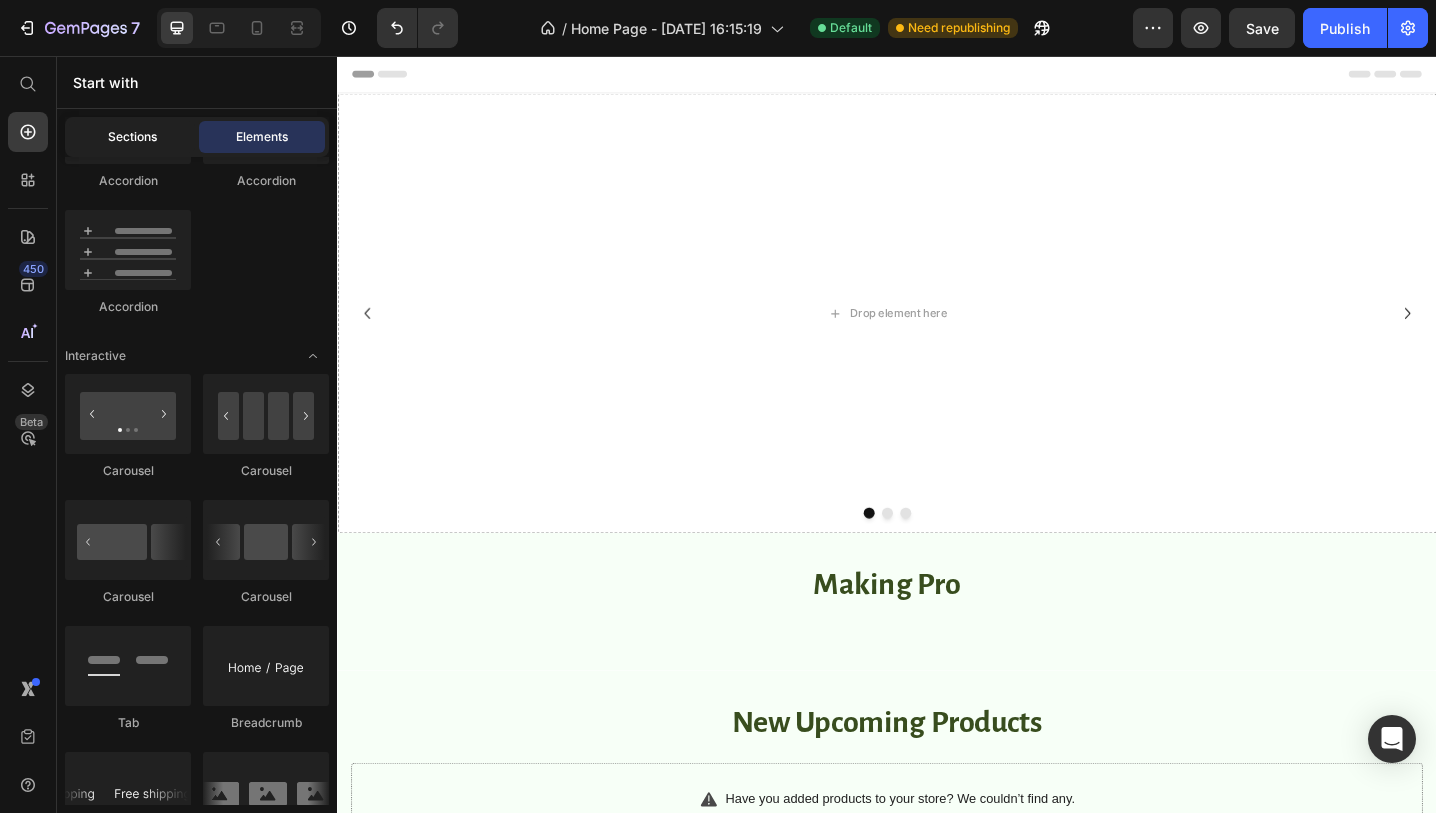 click on "Sections" 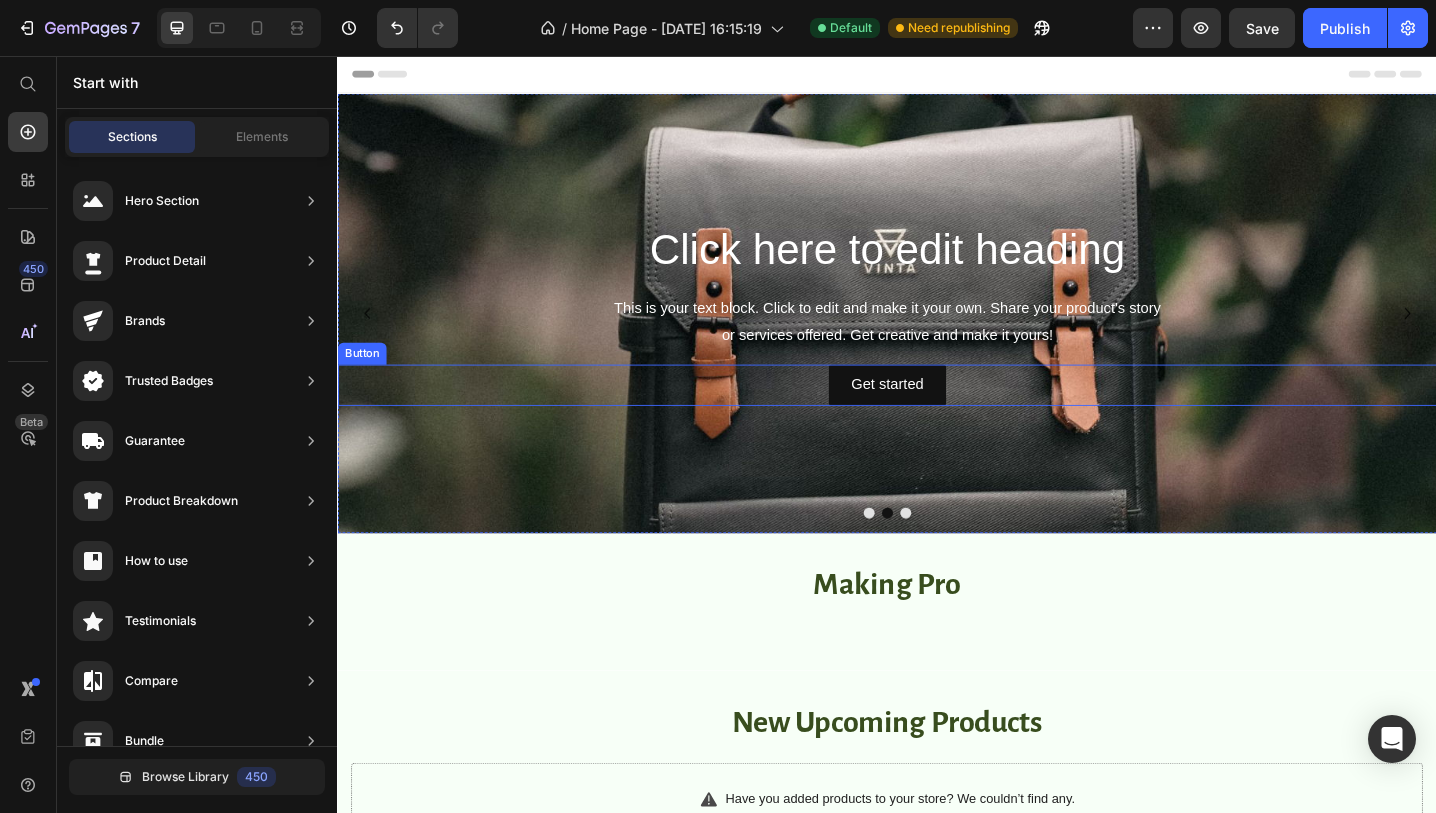 click on "Get started Button" at bounding box center (937, 415) 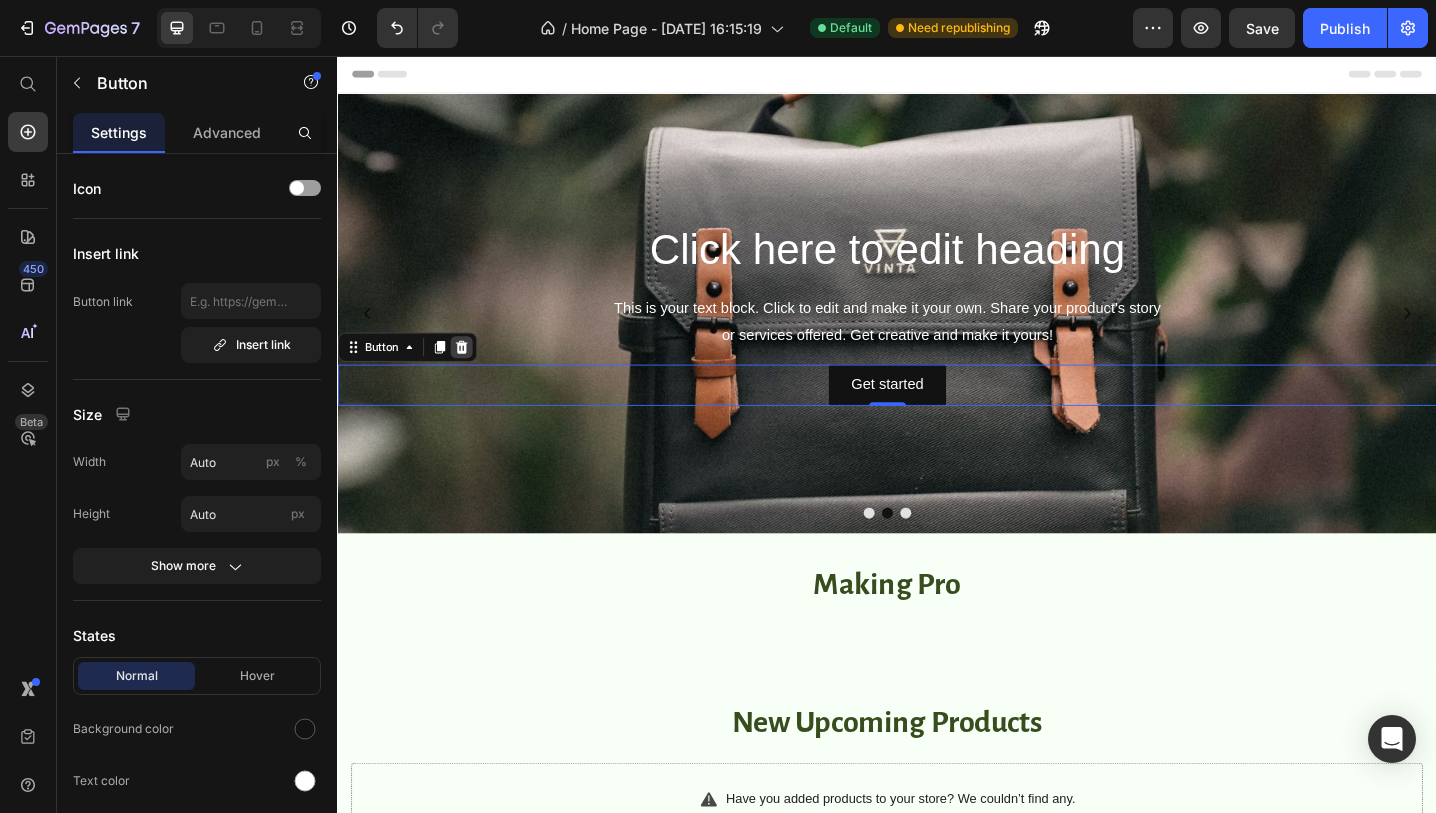 click 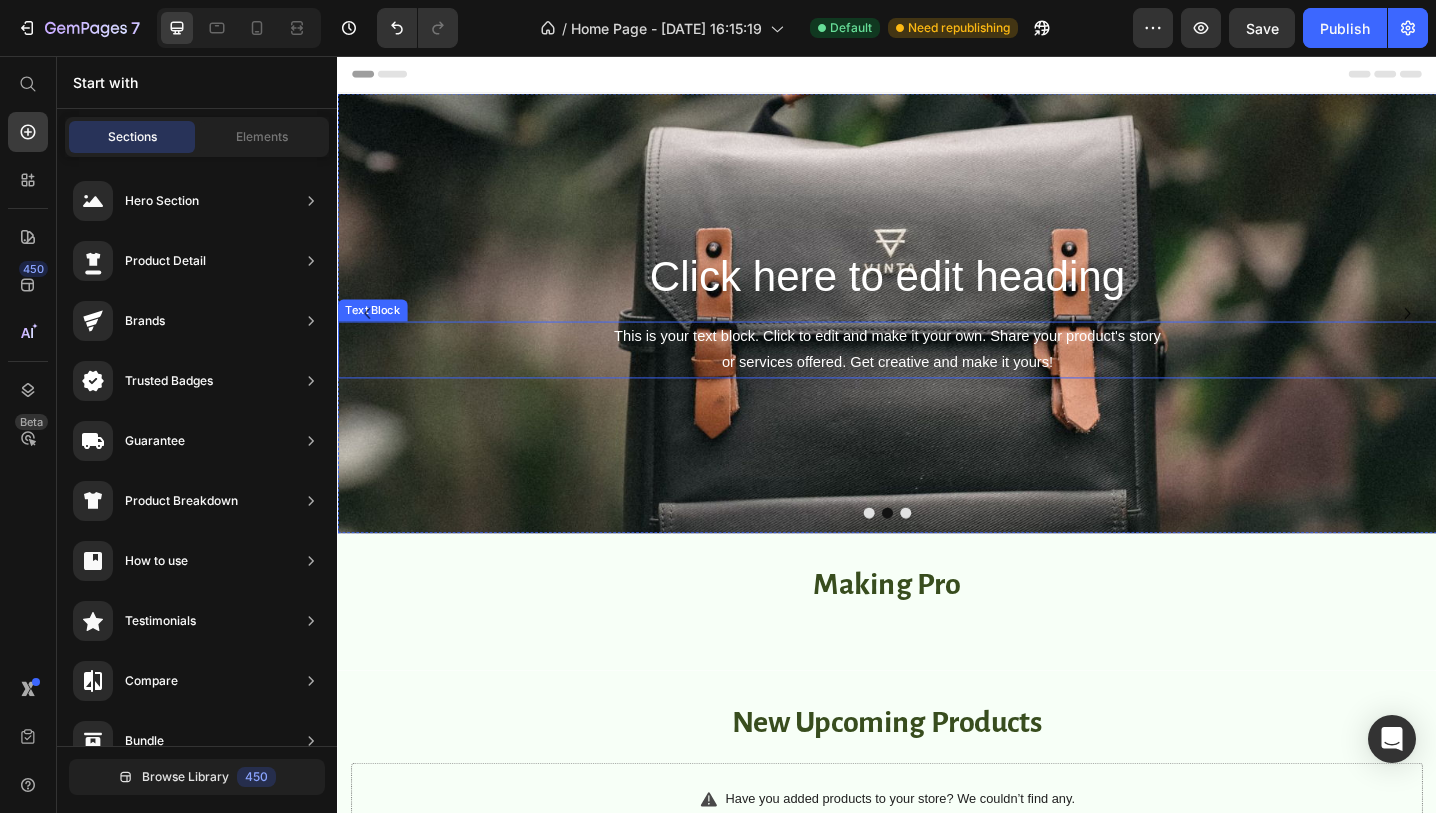 click on "This is your text block. Click to edit and make it your own. Share your product's story                   or services offered. Get creative and make it yours!" at bounding box center [937, 377] 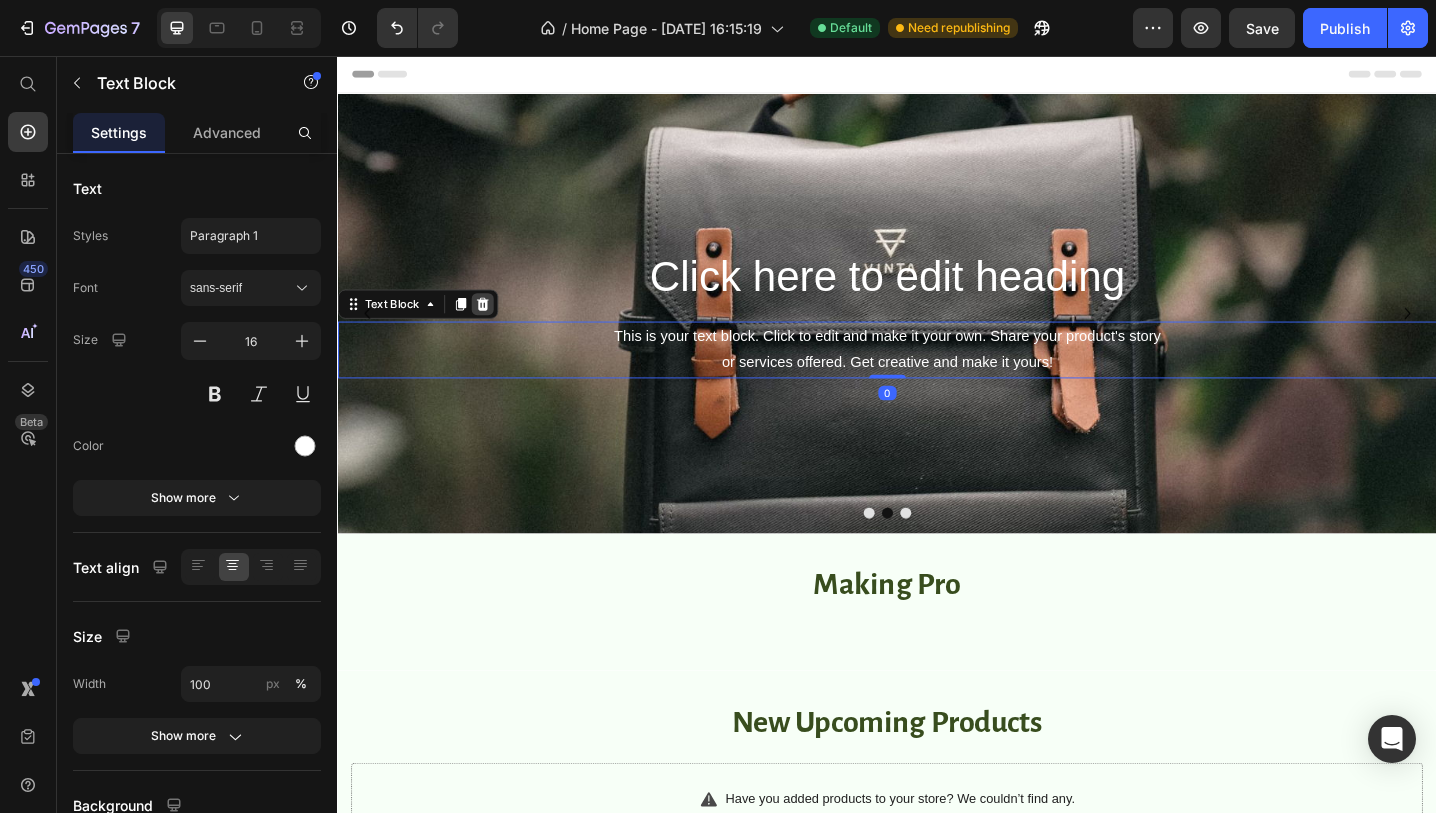 click 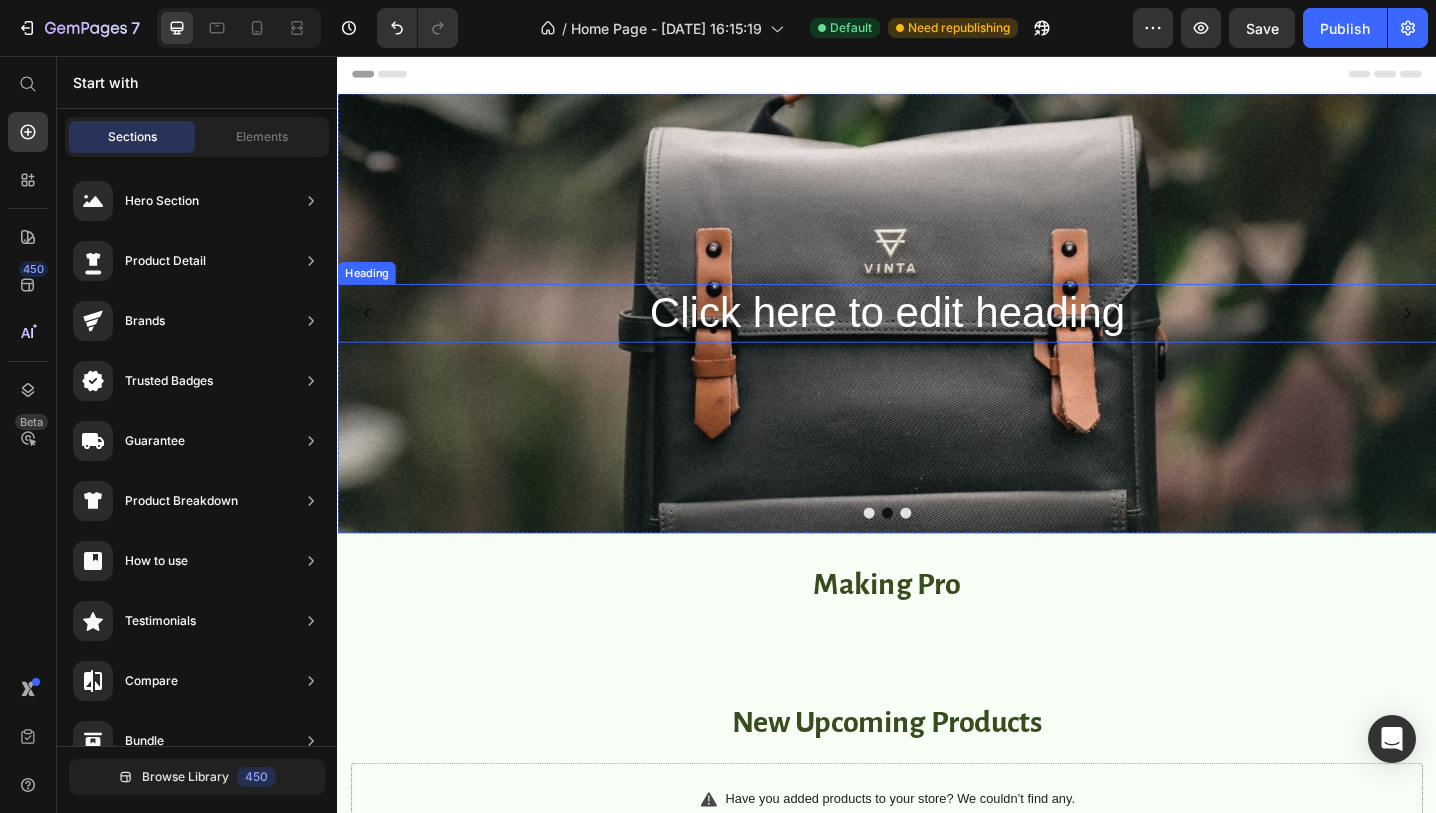 click on "Click here to edit heading" at bounding box center (937, 337) 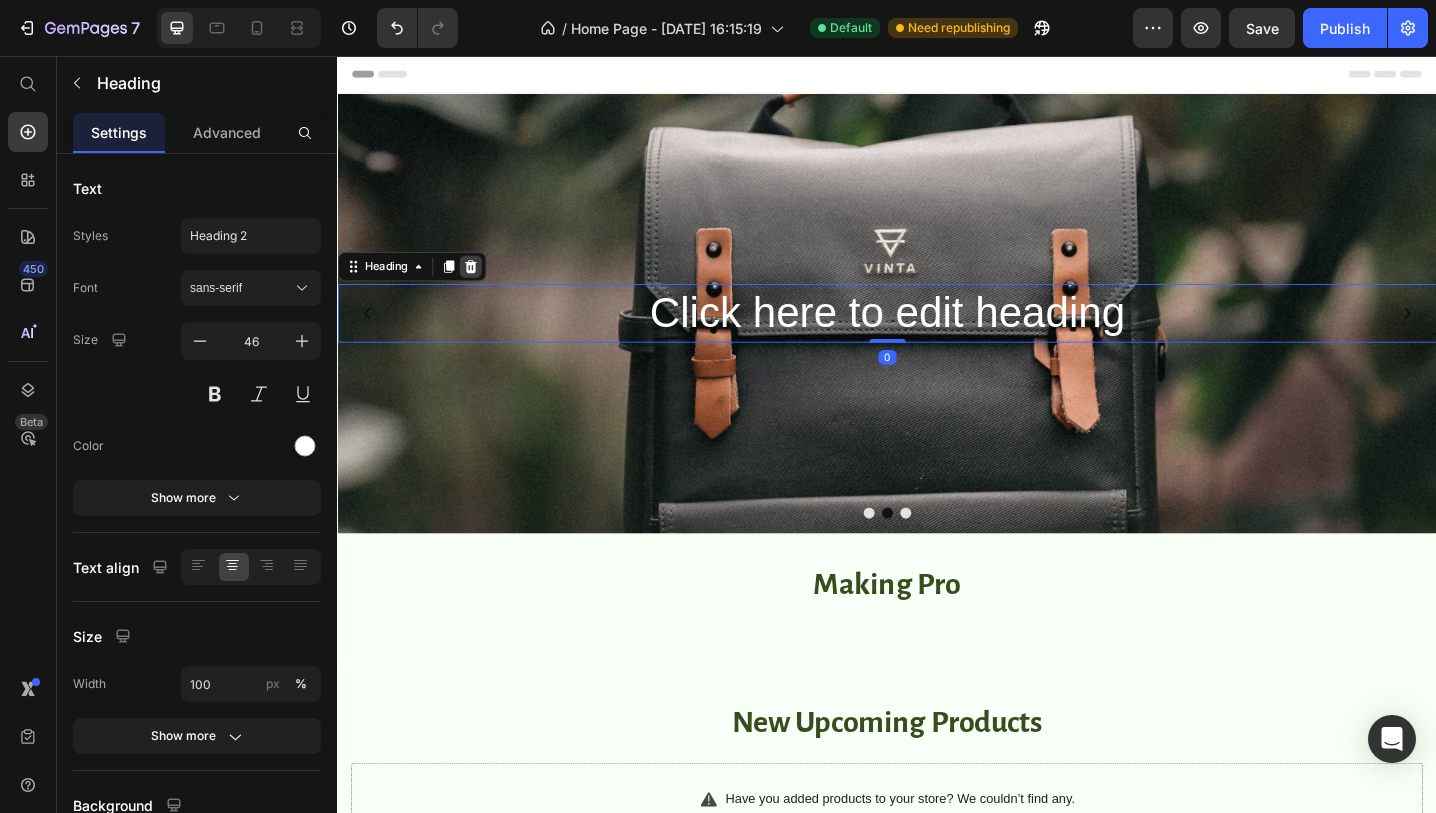 click 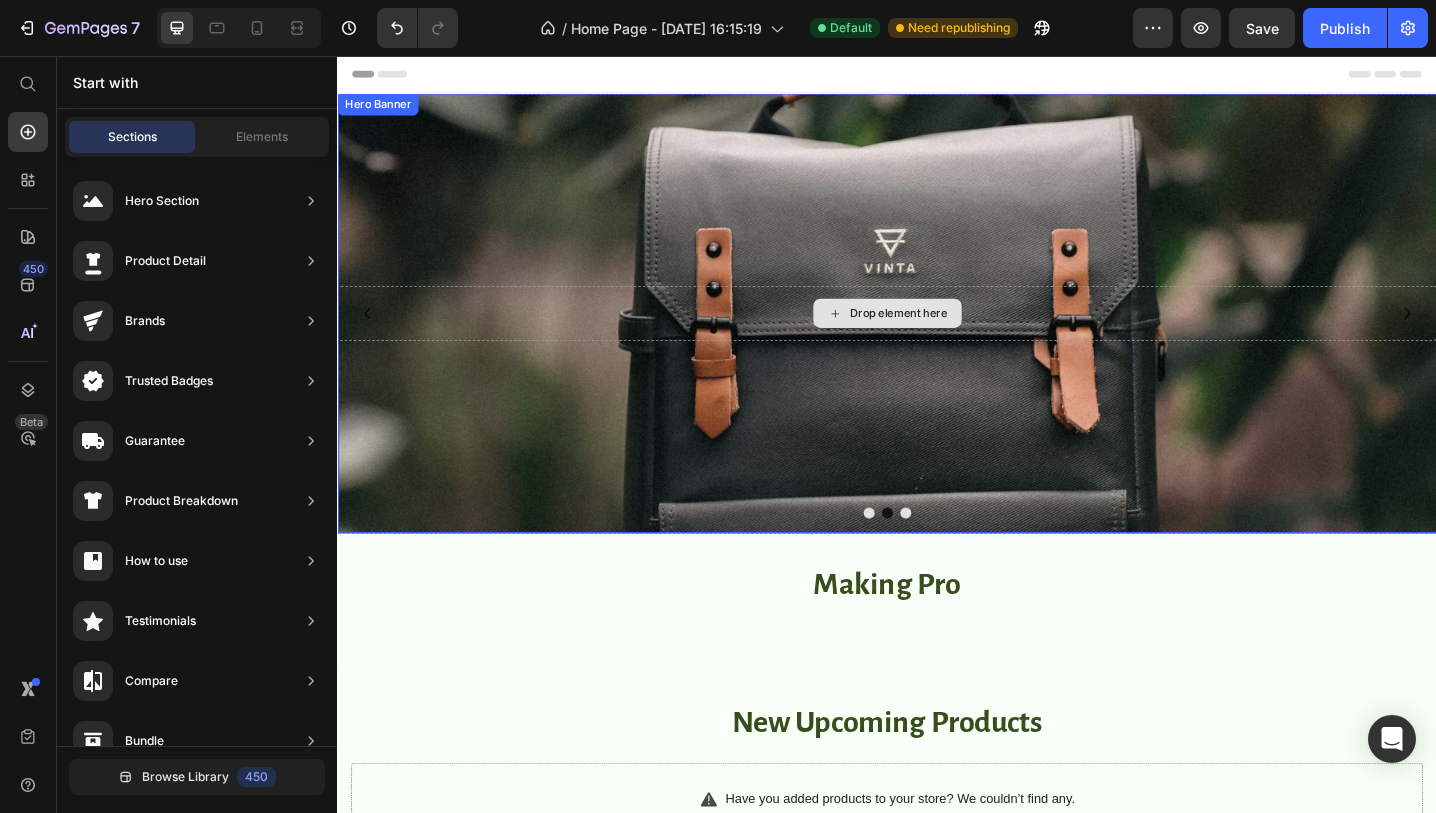 click on "Drop element here" at bounding box center [937, 337] 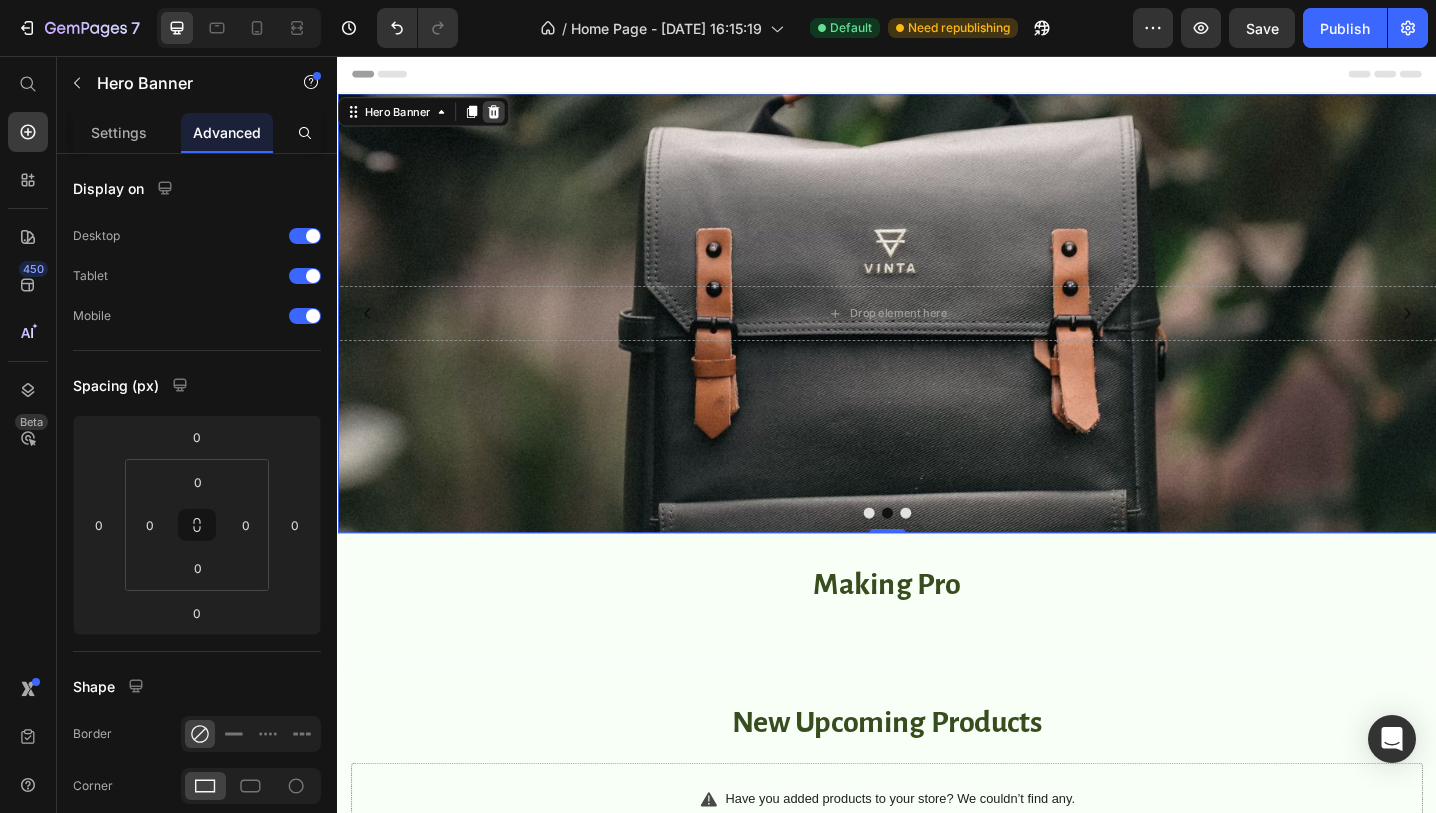 click 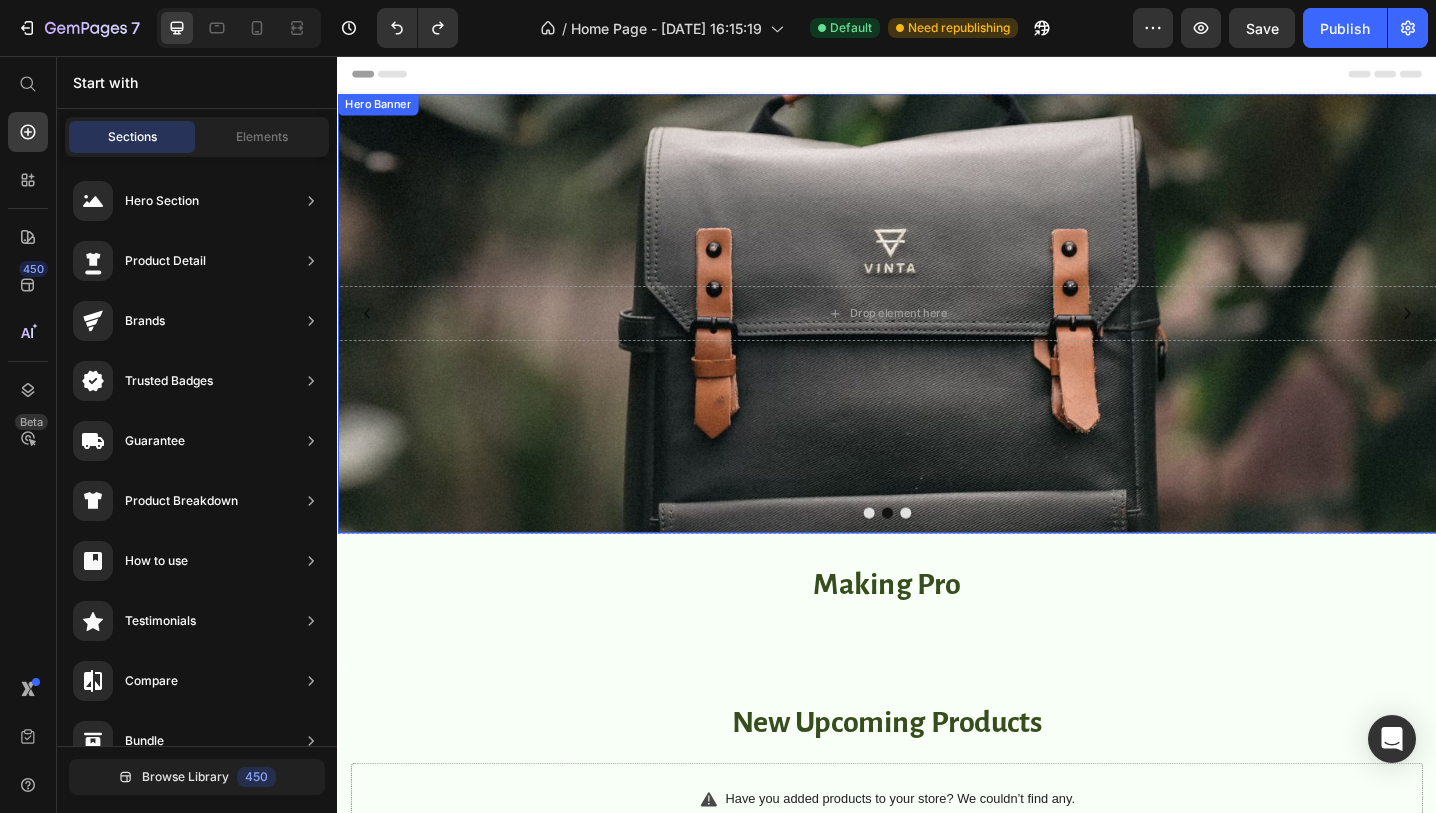 click at bounding box center (937, 337) 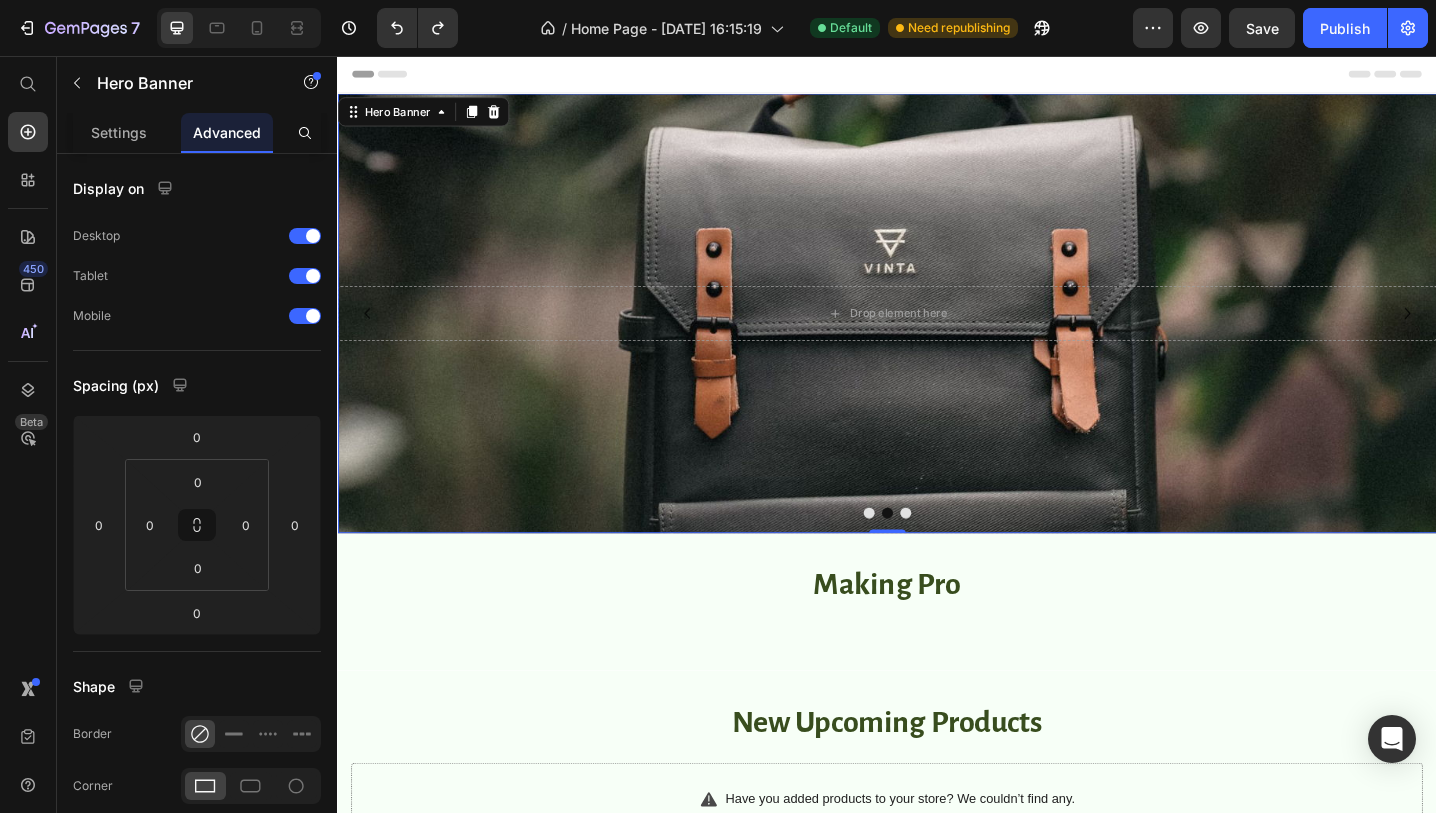 click at bounding box center (937, 337) 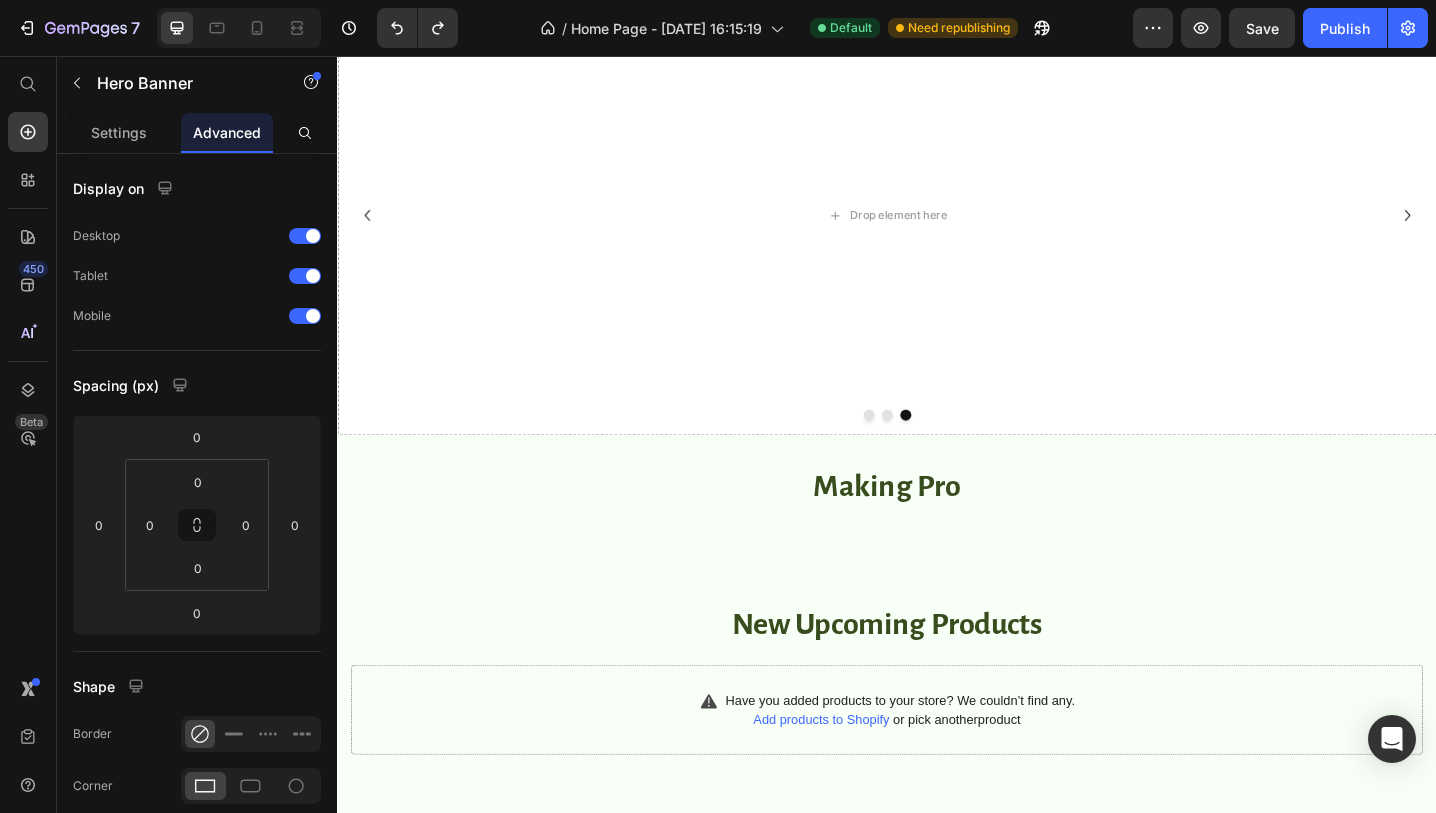 scroll, scrollTop: 76, scrollLeft: 0, axis: vertical 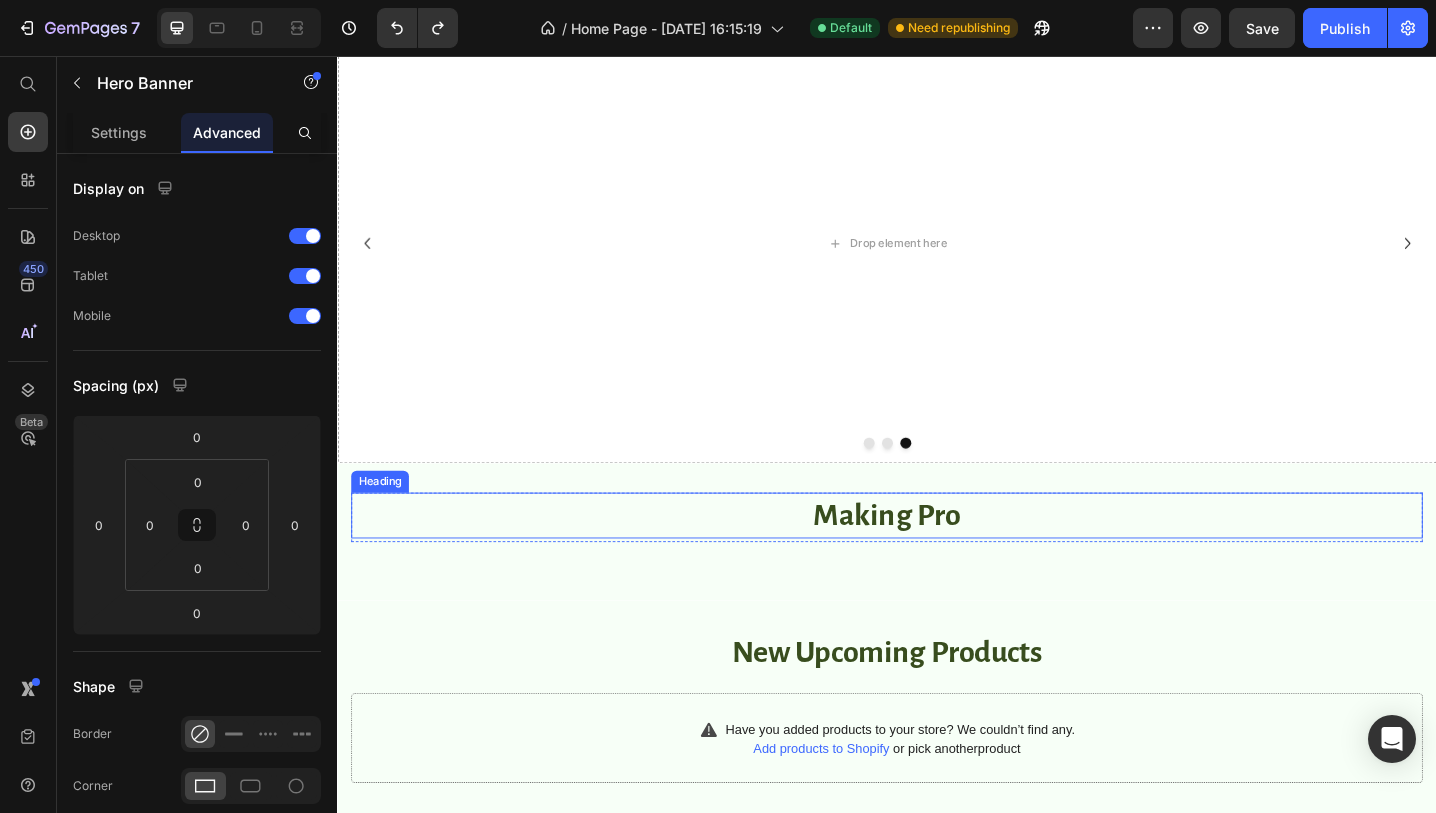 click on "Making Pro" at bounding box center (937, 558) 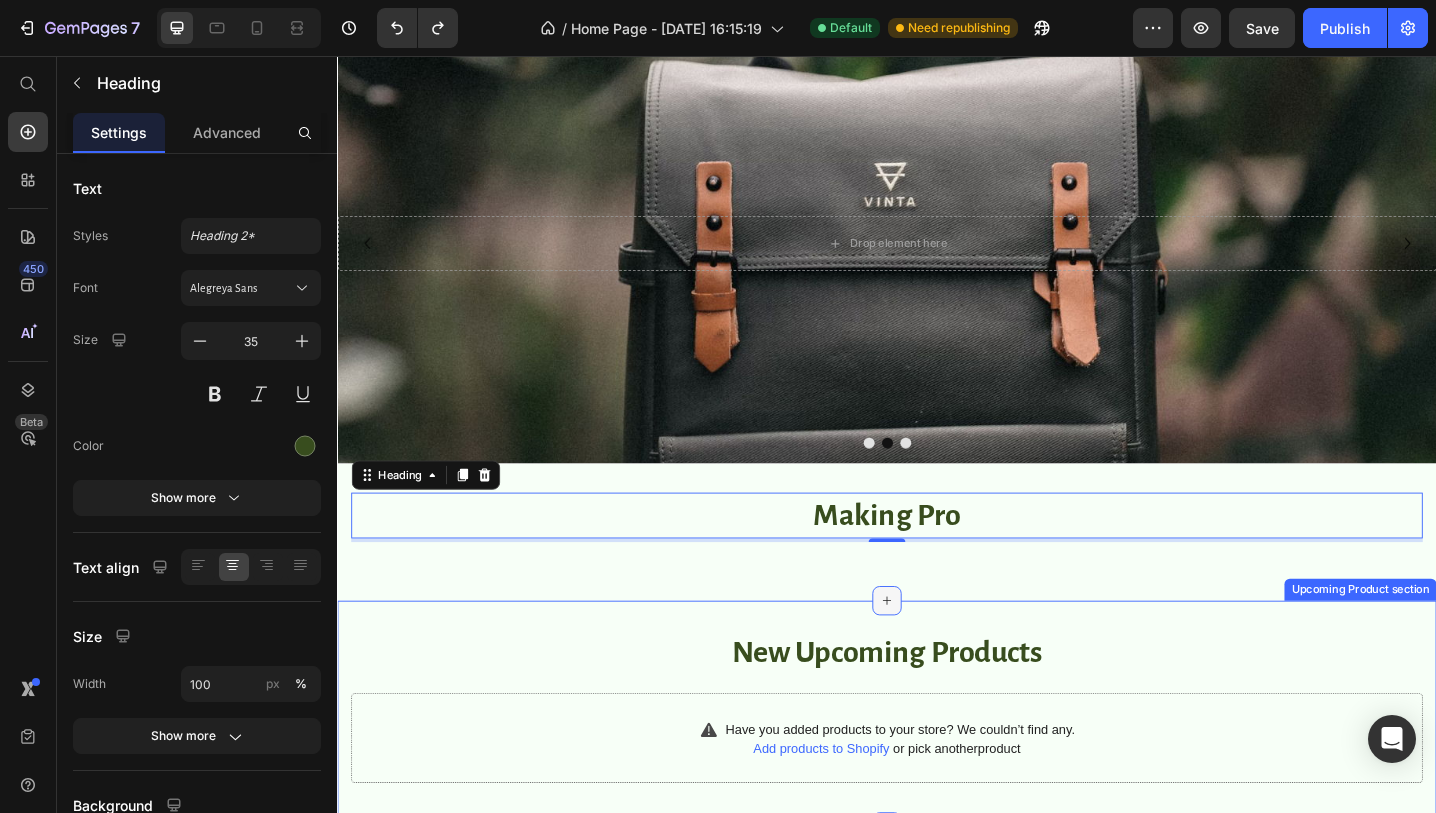 click at bounding box center [937, 651] 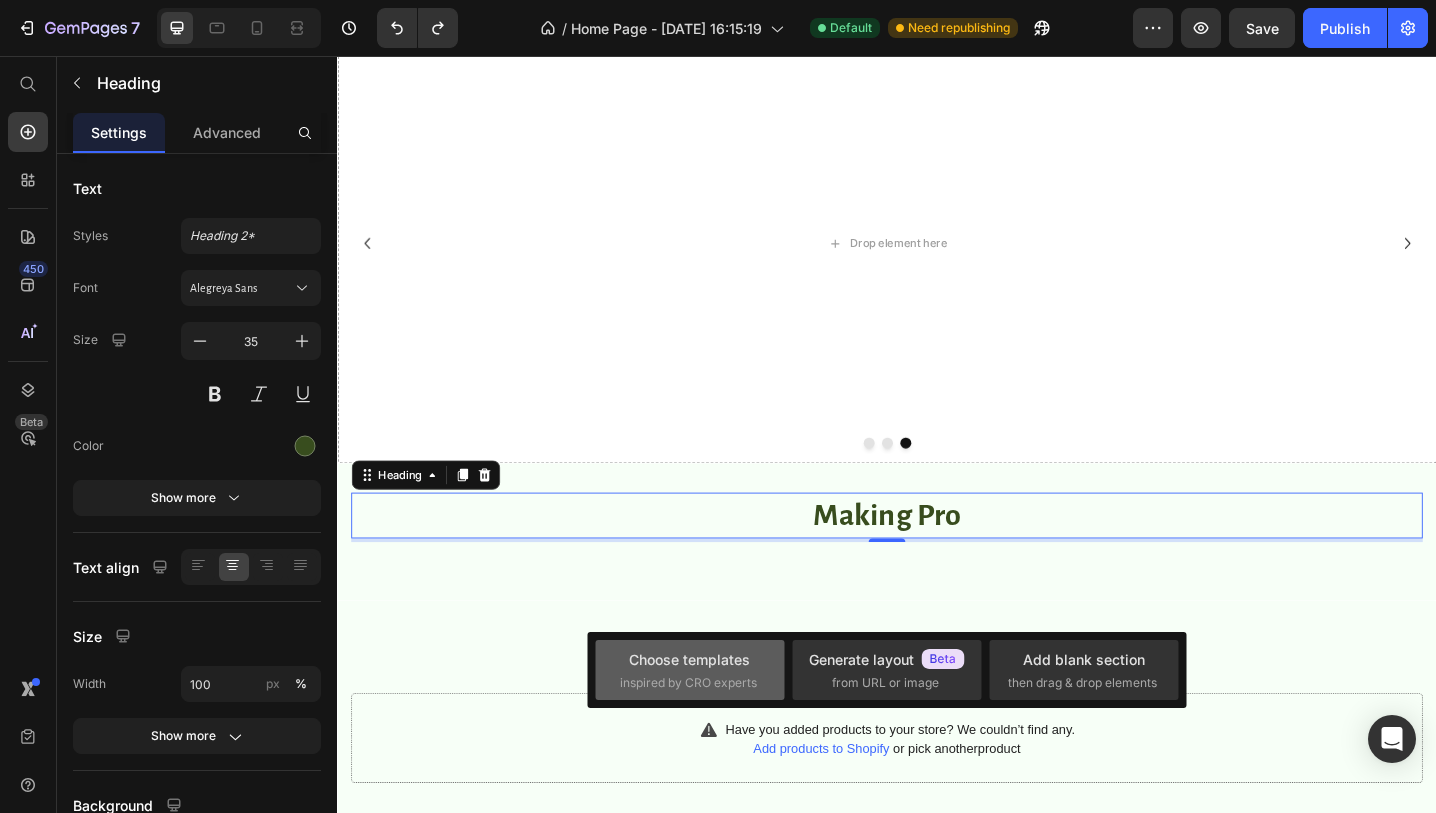click on "Choose templates" at bounding box center [689, 659] 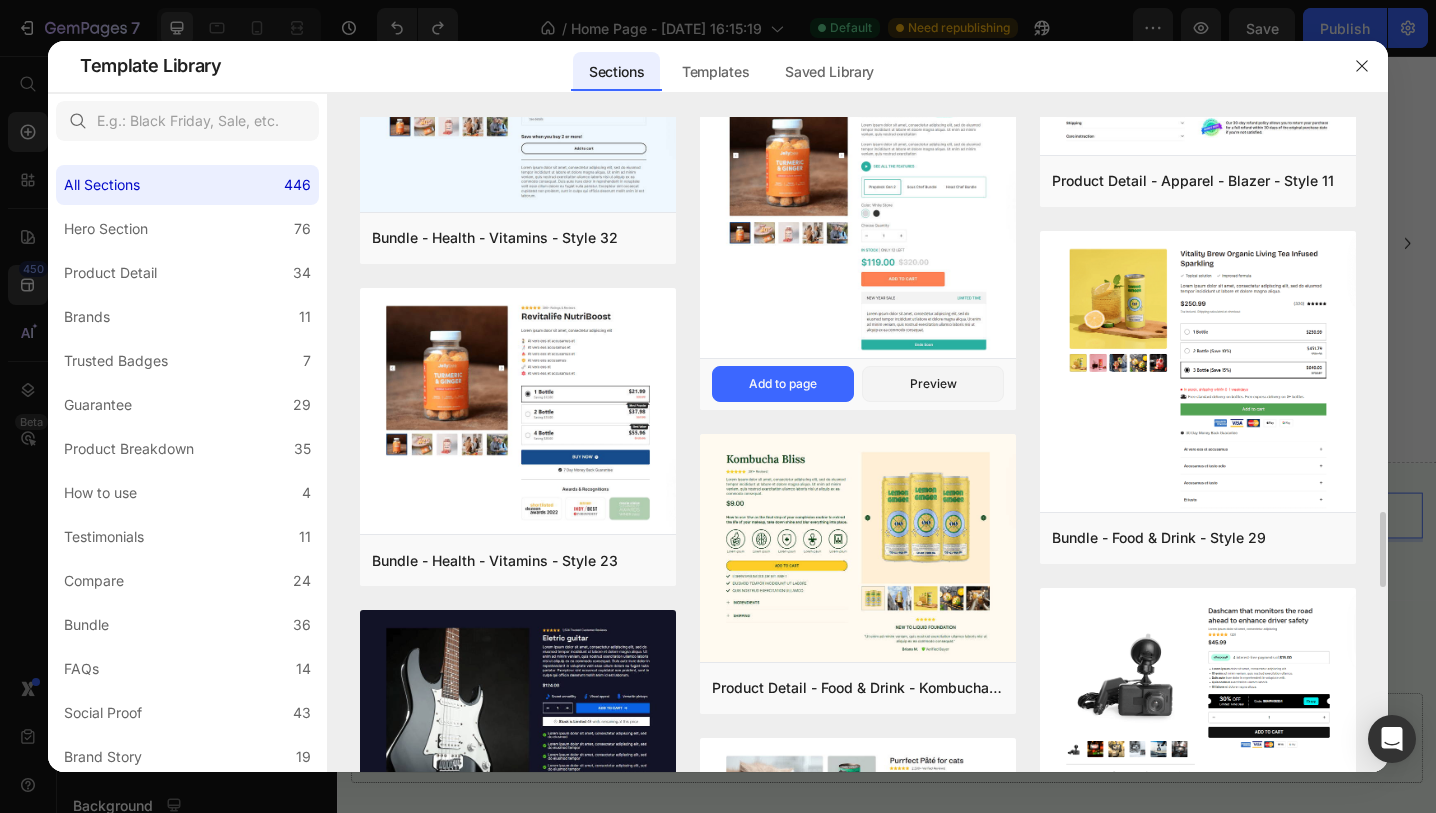 scroll, scrollTop: 3527, scrollLeft: 0, axis: vertical 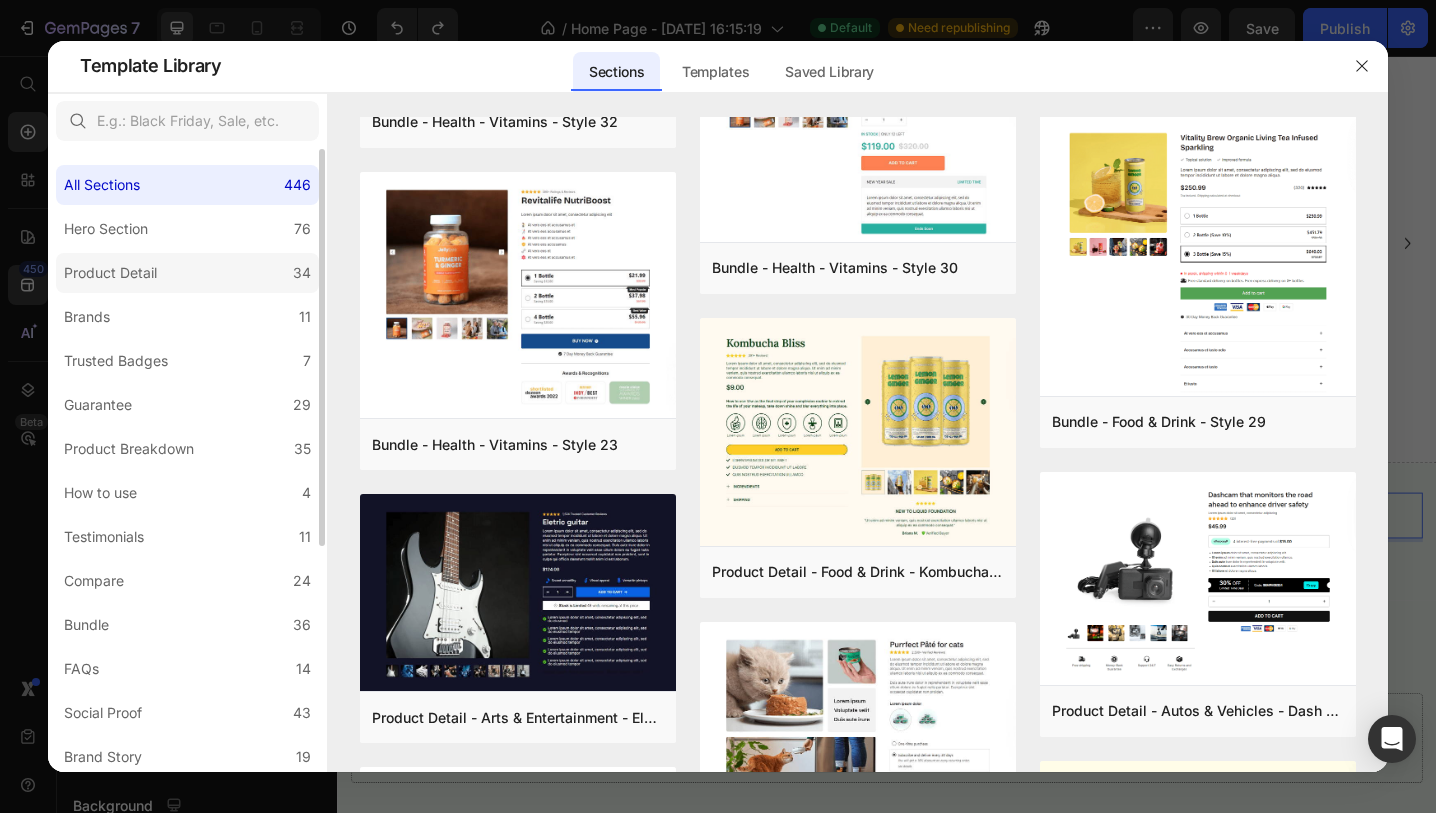 click on "Product Detail" at bounding box center [110, 273] 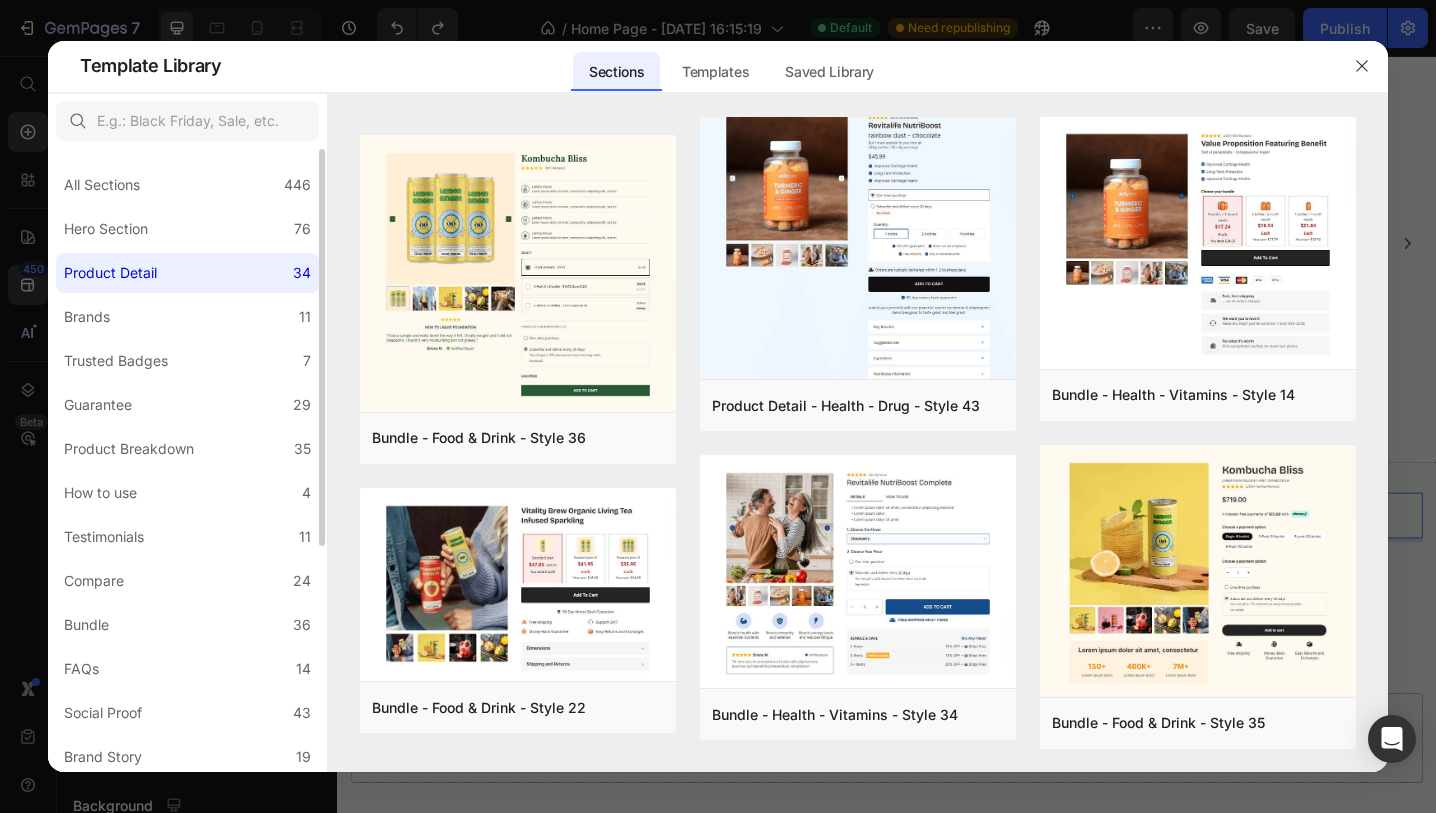 scroll, scrollTop: 0, scrollLeft: 0, axis: both 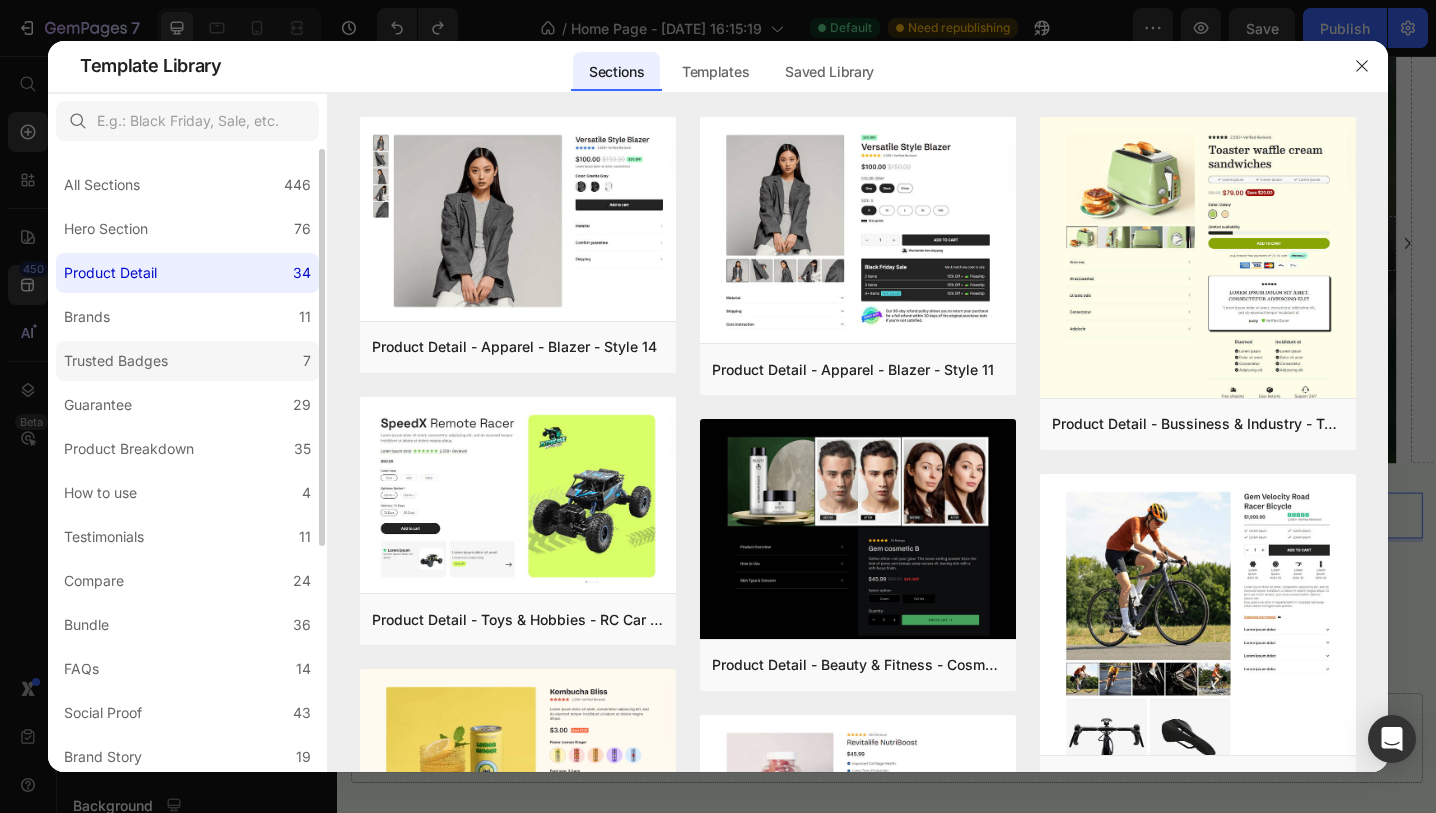 click on "Trusted Badges" at bounding box center (116, 361) 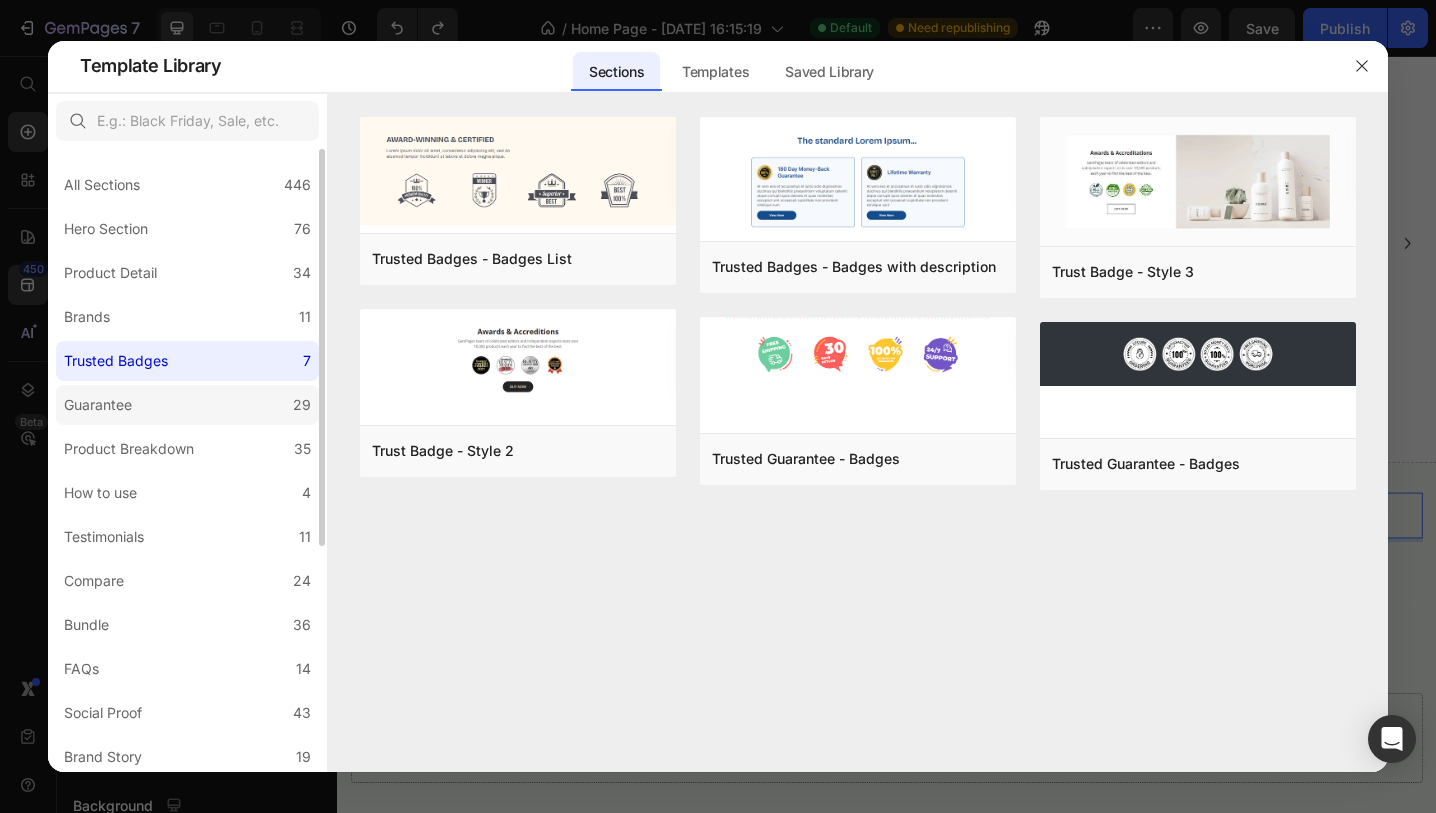 click on "Guarantee" at bounding box center (98, 405) 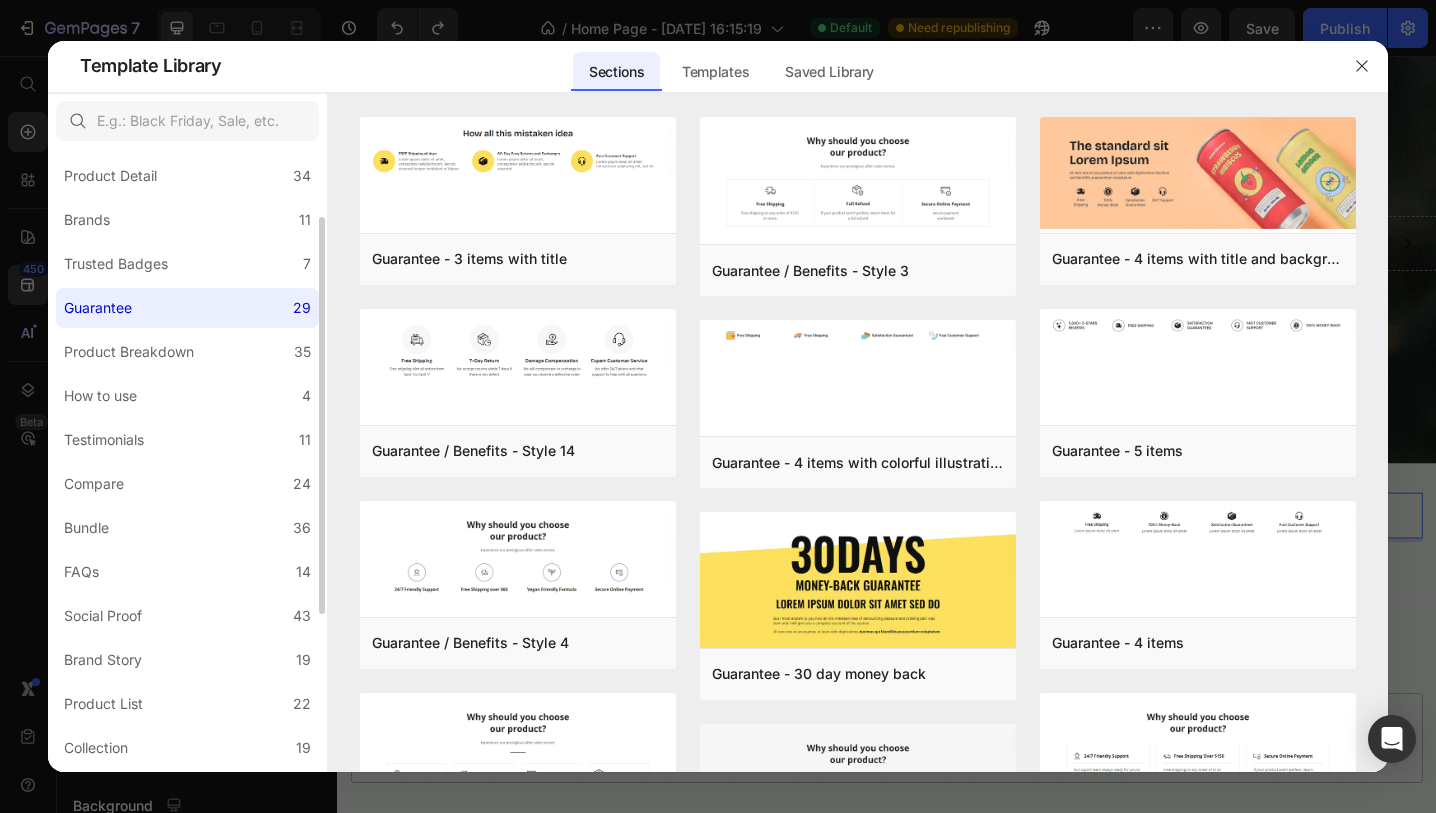scroll, scrollTop: 113, scrollLeft: 0, axis: vertical 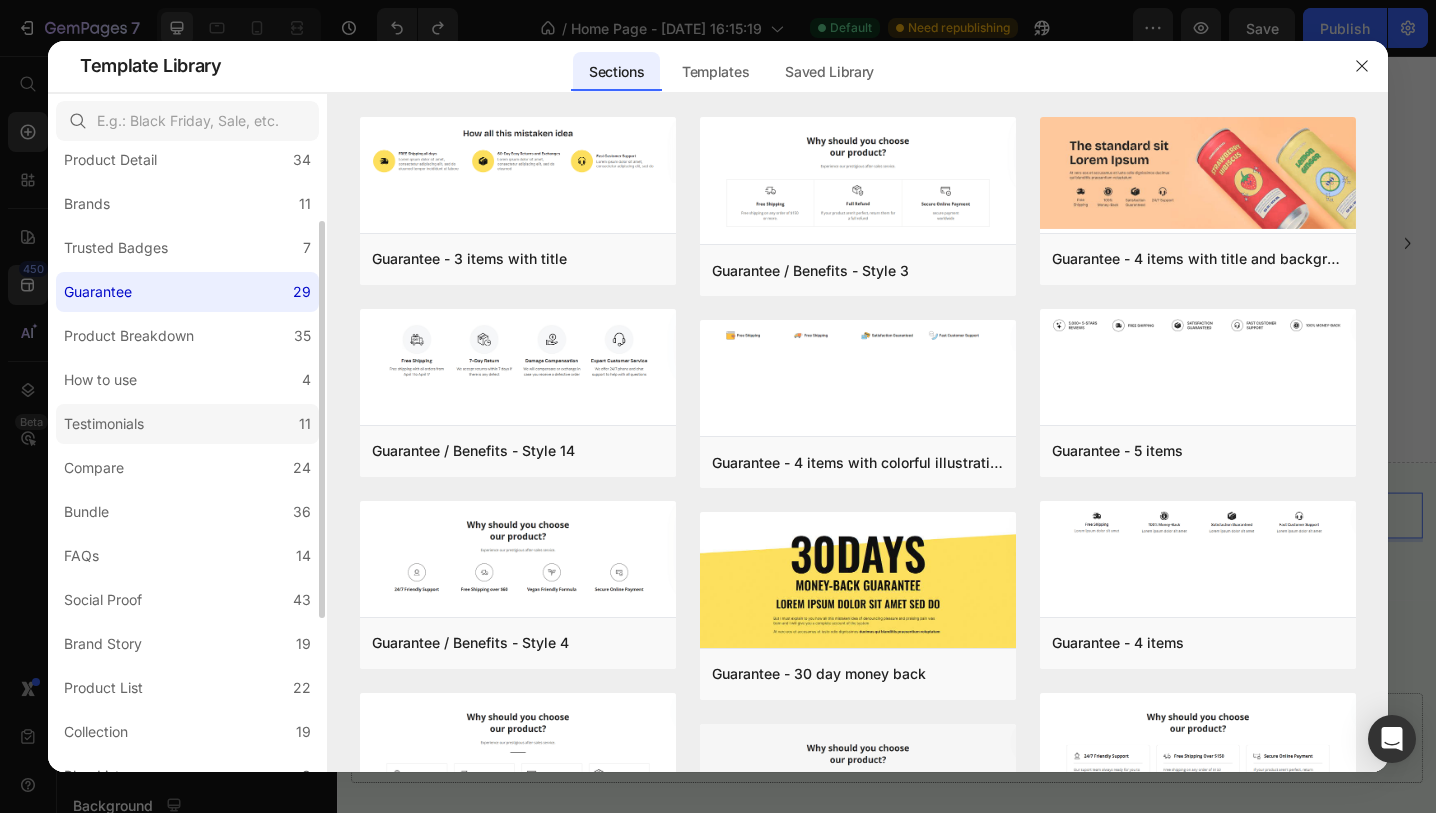 click on "Testimonials" at bounding box center (104, 424) 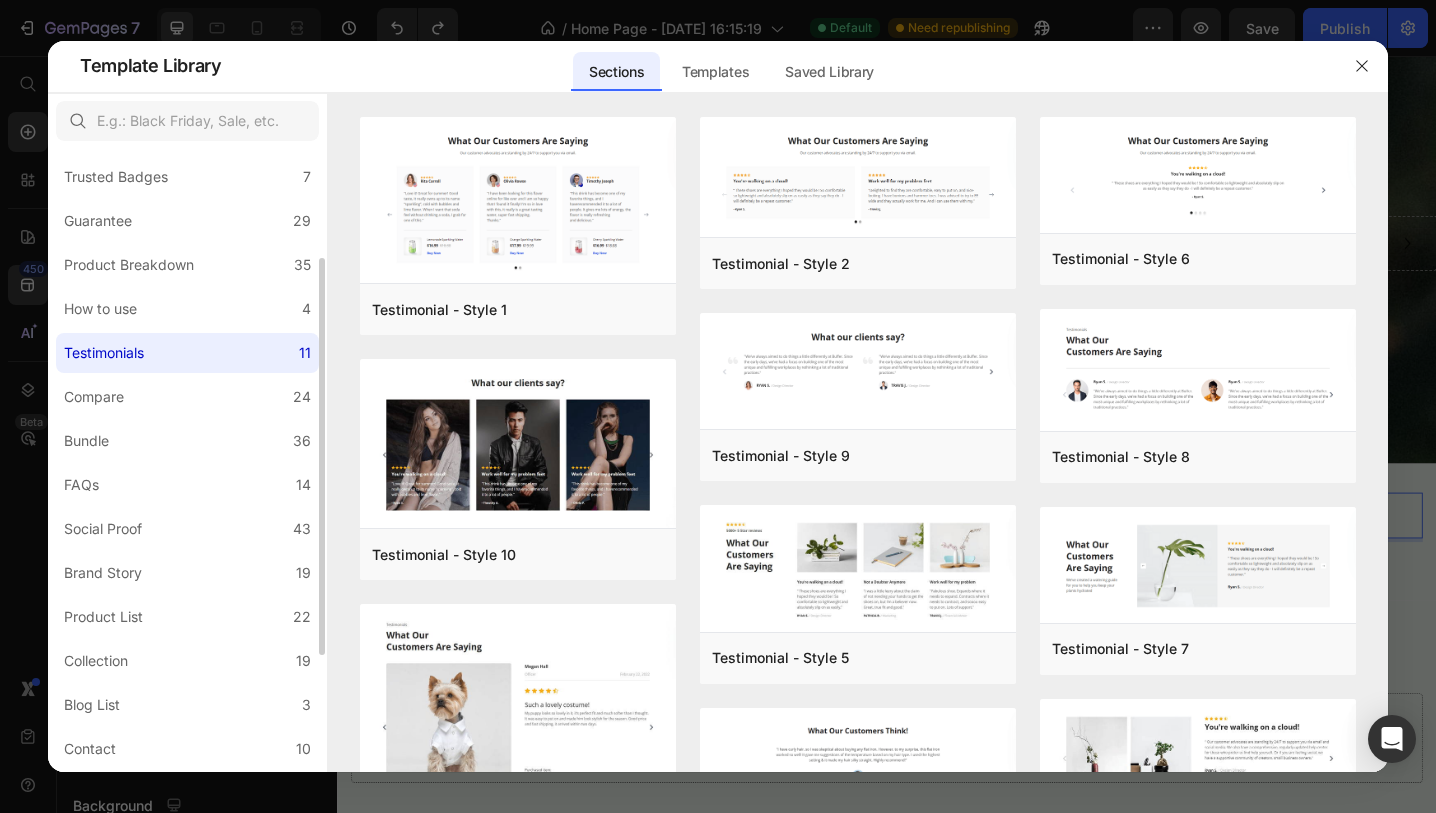 scroll, scrollTop: 188, scrollLeft: 0, axis: vertical 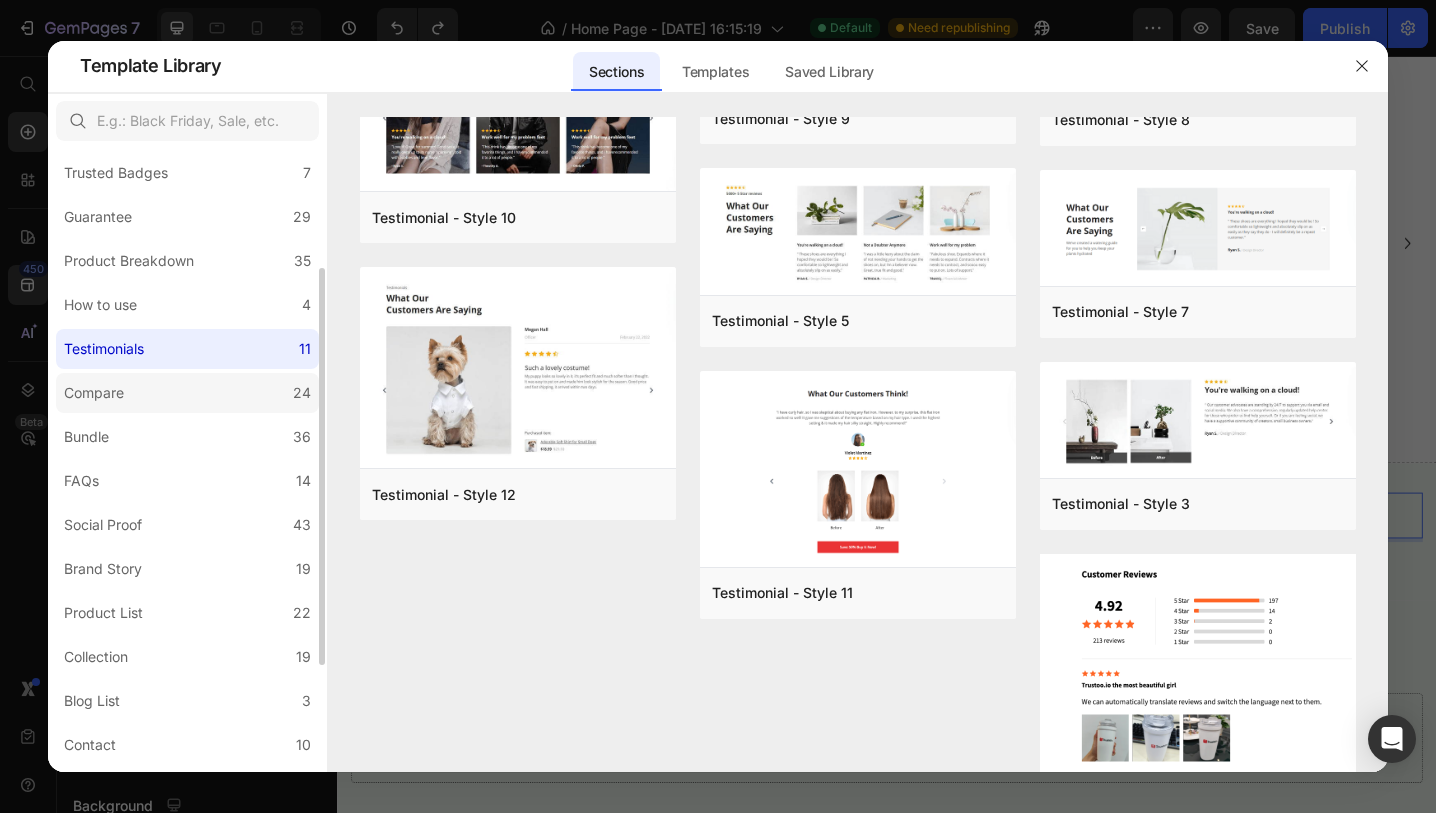 click on "Compare 24" 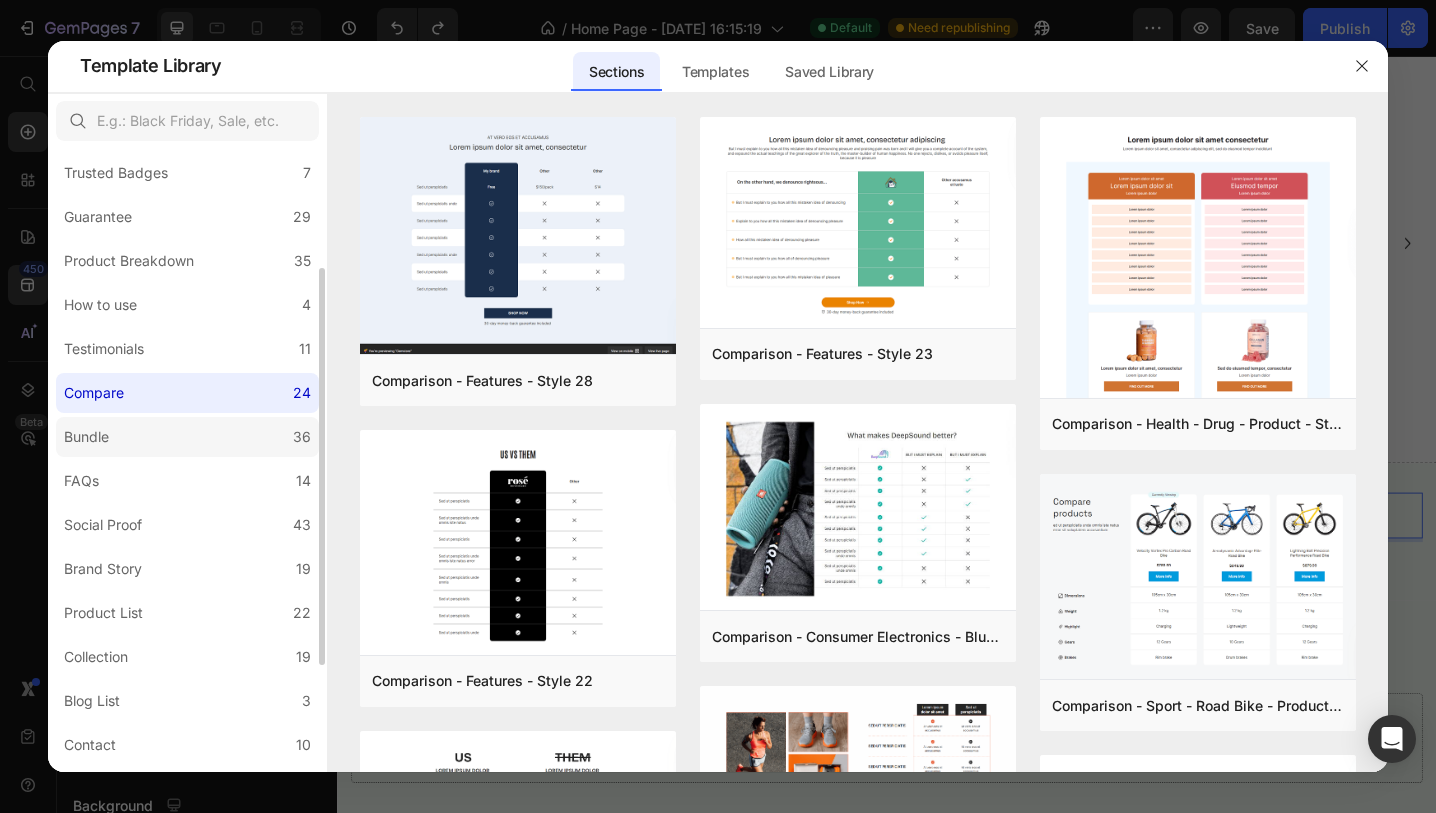 click on "Bundle 36" 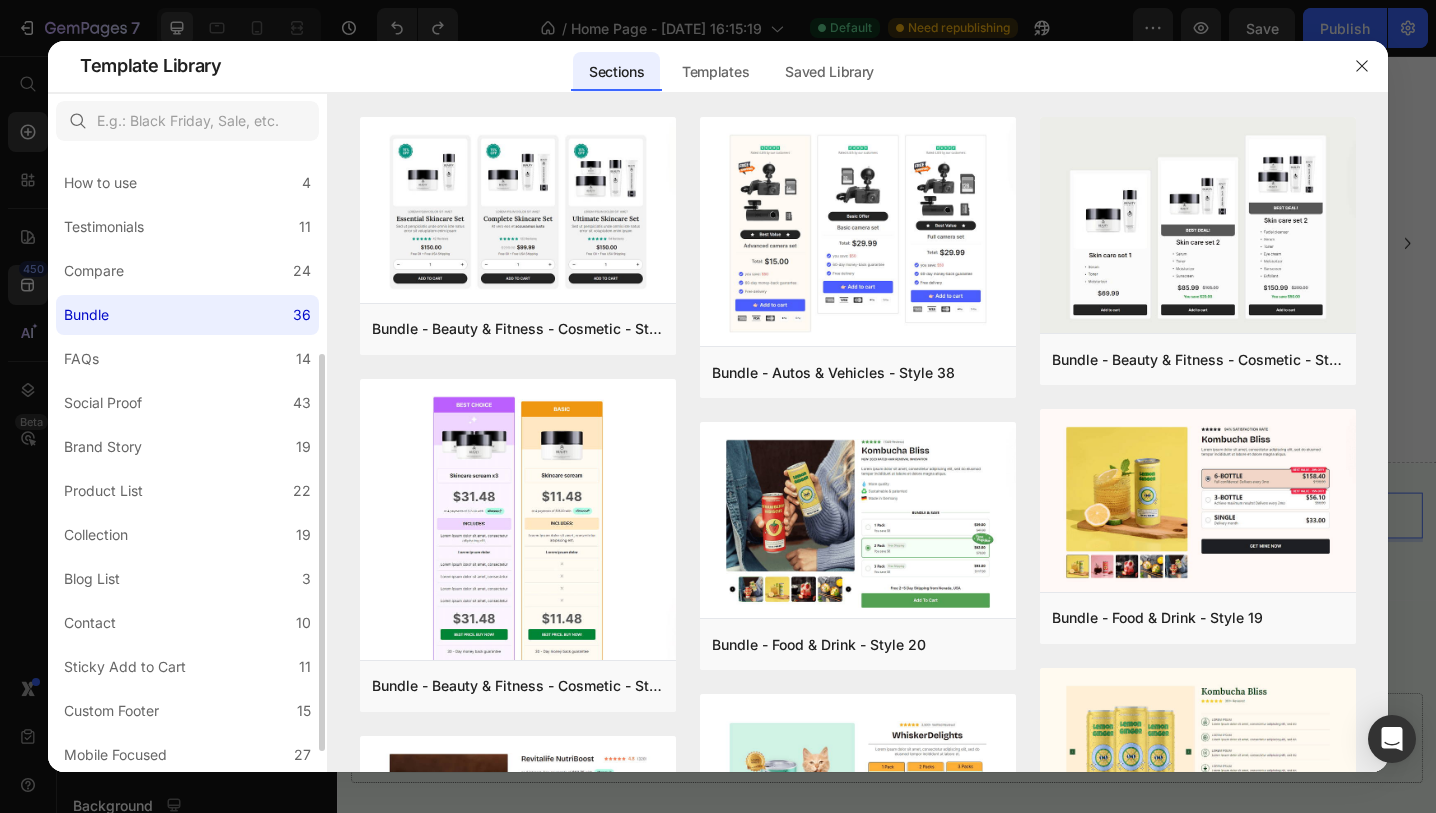 scroll, scrollTop: 324, scrollLeft: 0, axis: vertical 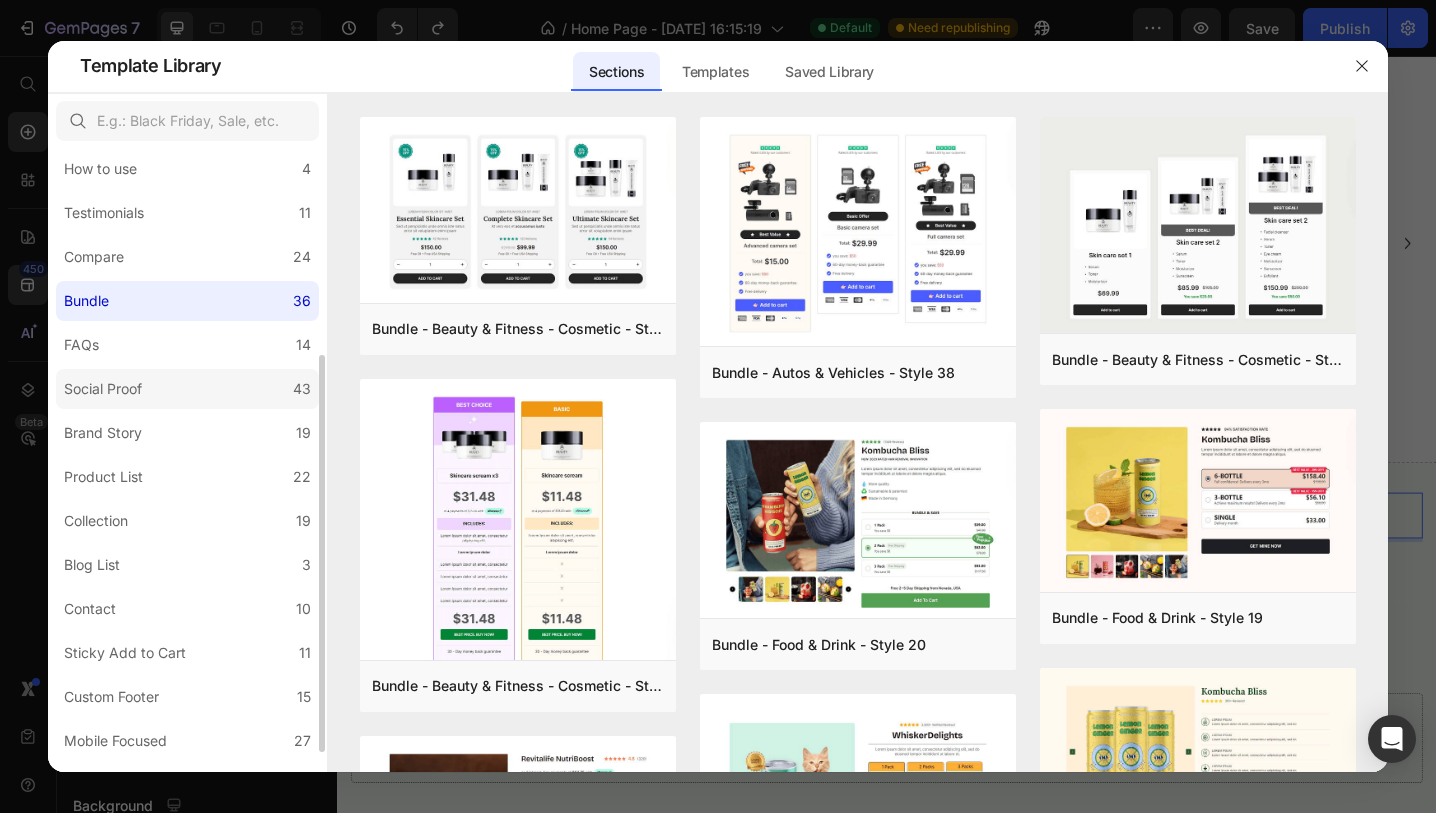 click on "Social Proof 43" 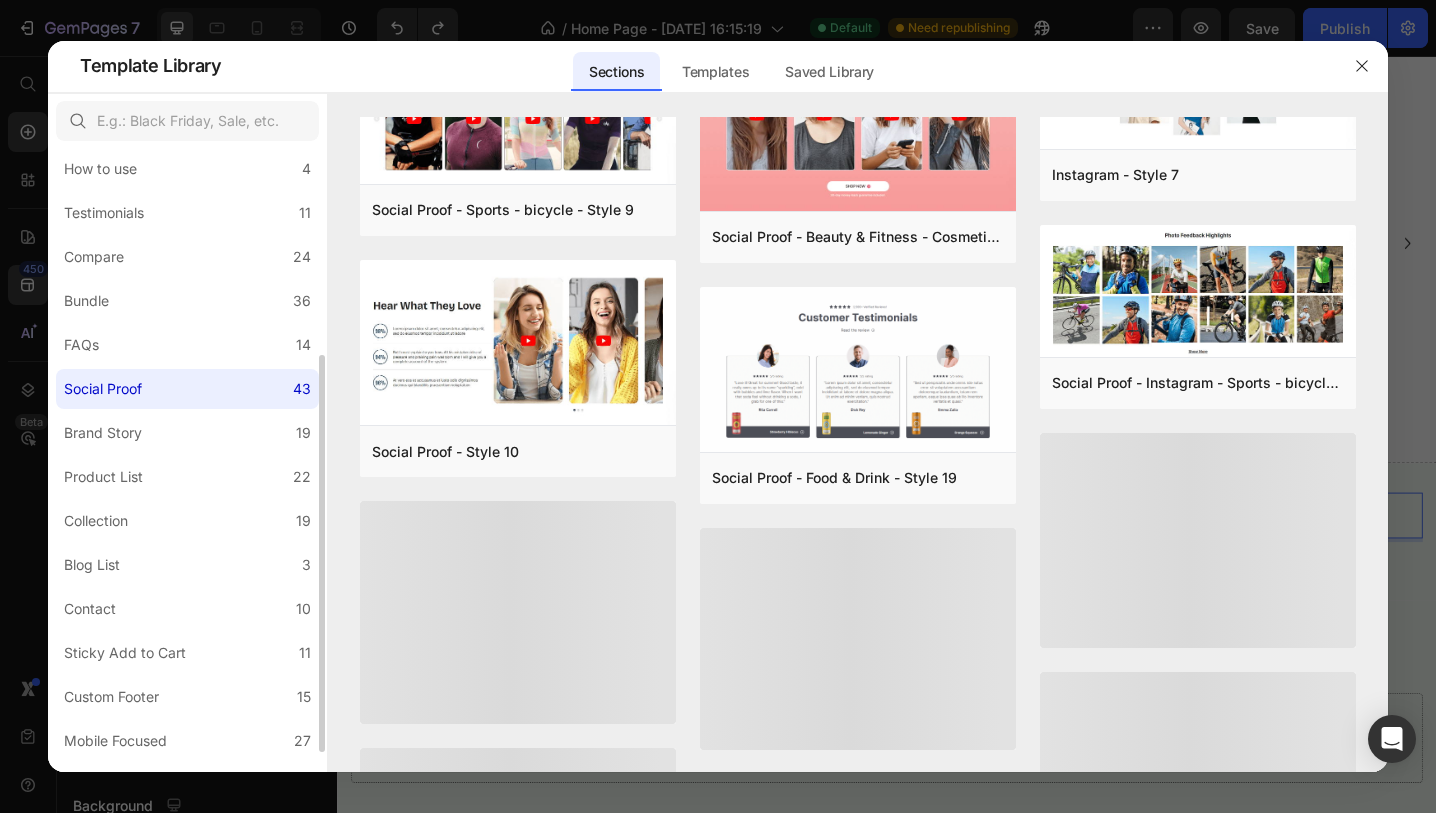 scroll, scrollTop: 594, scrollLeft: 0, axis: vertical 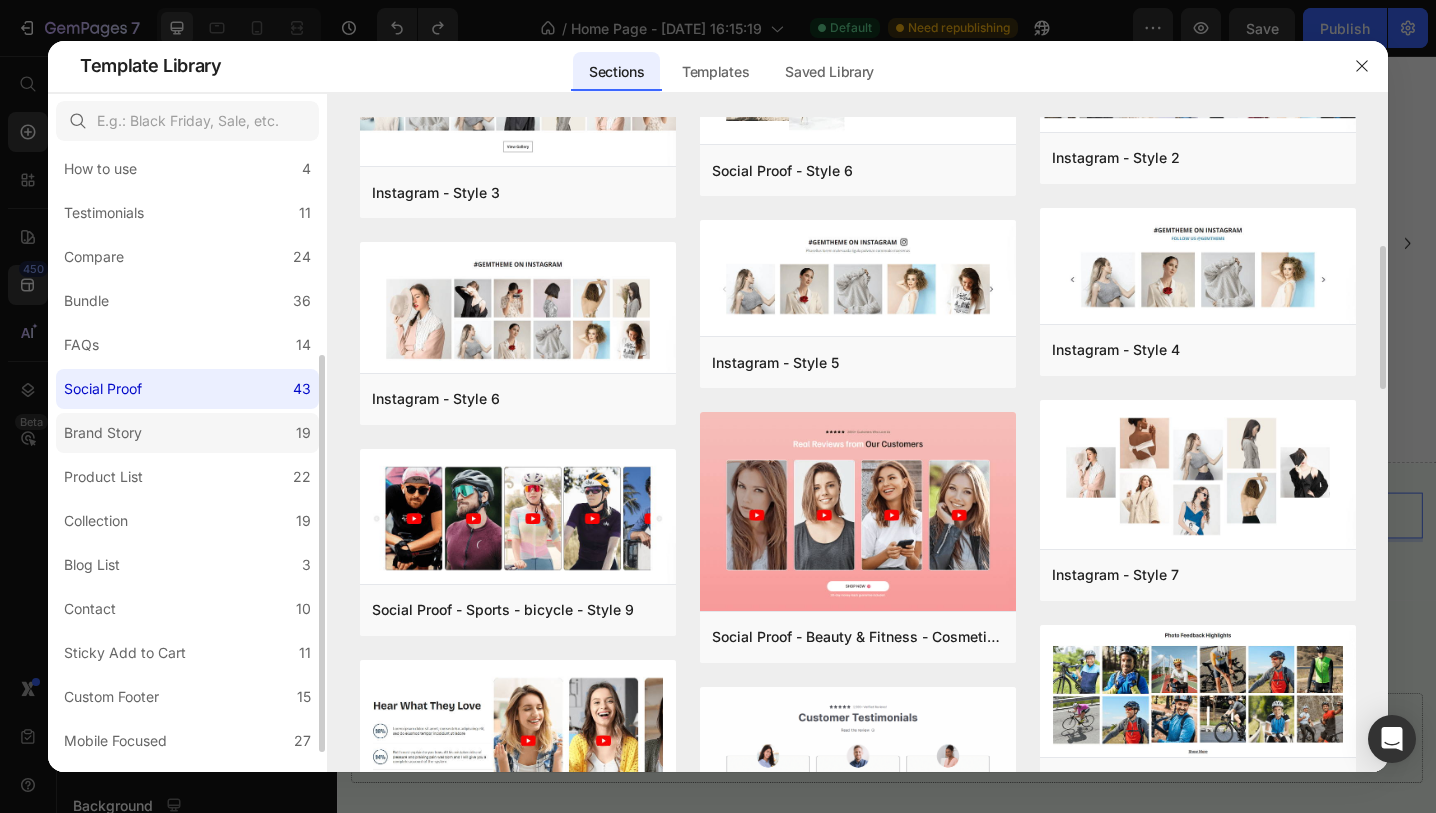 click on "Brand Story 19" 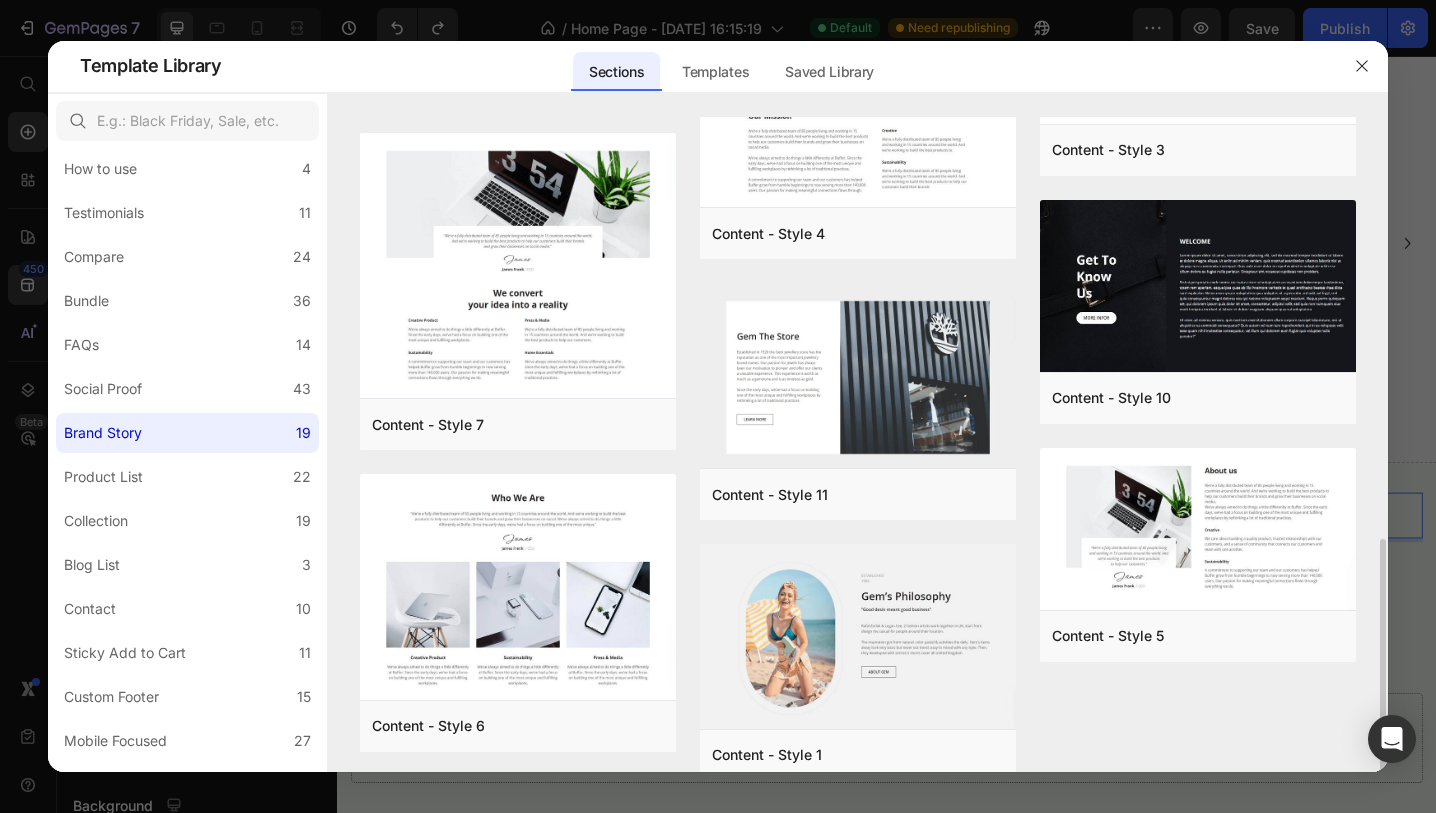 scroll, scrollTop: 961, scrollLeft: 0, axis: vertical 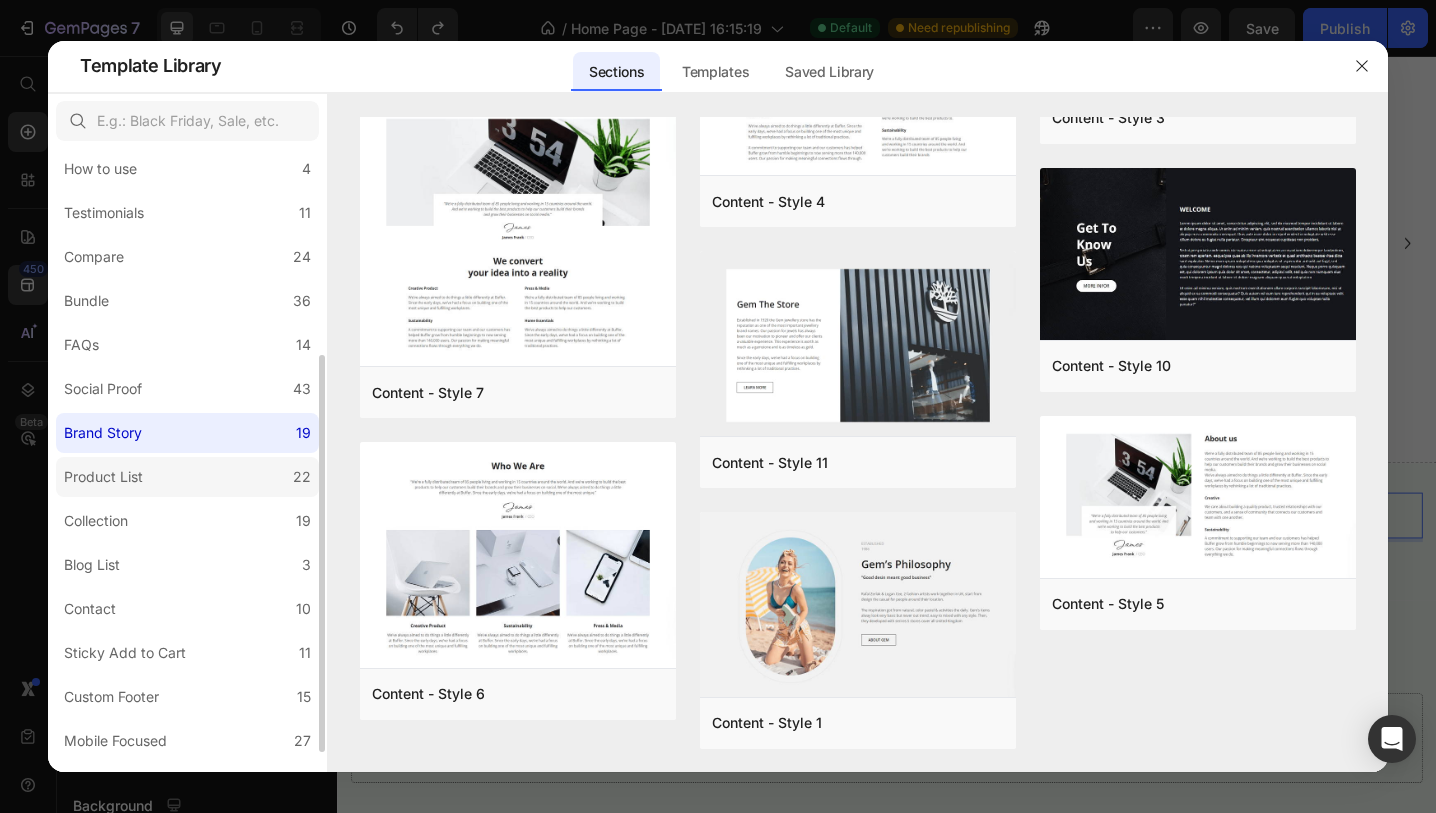 click on "Product List 22" 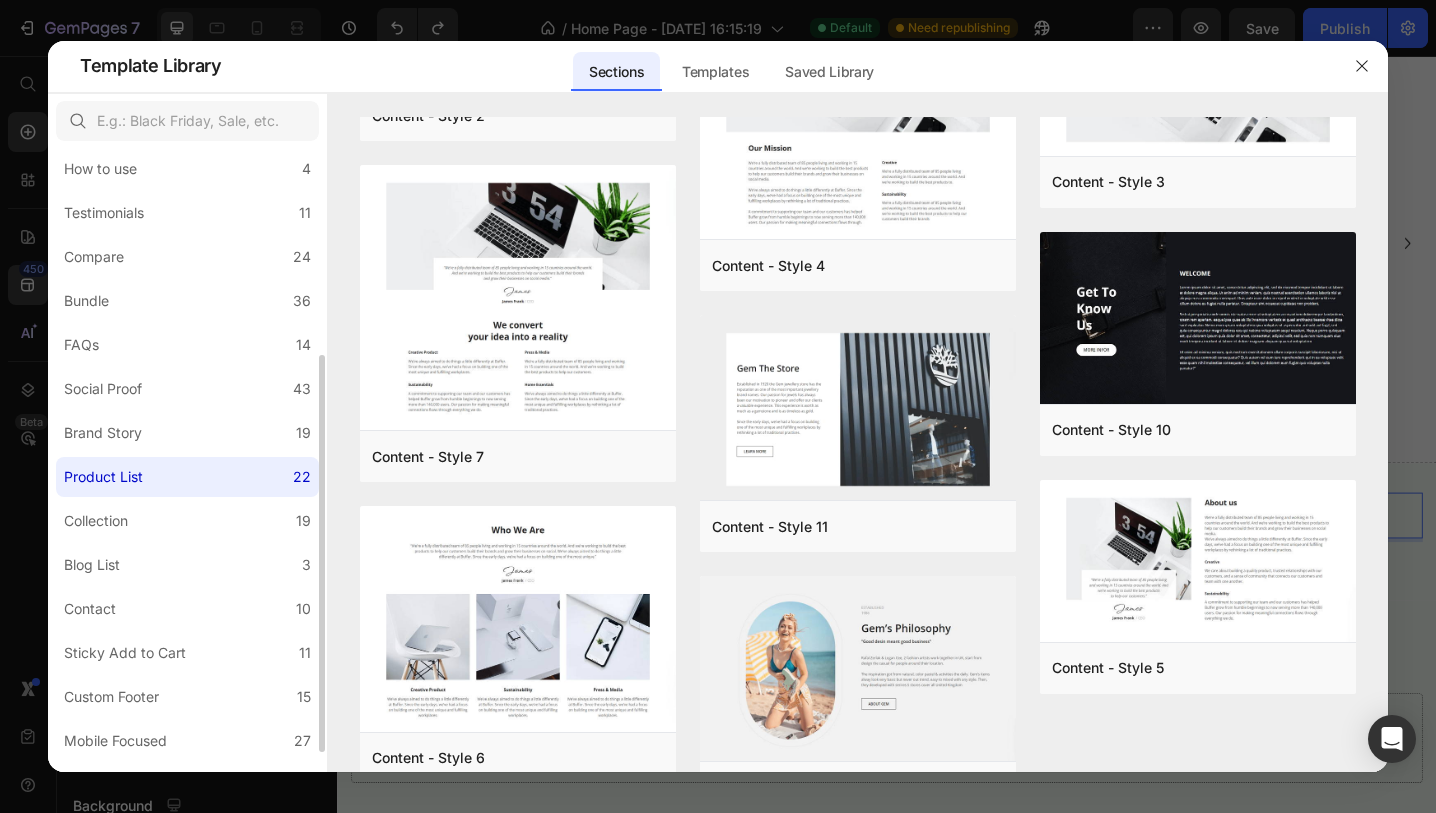 scroll, scrollTop: 0, scrollLeft: 0, axis: both 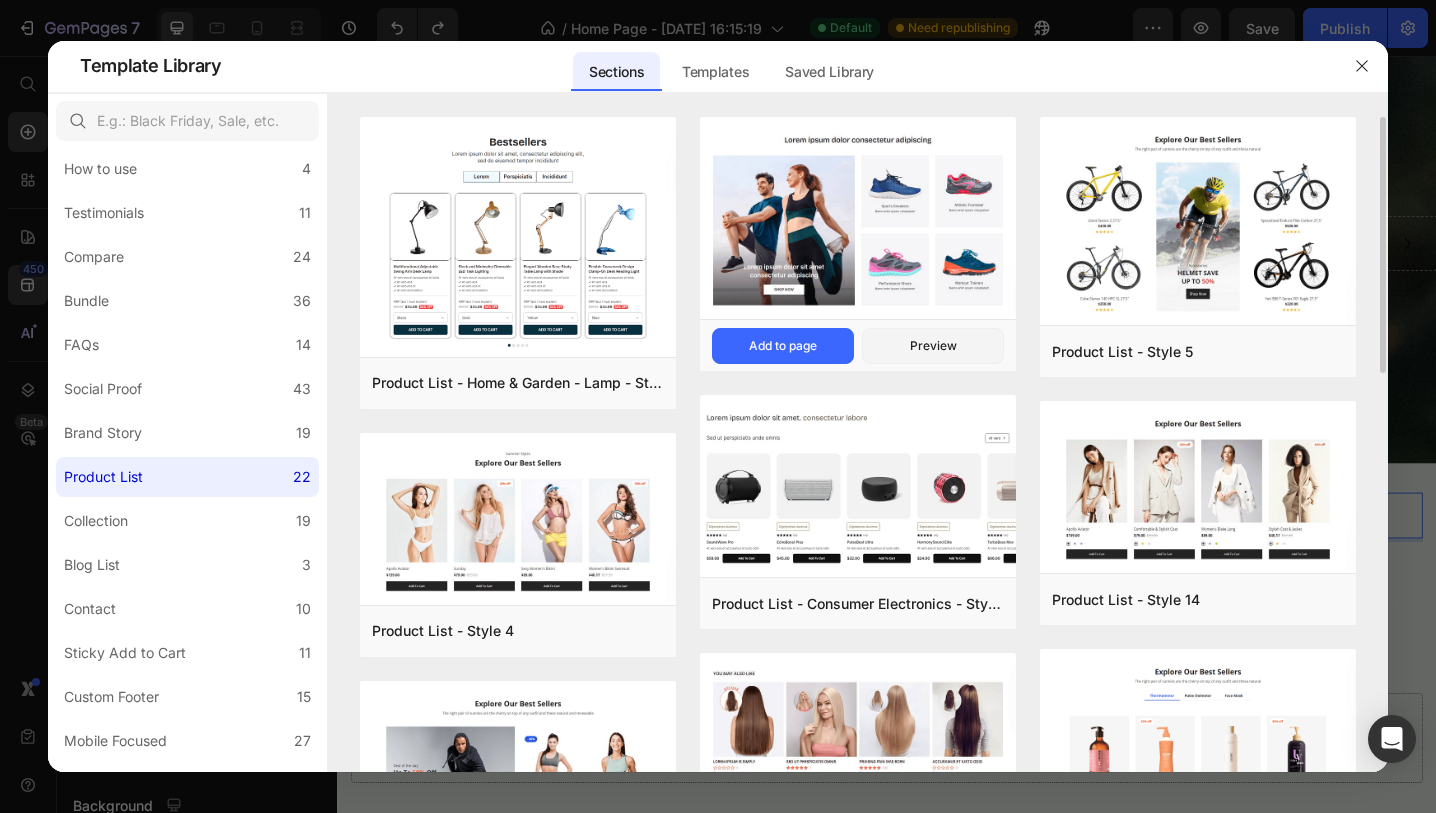 click at bounding box center [858, 220] 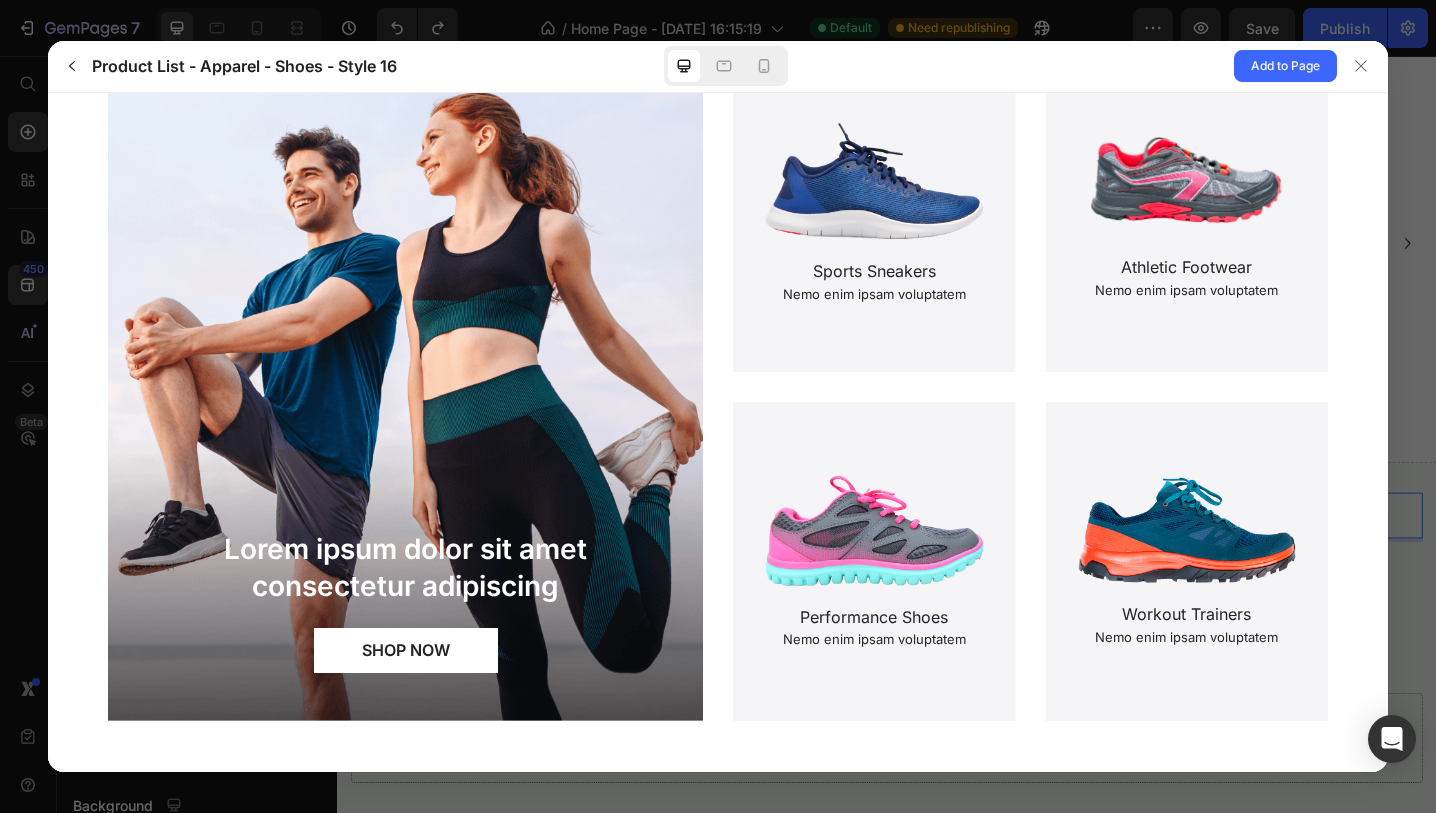 scroll, scrollTop: 210, scrollLeft: 0, axis: vertical 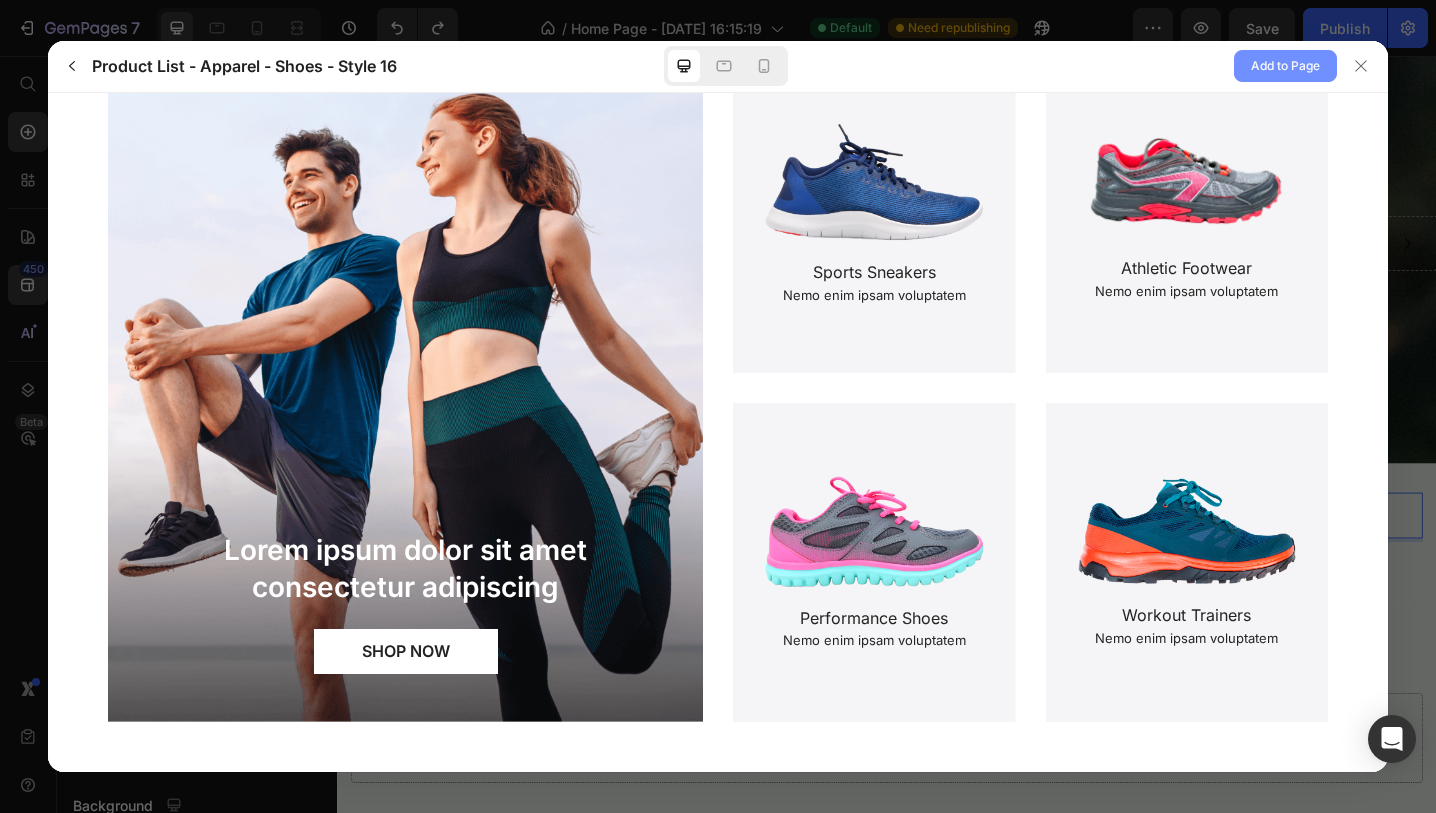 click on "Add to Page" 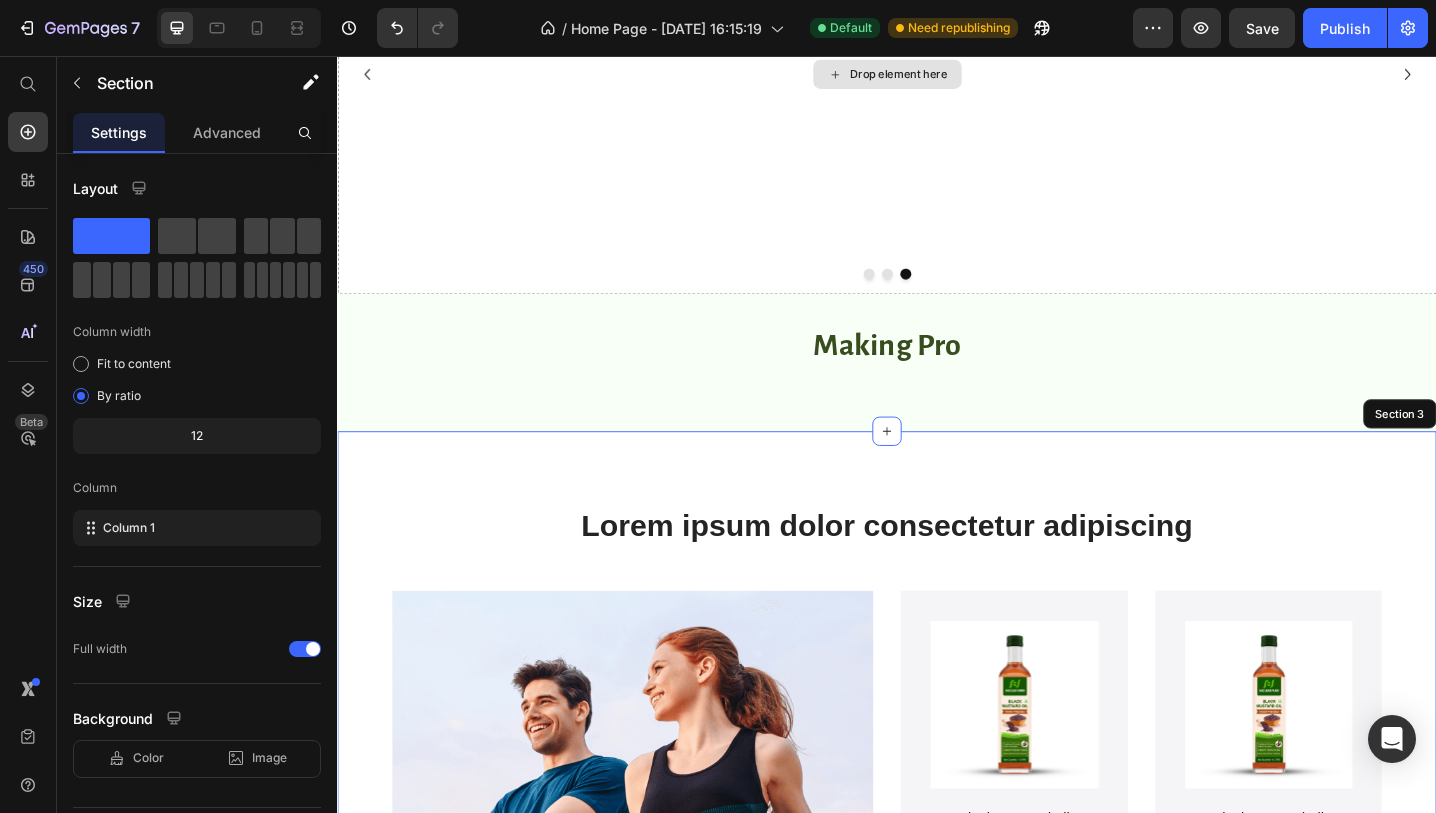 scroll, scrollTop: 226, scrollLeft: 0, axis: vertical 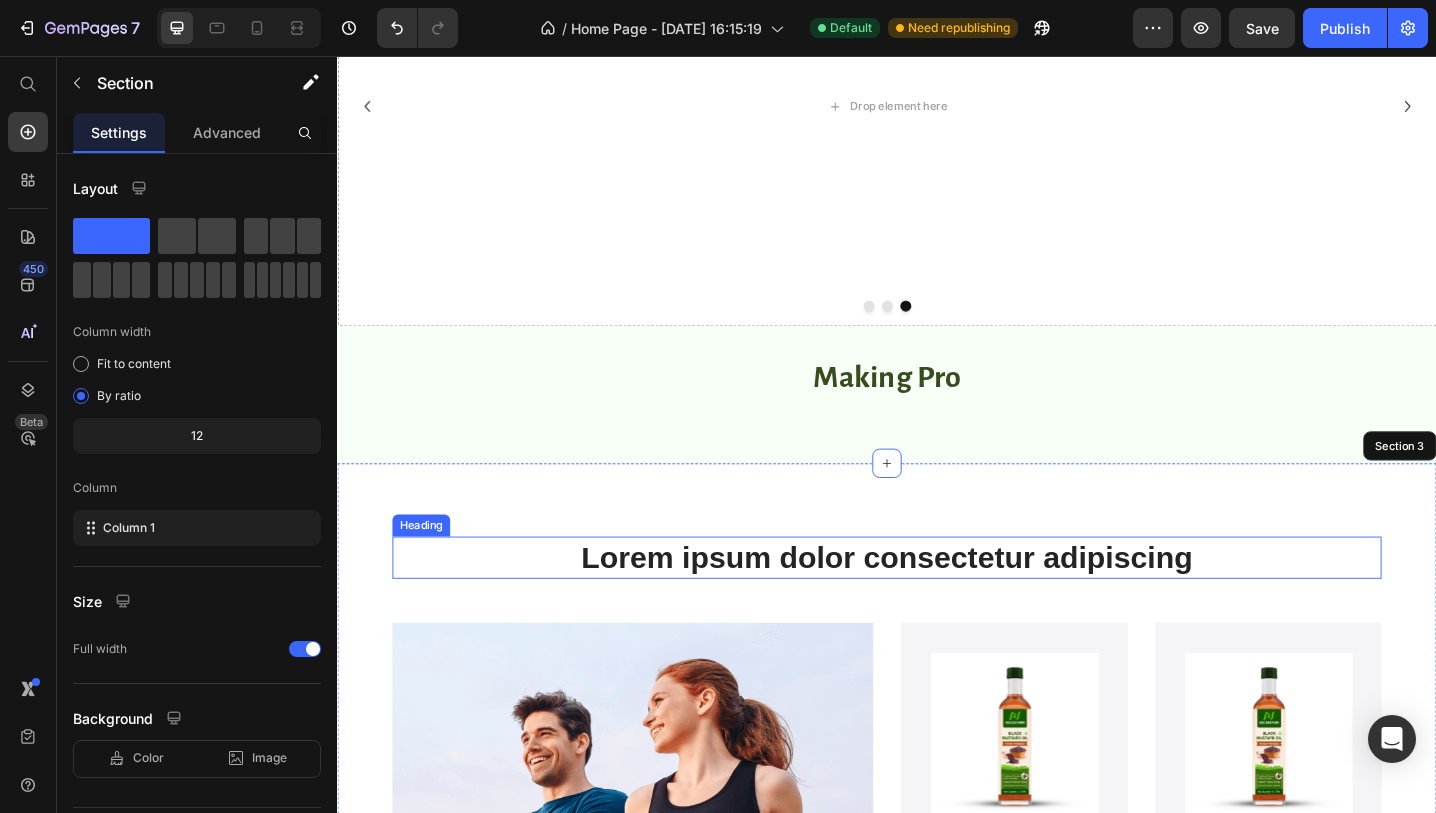 click on "Lorem ipsum dolor consectetur adipiscing" at bounding box center [937, 604] 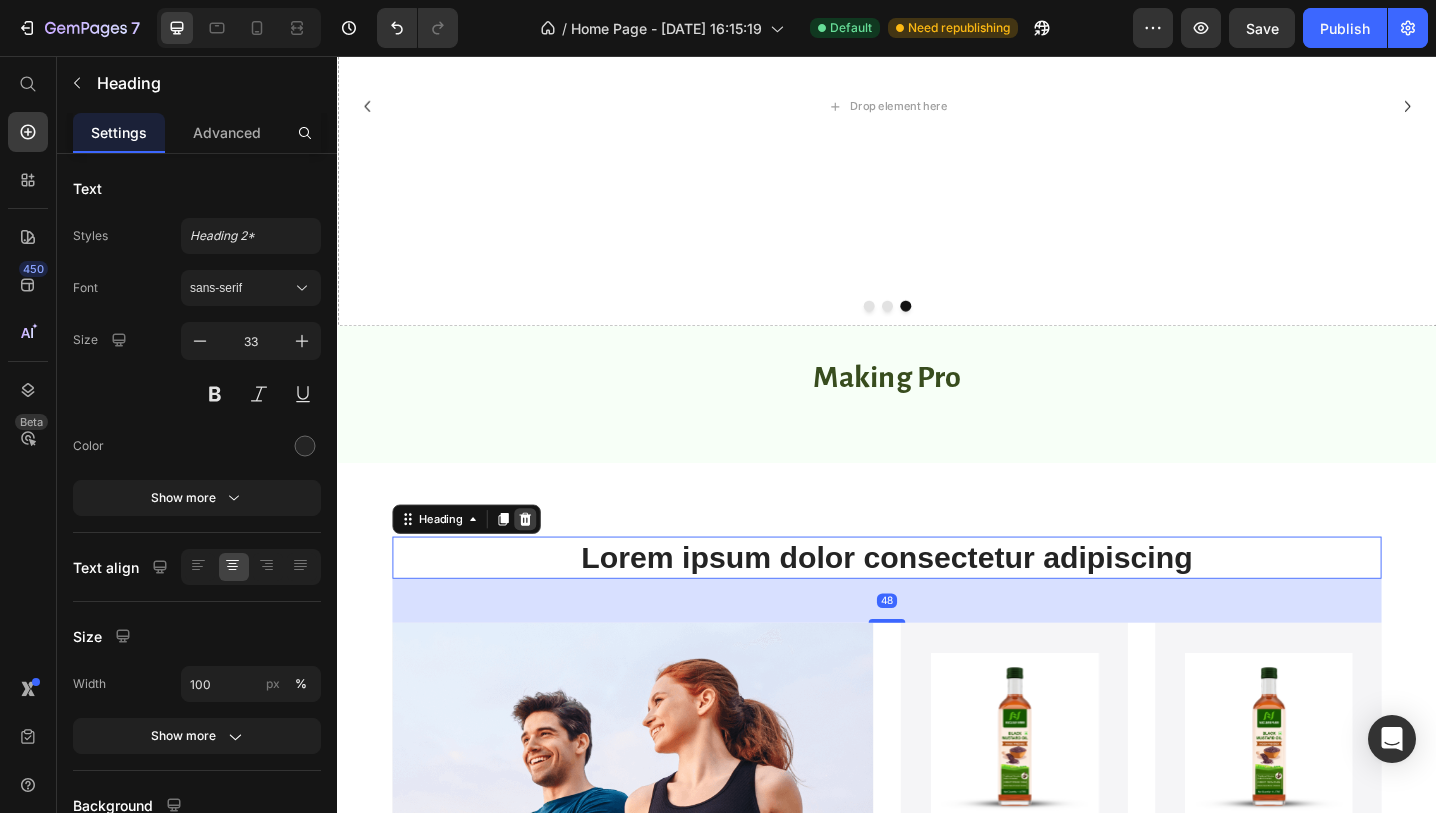 click 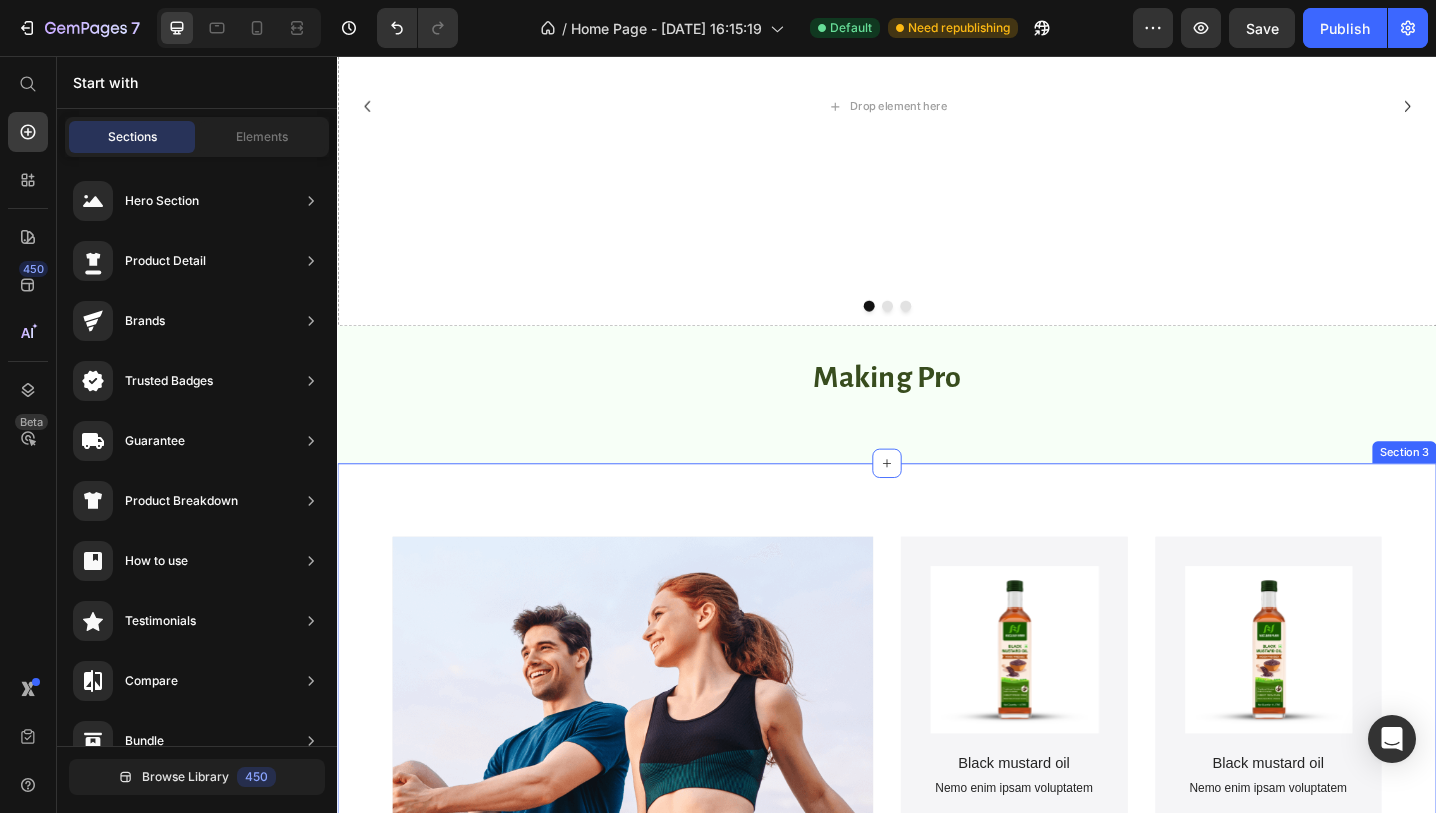 click on "Lorem ipsum dolor sit amet consectetur adipiscing Text Block SHOP NOW Button Hero Banner Product Images Black mustard oil Product Title Nemo enim ipsam voluptatem Text Block Product Hero Banner Product Images Black mustard oil Product Title Nemo enim ipsam voluptatem Text Block Product Hero Banner Row Product Images Black mustard oil Product Title Nemo enim ipsam voluptatem Text Block Product Hero Banner Product Images Black mustard oil Product Title Nemo enim ipsam voluptatem Text Block Product Hero Banner Row Row Section 3" at bounding box center (937, 915) 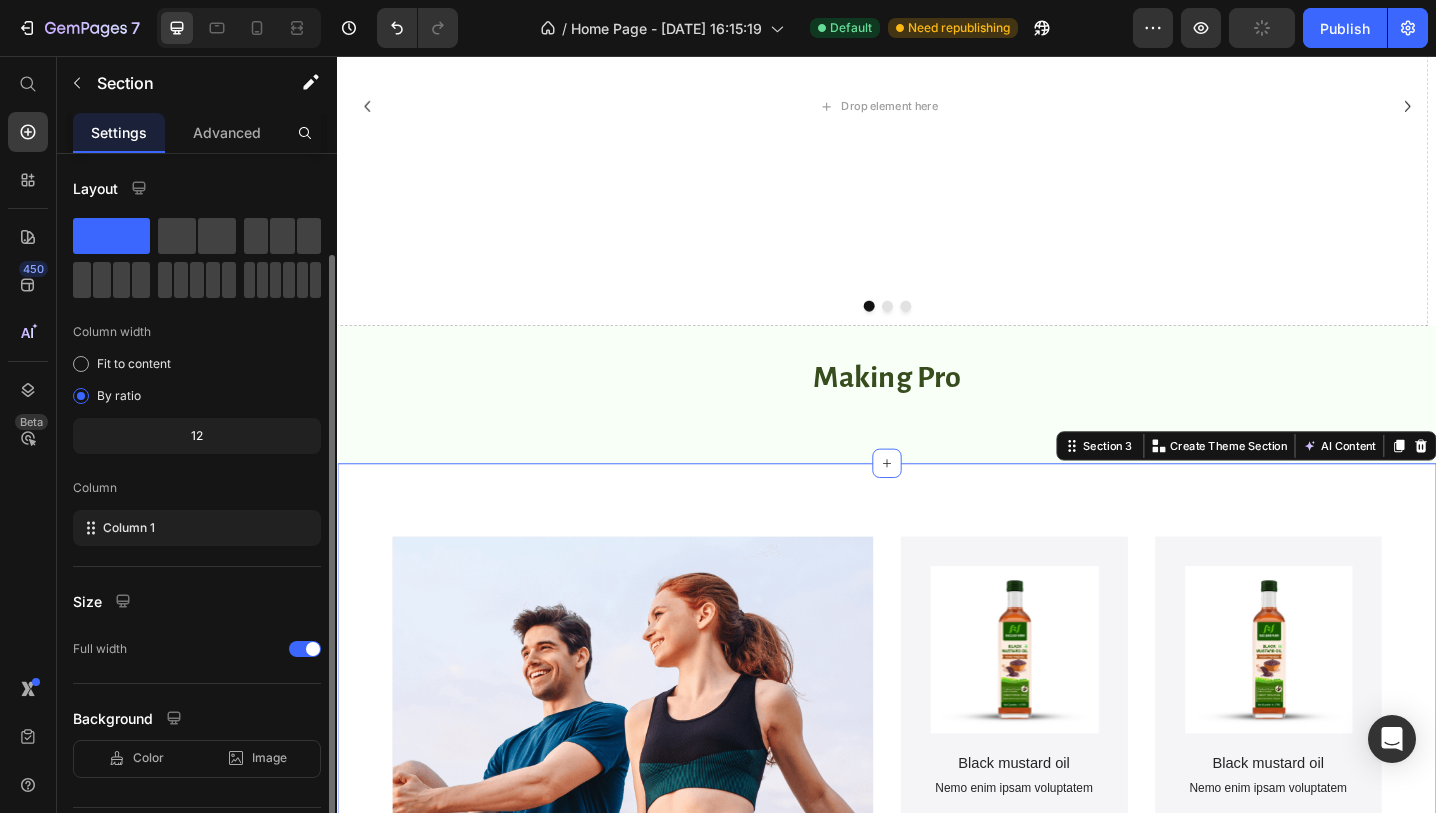 scroll, scrollTop: 52, scrollLeft: 0, axis: vertical 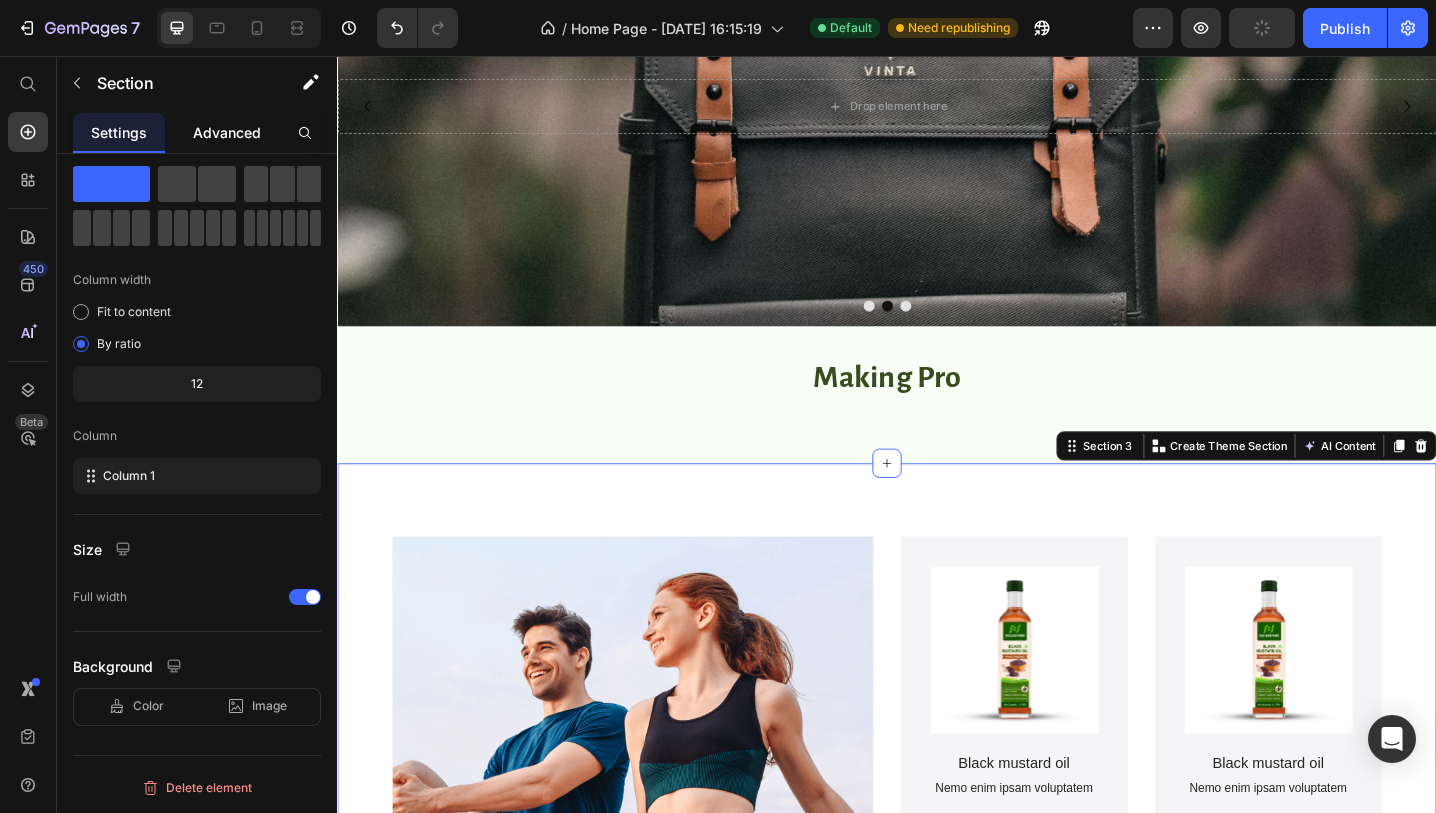 click on "Advanced" at bounding box center (227, 132) 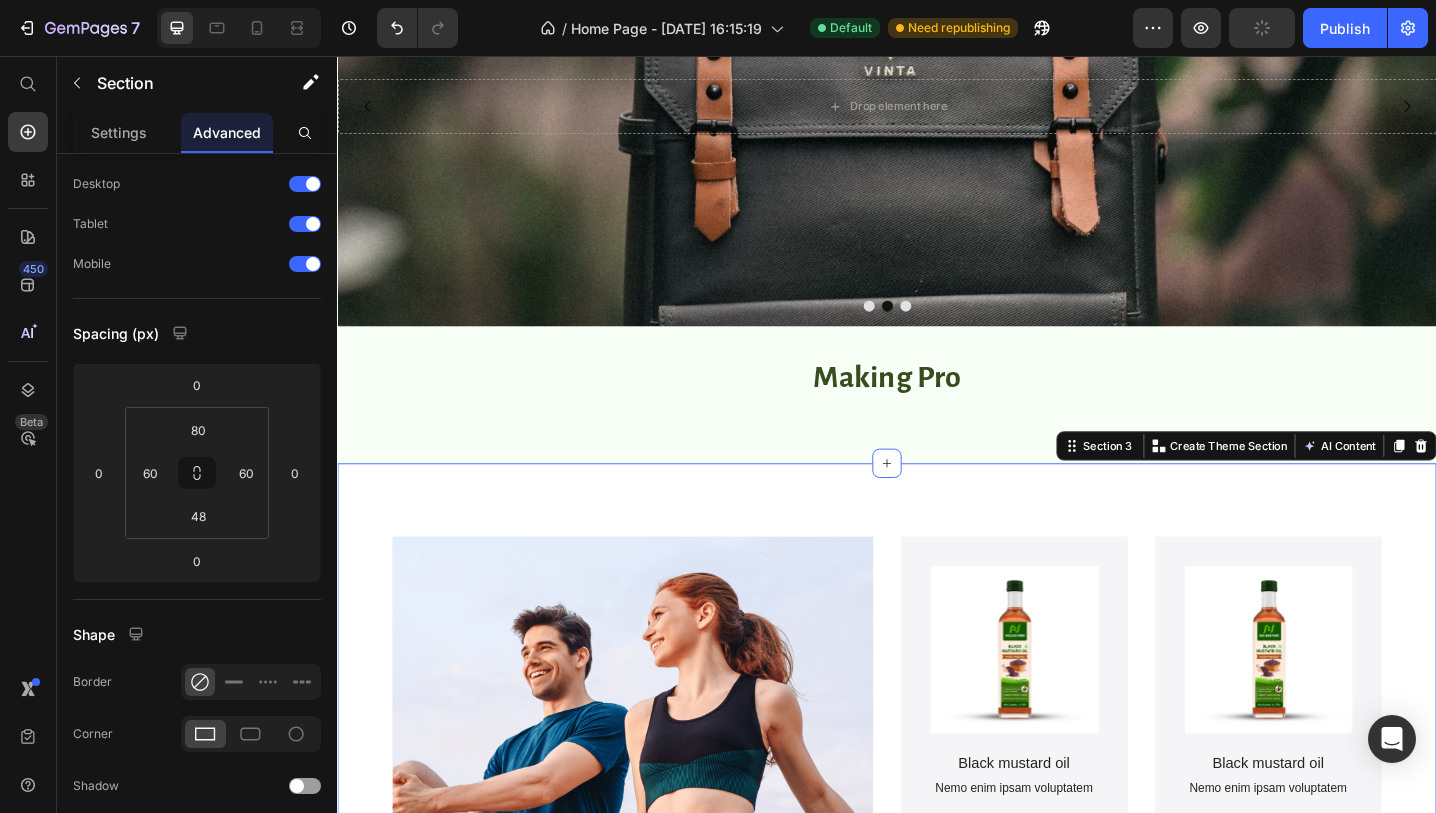 scroll, scrollTop: 0, scrollLeft: 0, axis: both 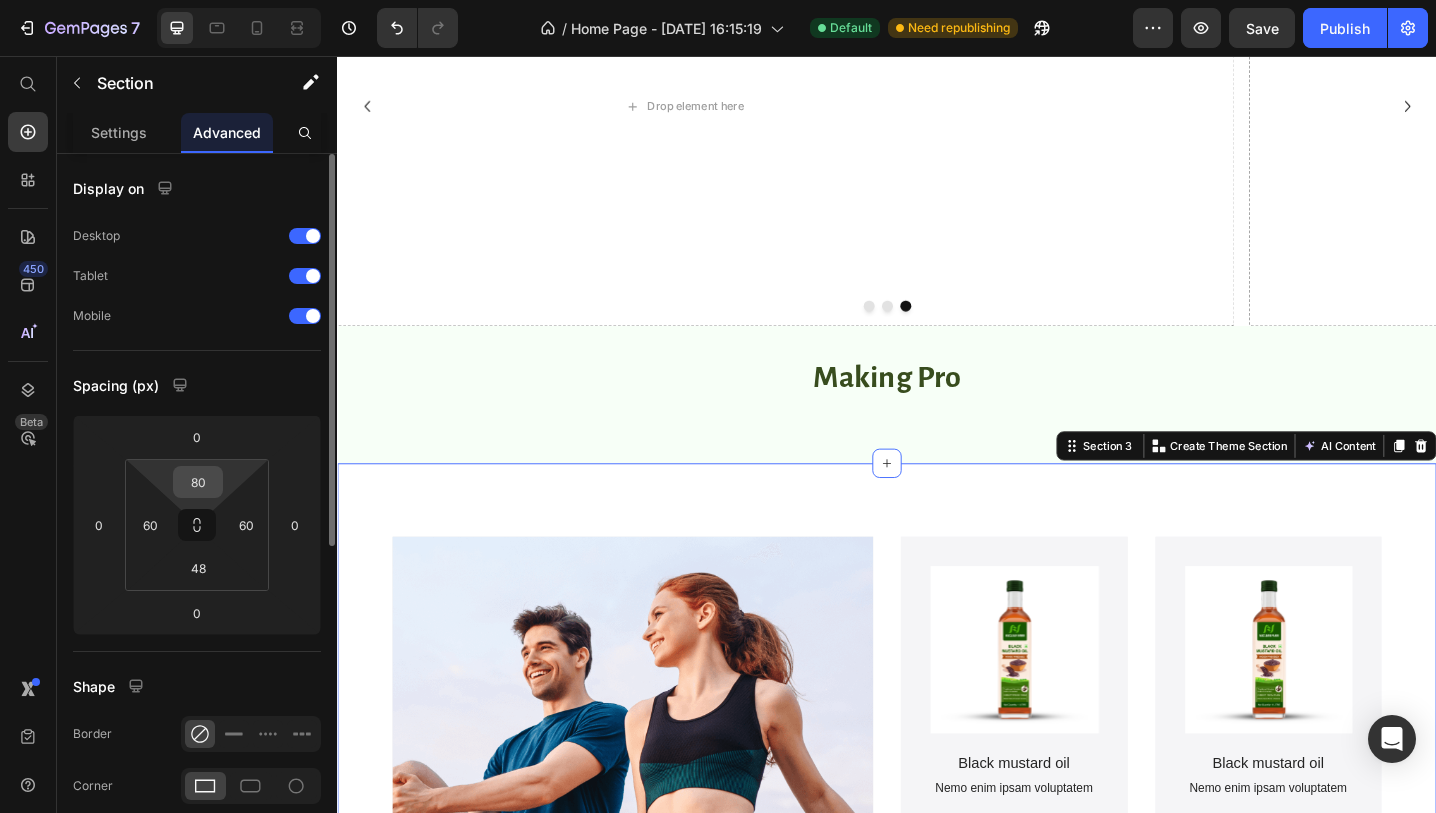 click on "80" at bounding box center [198, 482] 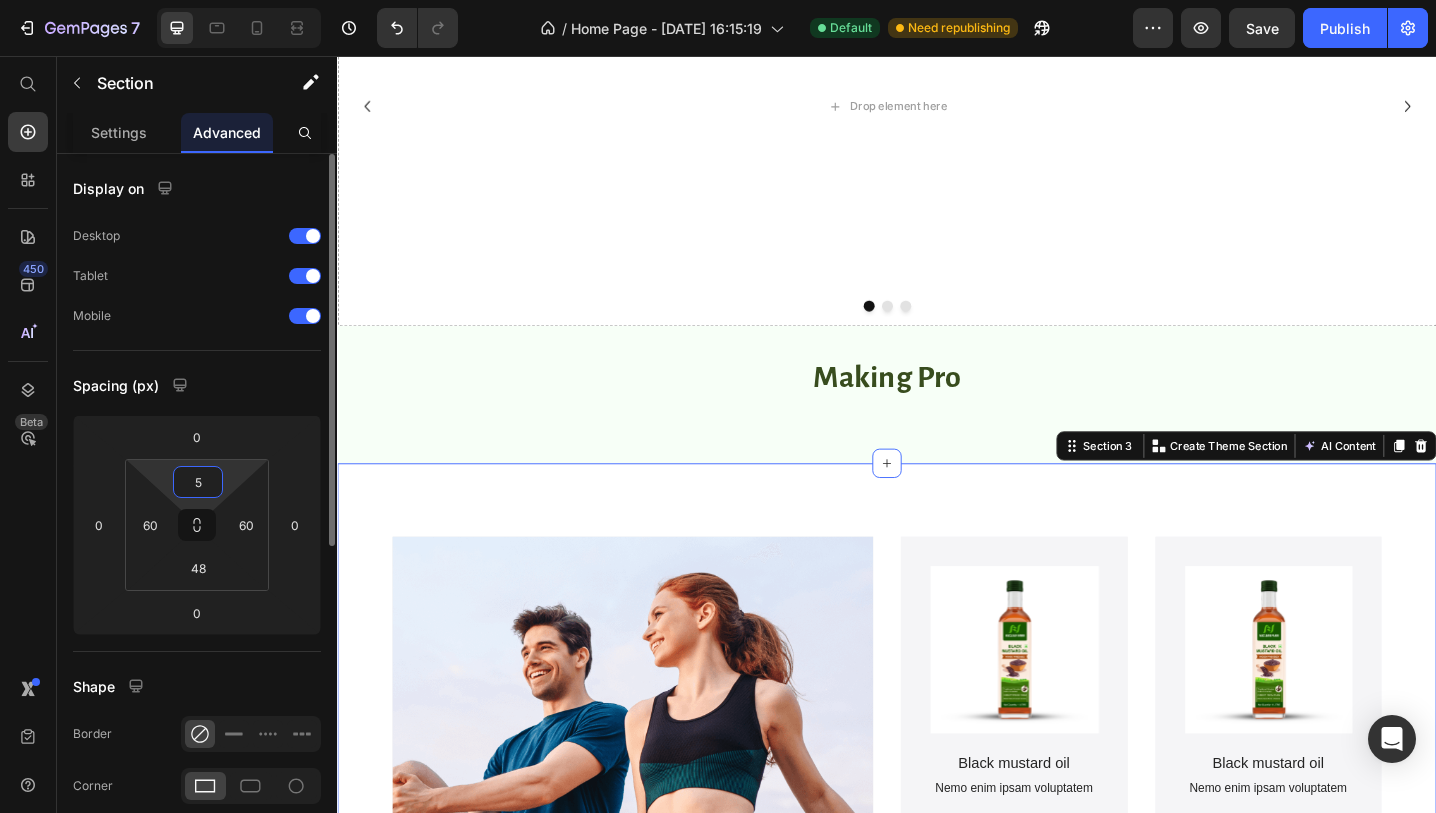 type on "50" 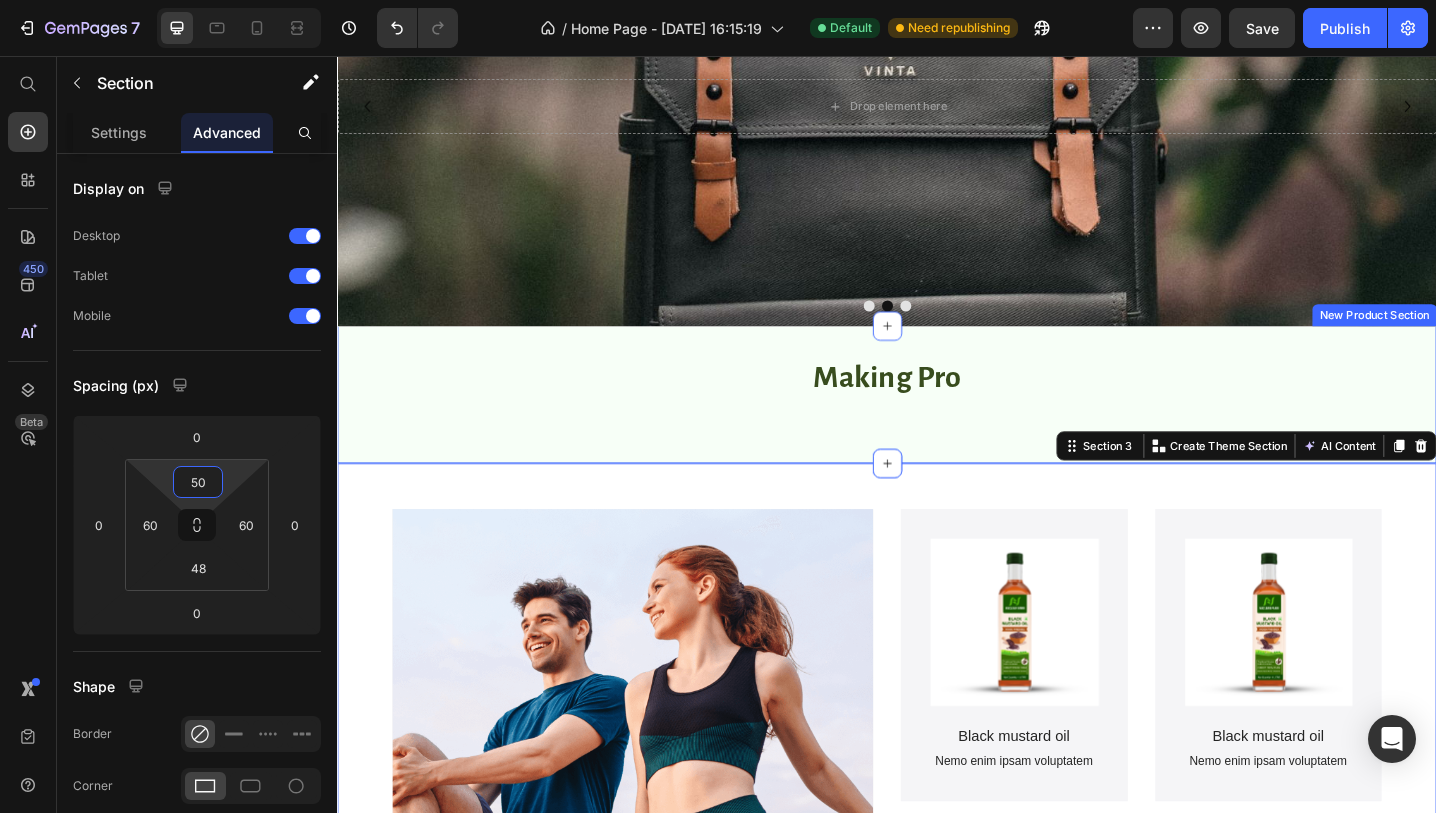 click on "Making Pro Heading Row SAVE 22% (P) Tag (P) Images Row Pure & Organic A2 Gir Cow Ghee 500ml (P) Title Rs. 1,260.00 (P) Price Rs. 1,625.00 (P) Price Row add to cart (P) Cart Button Row SAVE 22% (P) Tag (P) Images Row Pure & Organic A2 Gir Cow Ghee 1L (P) Title Rs. 2,520.00 (P) Price Rs. 3,250.00 (P) Price Row add to cart (P) Cart Button Row SAVE 22% (P) Tag (P) Images Row Pure & Organic A2 Gir Cow Ghee (P) Title Rs. 1,260.00 (P) Price Rs. 1,625.00 (P) Price Row add to cart (P) Cart Button Row Product List Row New Product Section" at bounding box center [937, 426] 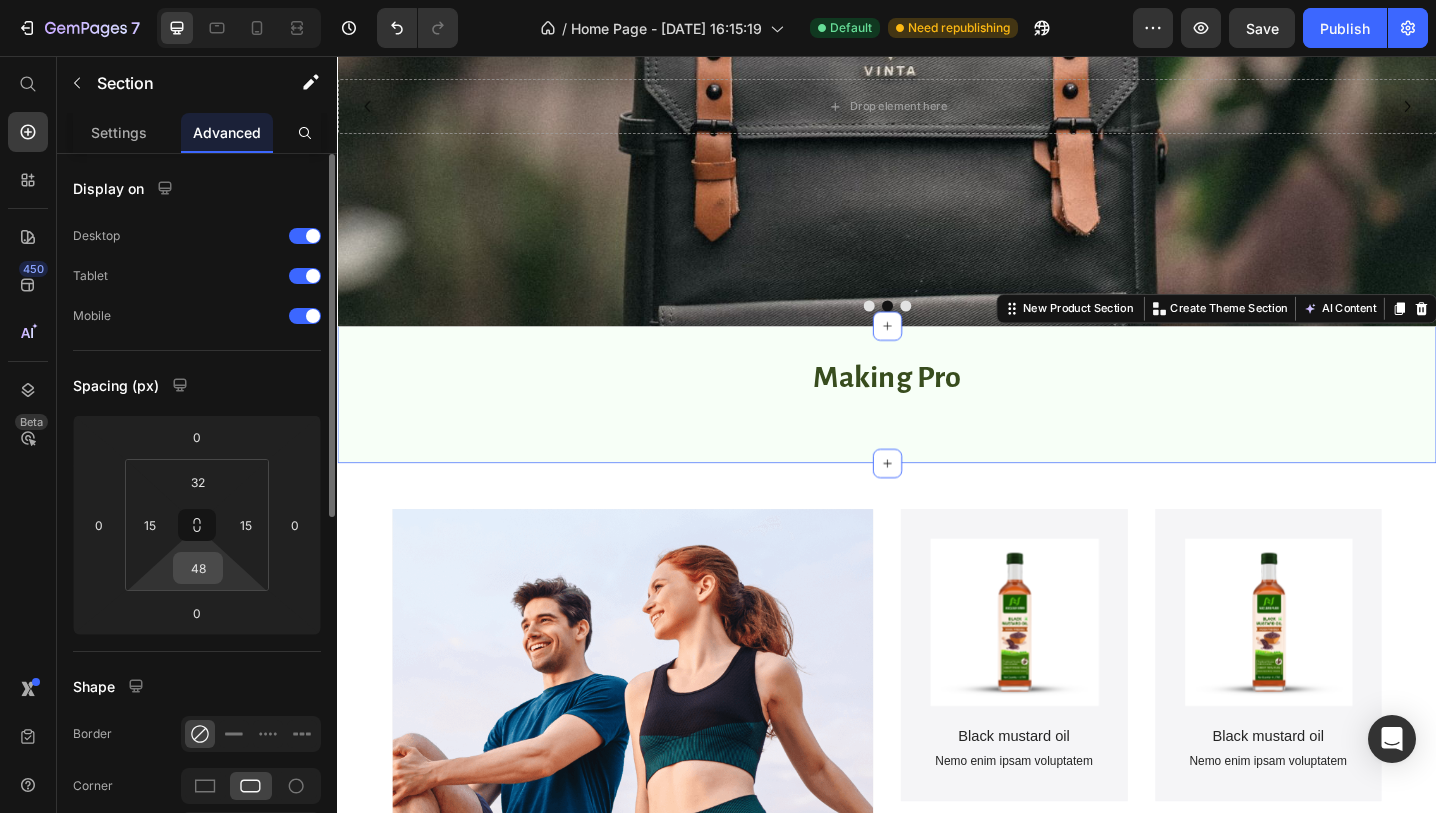 click on "48" at bounding box center (198, 568) 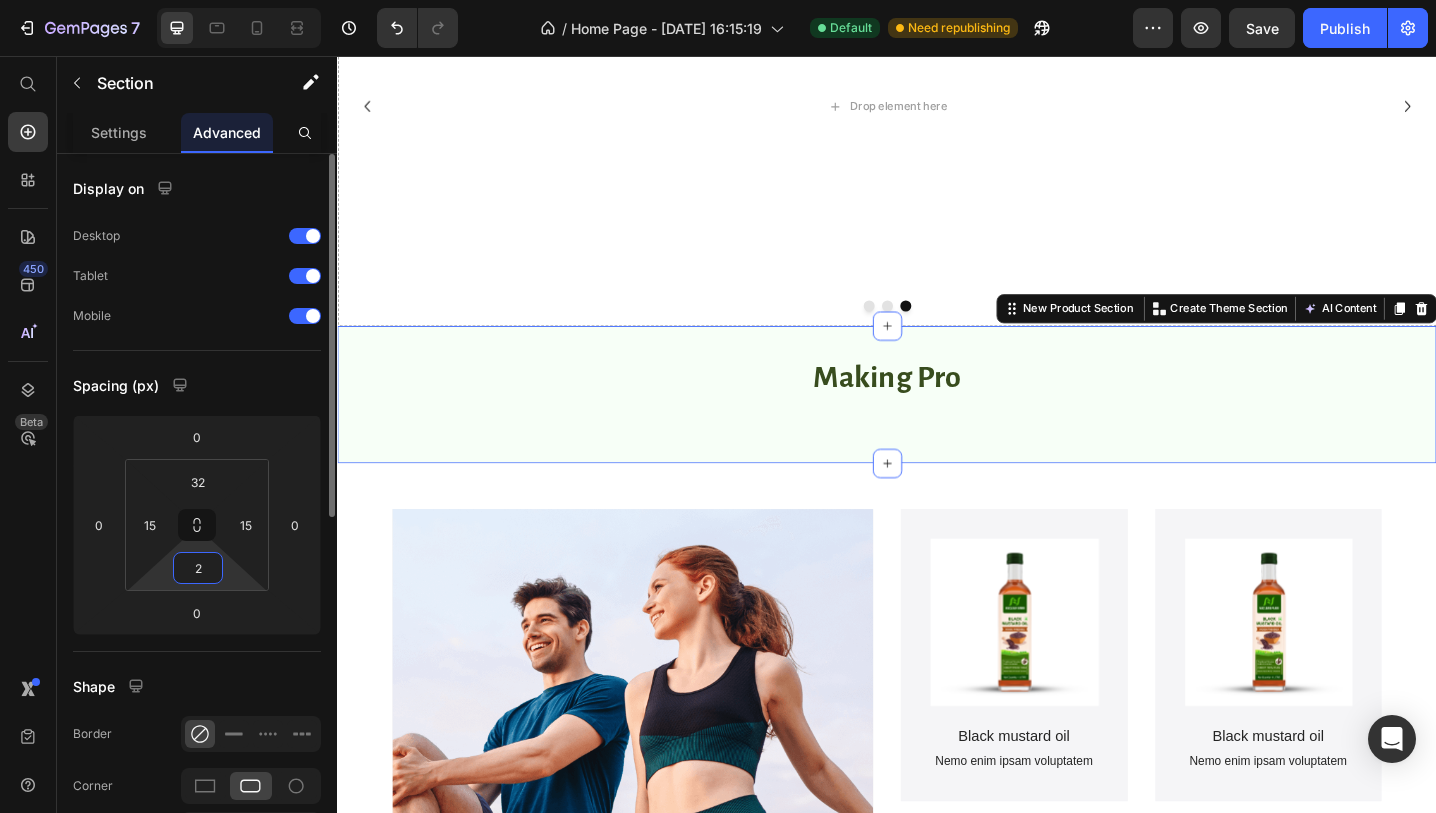 type on "20" 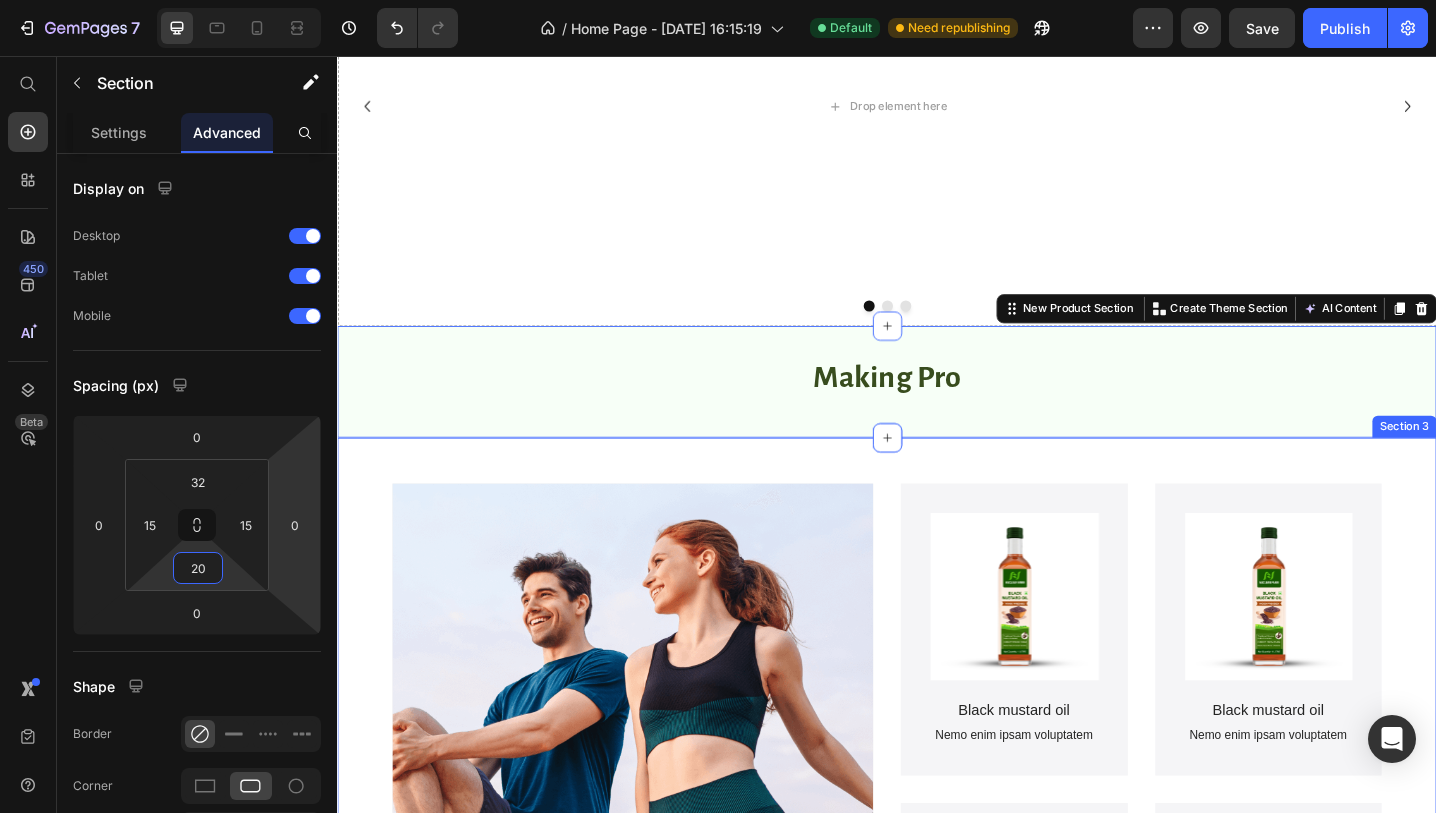 click on "Lorem ipsum dolor sit amet consectetur adipiscing Text Block SHOP NOW Button Hero Banner Product Images Black mustard oil Product Title Nemo enim ipsam voluptatem Text Block Product Hero Banner Product Images Black mustard oil Product Title Nemo enim ipsam voluptatem Text Block Product Hero Banner Row Product Images Black mustard oil Product Title Nemo enim ipsam voluptatem Text Block Product Hero Banner Product Images Black mustard oil Product Title Nemo enim ipsam voluptatem Text Block Product Hero Banner Row Row Section 3" at bounding box center [937, 872] 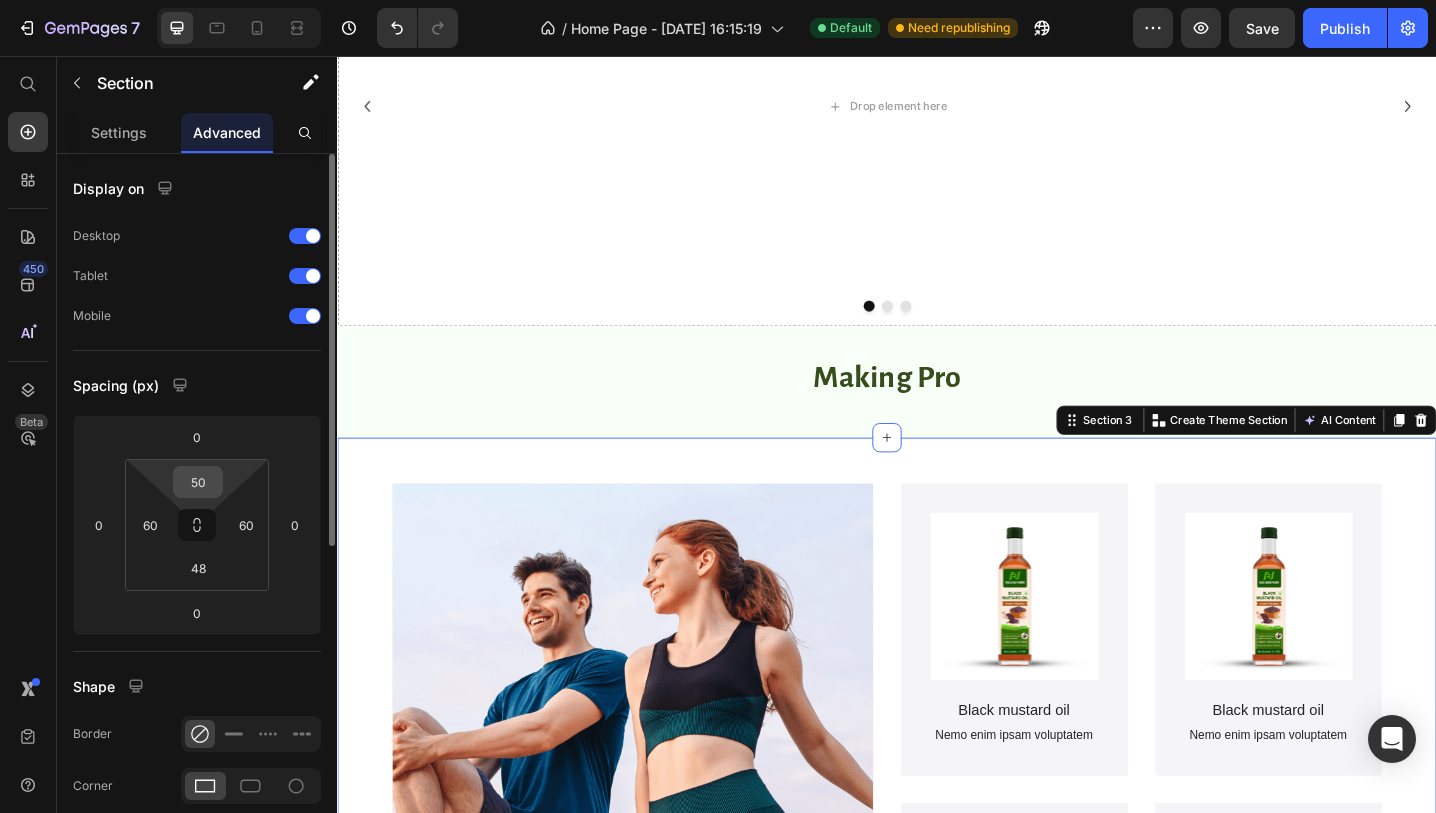 click on "50" at bounding box center [198, 482] 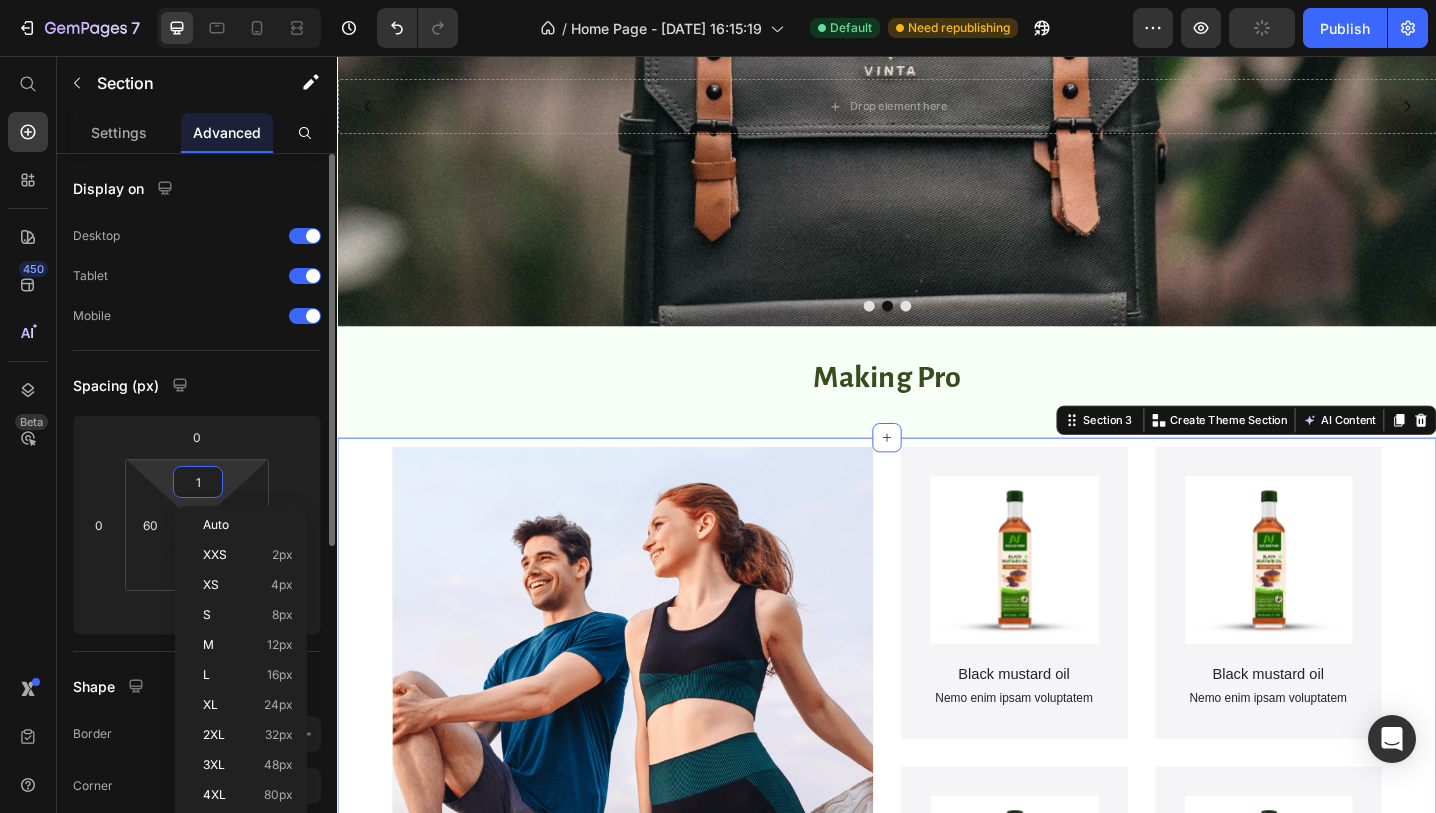 type on "10" 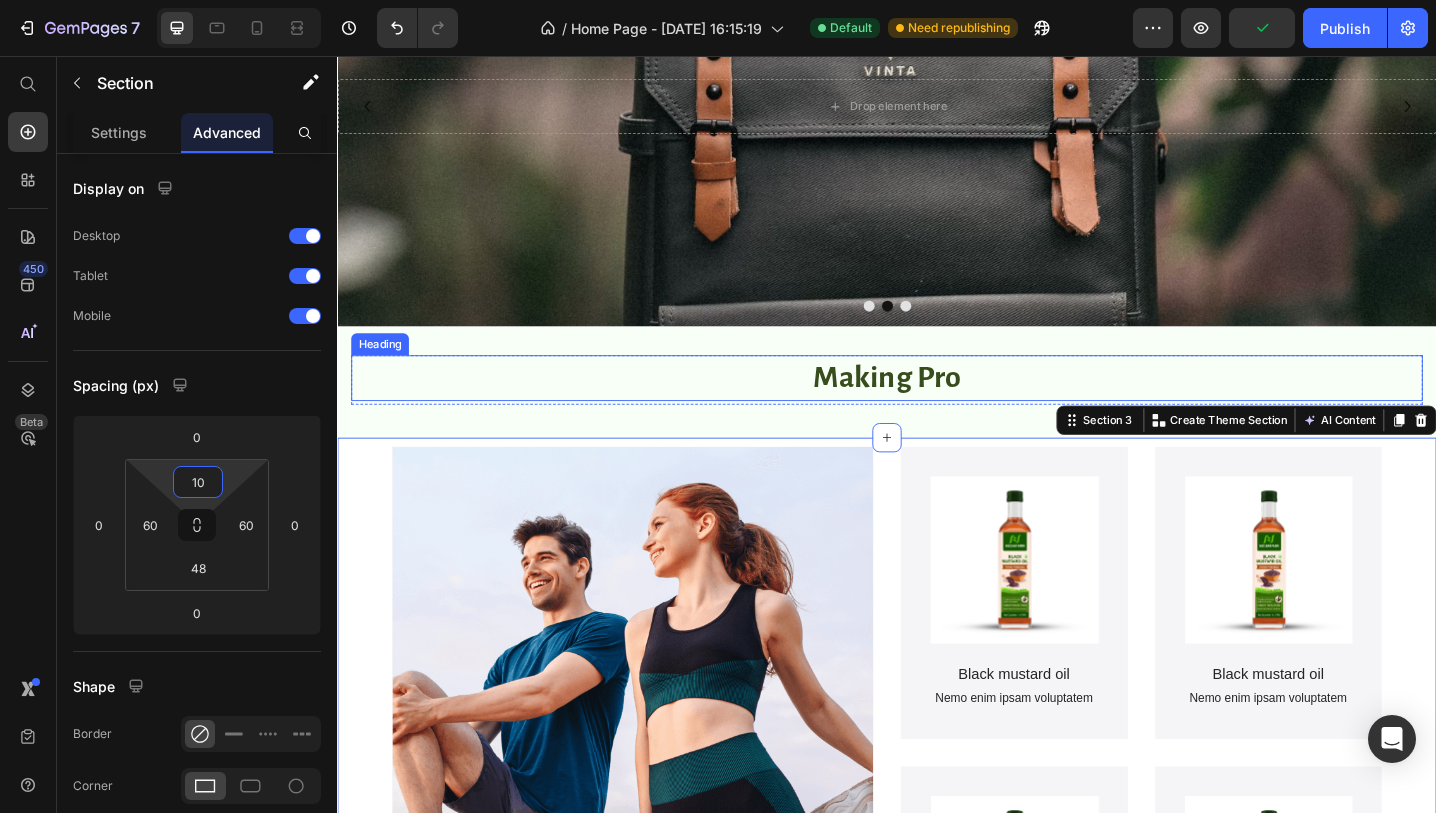 click on "Making Pro" at bounding box center [937, 408] 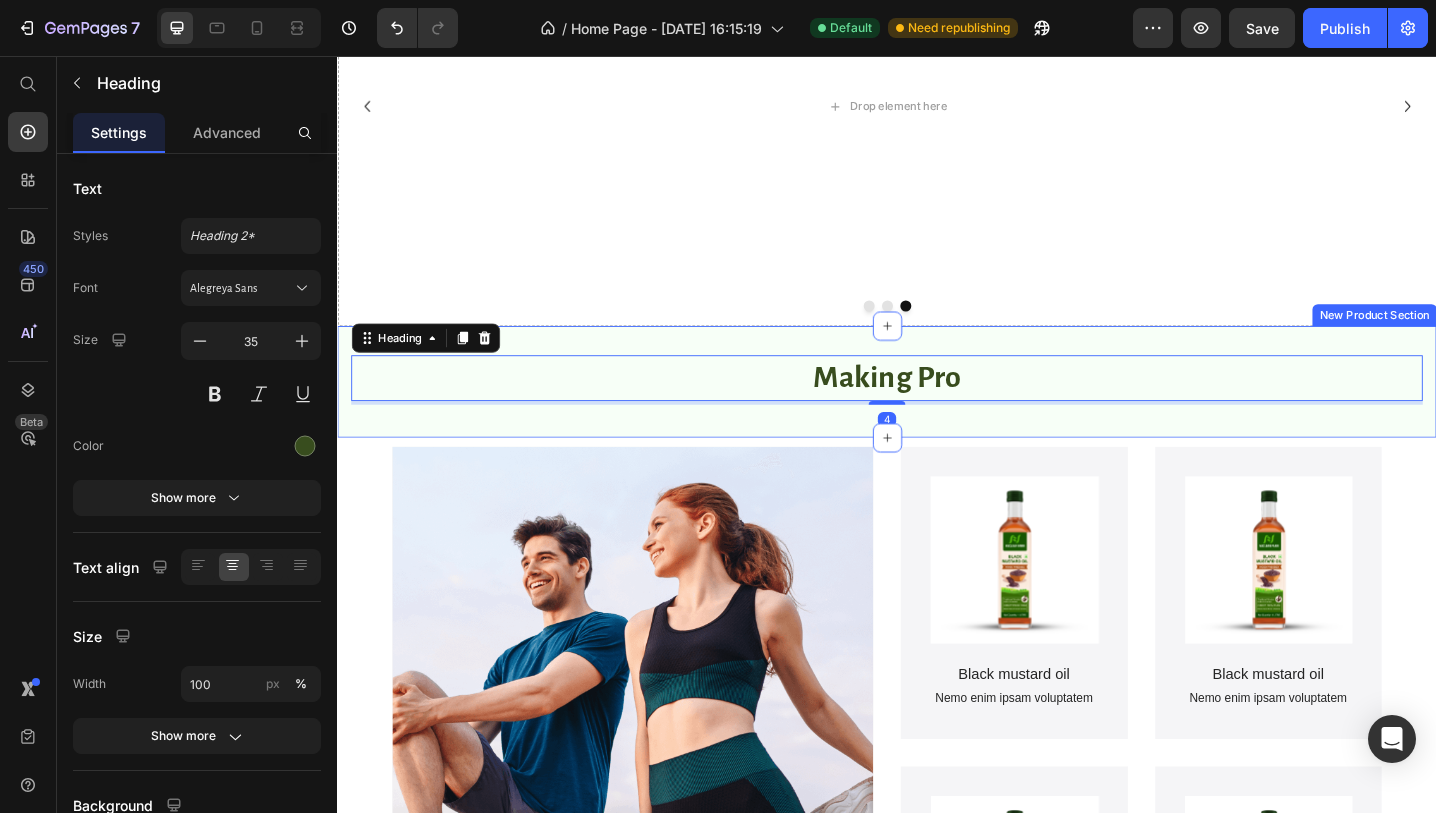 click on "Making Pro Heading   4 Row SAVE 22% (P) Tag (P) Images Row Pure & Organic A2 Gir Cow Ghee 500ml (P) Title Rs. 1,260.00 (P) Price Rs. 1,625.00 (P) Price Row add to cart (P) Cart Button Row SAVE 22% (P) Tag (P) Images Row Pure & Organic A2 Gir Cow Ghee 1L (P) Title Rs. 2,520.00 (P) Price Rs. 3,250.00 (P) Price Row add to cart (P) Cart Button Row SAVE 22% (P) Tag (P) Images Row Pure & Organic A2 Gir Cow Ghee (P) Title Rs. 1,260.00 (P) Price Rs. 1,625.00 (P) Price Row add to cart (P) Cart Button Row Product List Row New Product Section" at bounding box center [937, 412] 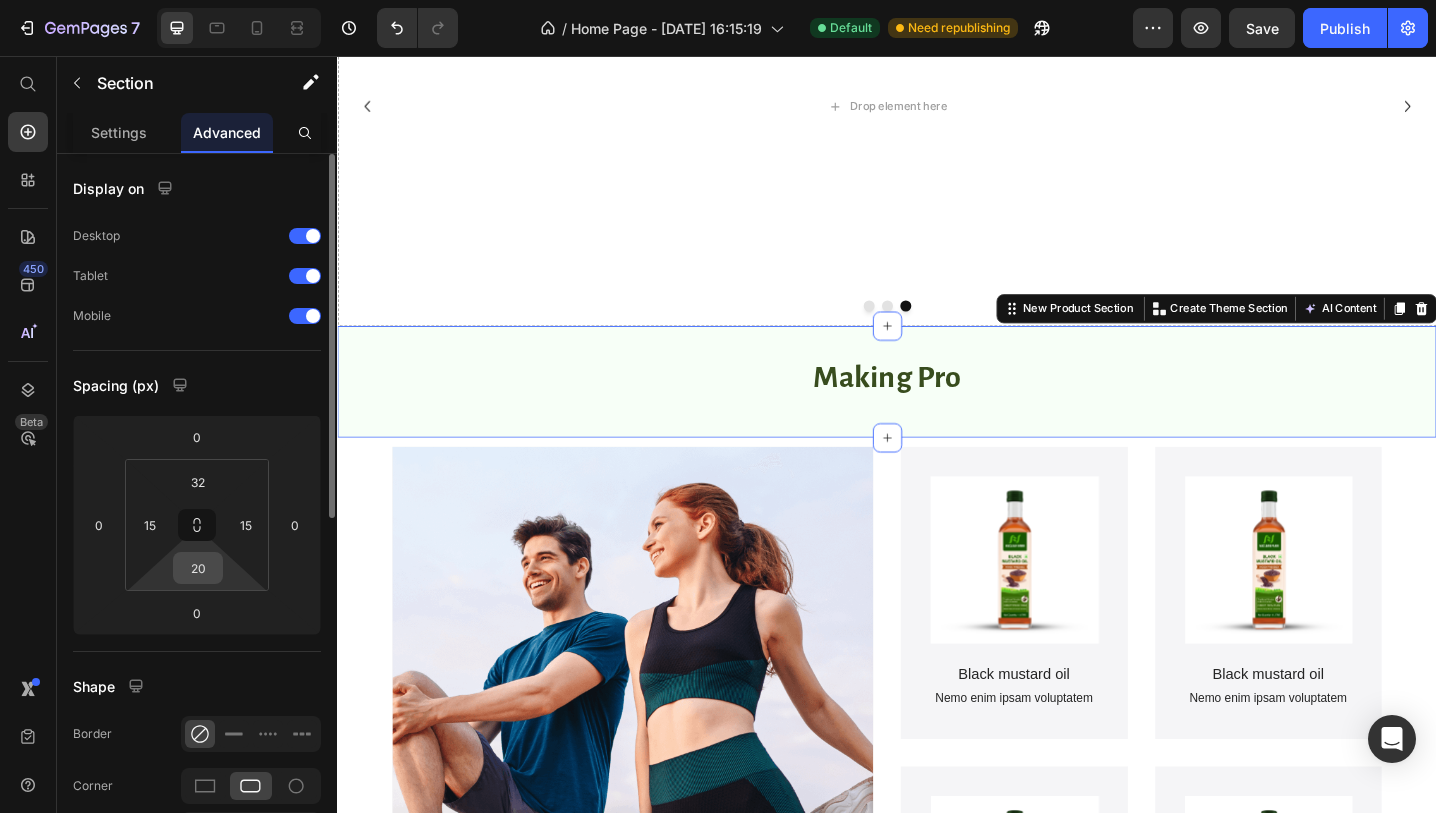 click on "20" at bounding box center [198, 568] 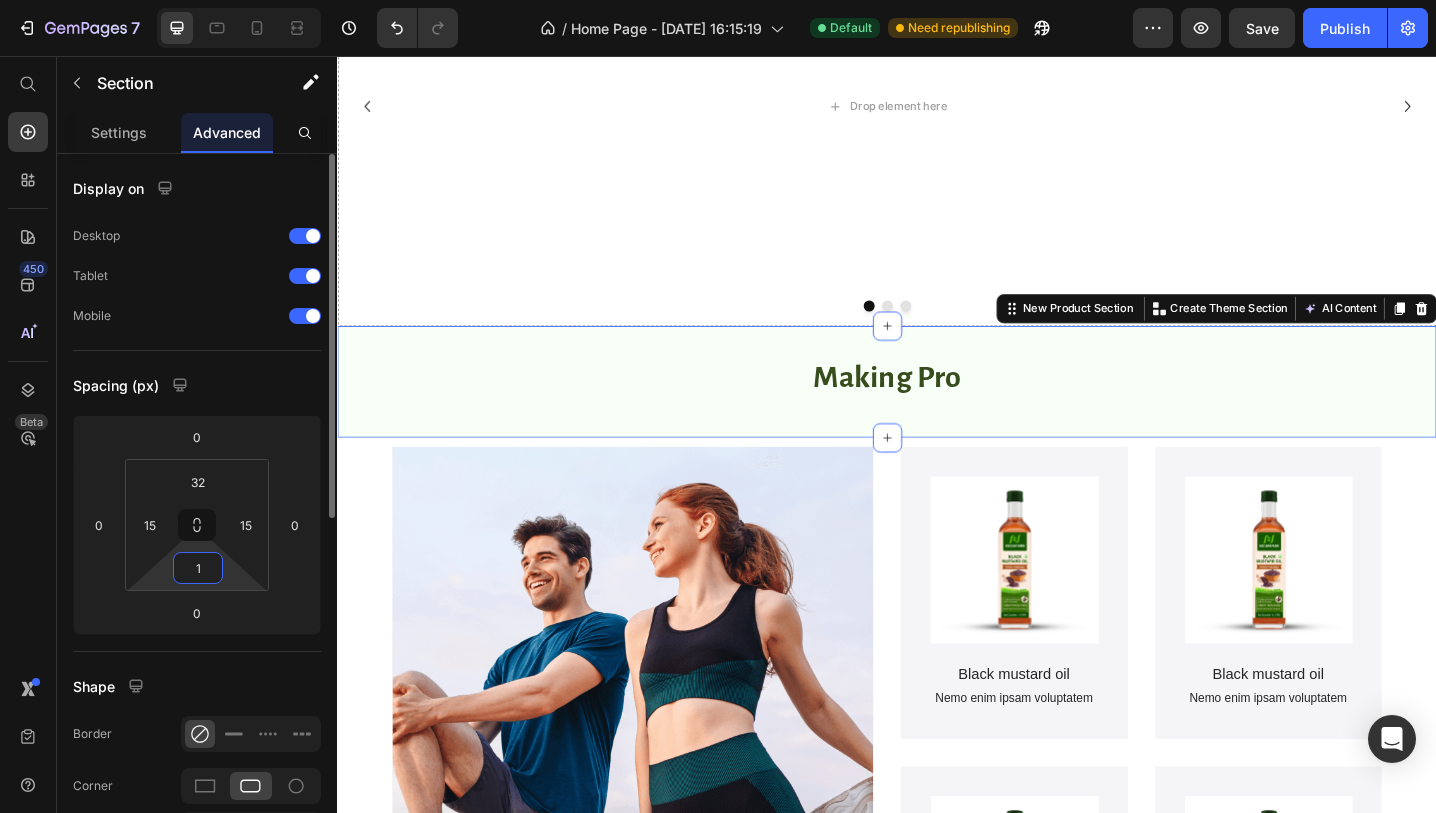 type on "10" 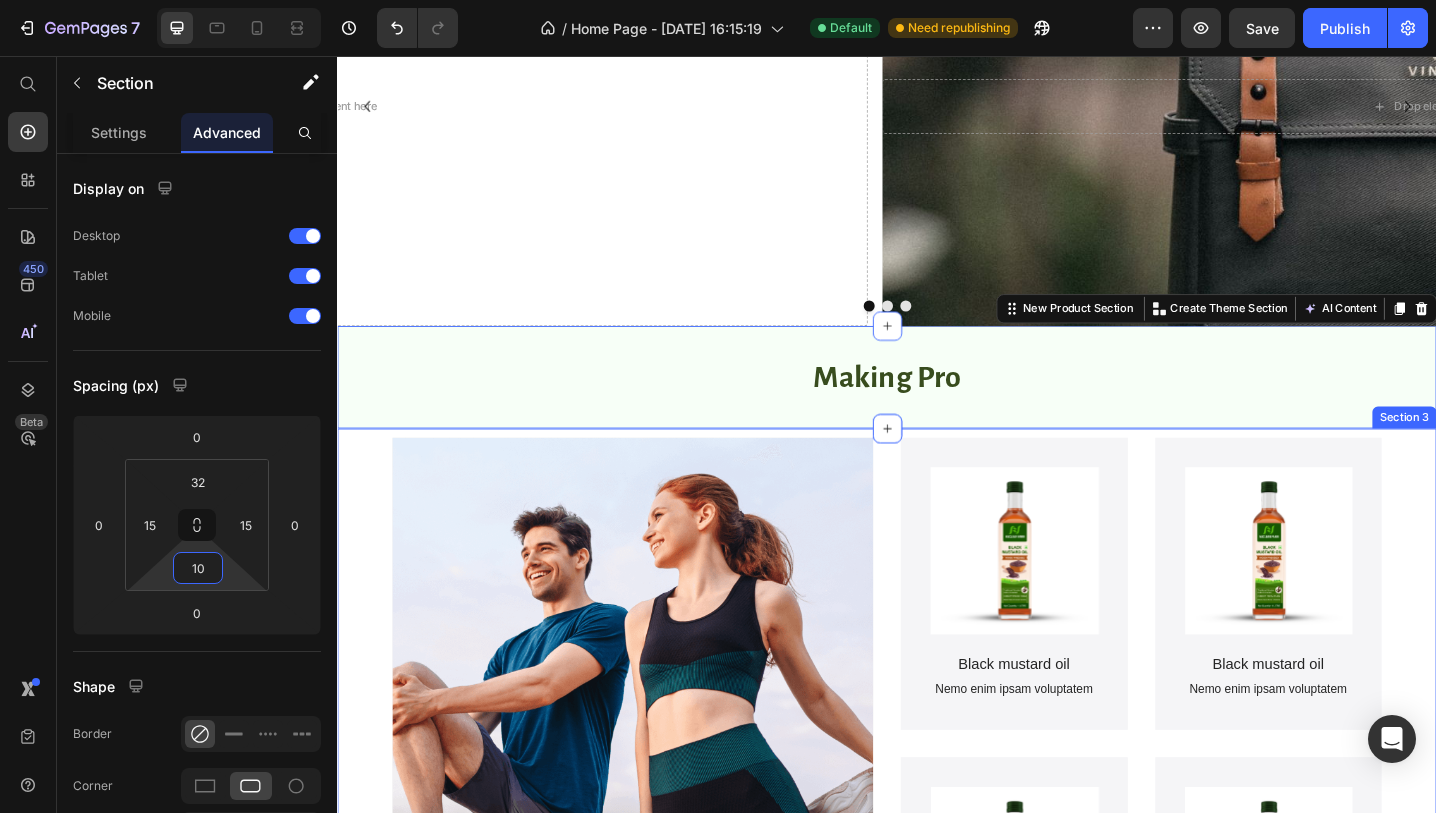 click on "Lorem ipsum dolor sit amet consectetur adipiscing Text Block SHOP NOW Button Hero Banner Product Images Black mustard oil Product Title Nemo enim ipsam voluptatem Text Block Product Hero Banner Product Images Black mustard oil Product Title Nemo enim ipsam voluptatem Text Block Product Hero Banner Row Product Images Black mustard oil Product Title Nemo enim ipsam voluptatem Text Block Product Hero Banner Product Images Black mustard oil Product Title Nemo enim ipsam voluptatem Text Block Product Hero Banner Row Row Section 3" at bounding box center (937, 842) 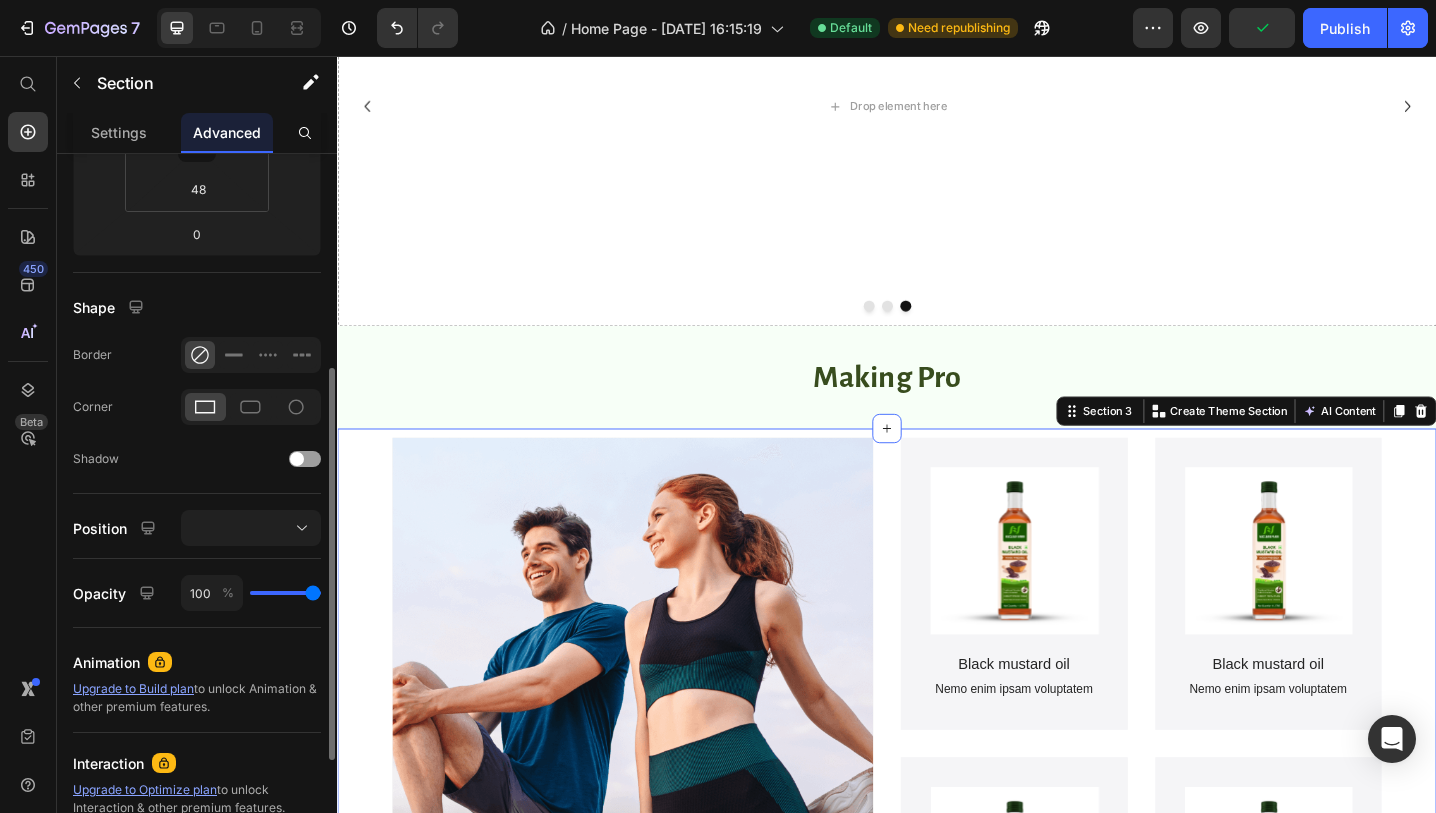 scroll, scrollTop: 377, scrollLeft: 0, axis: vertical 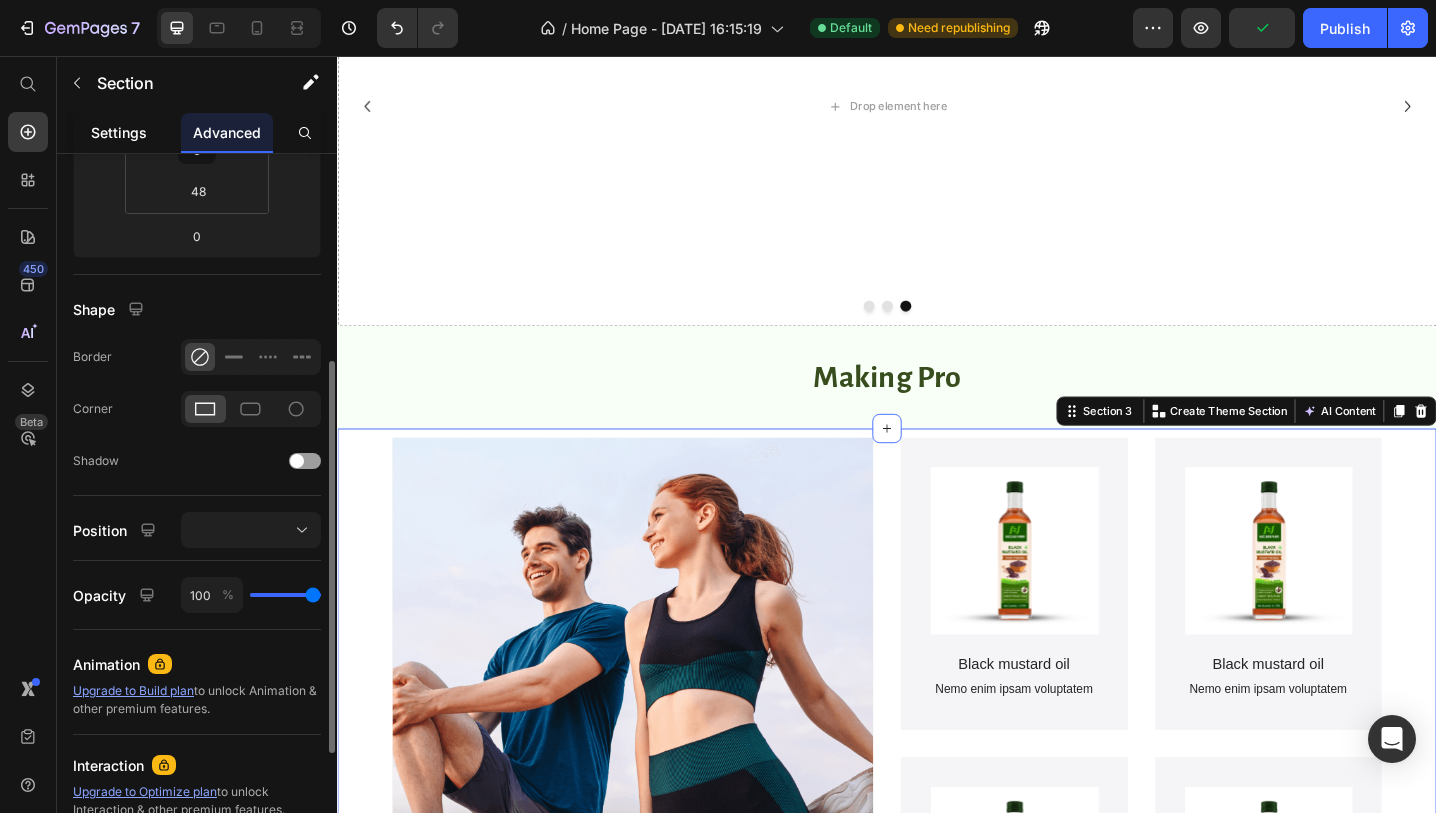 click on "Settings" at bounding box center [119, 132] 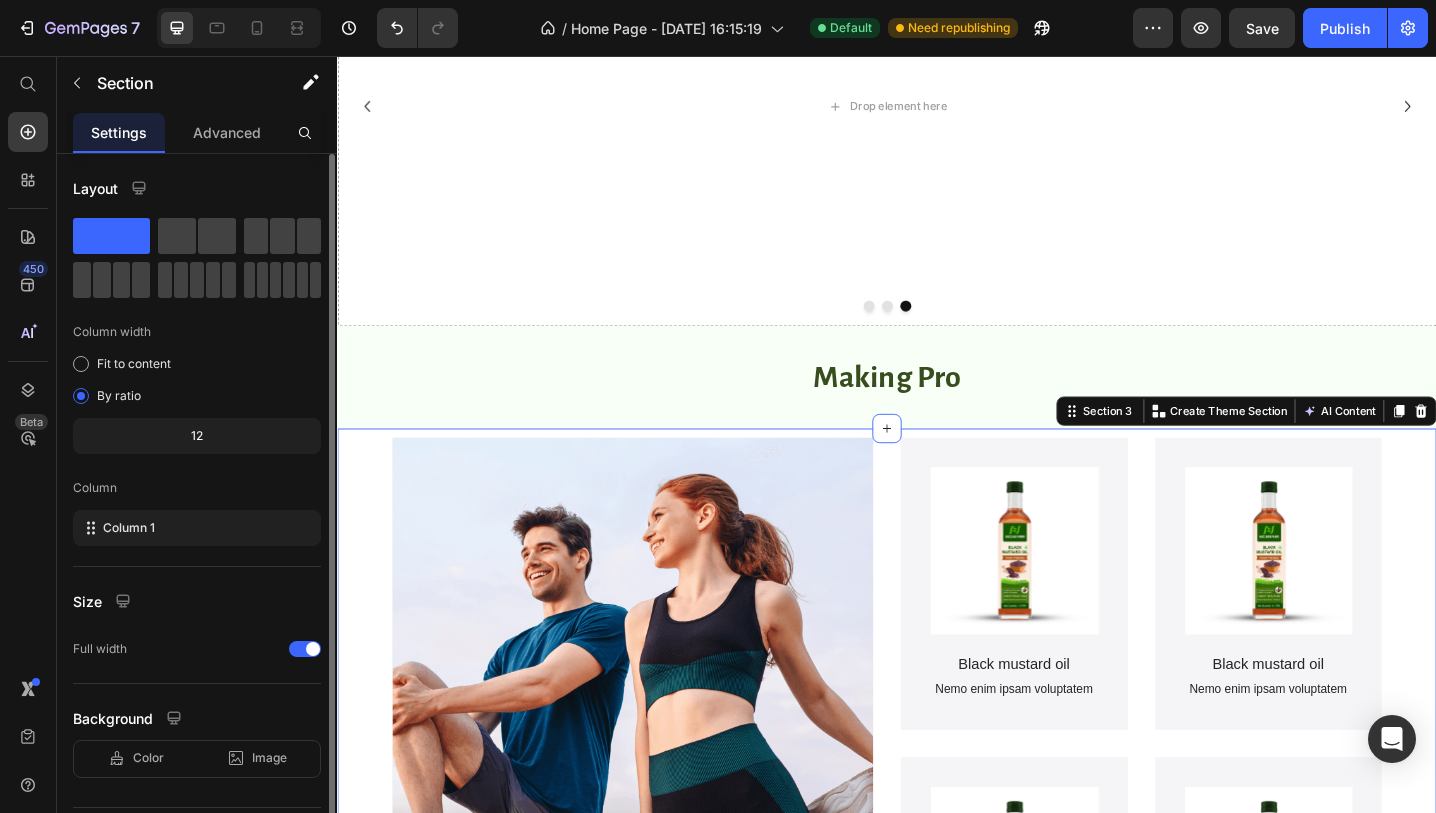 scroll, scrollTop: 52, scrollLeft: 0, axis: vertical 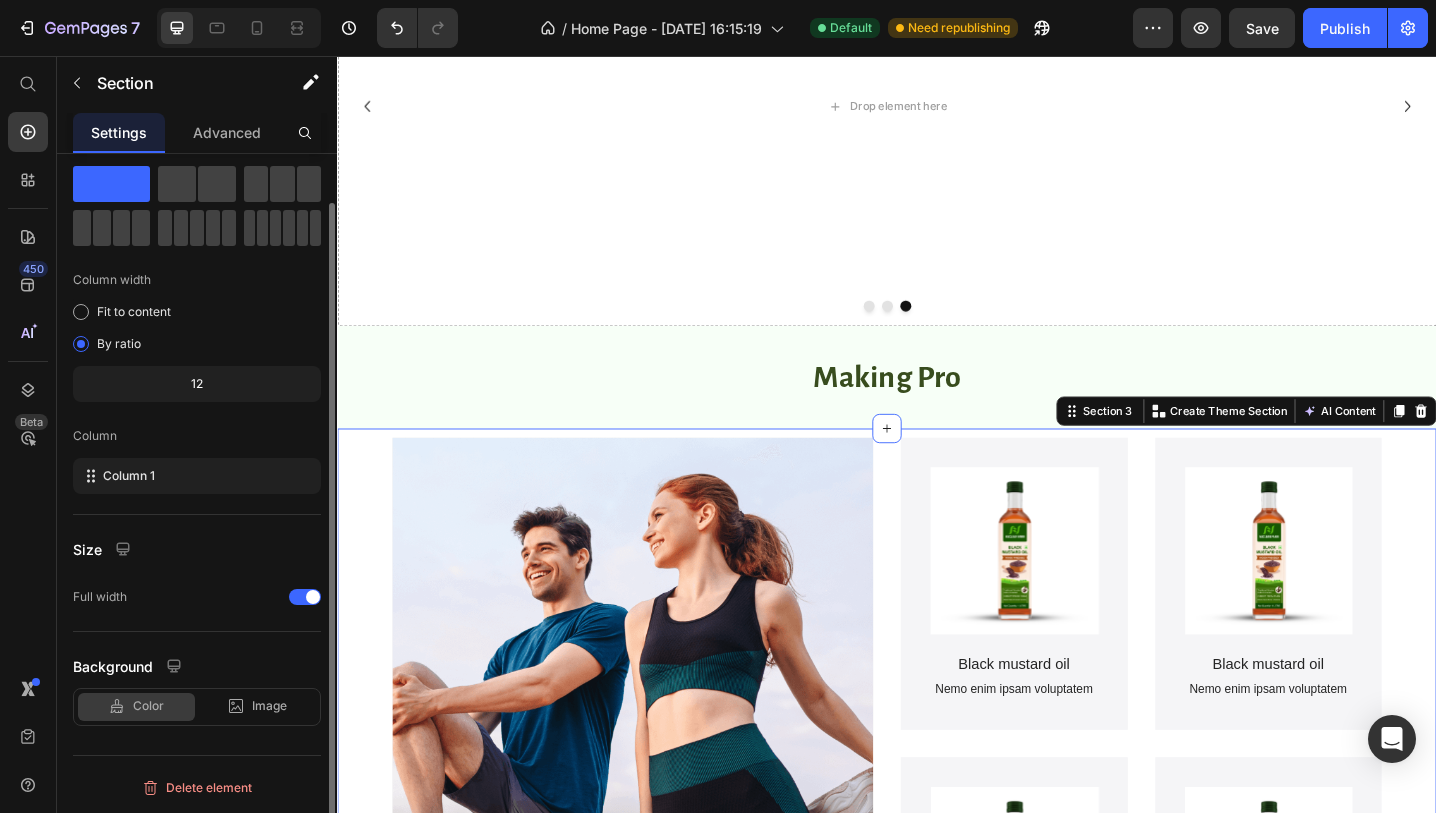 click on "Color" at bounding box center [148, 706] 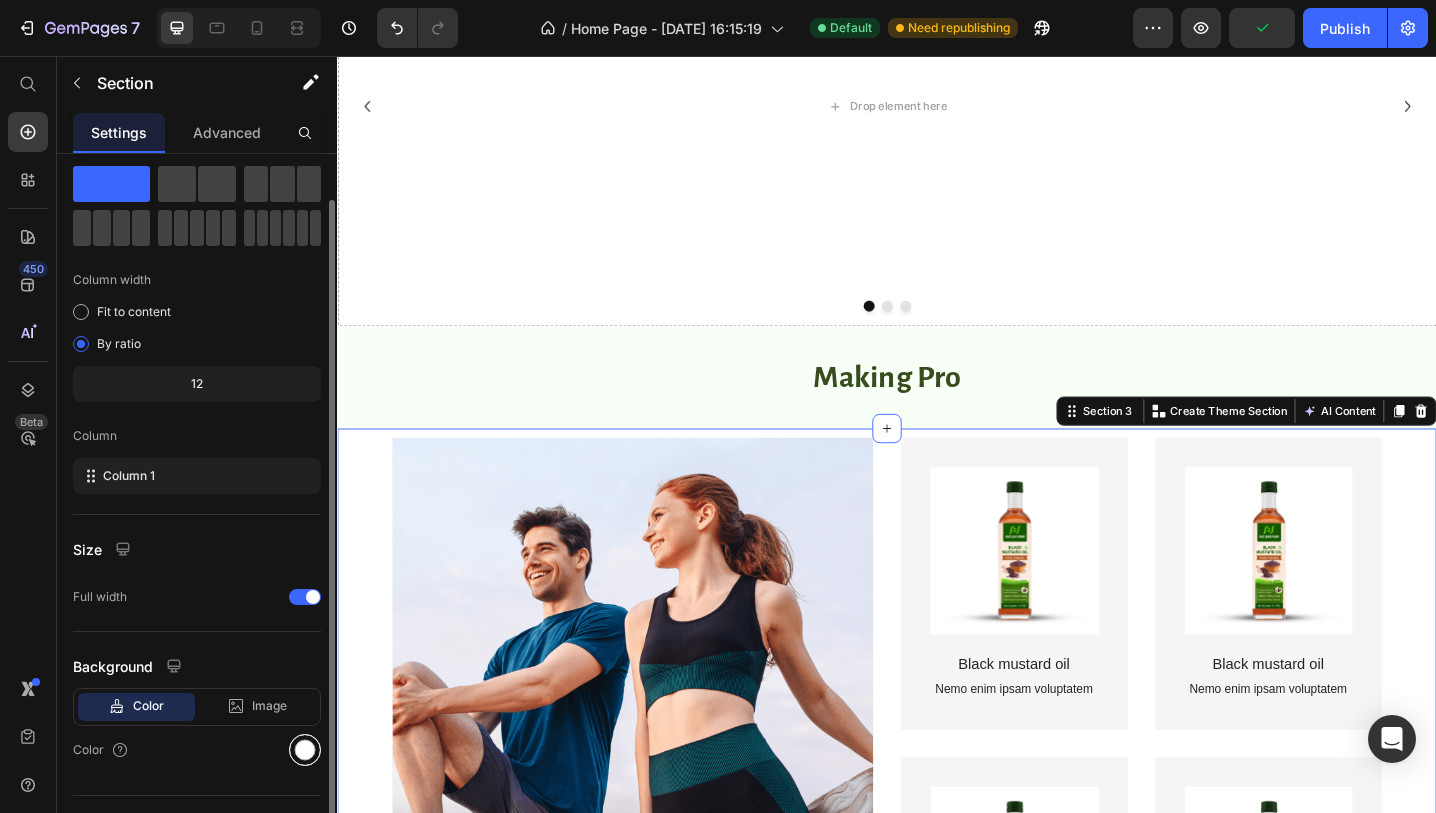 click at bounding box center (305, 750) 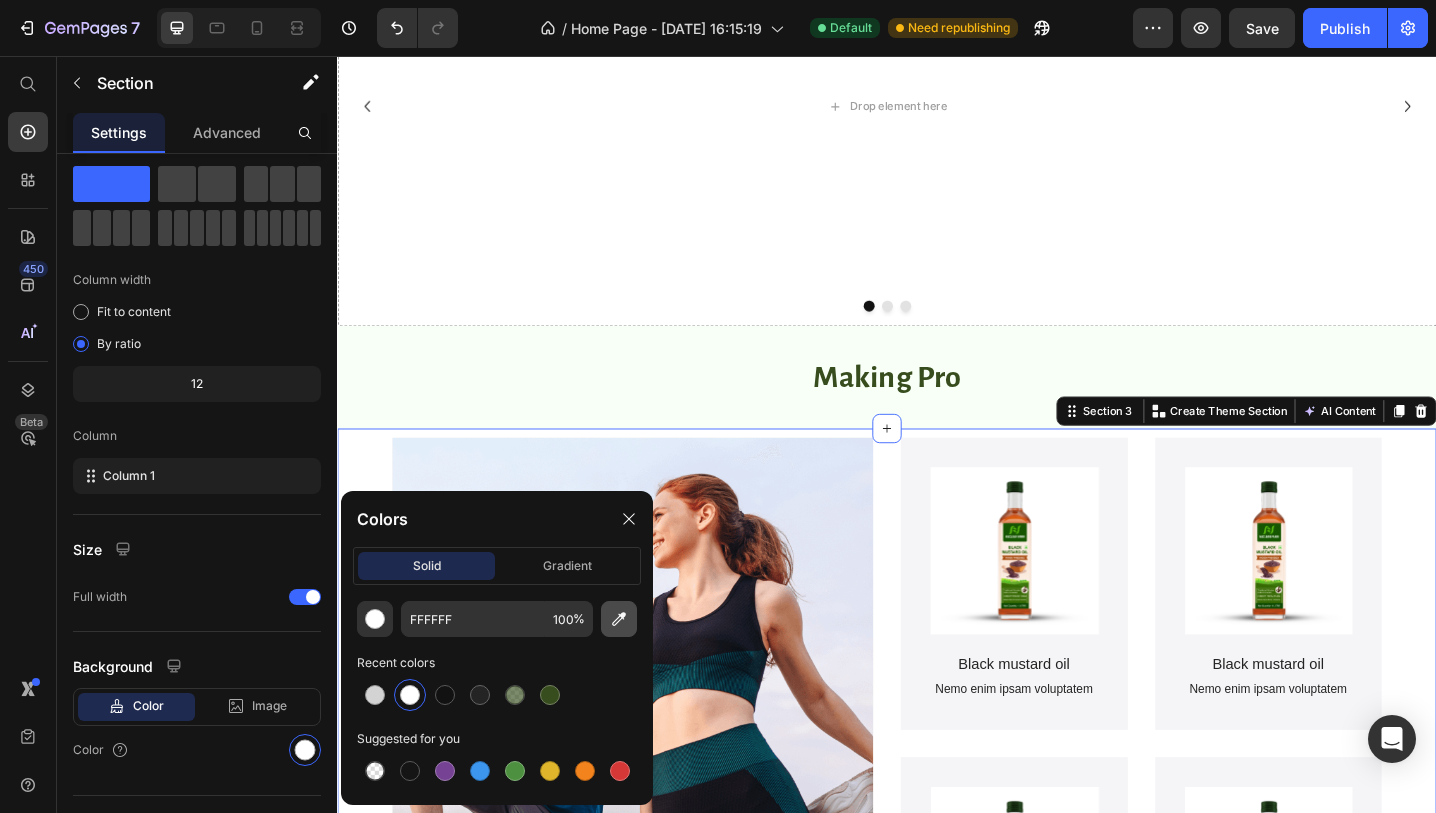 click at bounding box center [619, 619] 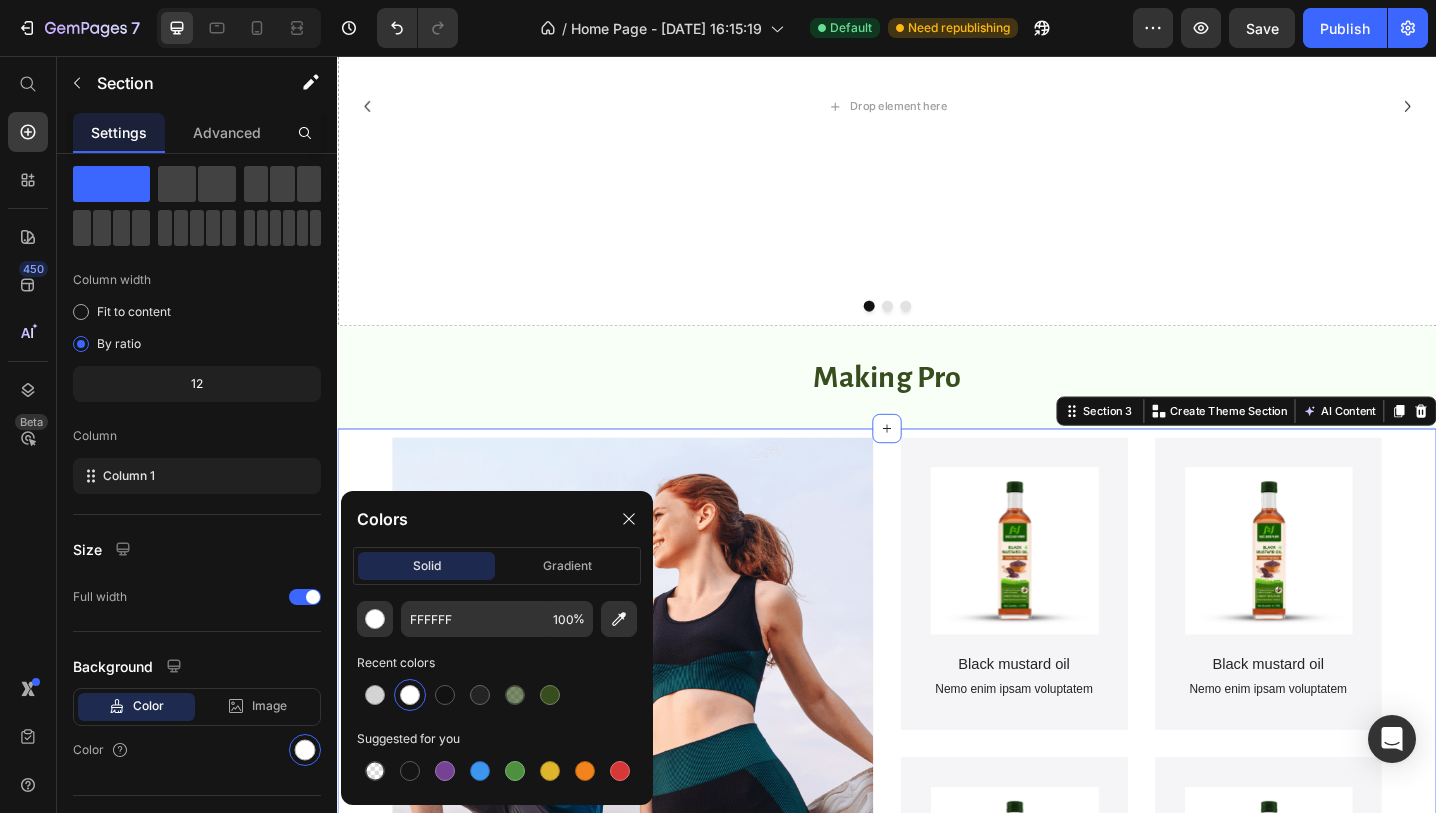 type on "F7FFF8" 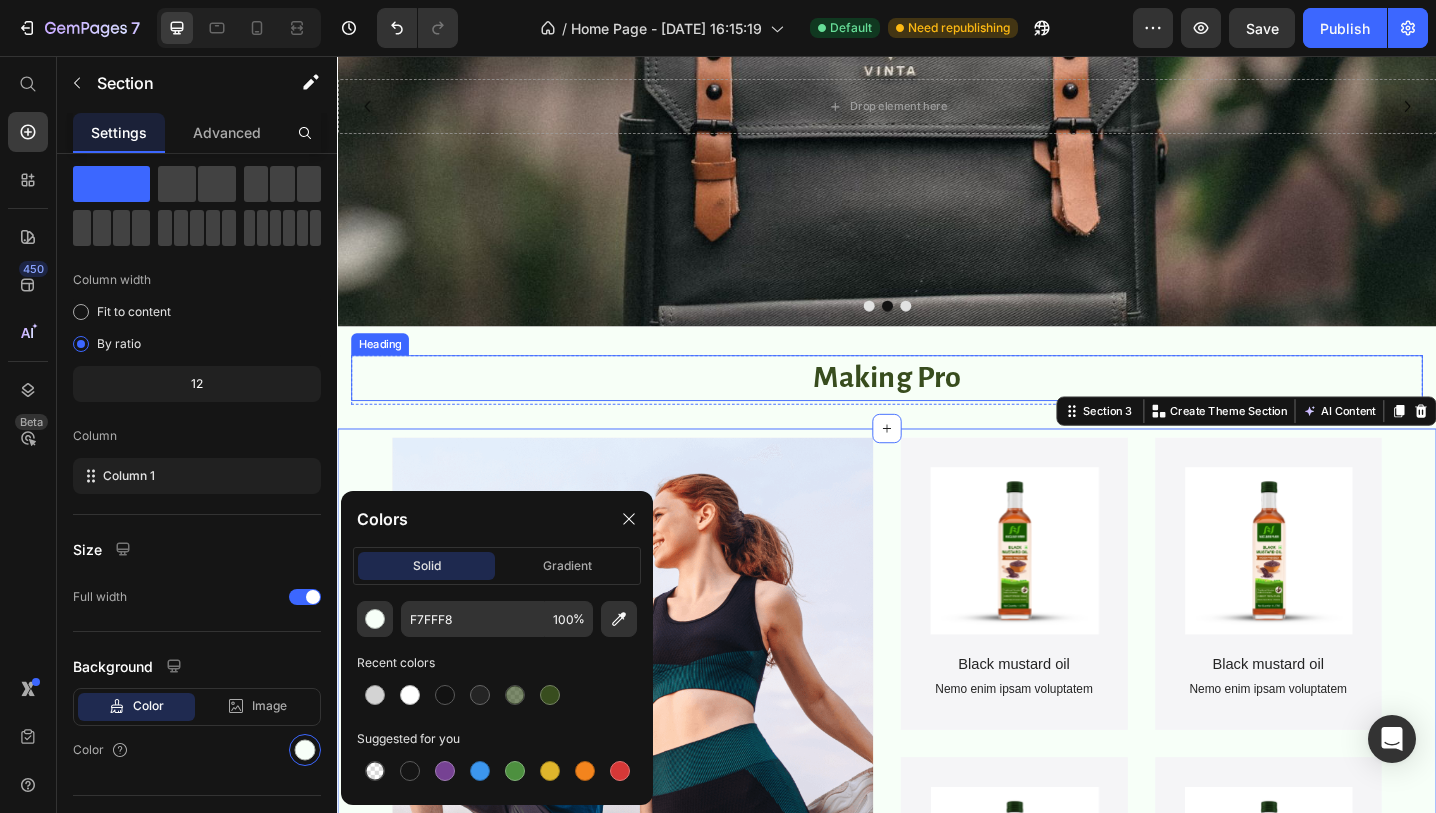 click on "Making Pro" at bounding box center [937, 408] 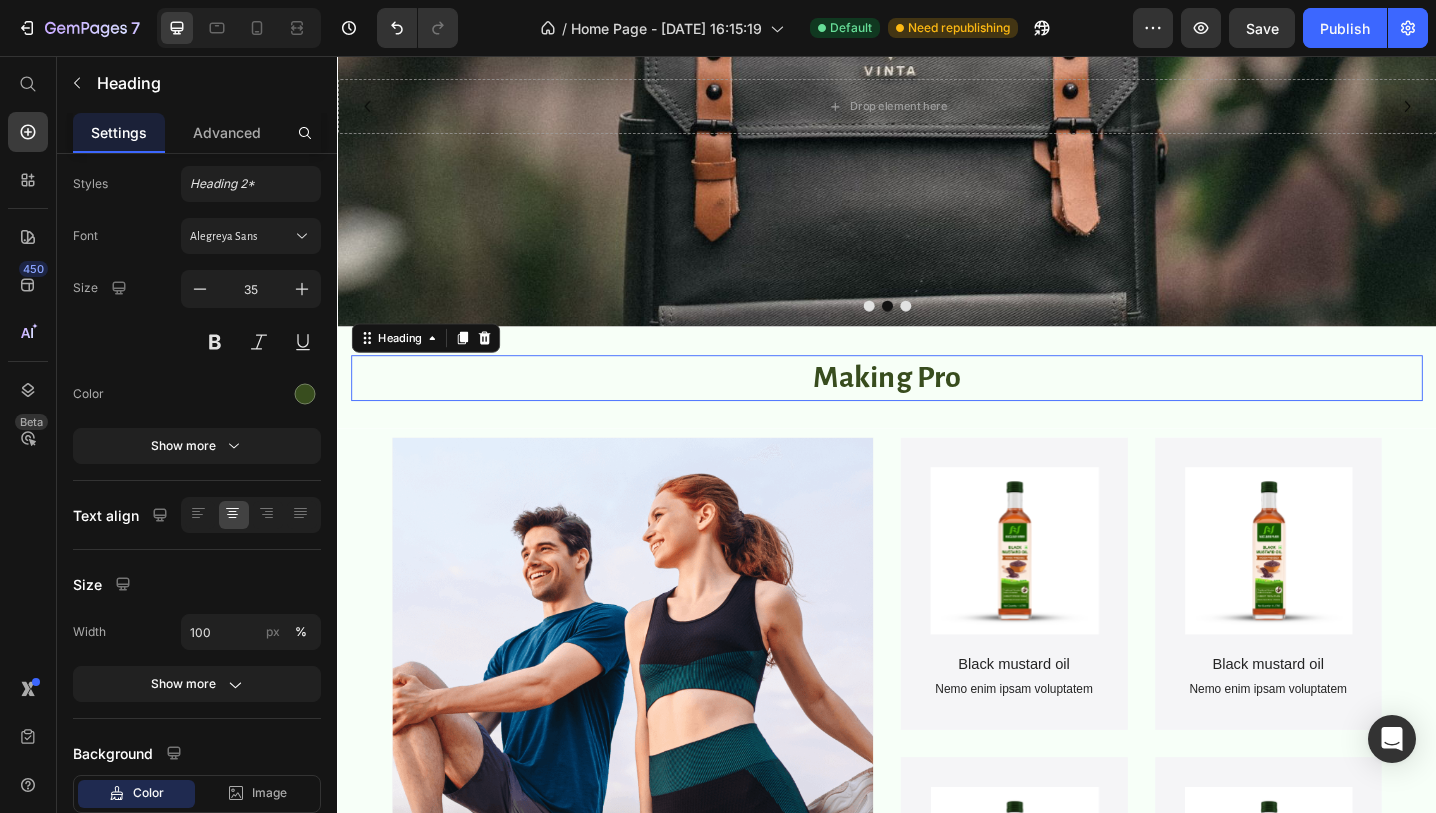 scroll, scrollTop: 0, scrollLeft: 0, axis: both 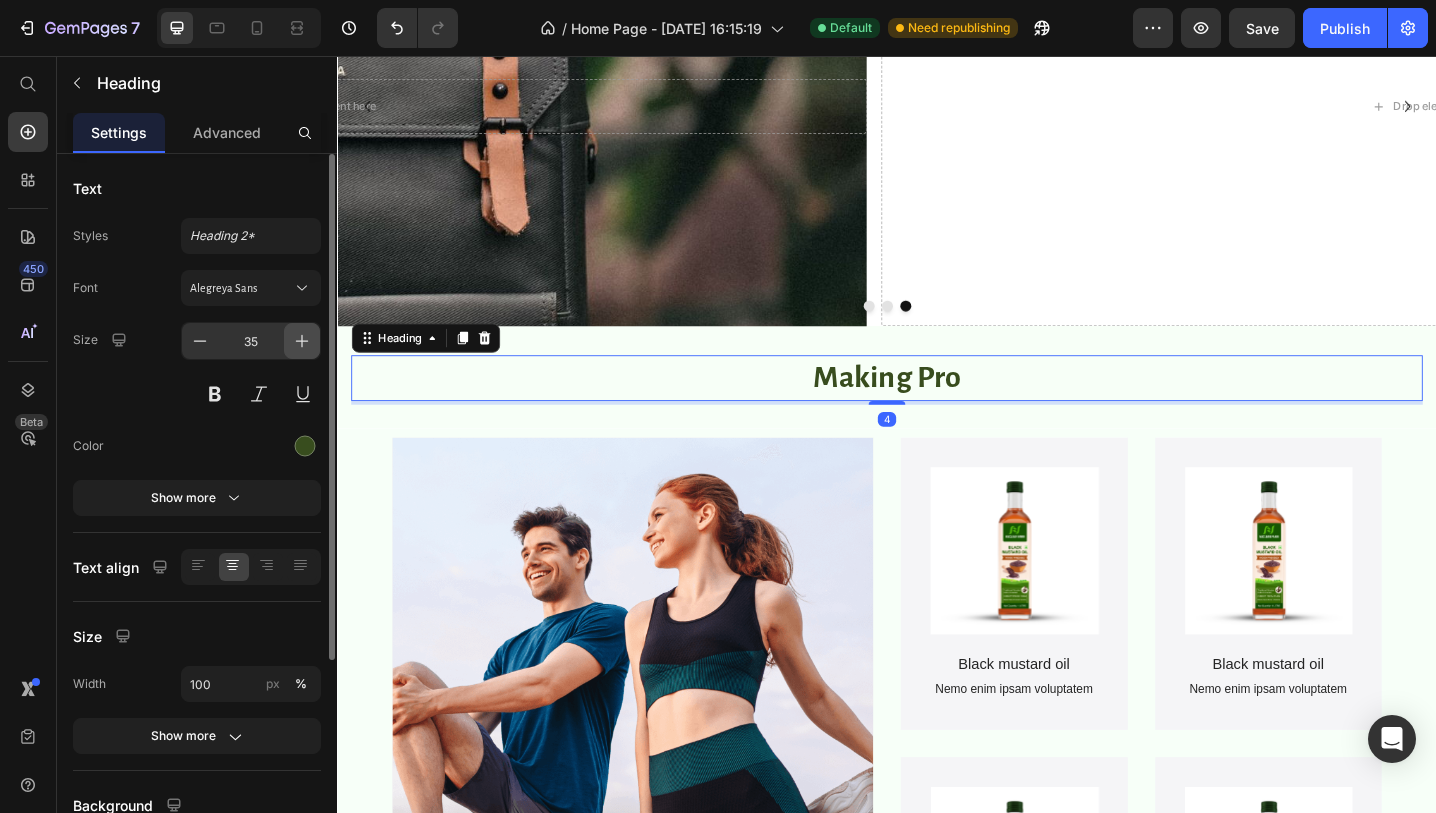 click 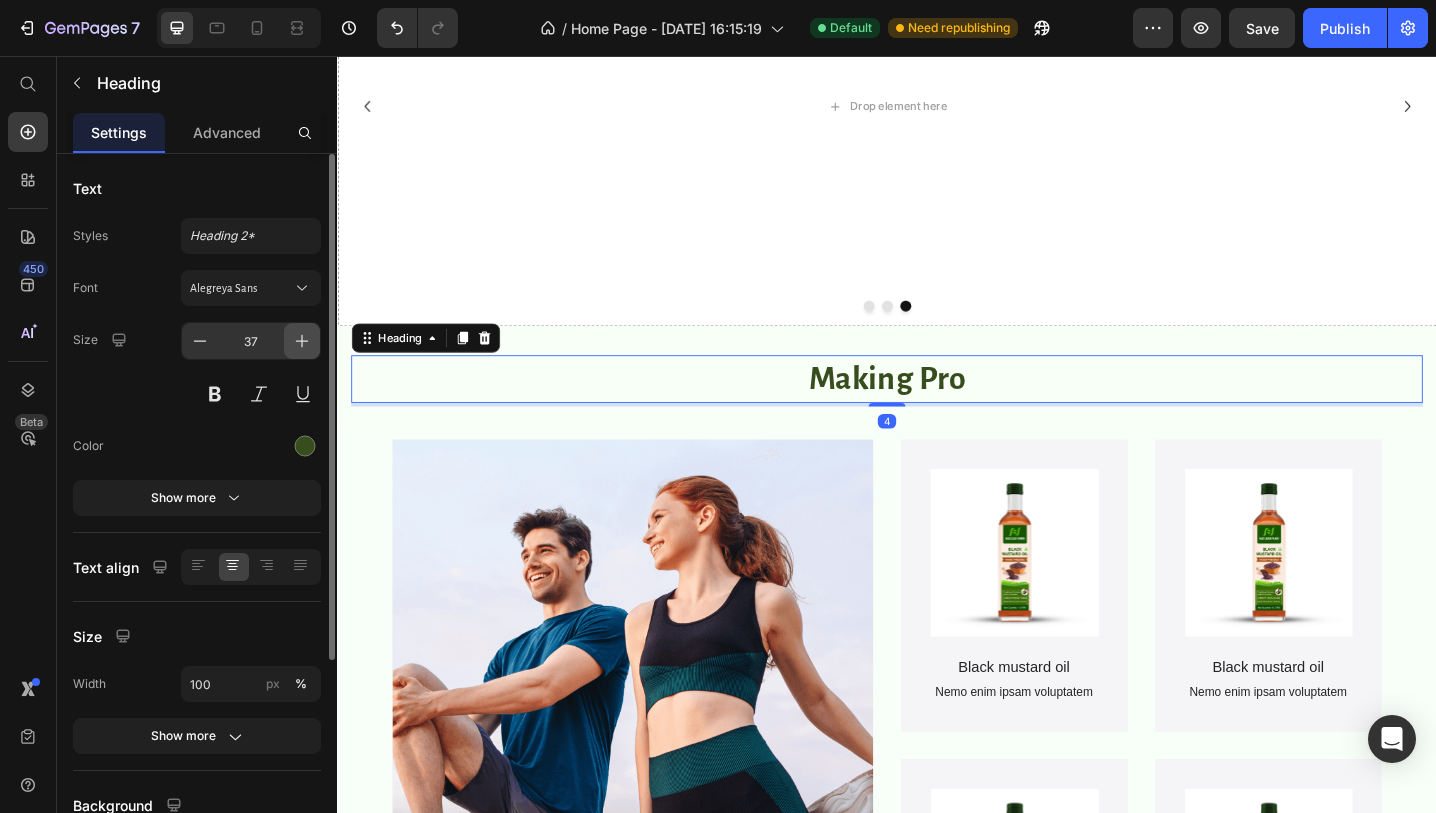 click 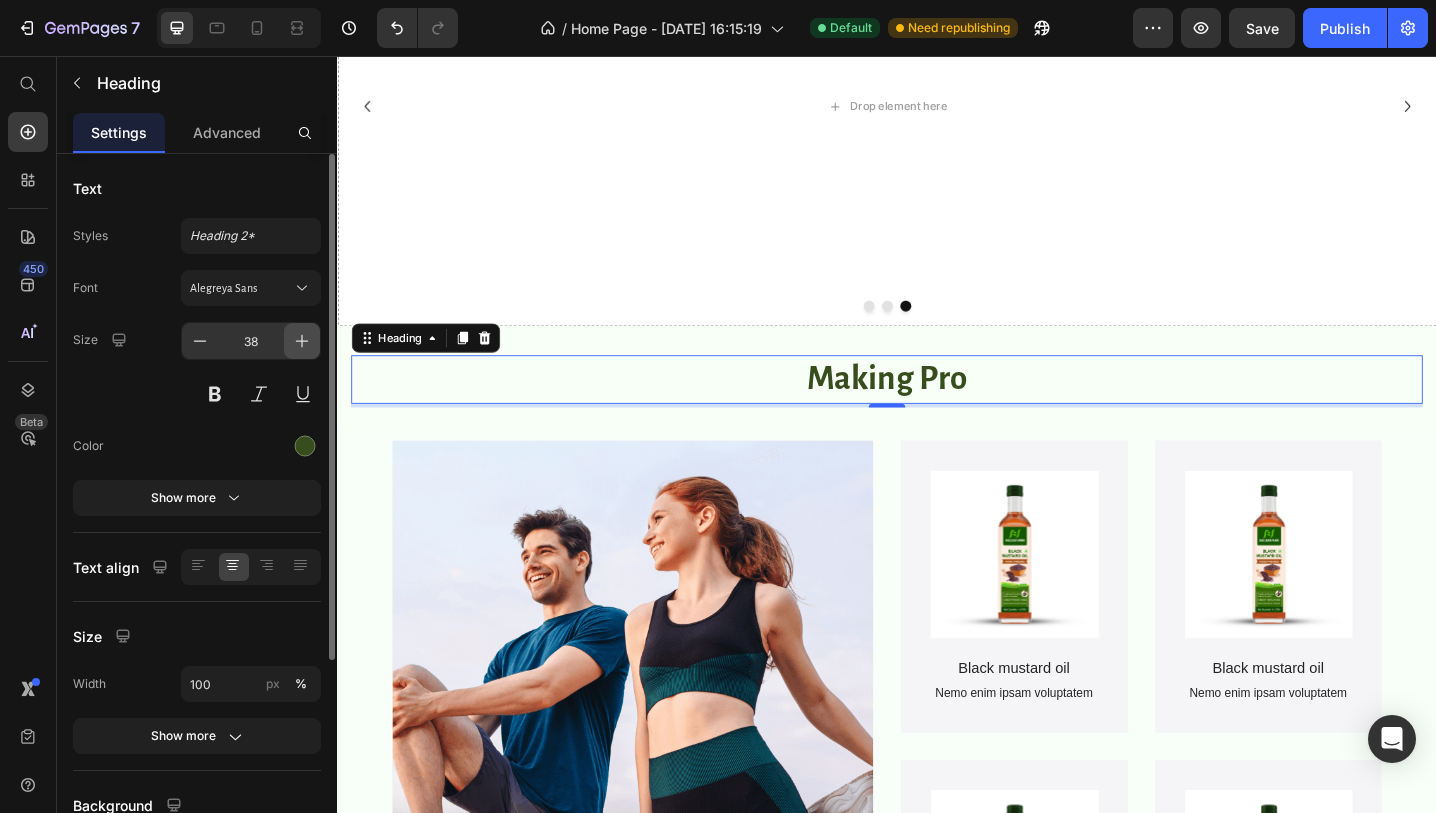 click 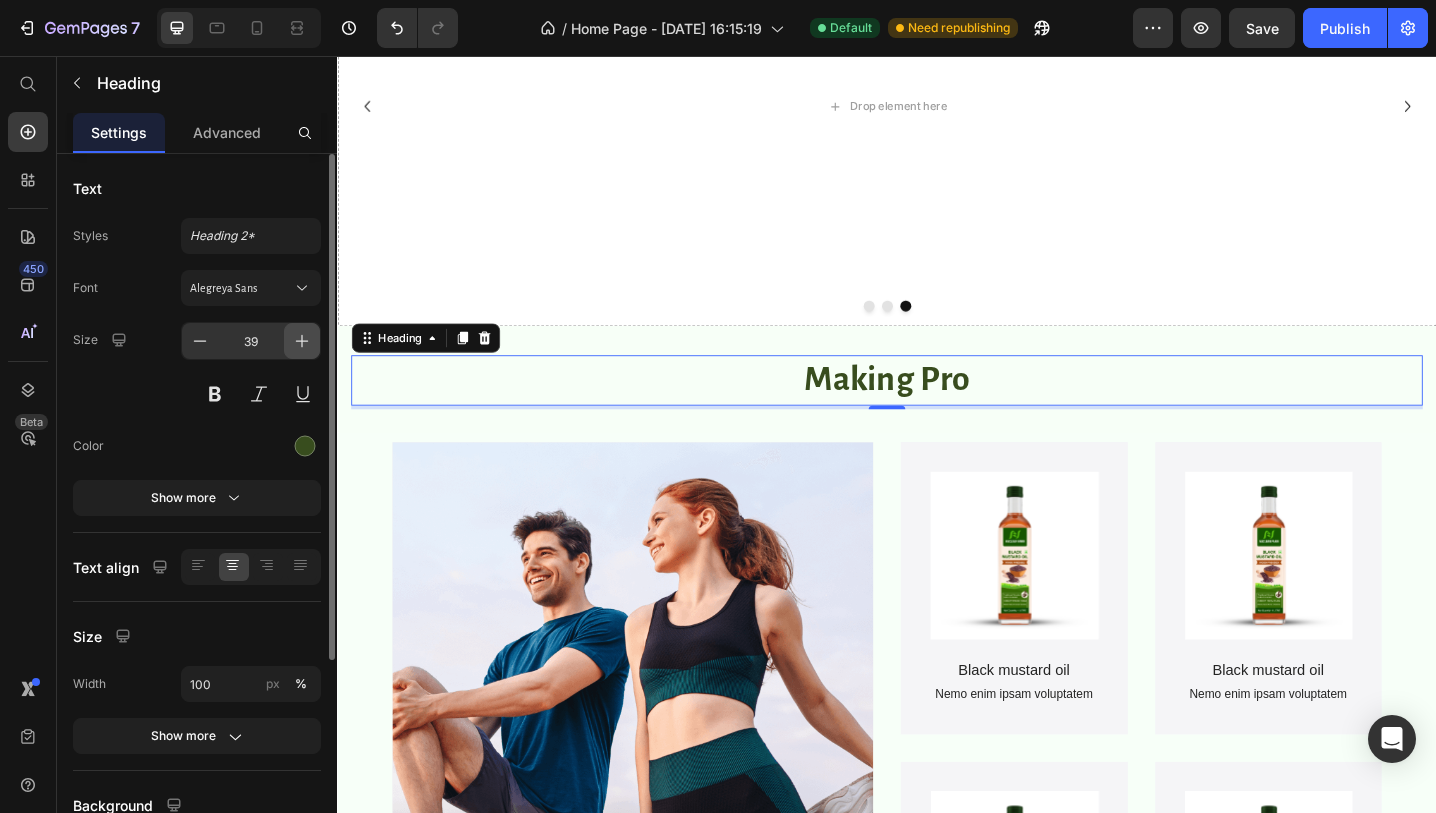 click 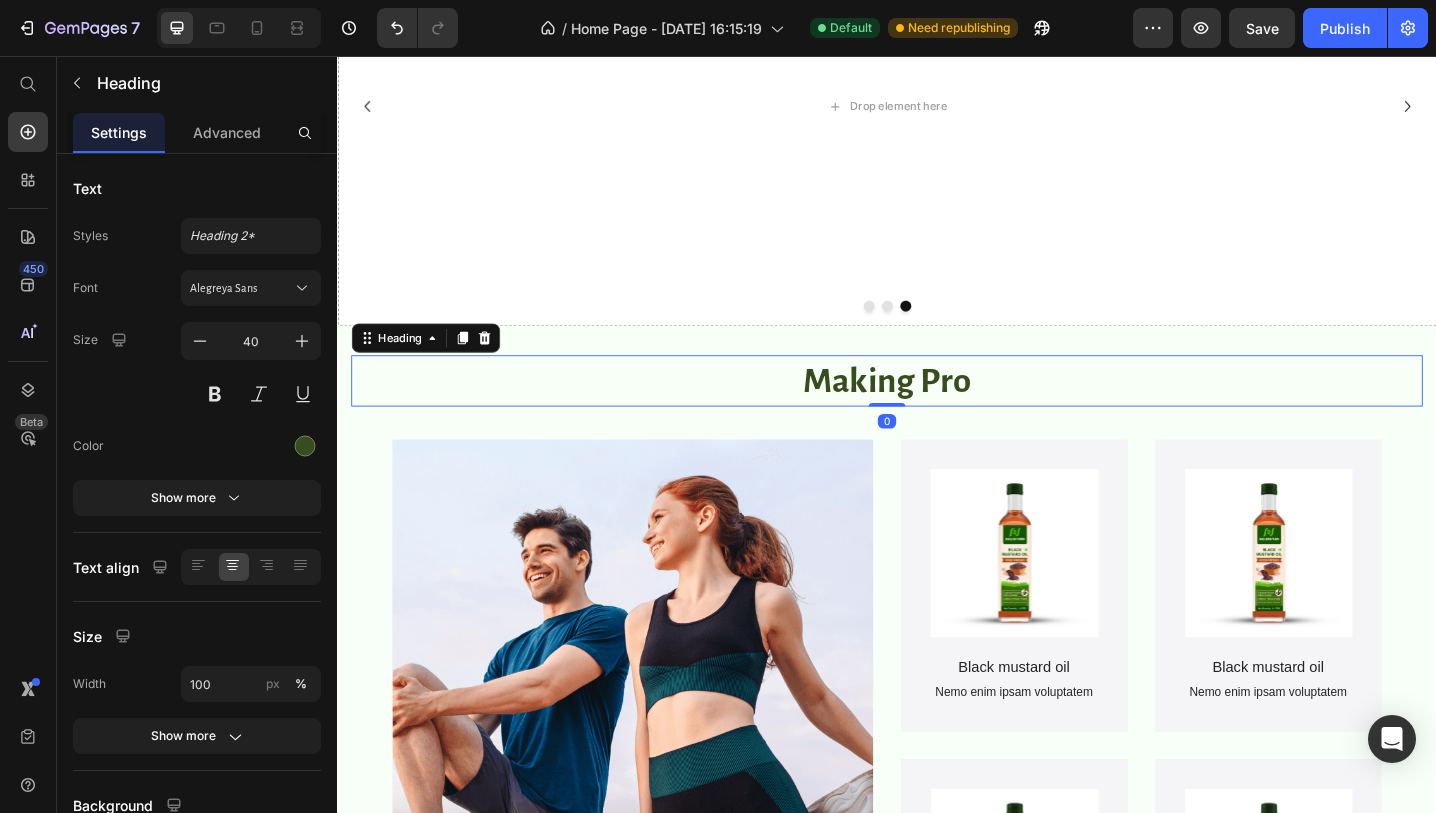 drag, startPoint x: 928, startPoint y: 441, endPoint x: 928, endPoint y: 416, distance: 25 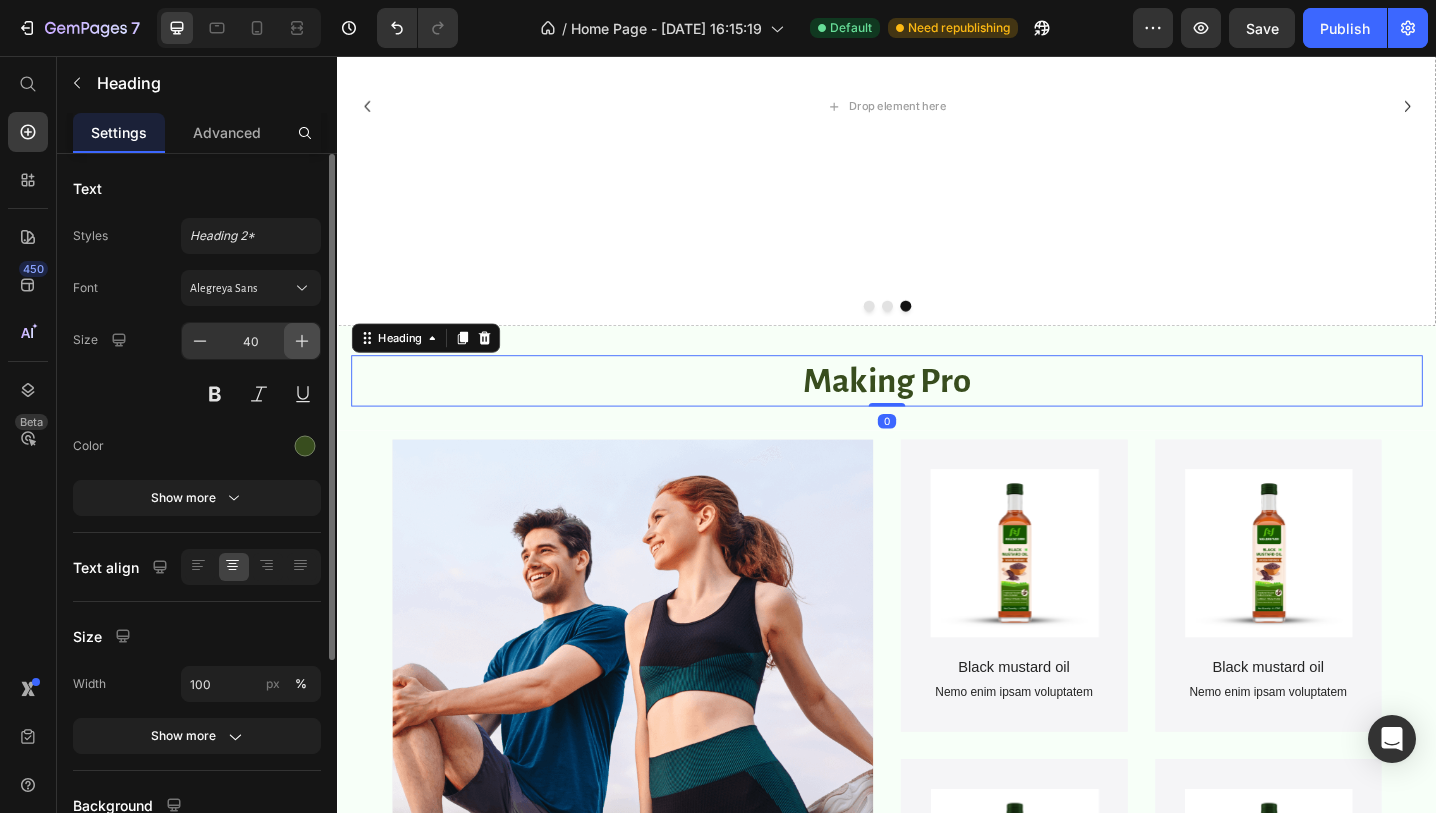 click 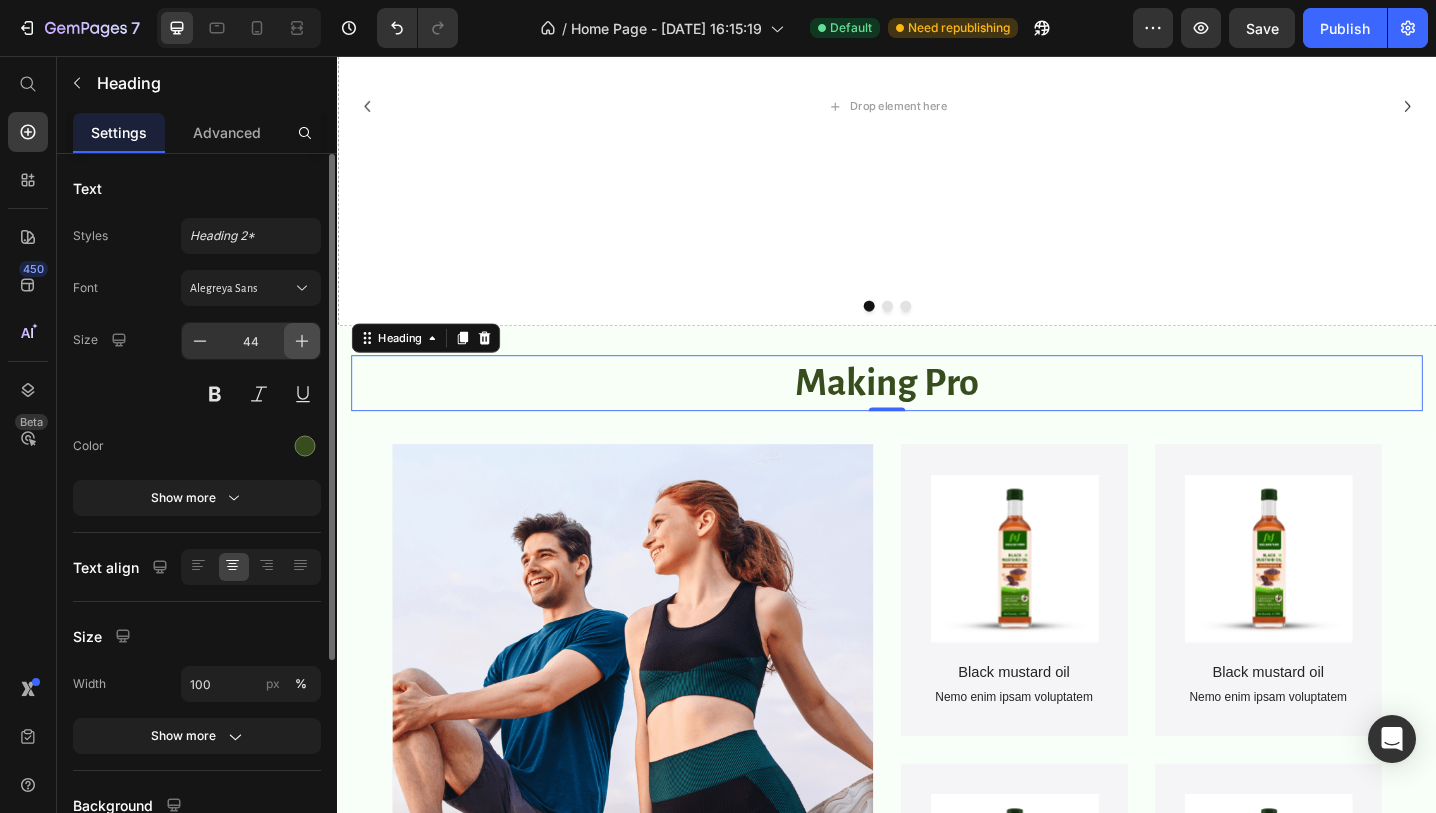 click 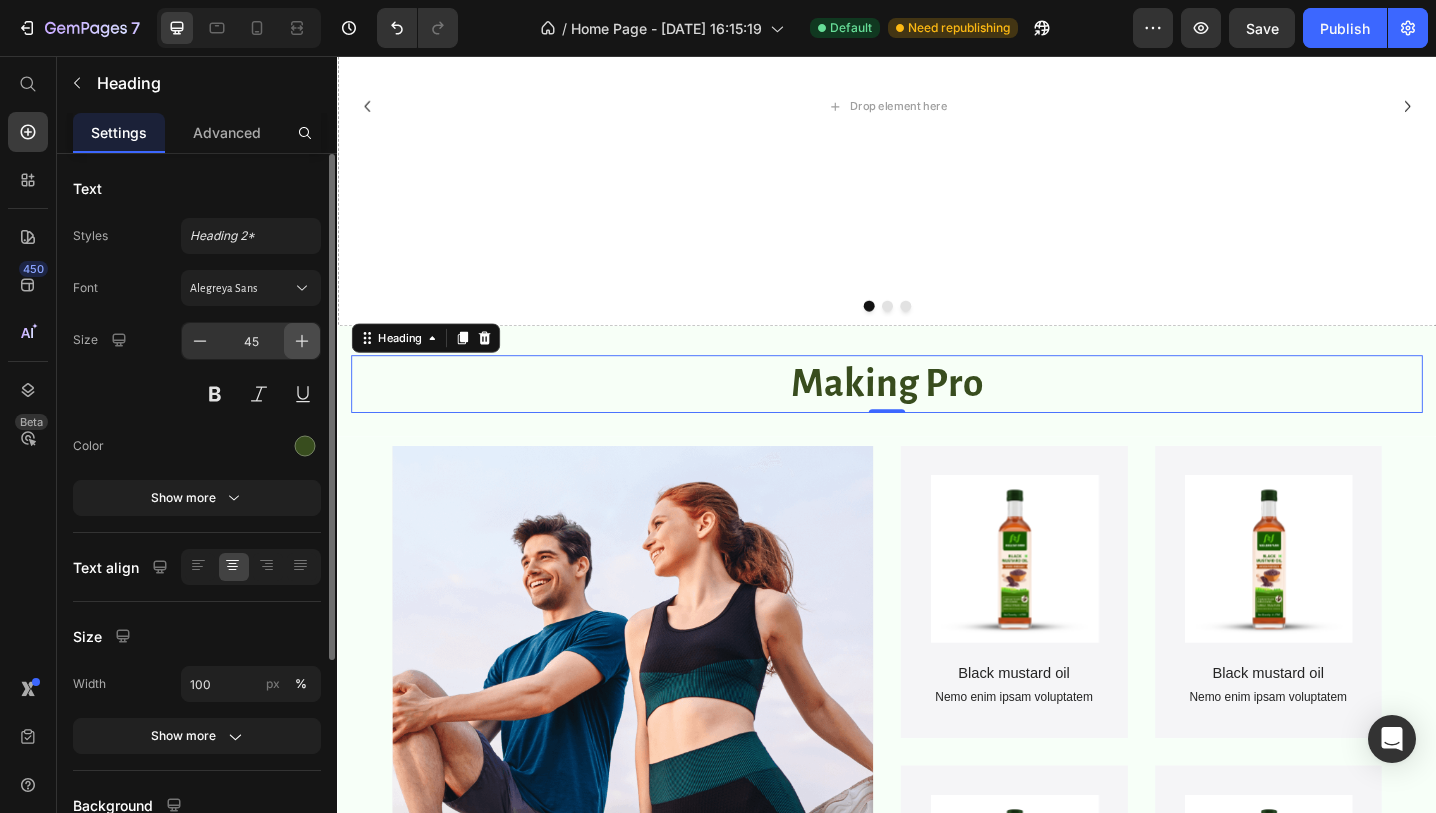 click 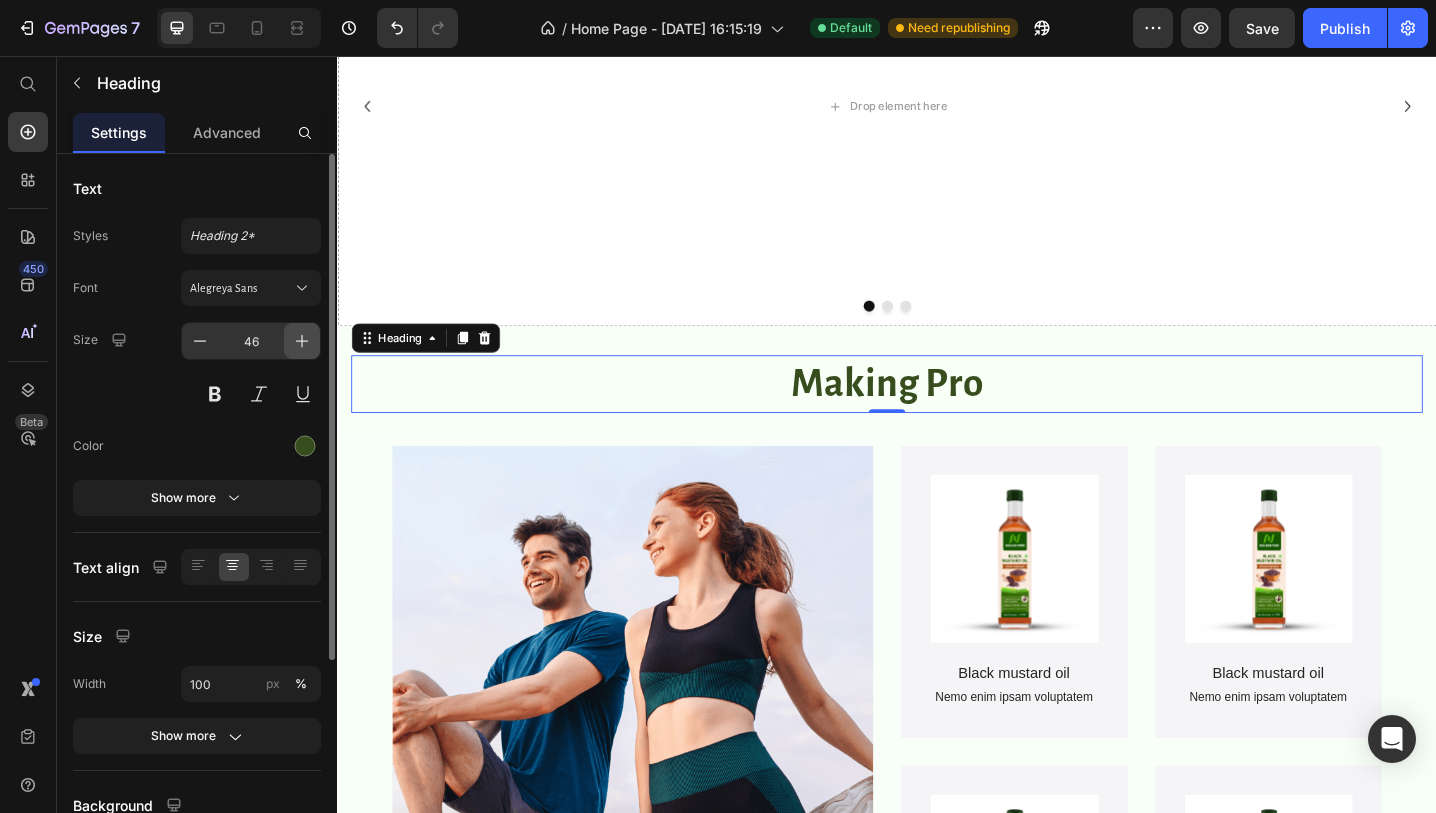click 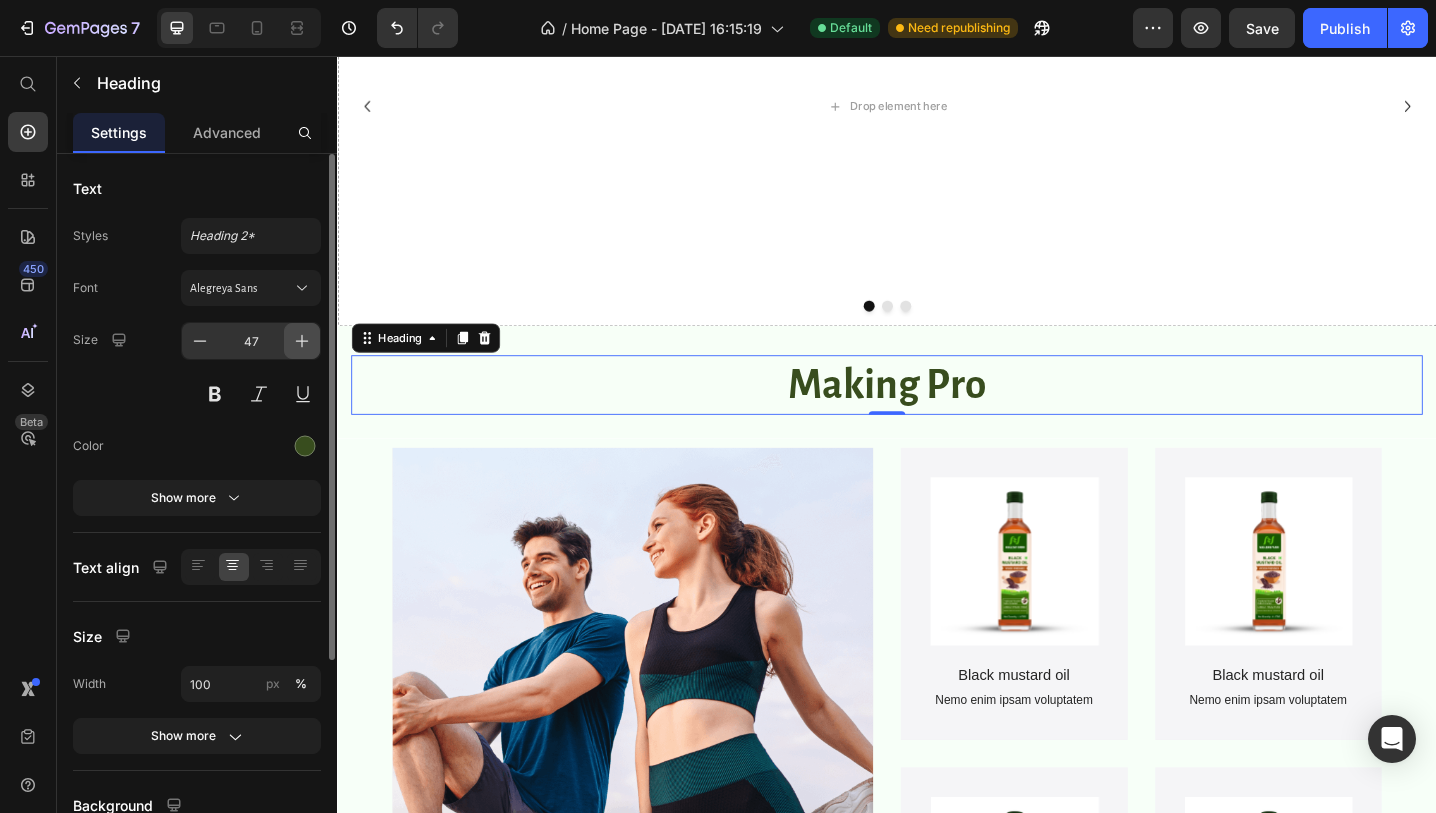 click 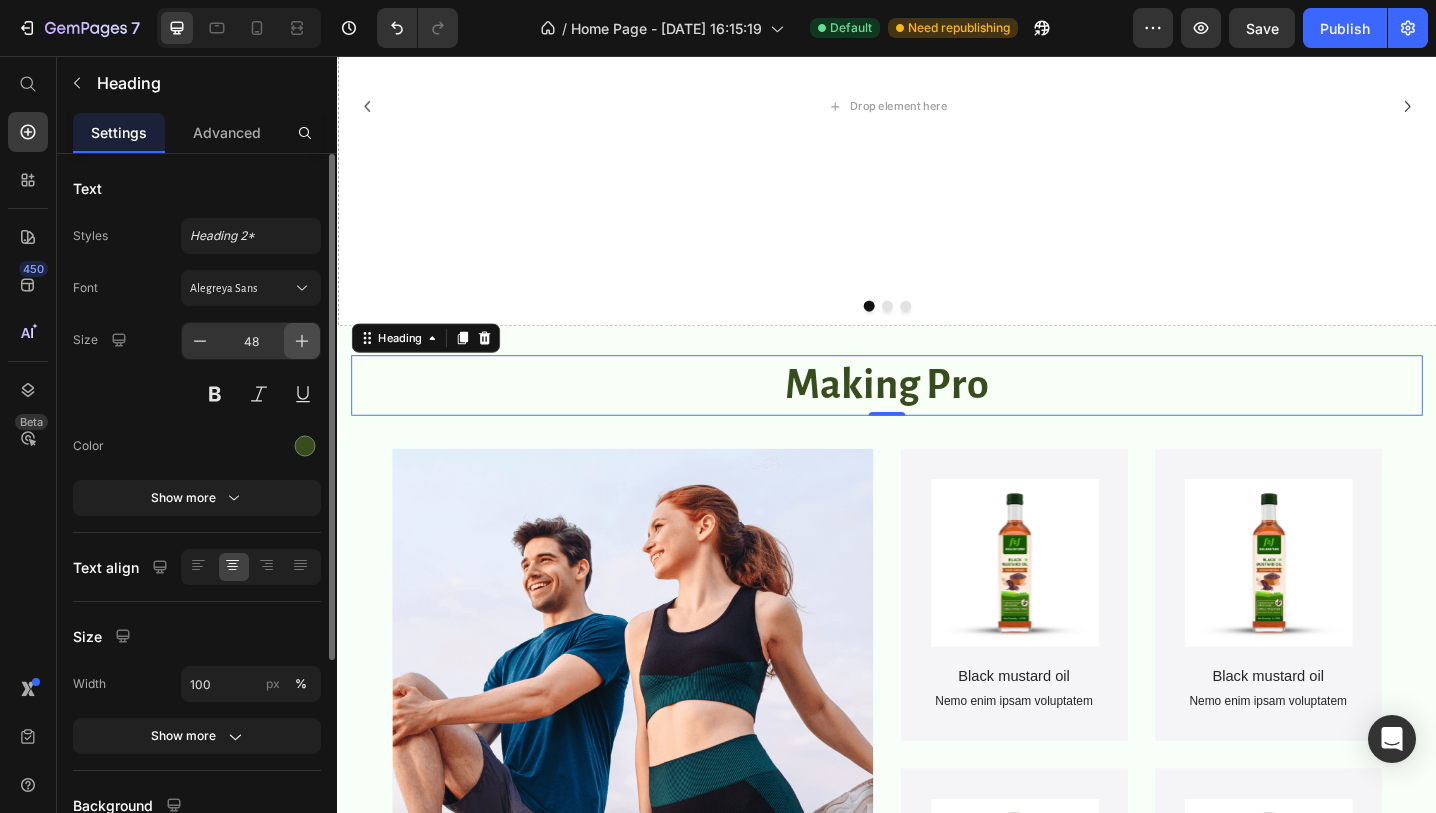 click 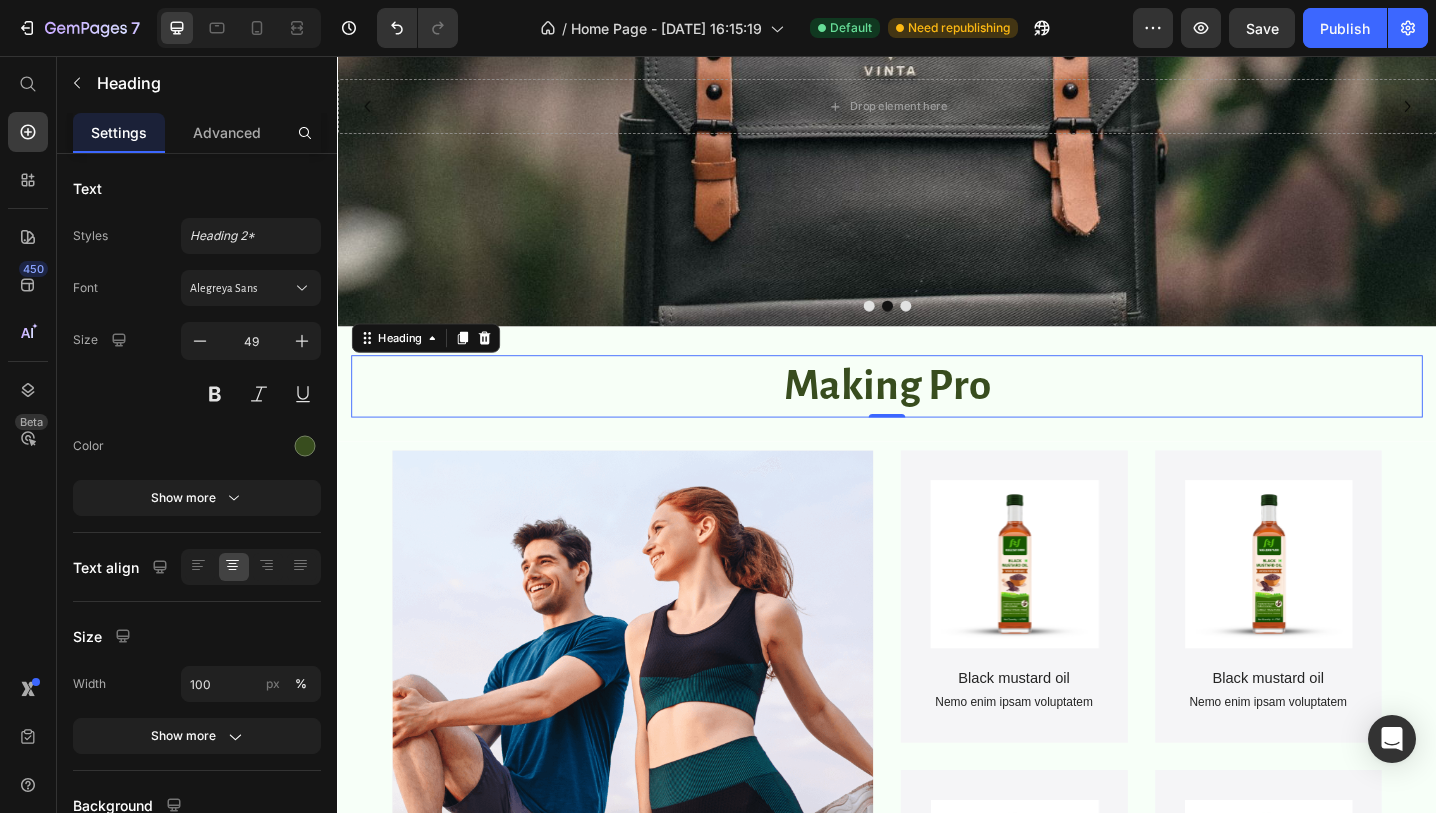 click on "Making Pro" at bounding box center [937, 417] 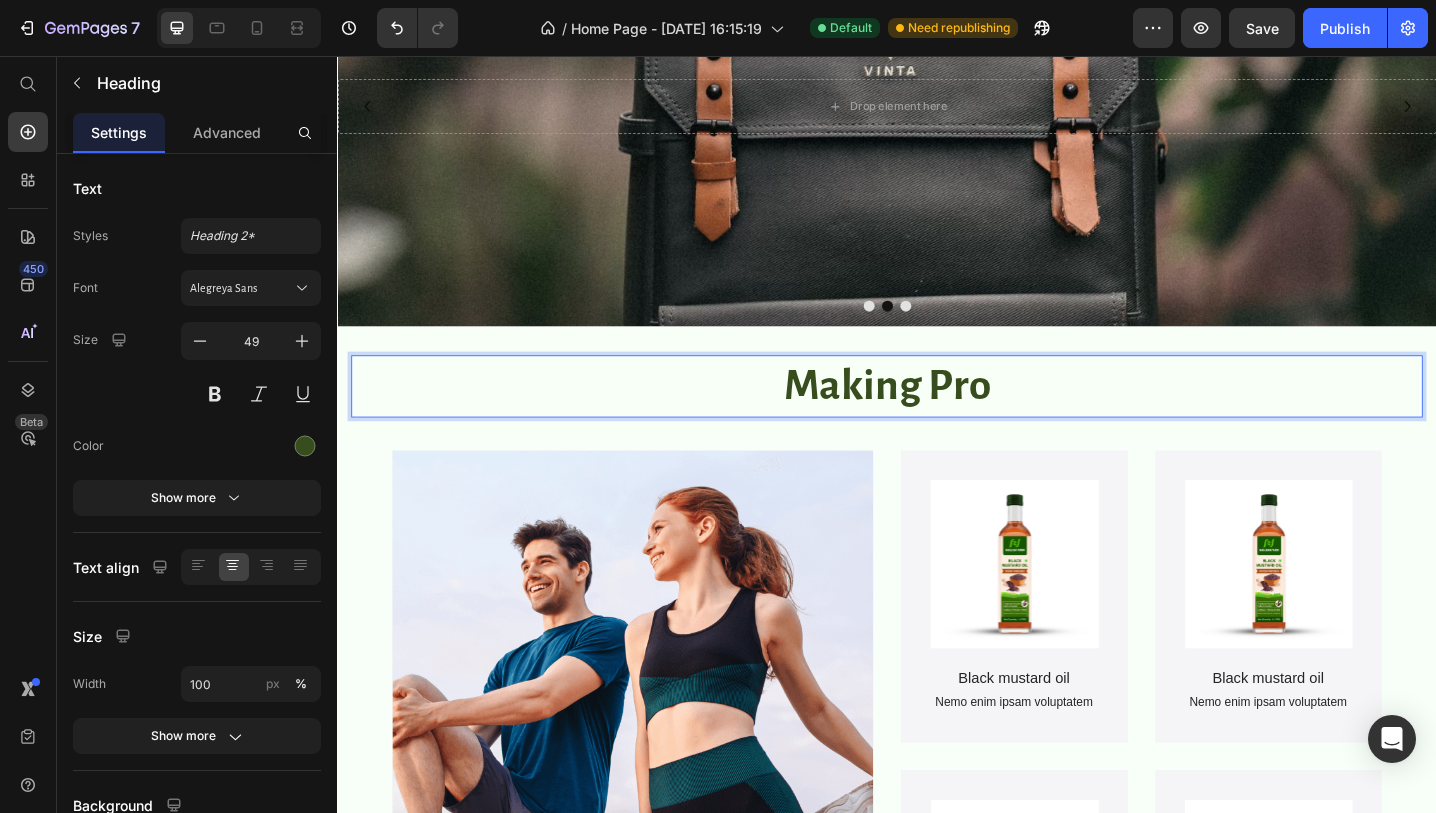 click on "Making Pro" at bounding box center (937, 417) 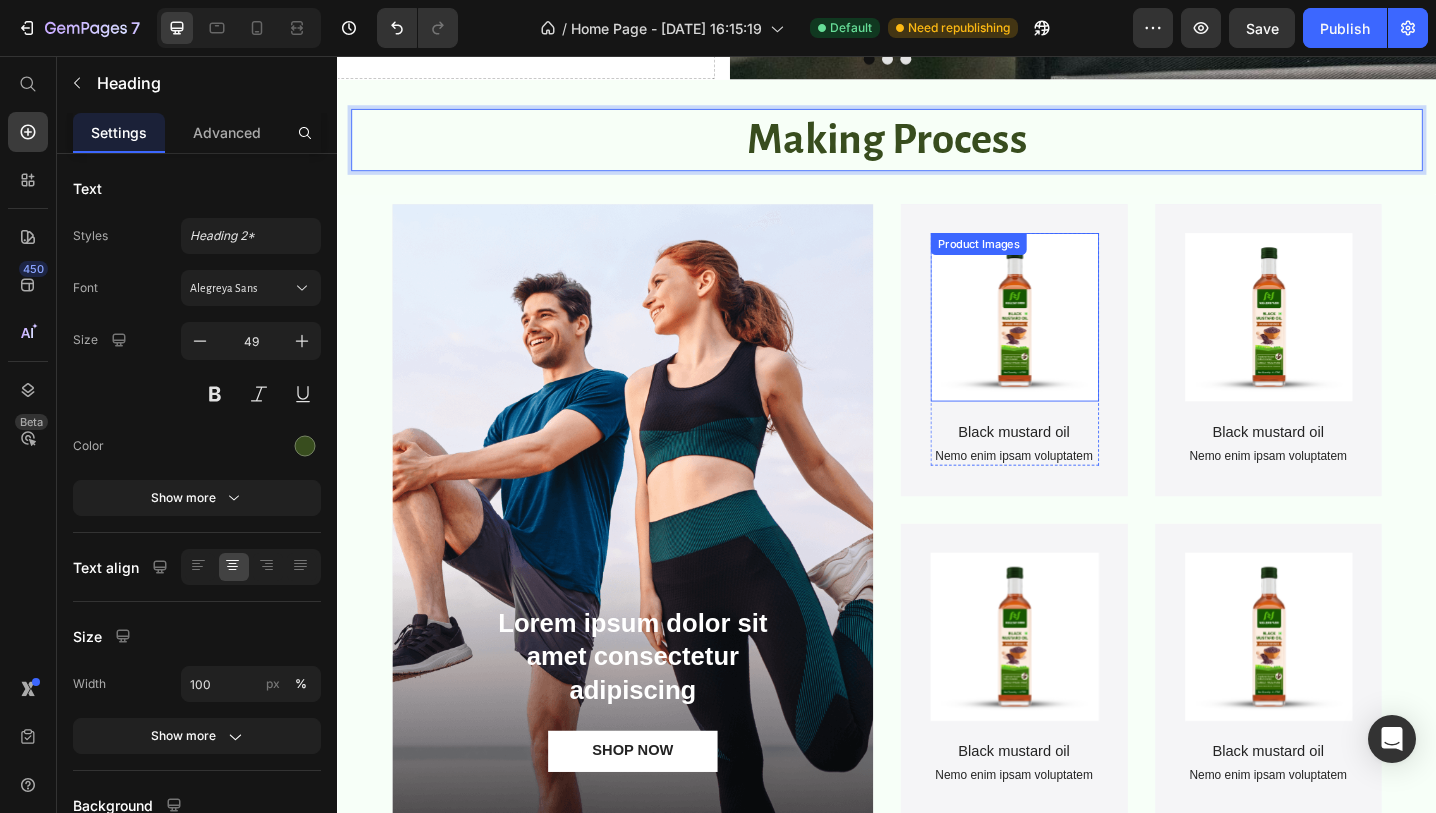 scroll, scrollTop: 651, scrollLeft: 0, axis: vertical 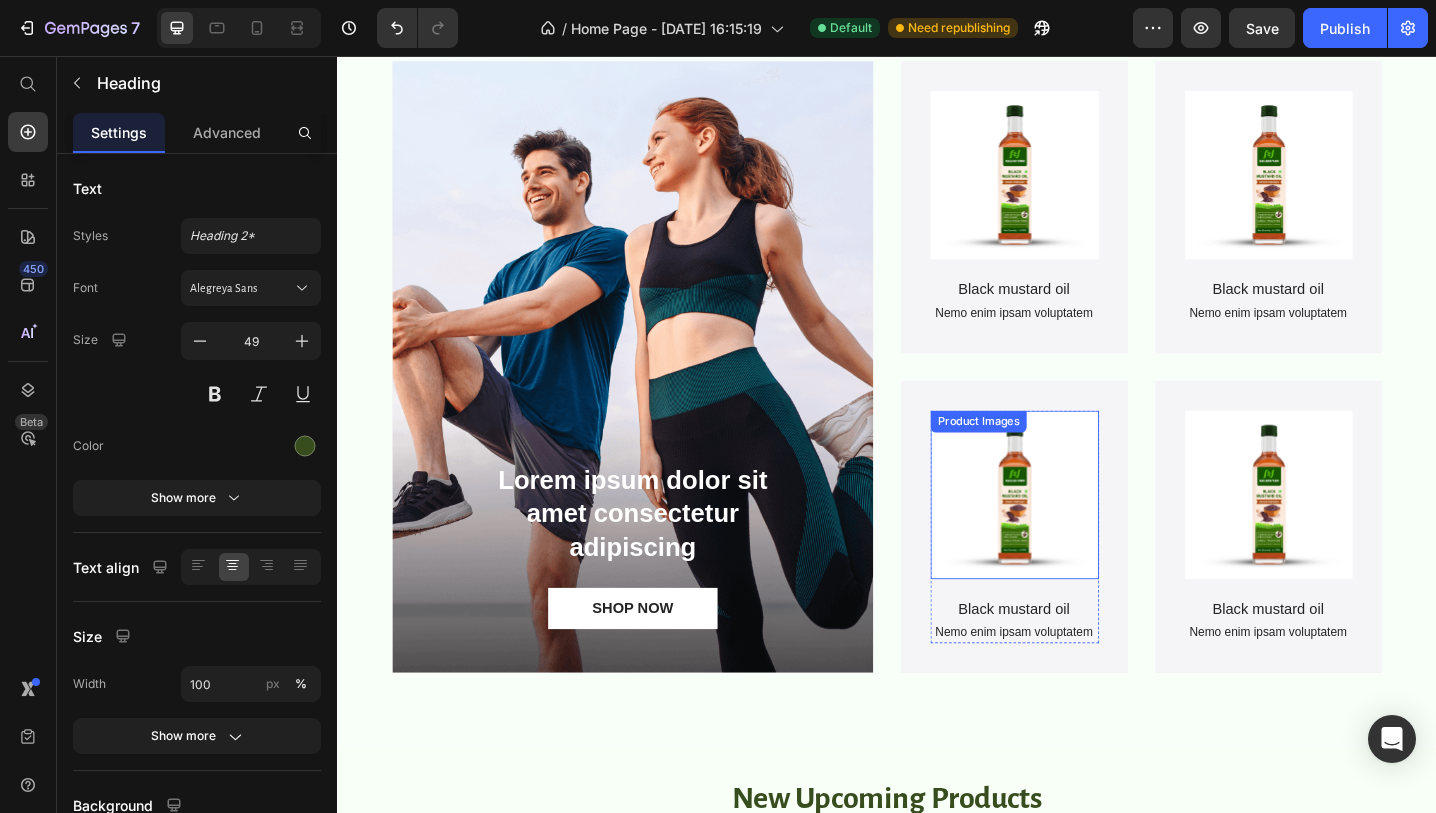 click at bounding box center (1076, 535) 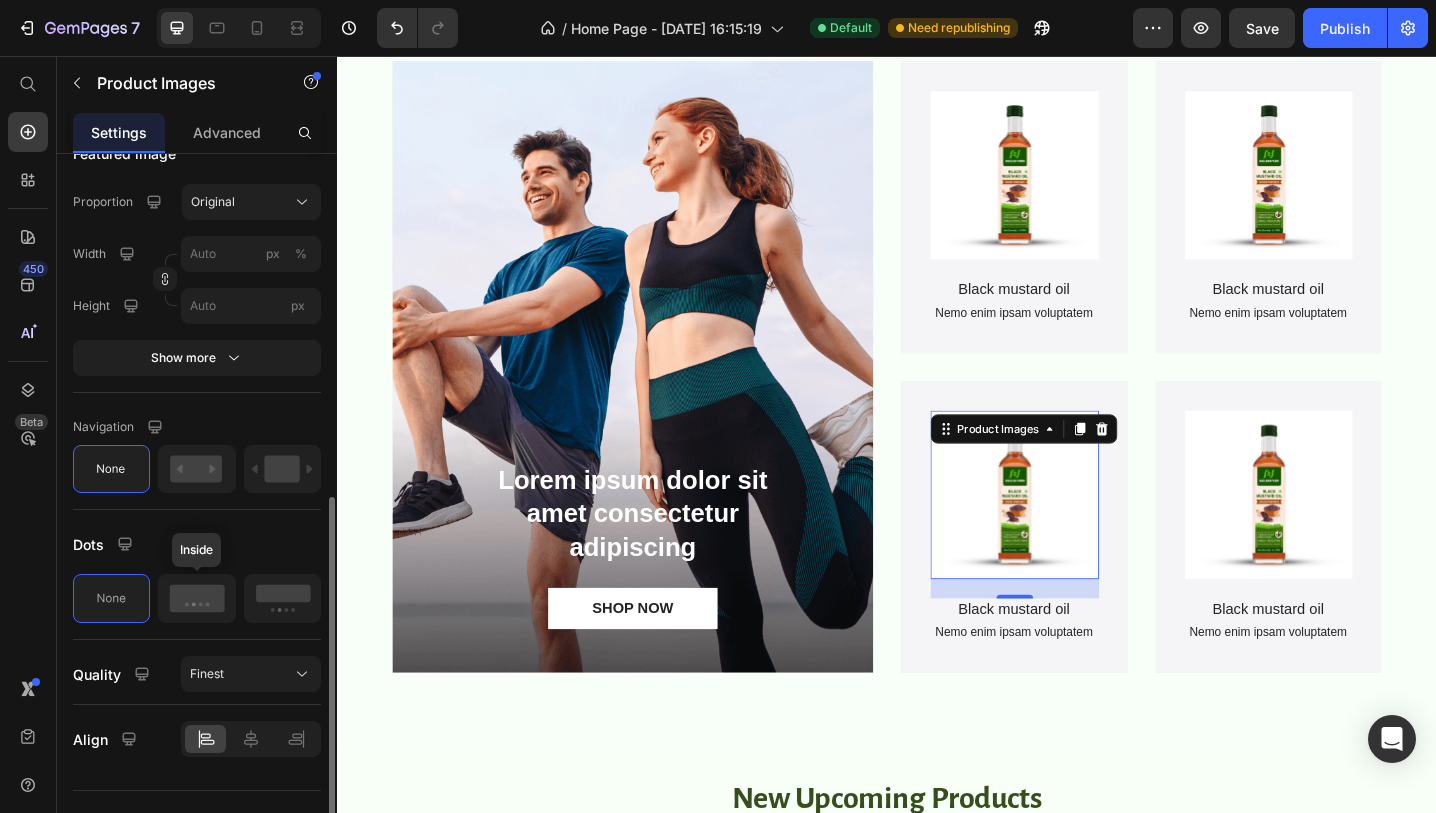 scroll, scrollTop: 0, scrollLeft: 0, axis: both 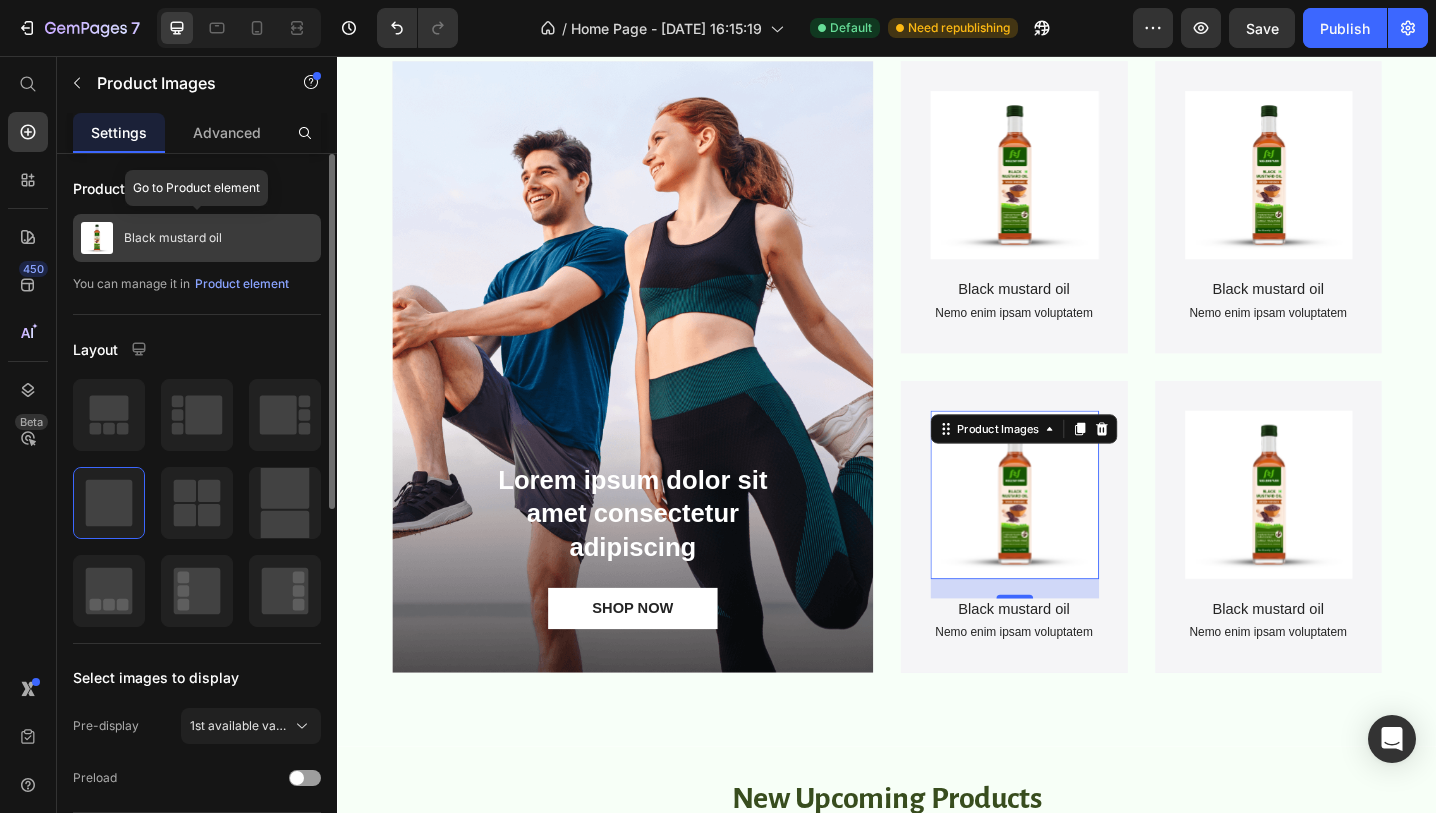 click on "Black mustard oil" at bounding box center (197, 238) 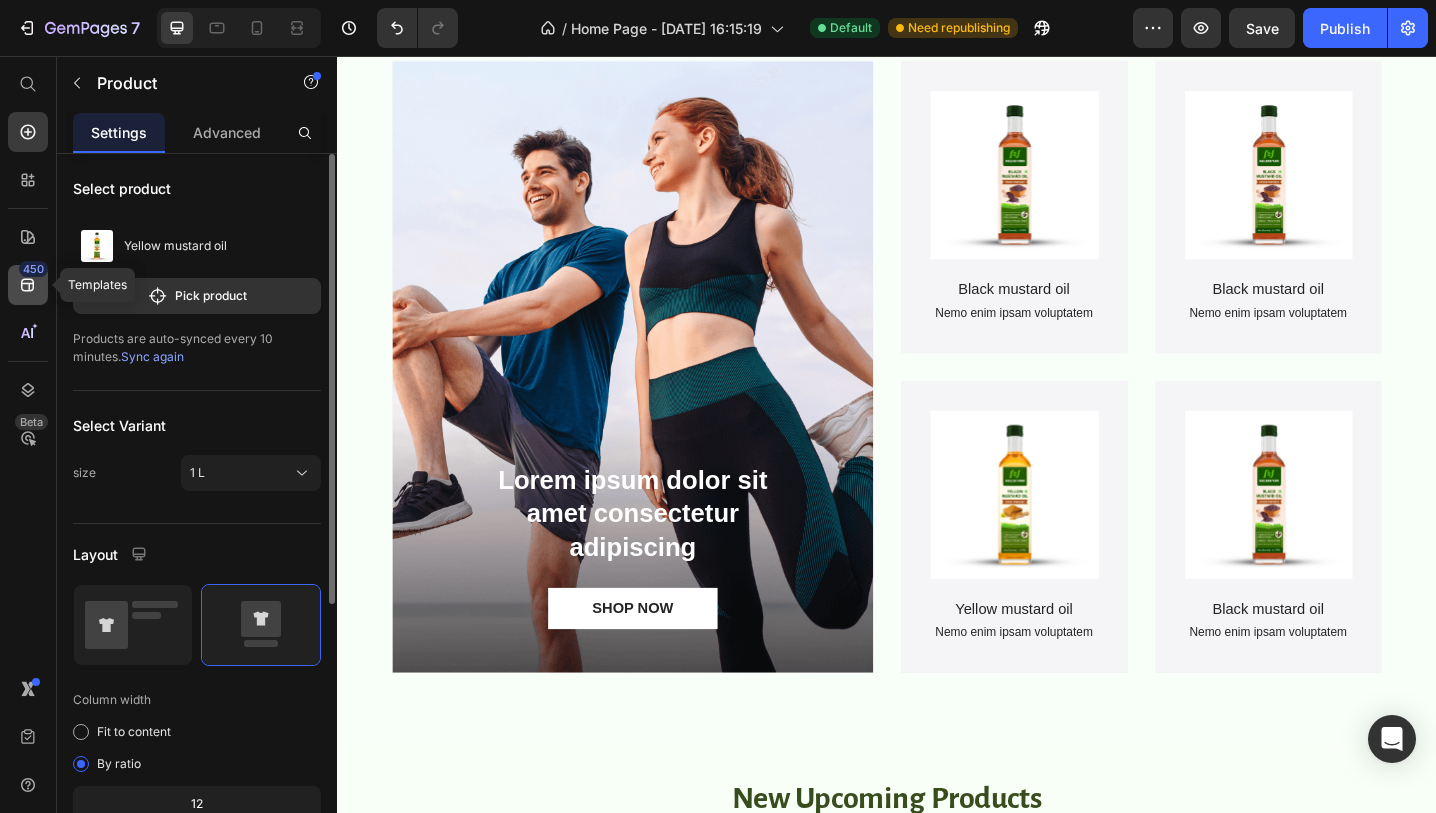 click on "450" at bounding box center (33, 269) 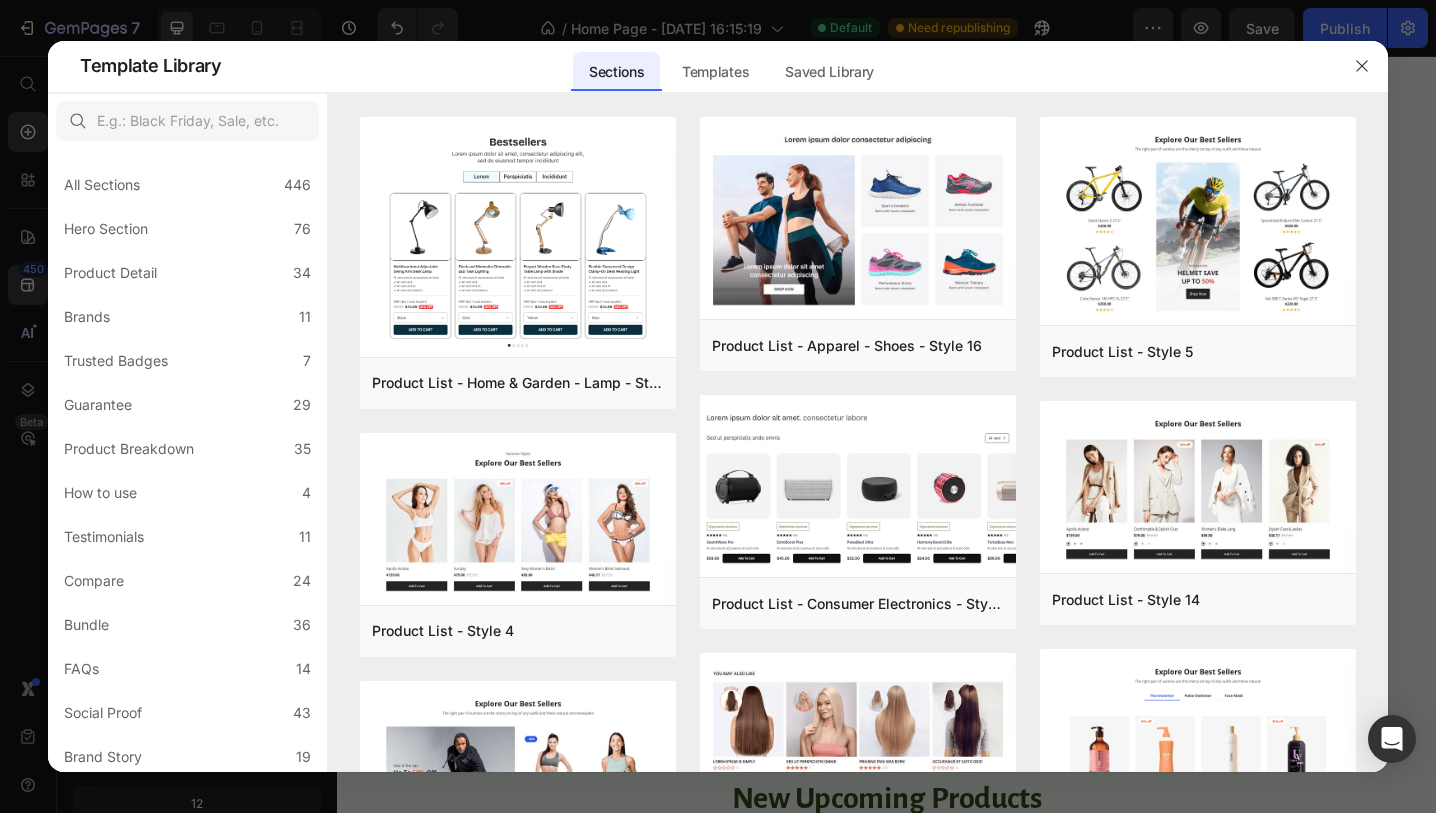 click at bounding box center [718, 406] 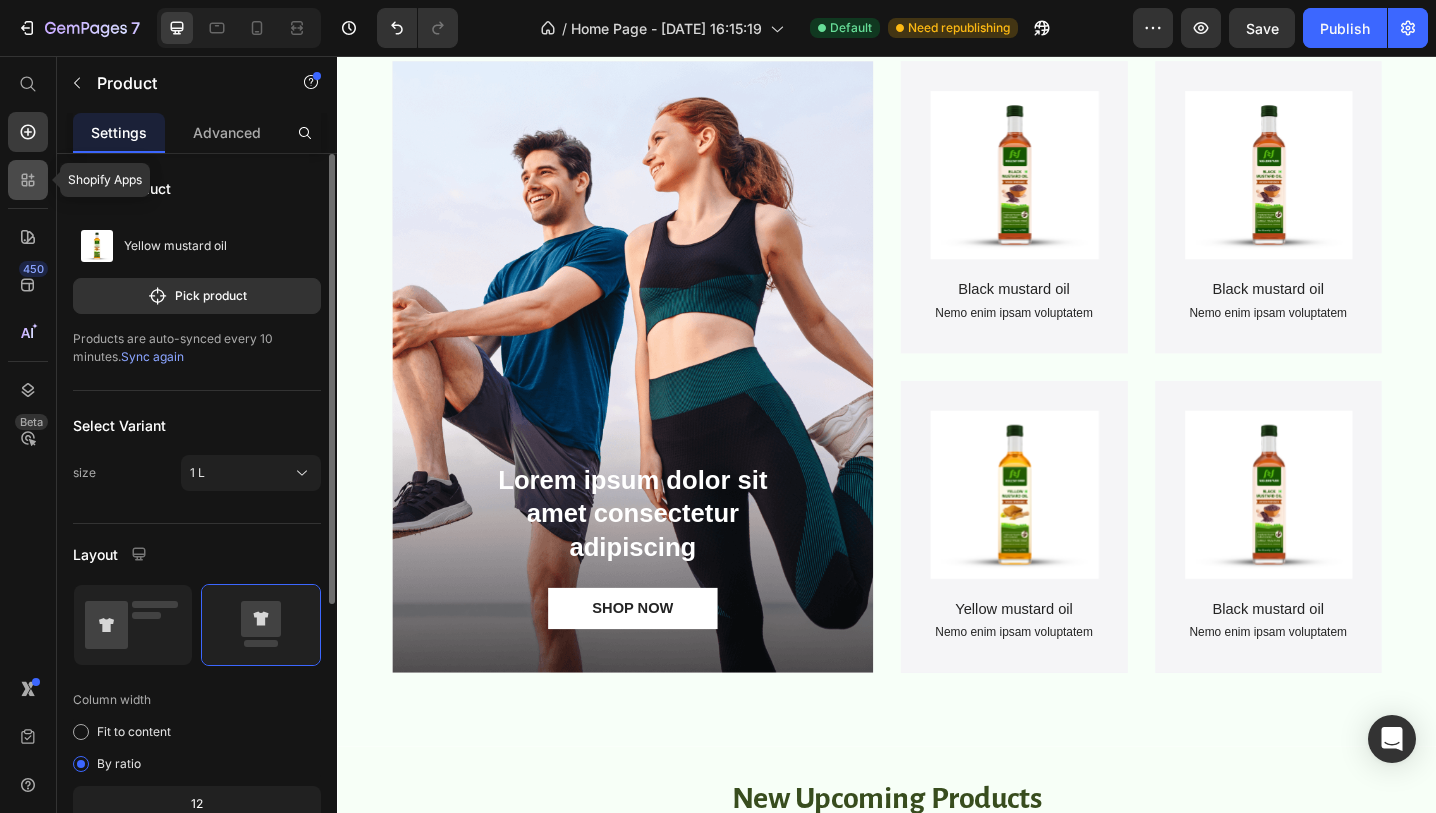 click 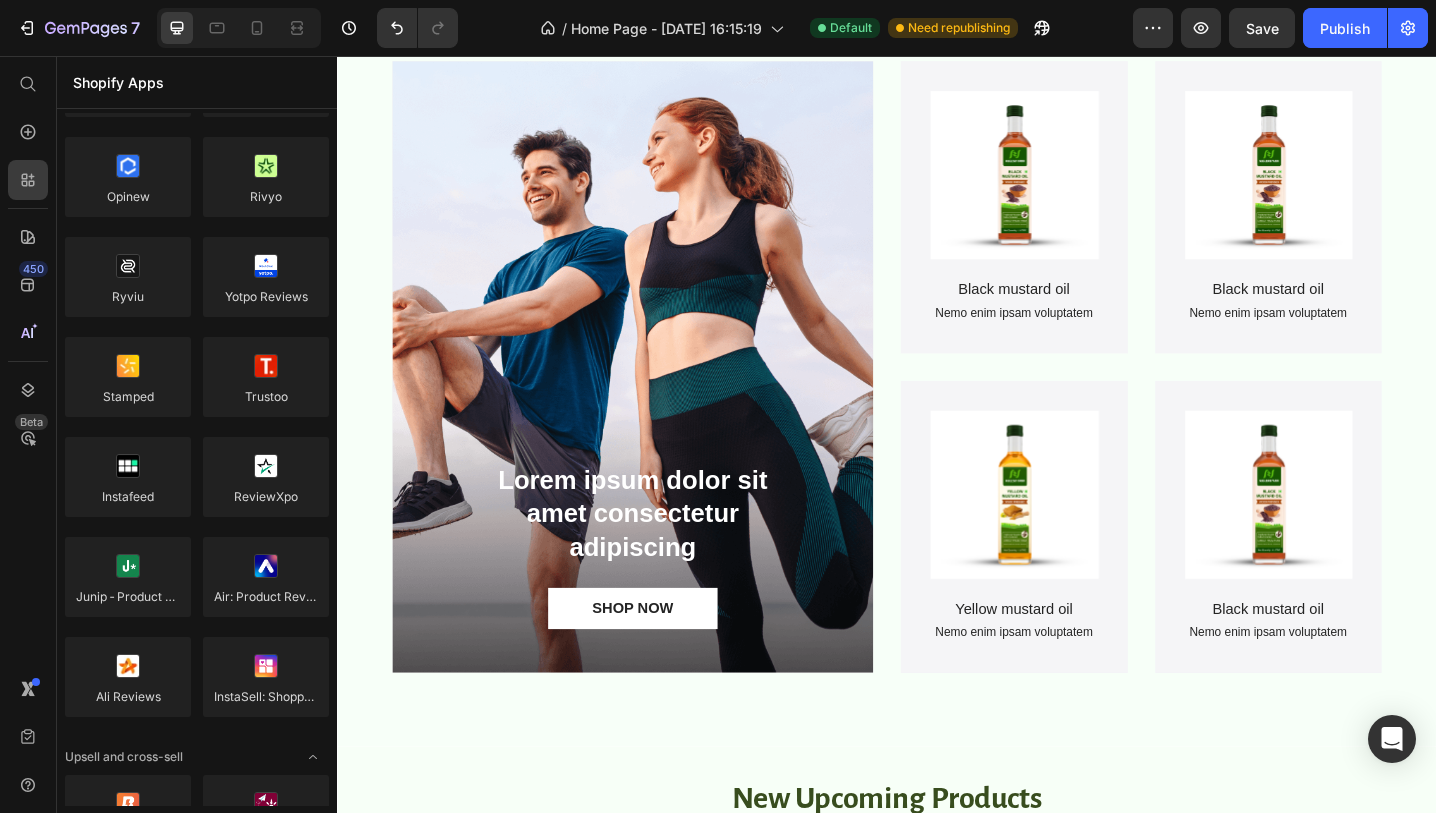 scroll, scrollTop: 0, scrollLeft: 0, axis: both 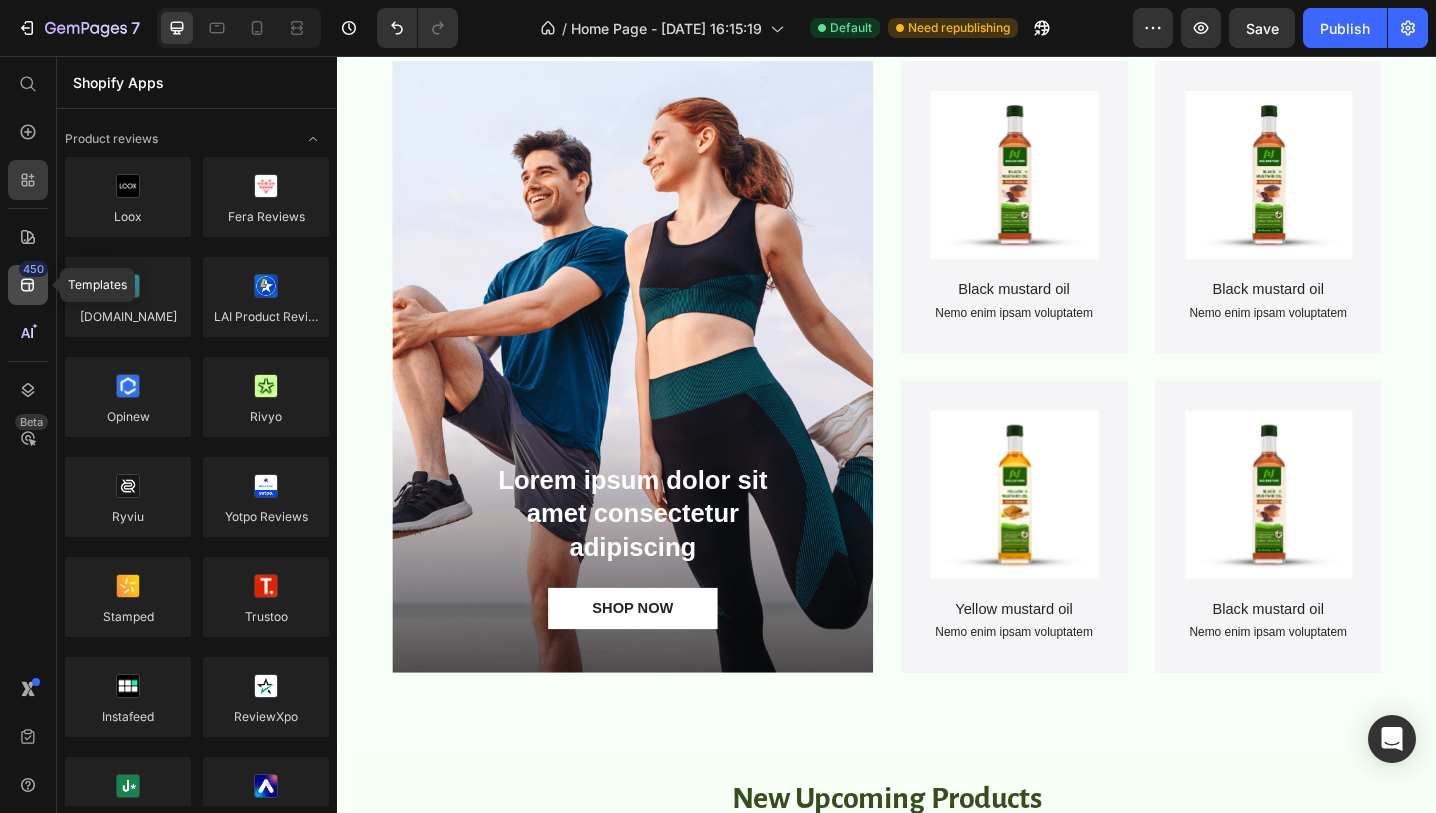 click on "450" at bounding box center (33, 269) 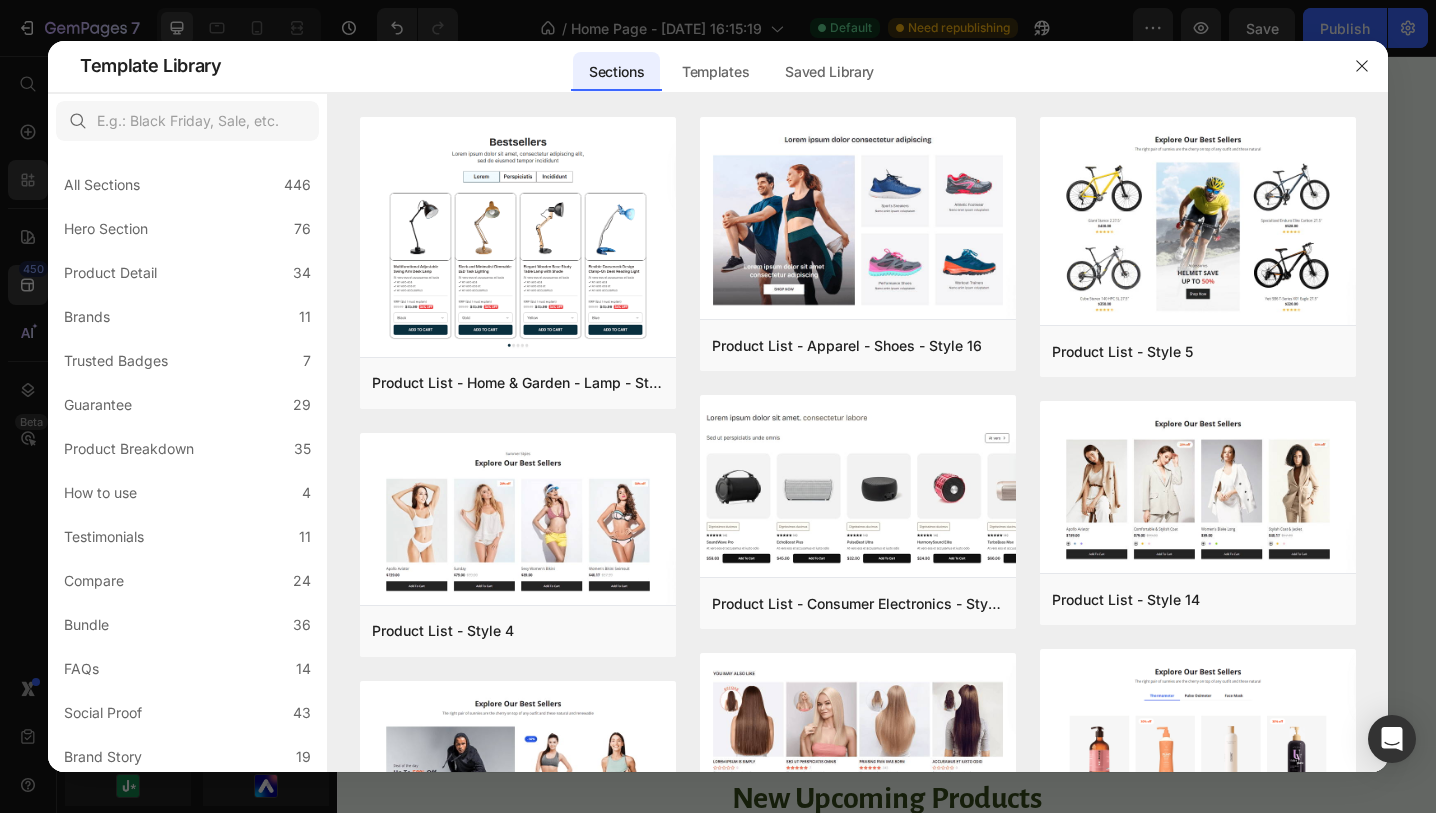 click at bounding box center [718, 406] 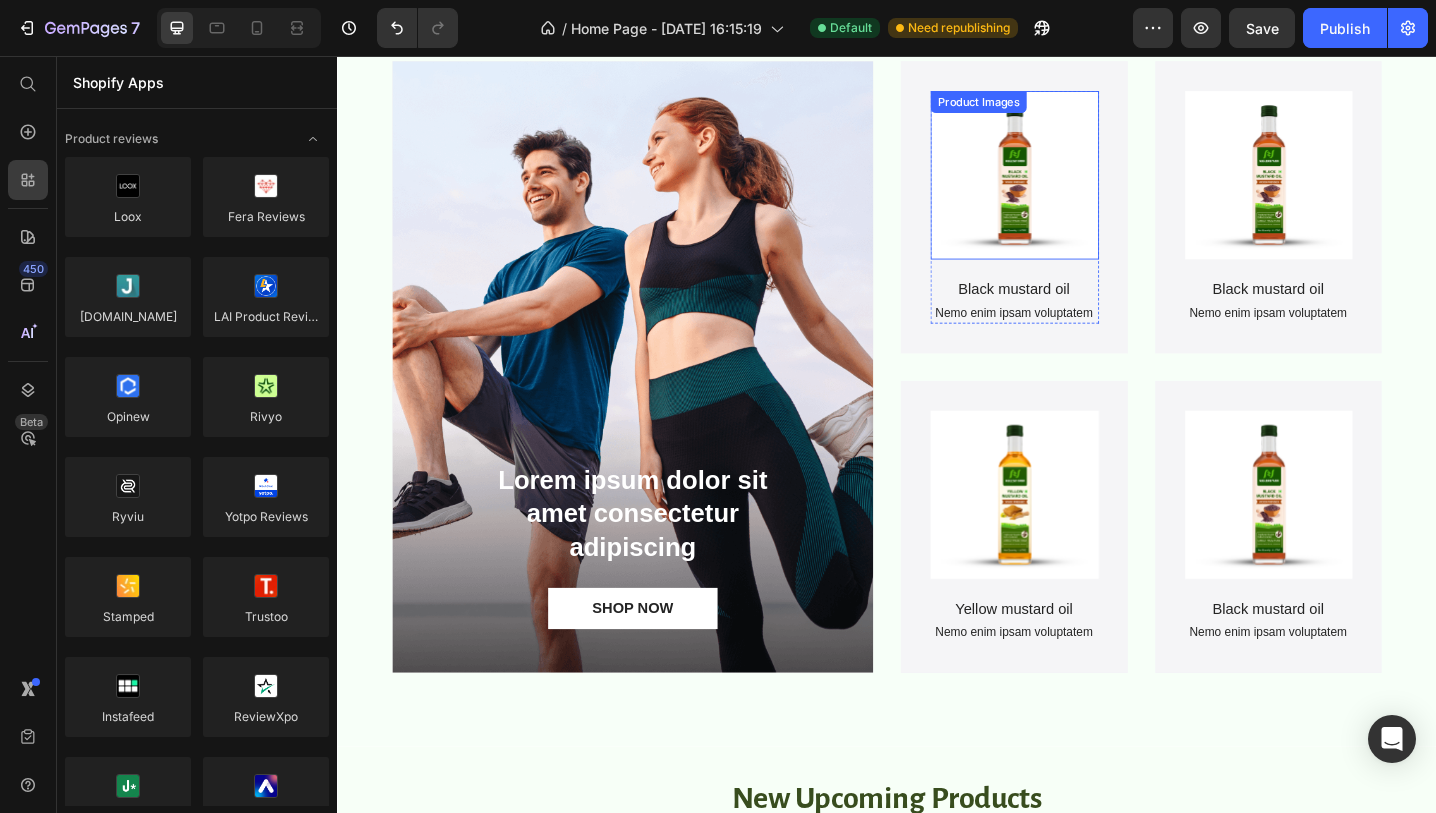 click at bounding box center [1076, 186] 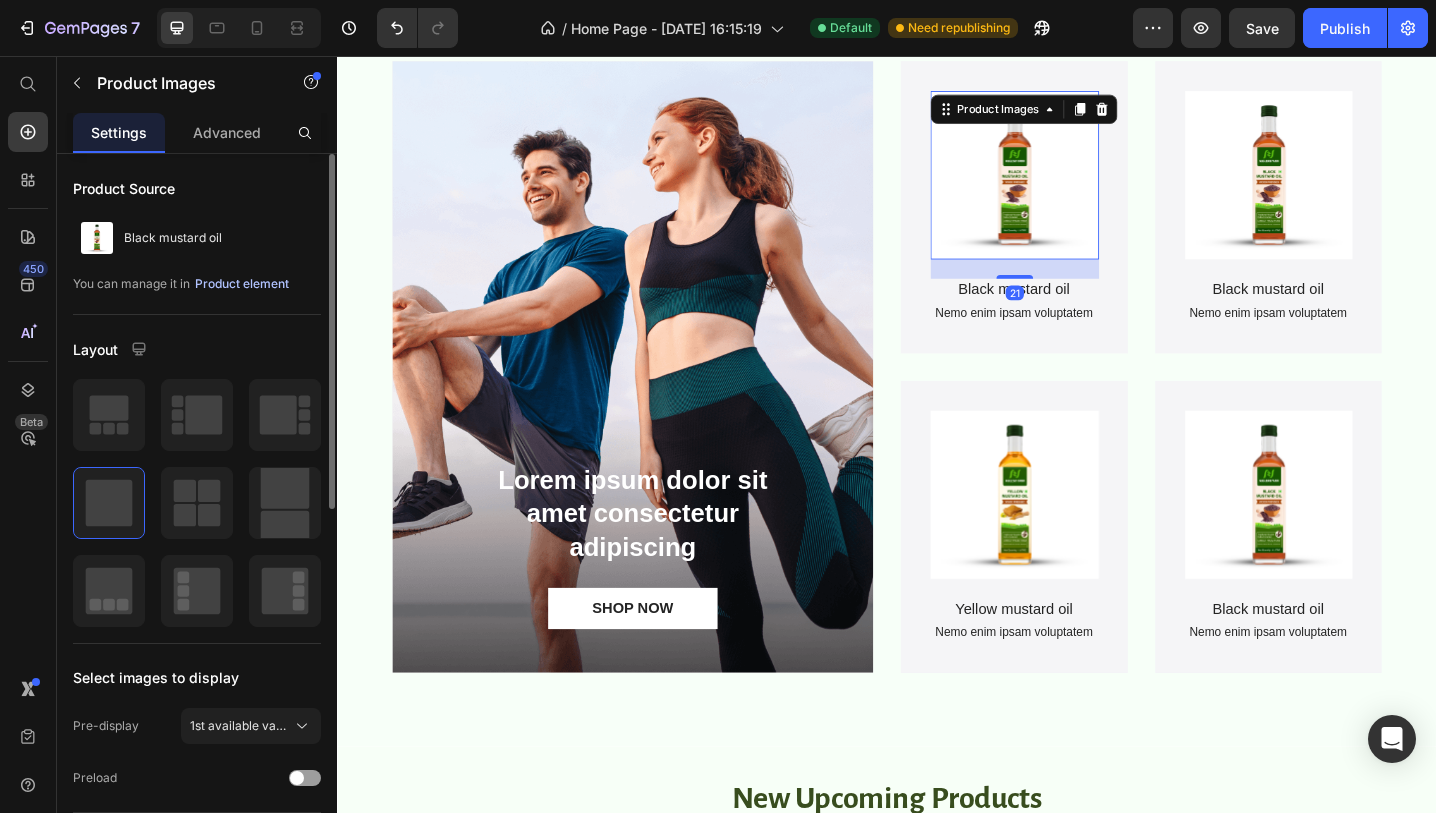 click on "Product element" at bounding box center (242, 284) 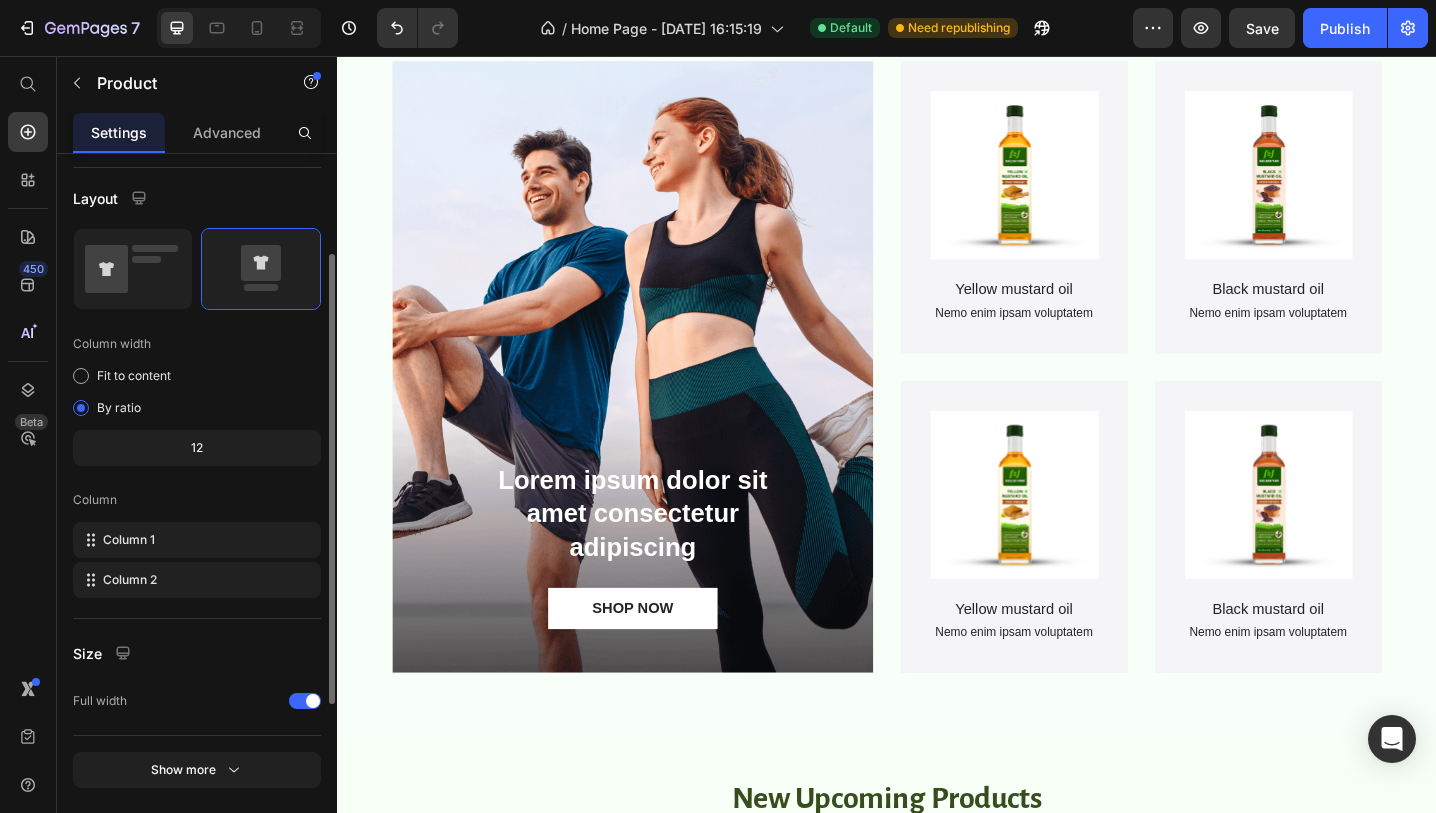 scroll, scrollTop: 422, scrollLeft: 0, axis: vertical 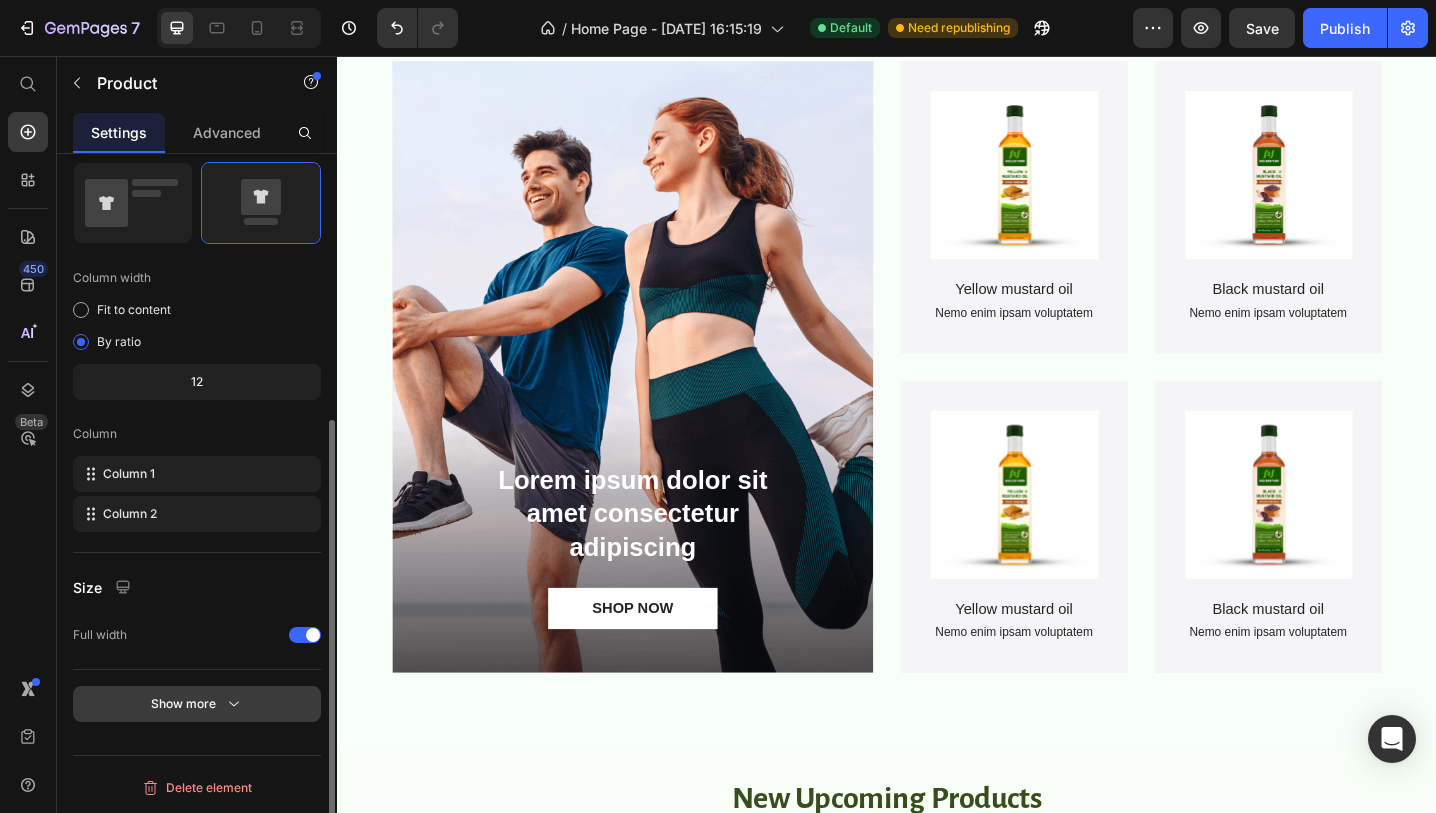 click on "Show more" at bounding box center (197, 704) 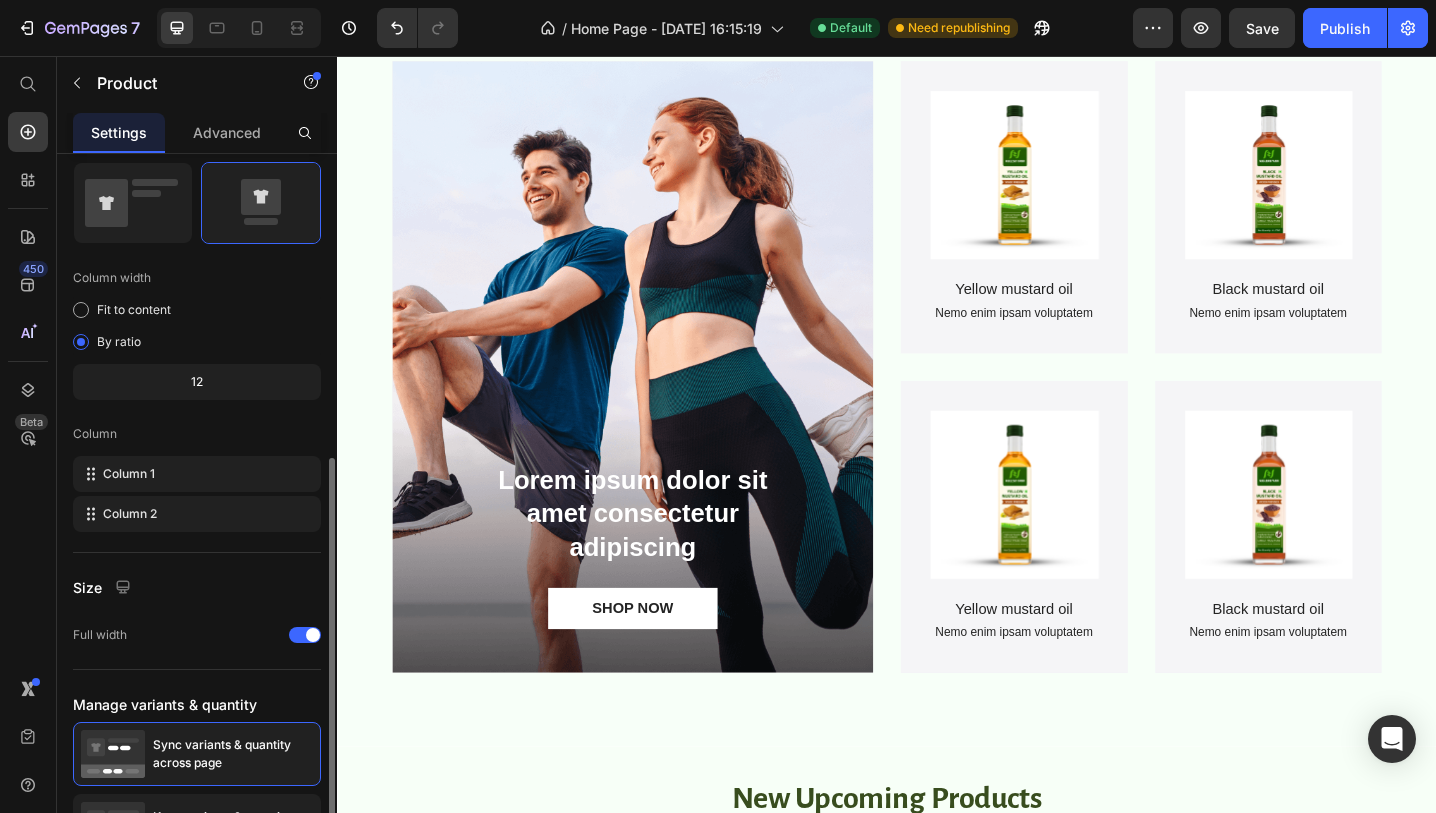 scroll, scrollTop: 606, scrollLeft: 0, axis: vertical 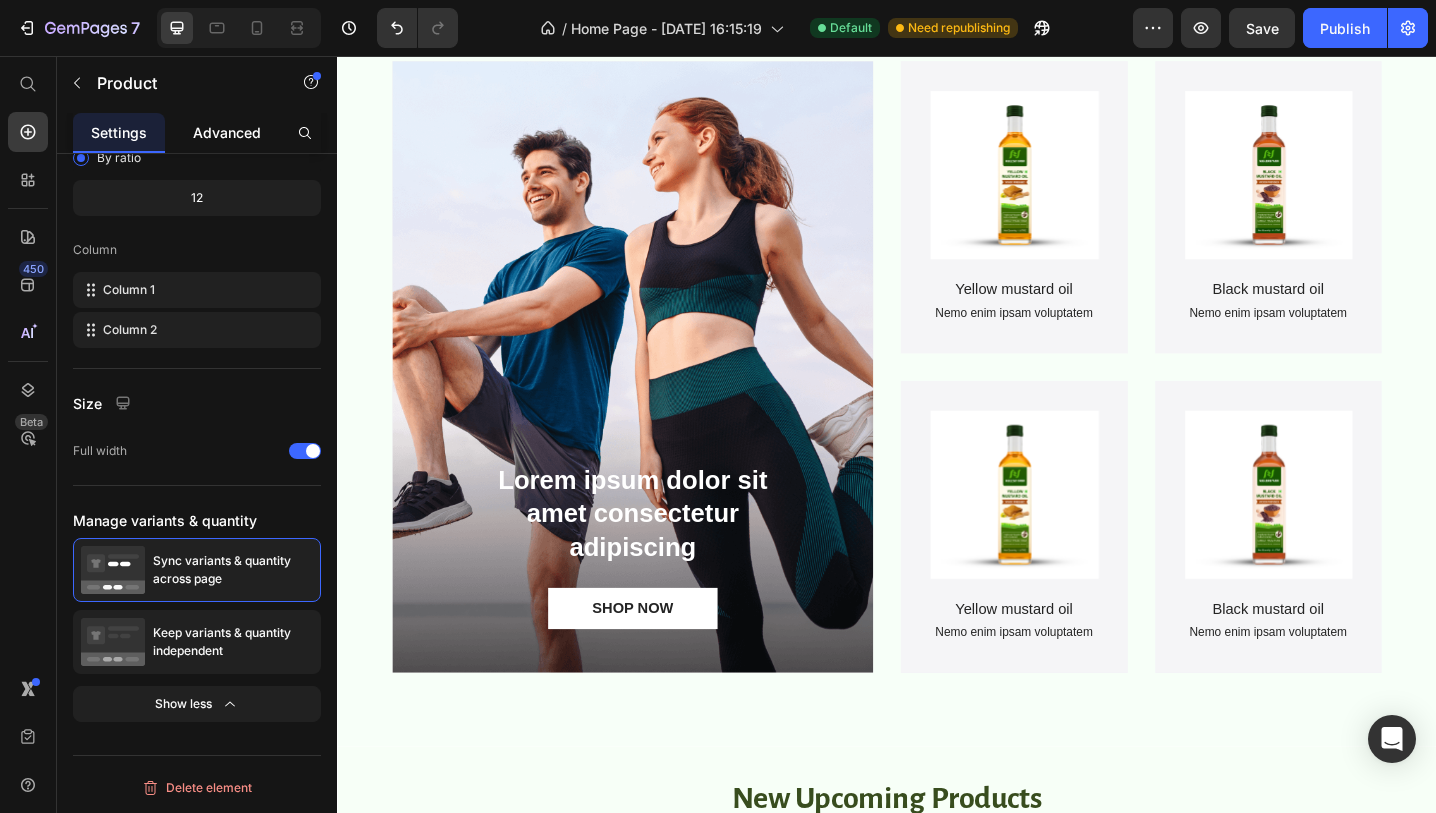 click on "Advanced" at bounding box center [227, 132] 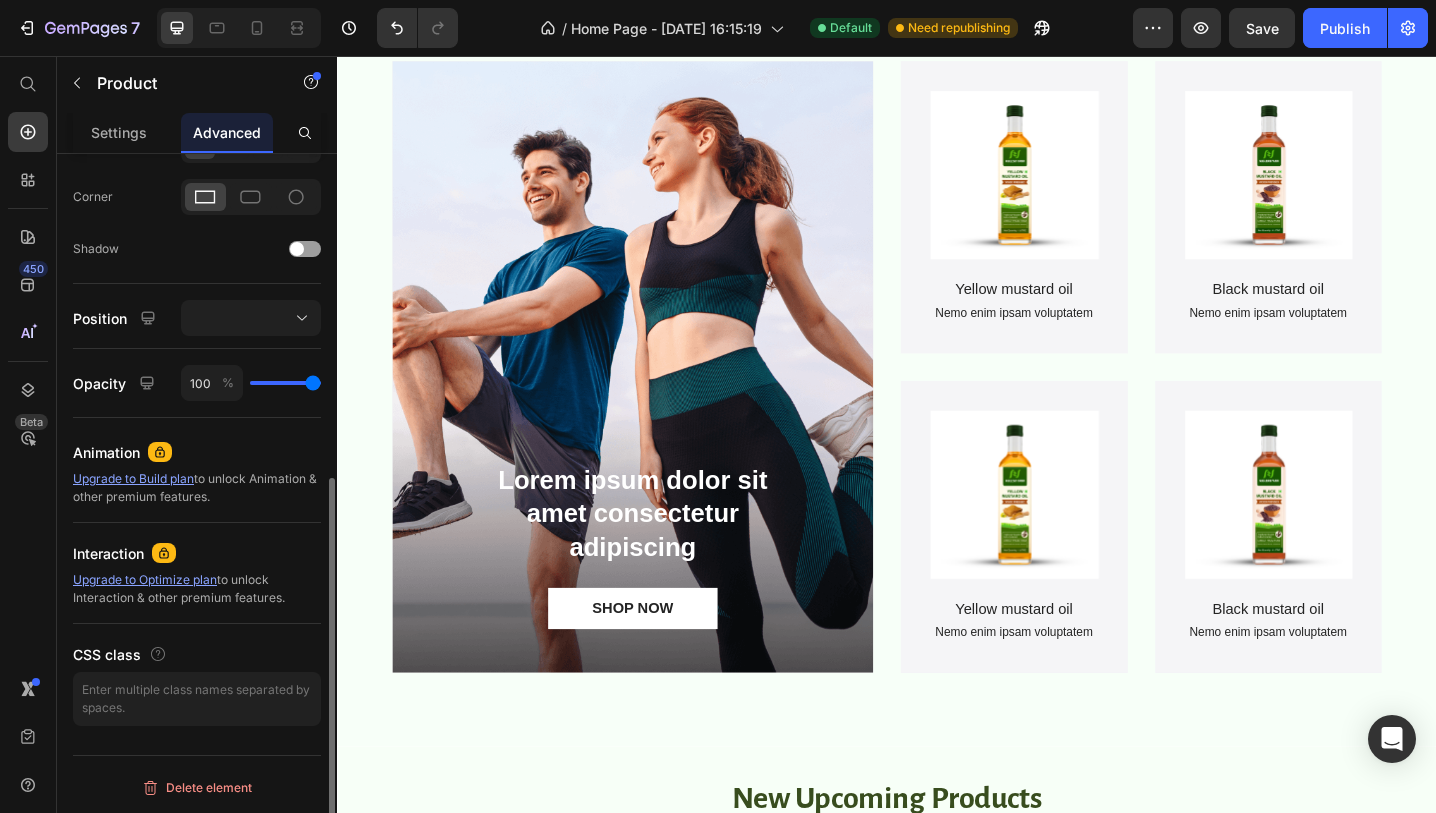 scroll, scrollTop: 0, scrollLeft: 0, axis: both 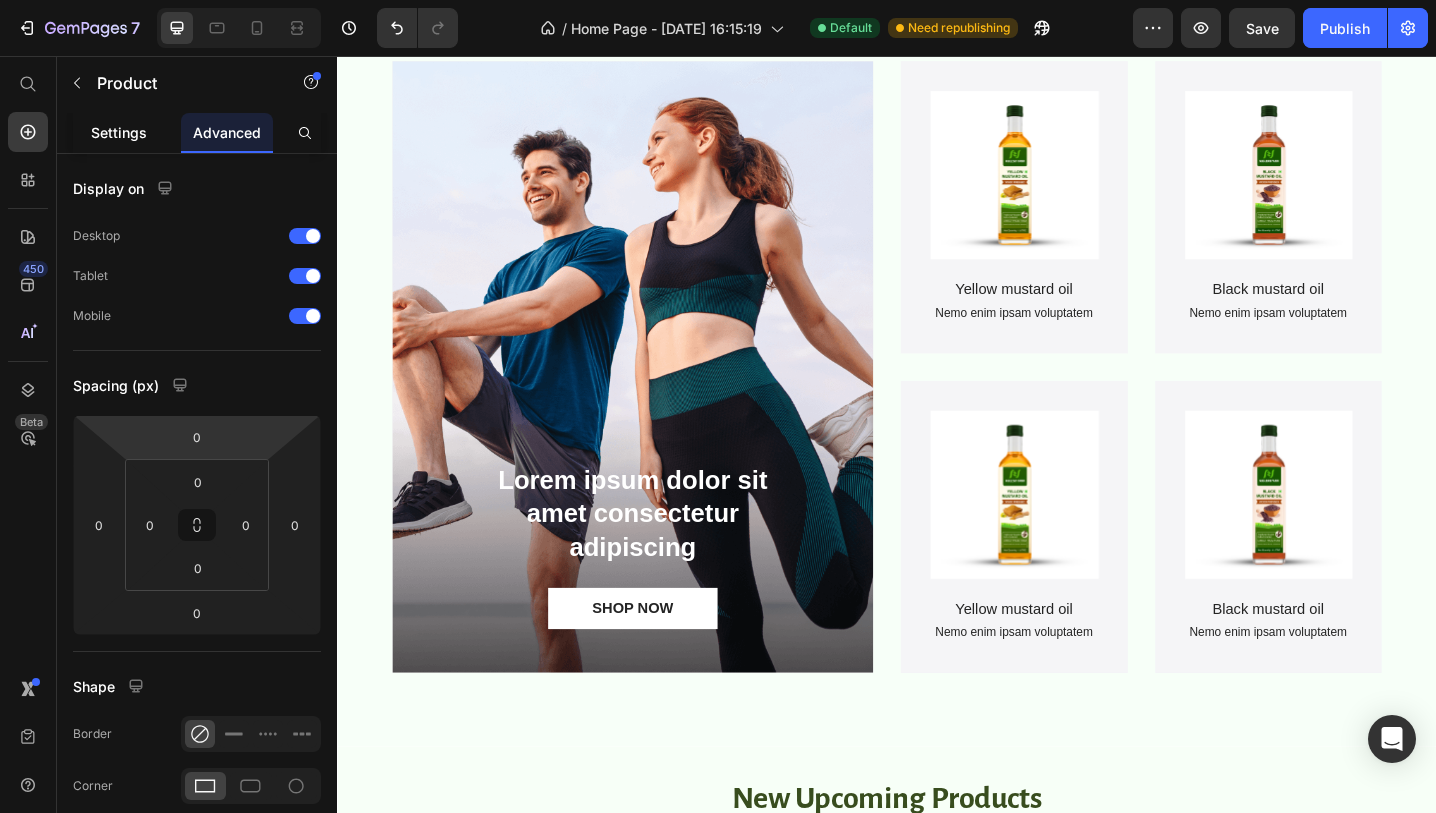 click on "Settings" at bounding box center (119, 132) 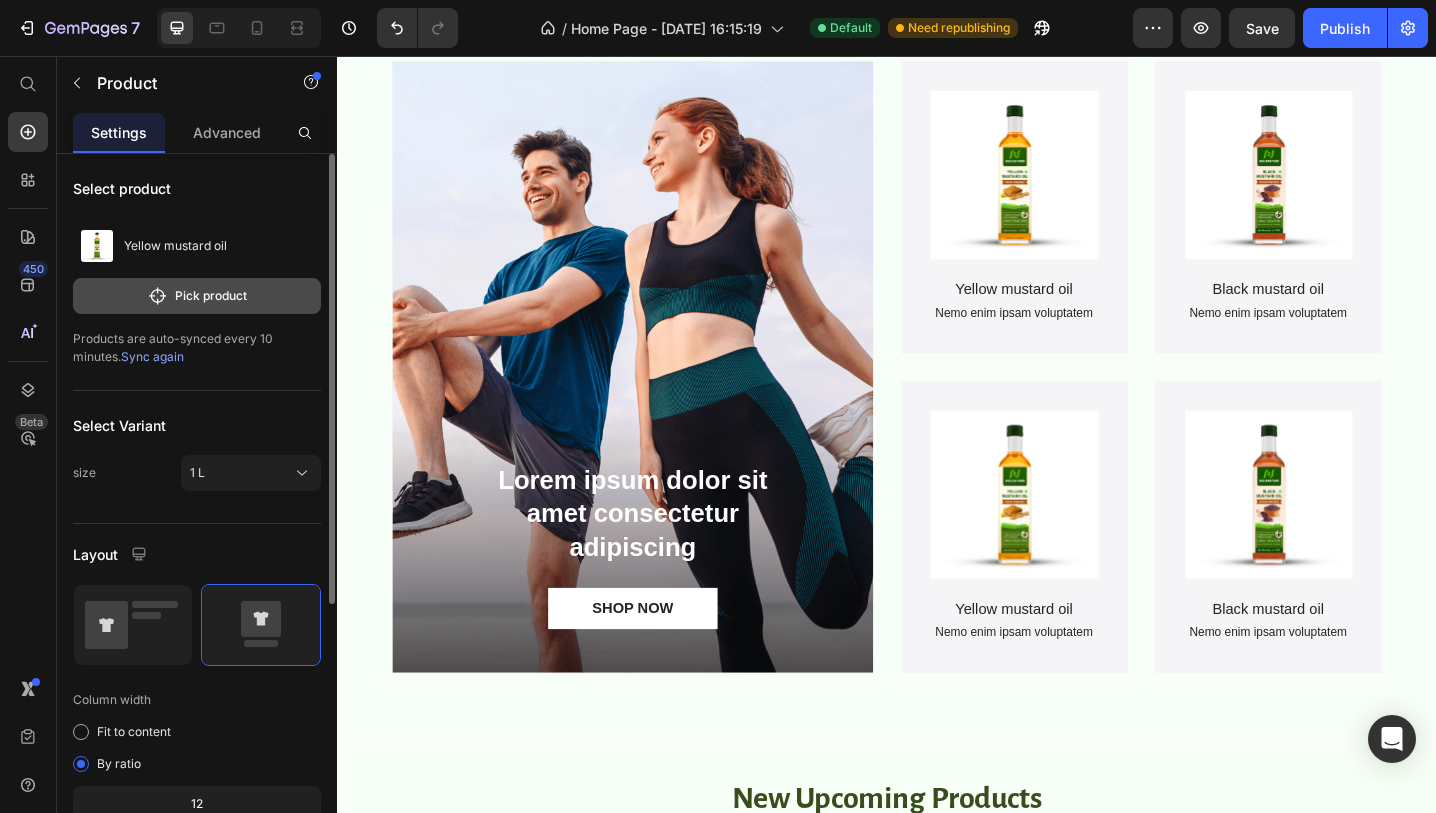 click on "Pick product" at bounding box center [197, 296] 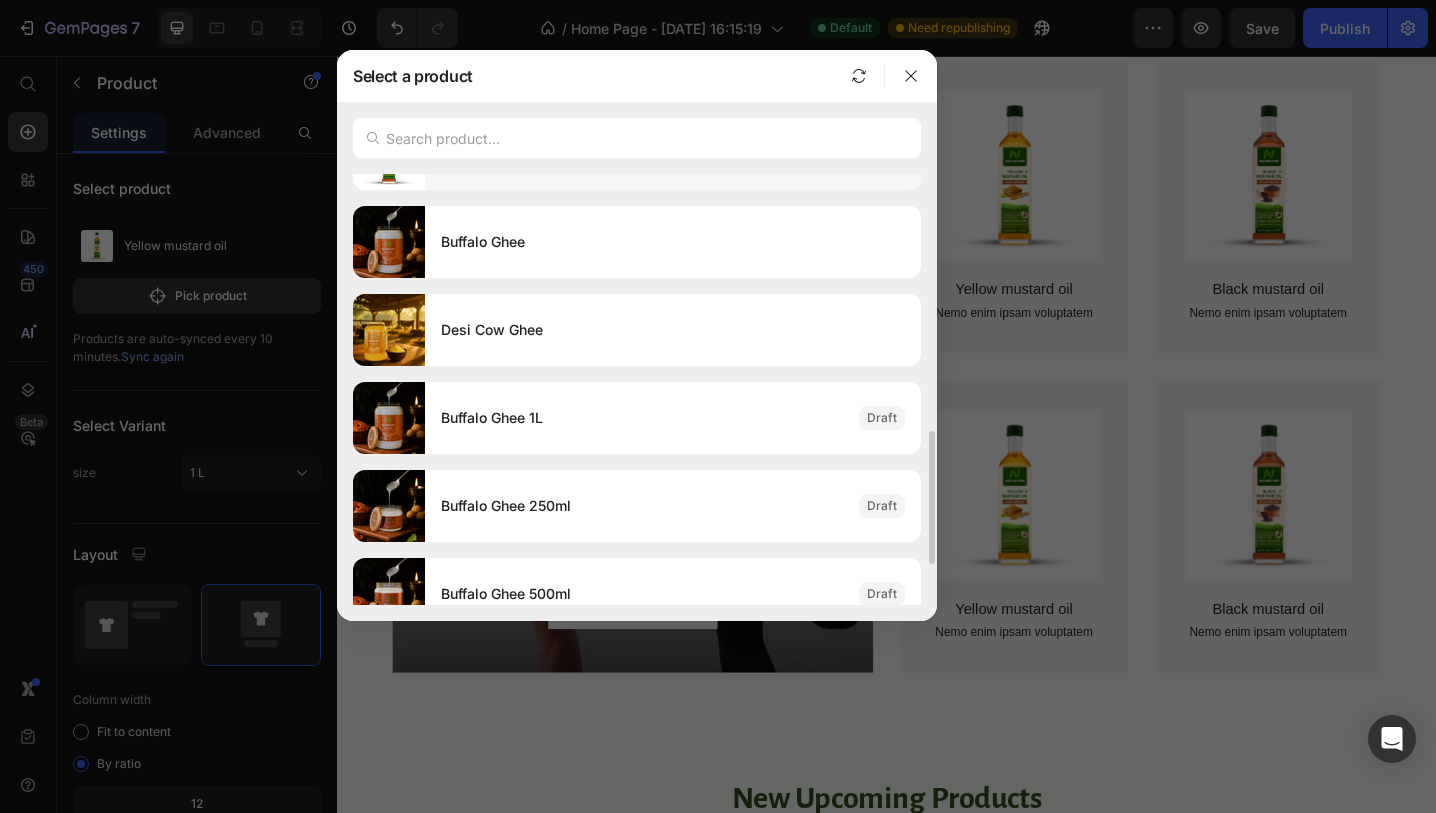 scroll, scrollTop: 0, scrollLeft: 0, axis: both 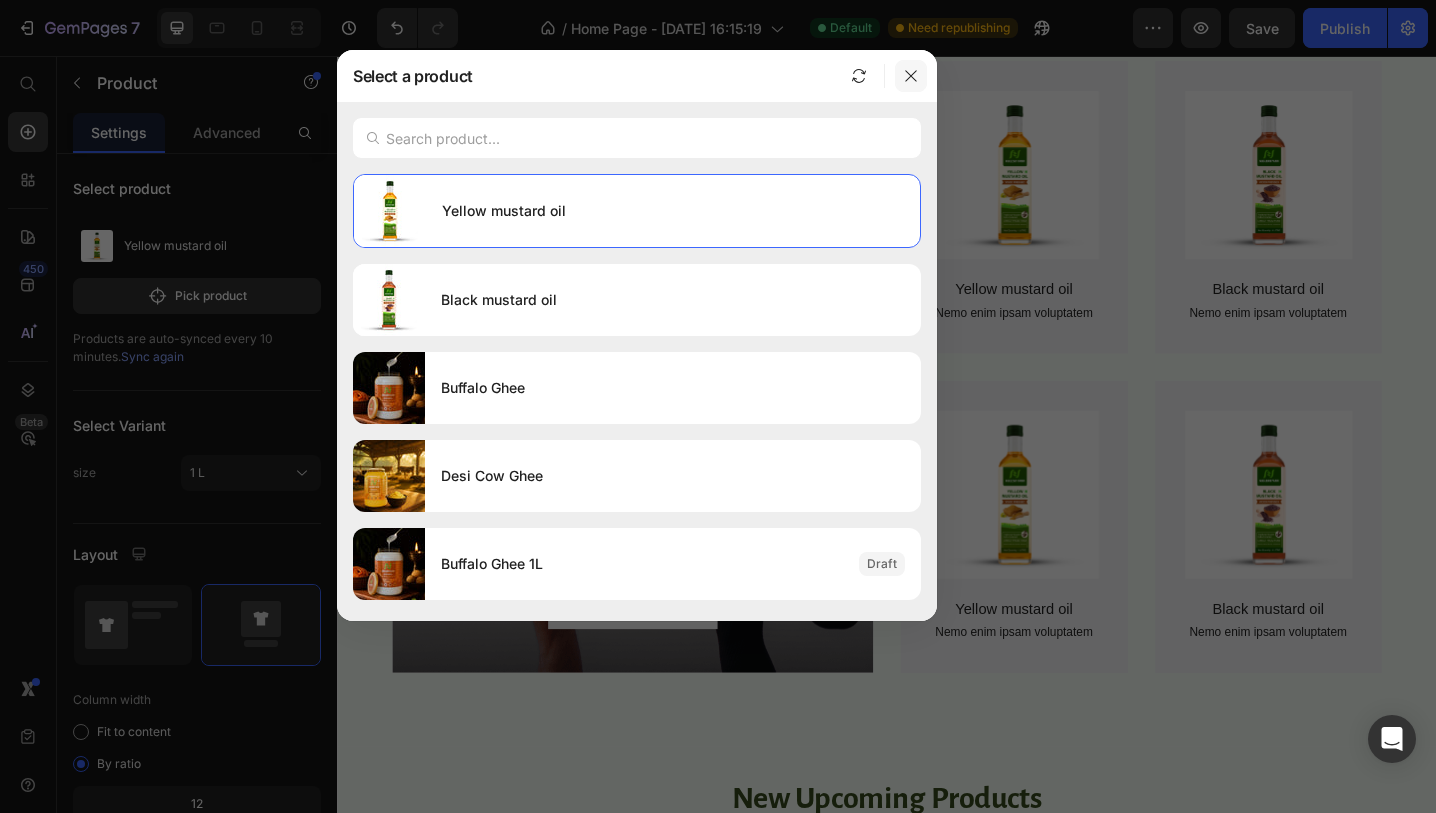 click 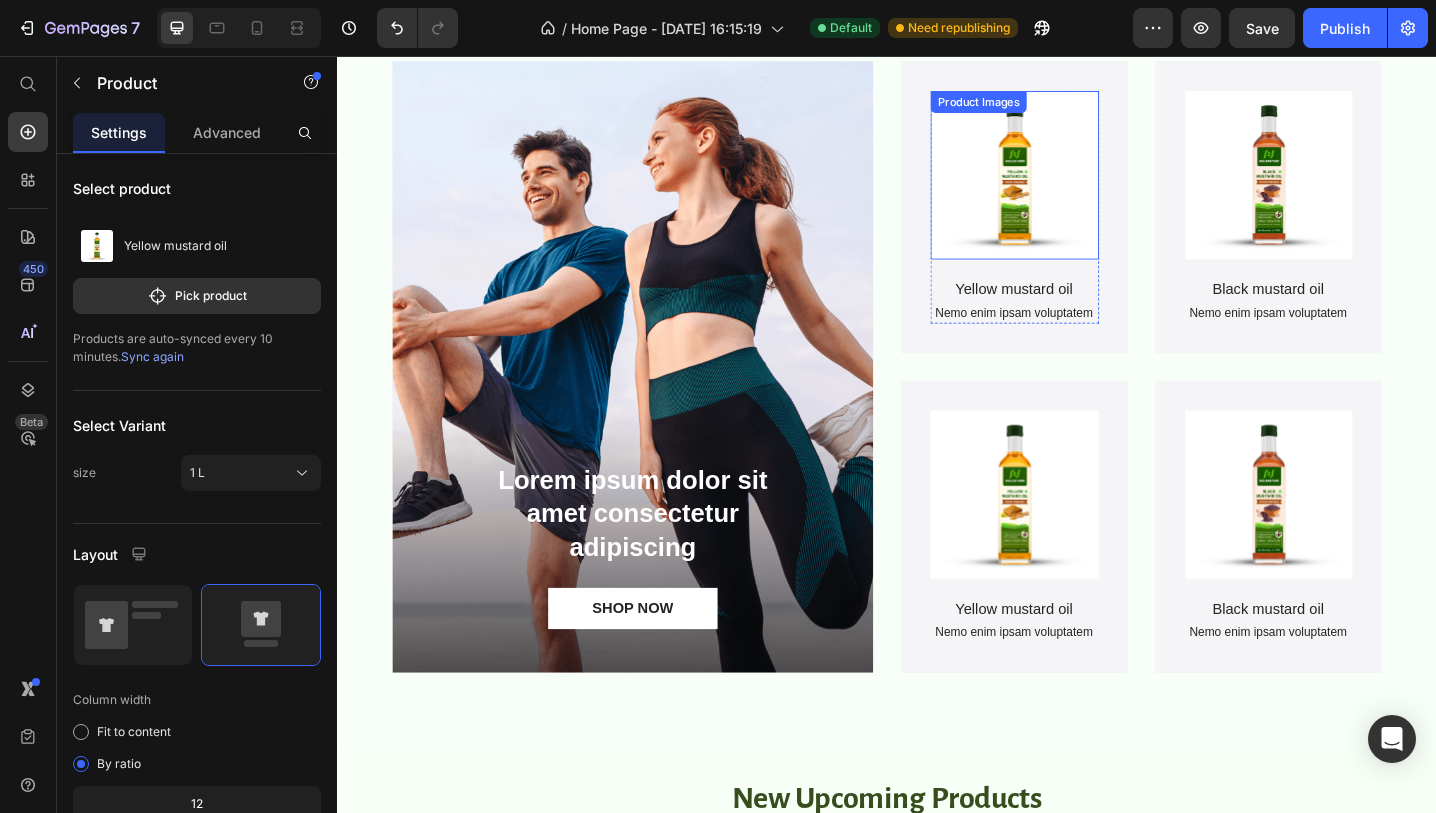 click at bounding box center [1076, 186] 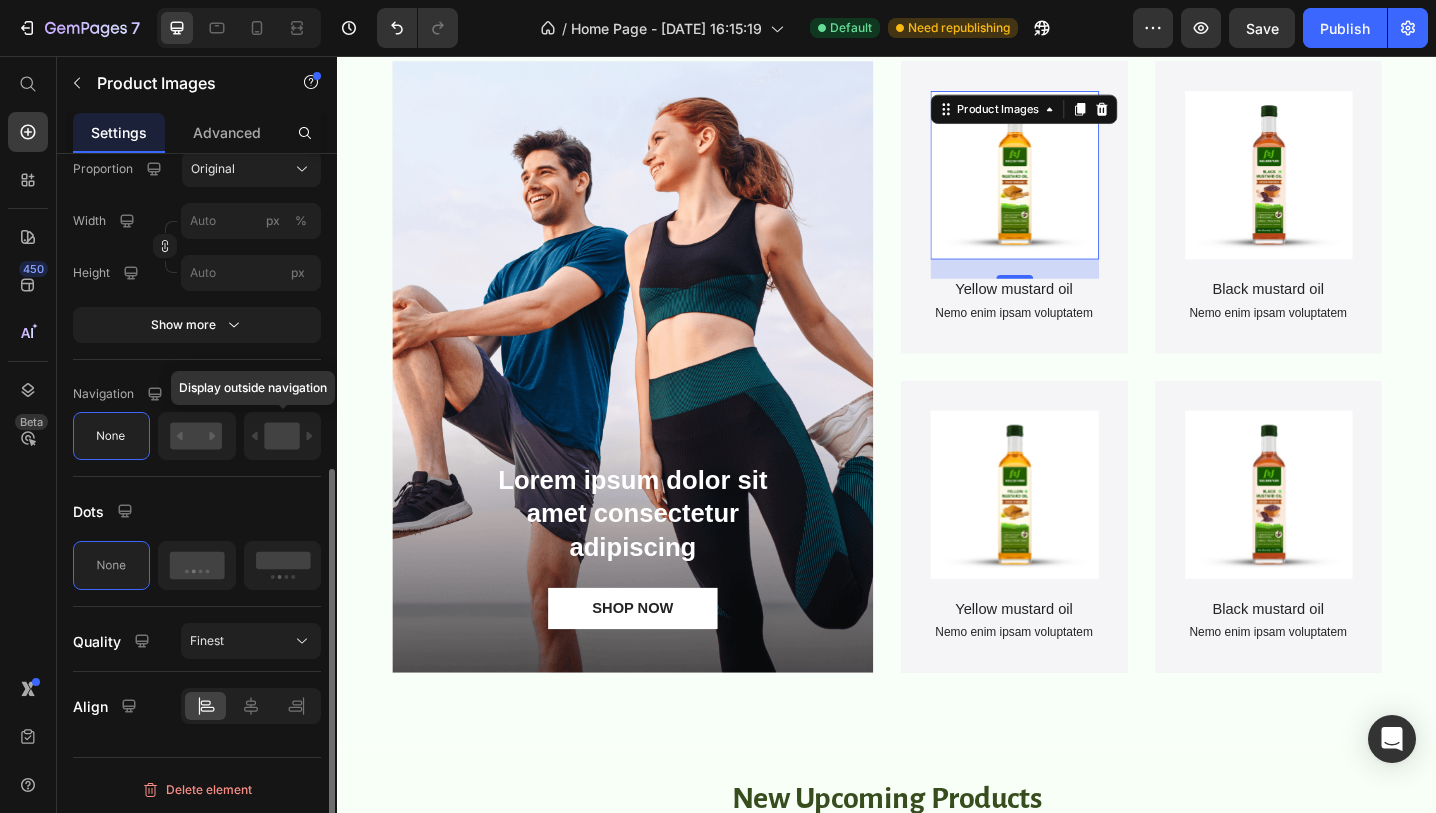 scroll, scrollTop: 728, scrollLeft: 0, axis: vertical 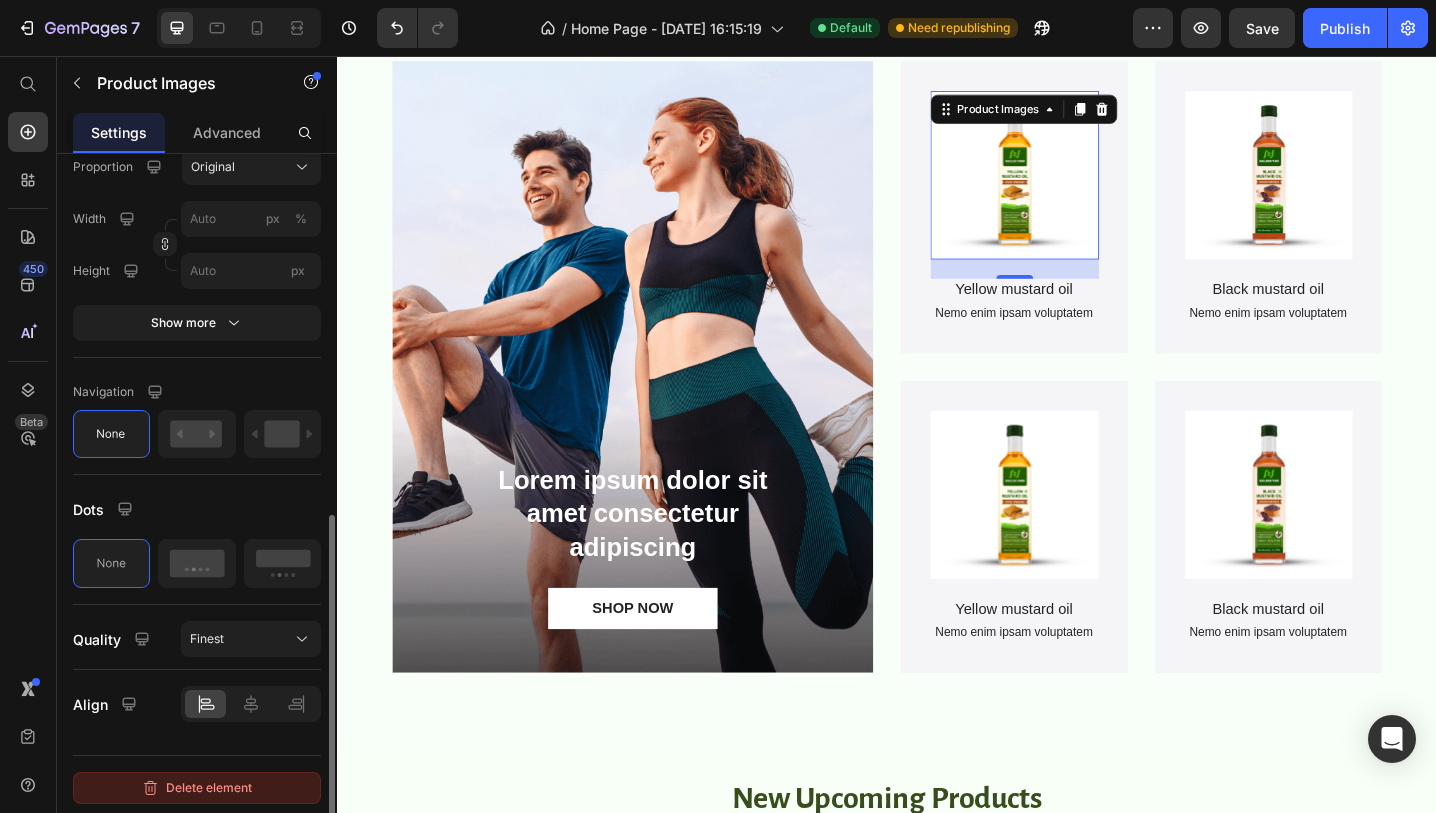 click on "Delete element" at bounding box center (197, 788) 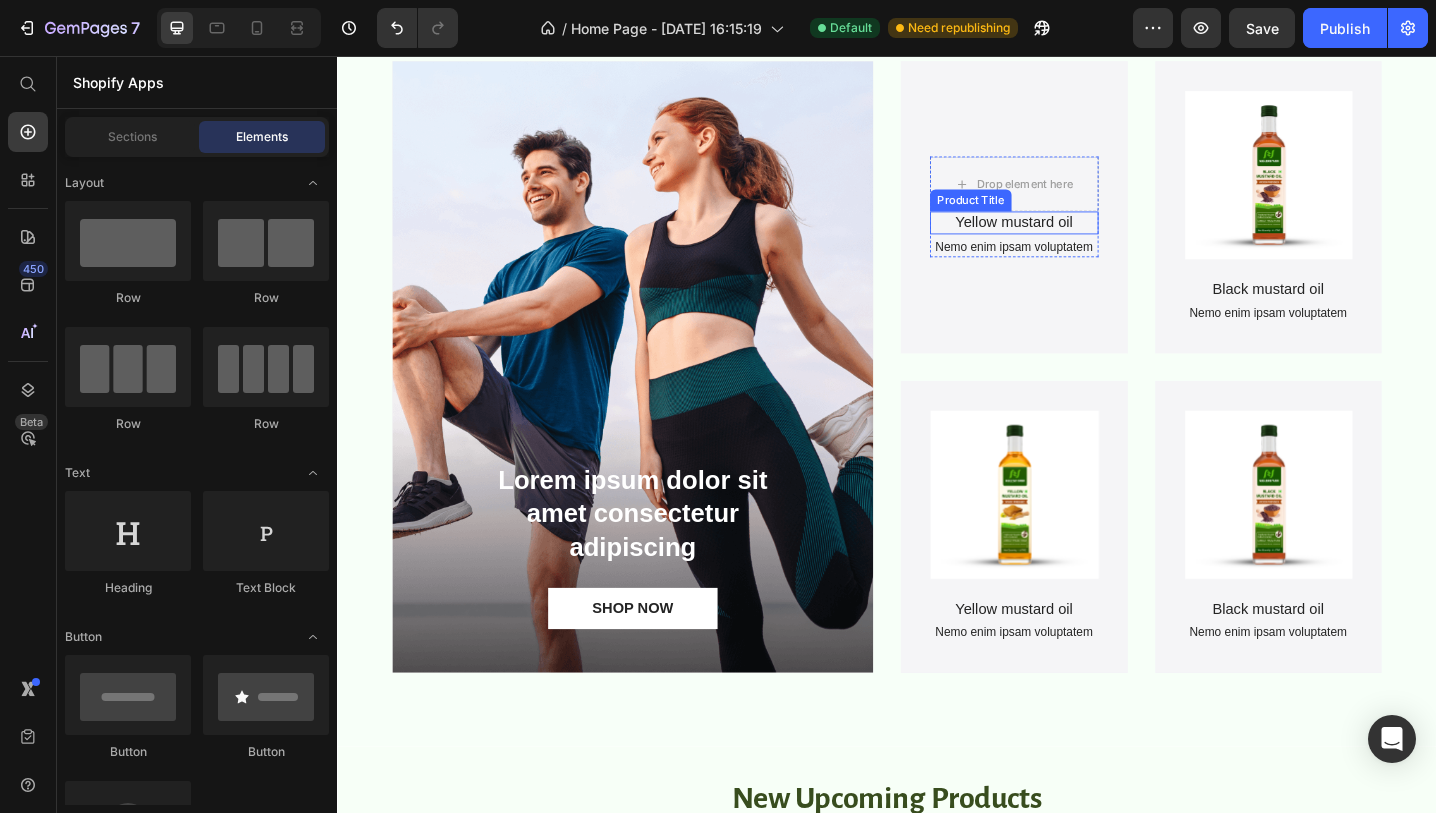click on "Product Title" at bounding box center [1028, 214] 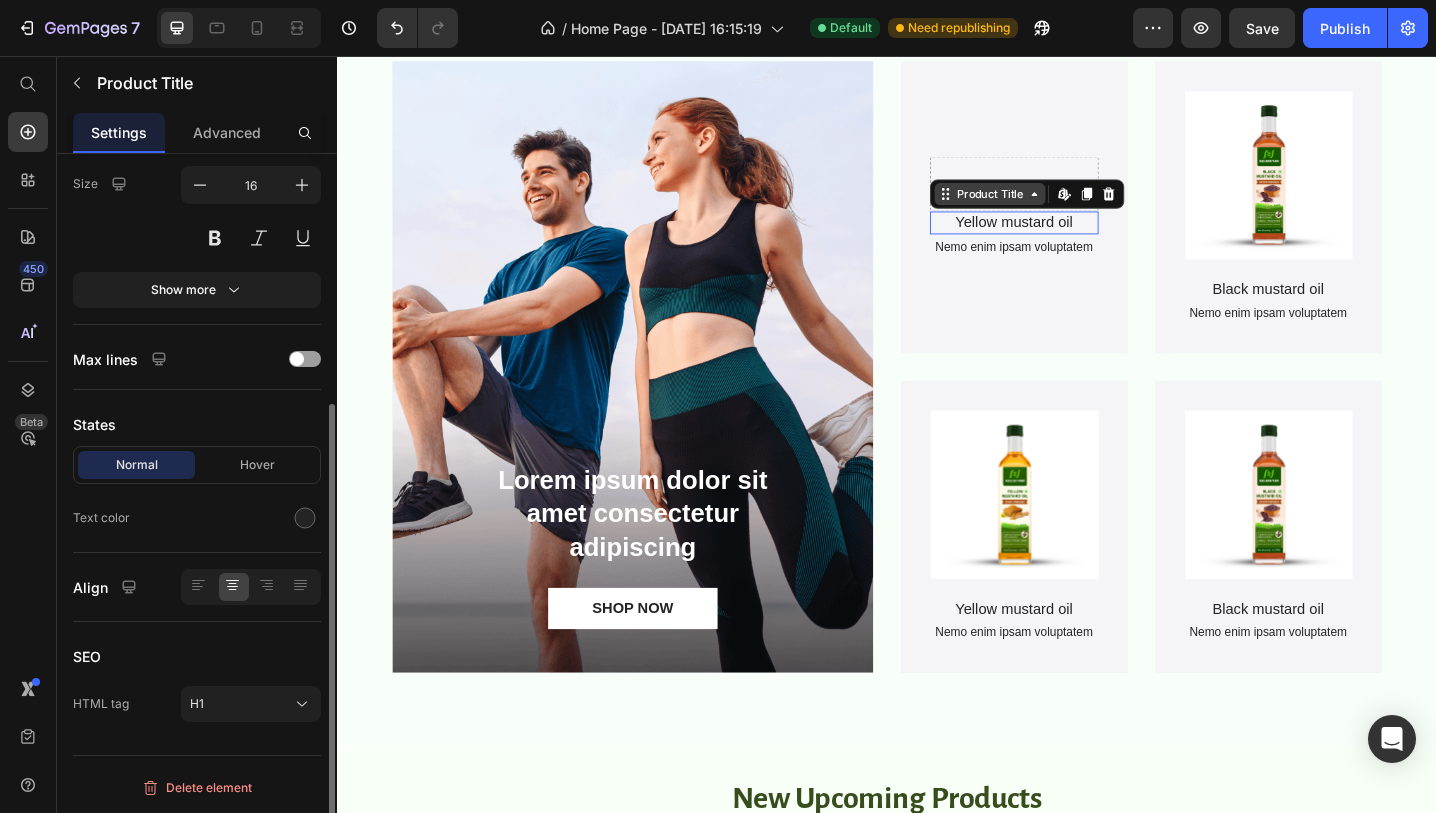 scroll, scrollTop: 0, scrollLeft: 0, axis: both 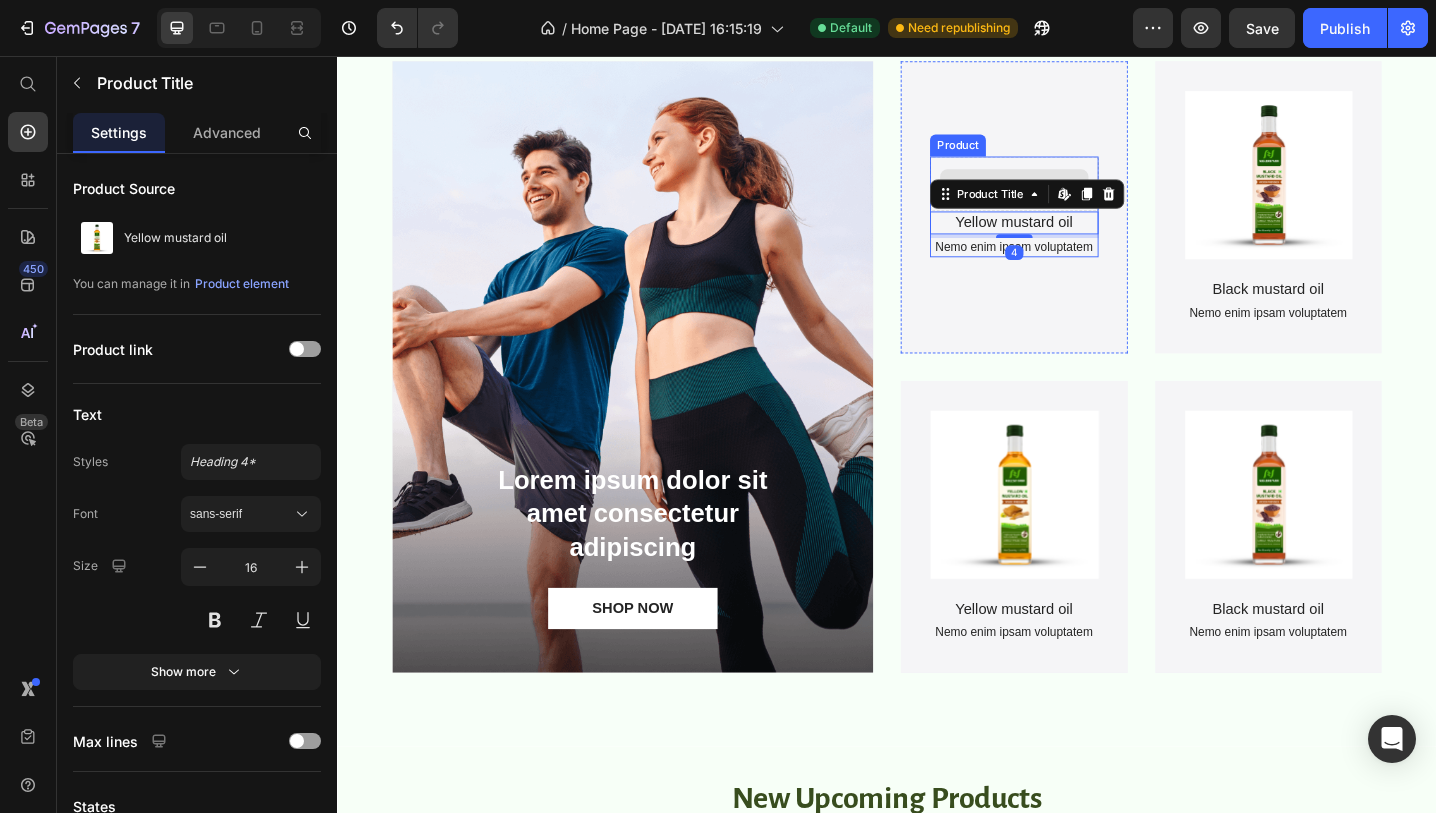 click on "Drop element here" at bounding box center [1076, 196] 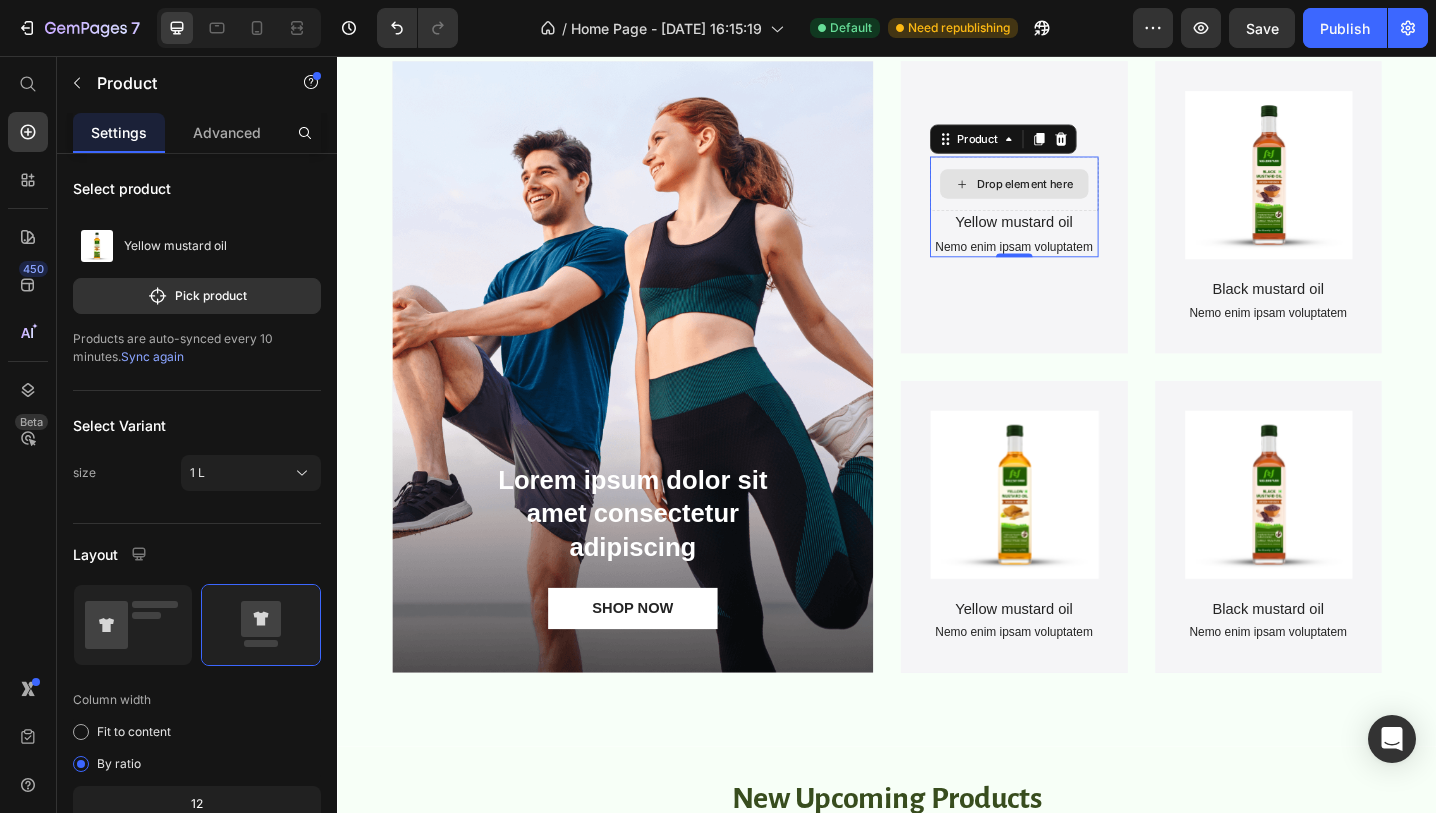 click on "Drop element here" at bounding box center (1076, 196) 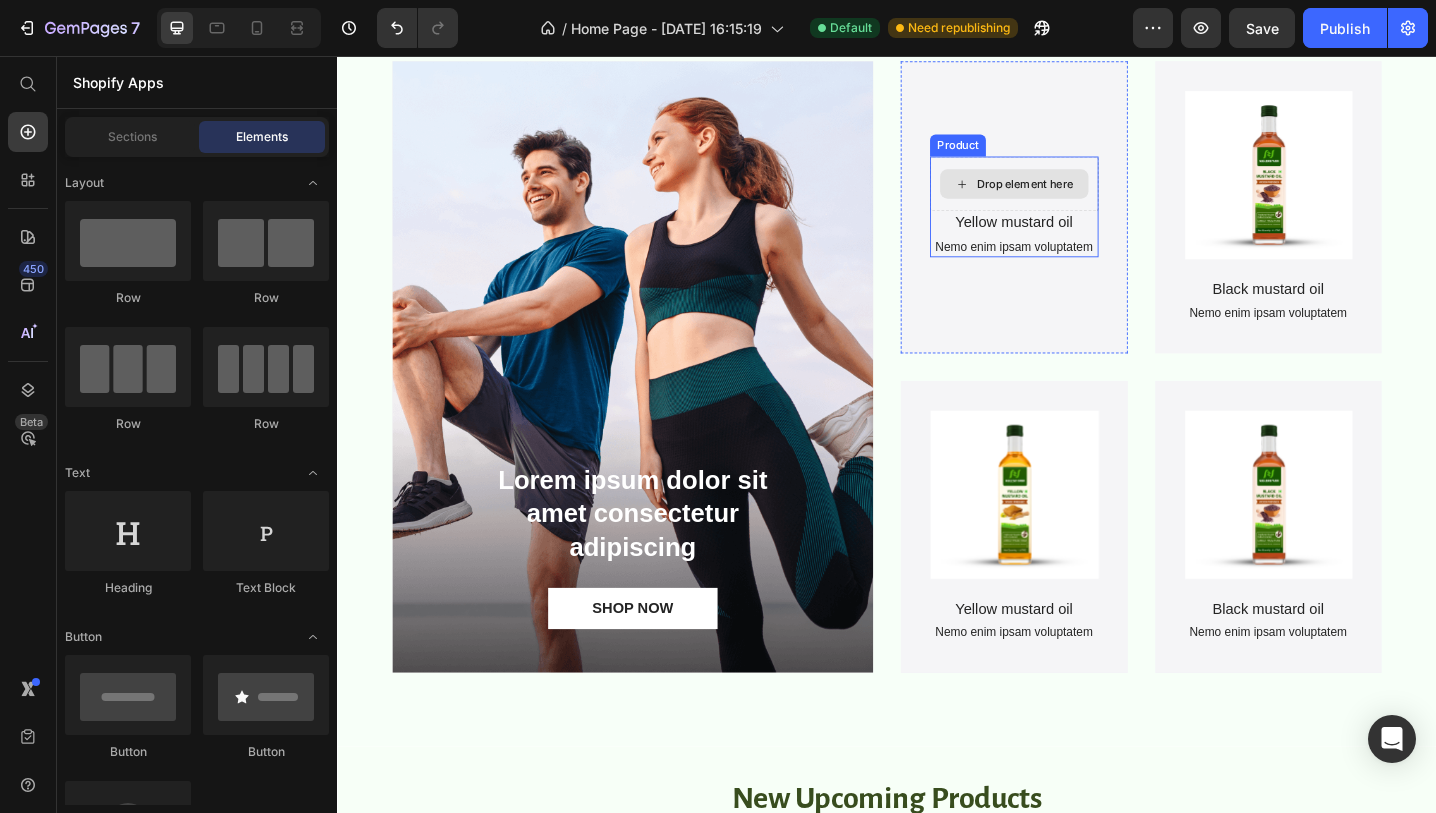 click on "Drop element here" at bounding box center [1076, 196] 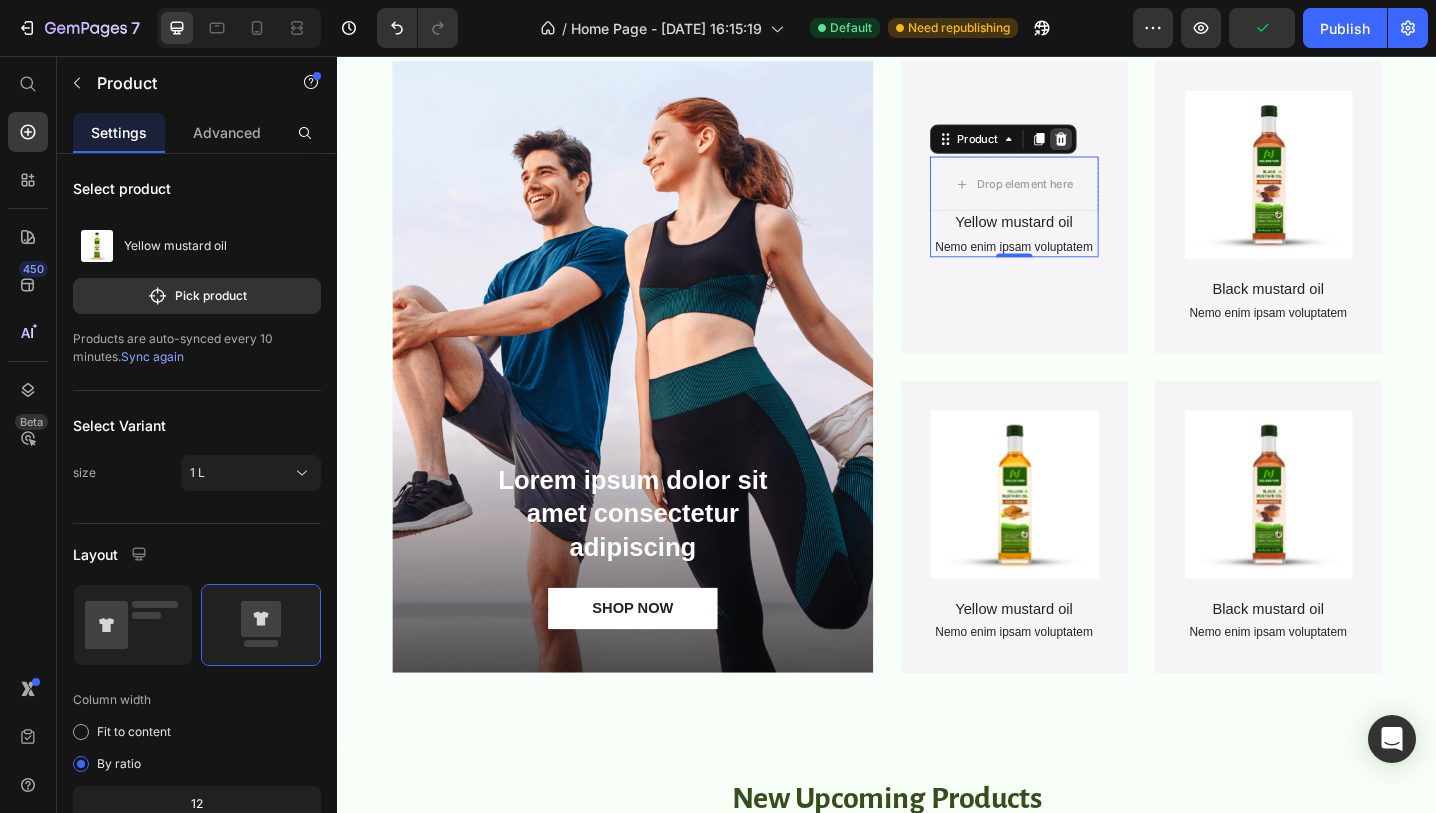 click 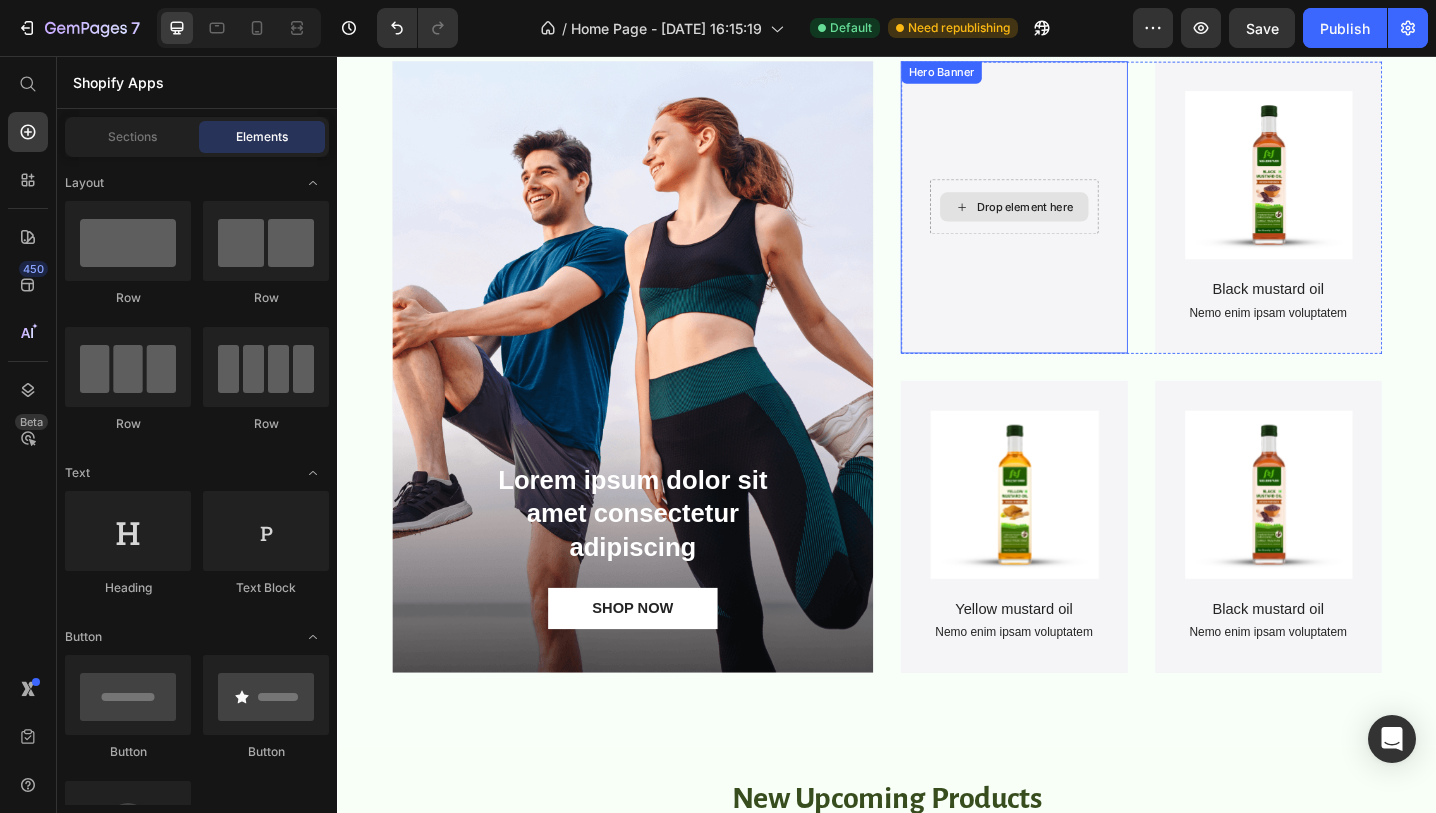 click on "Drop element here" at bounding box center [1076, 221] 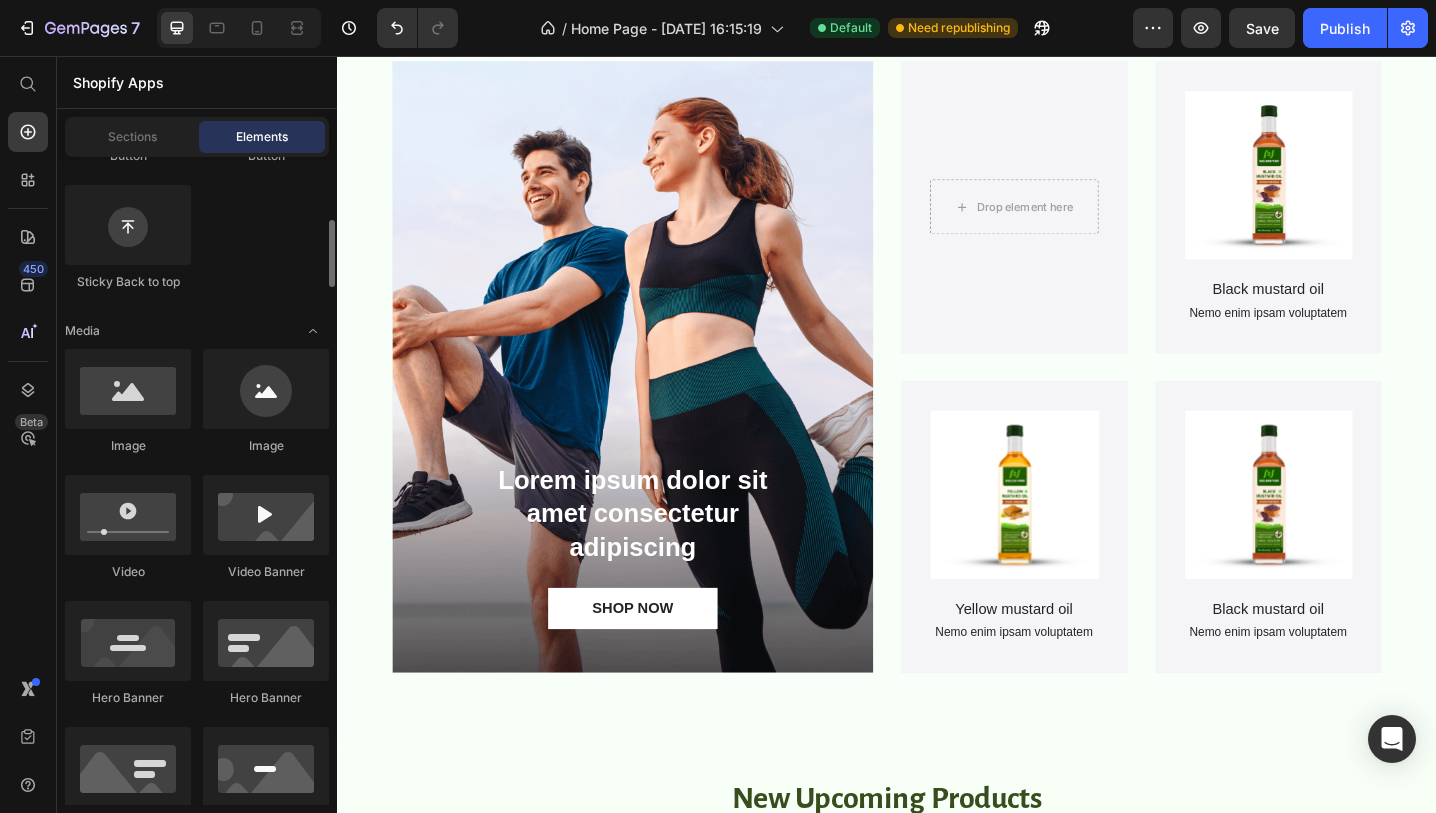 scroll, scrollTop: 621, scrollLeft: 0, axis: vertical 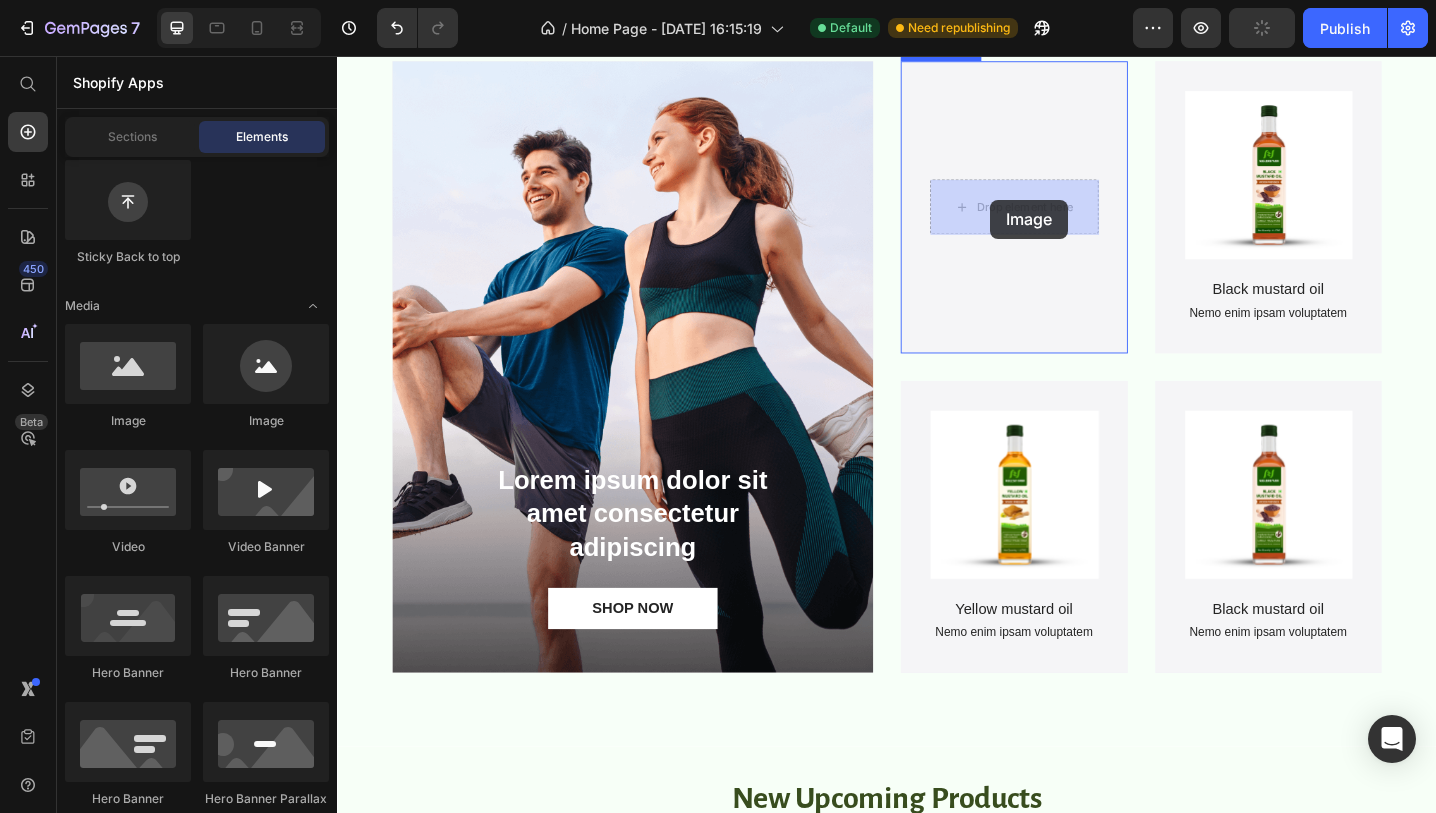 drag, startPoint x: 598, startPoint y: 428, endPoint x: 1050, endPoint y: 213, distance: 500.52872 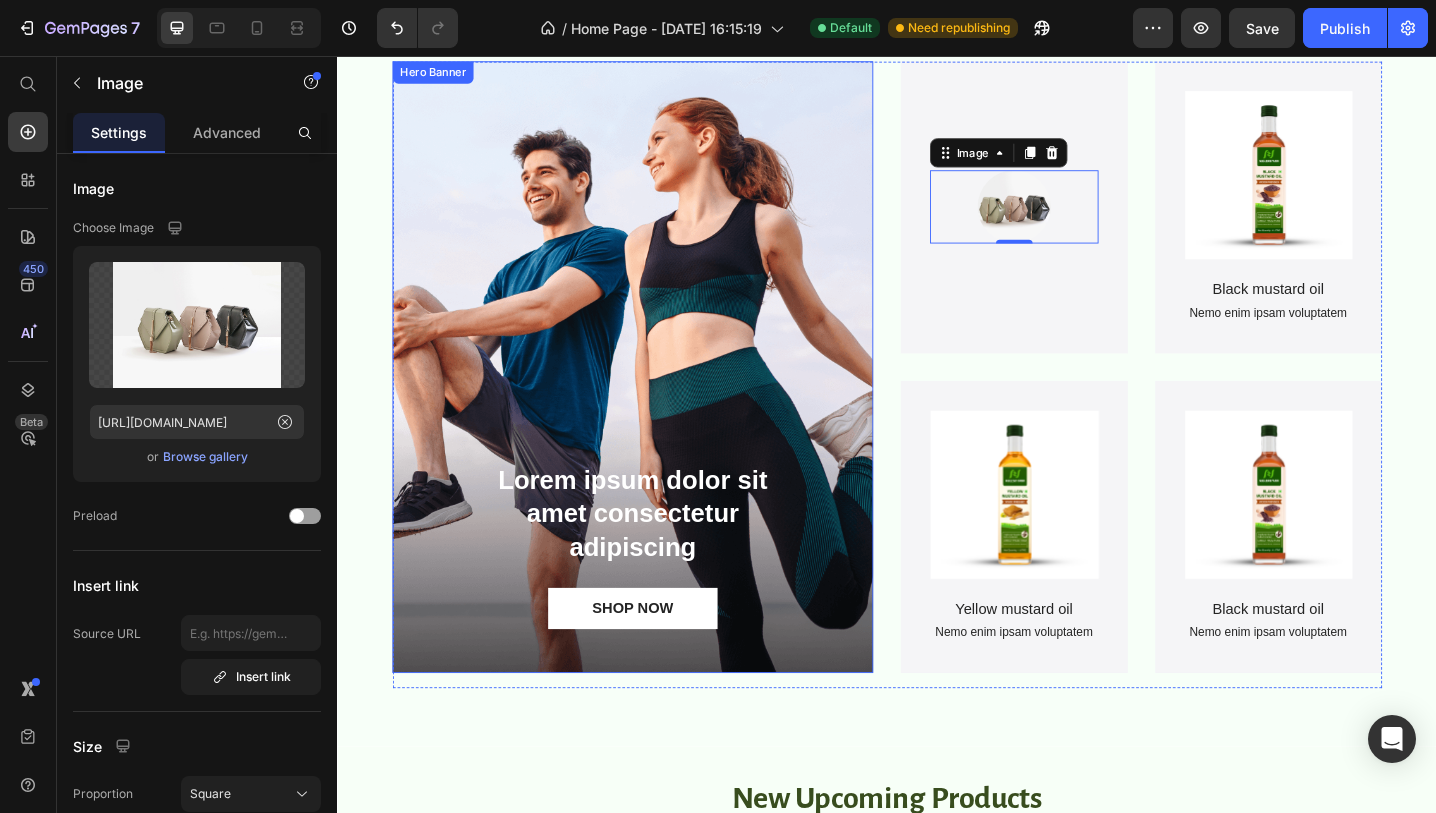 click at bounding box center [659, 396] 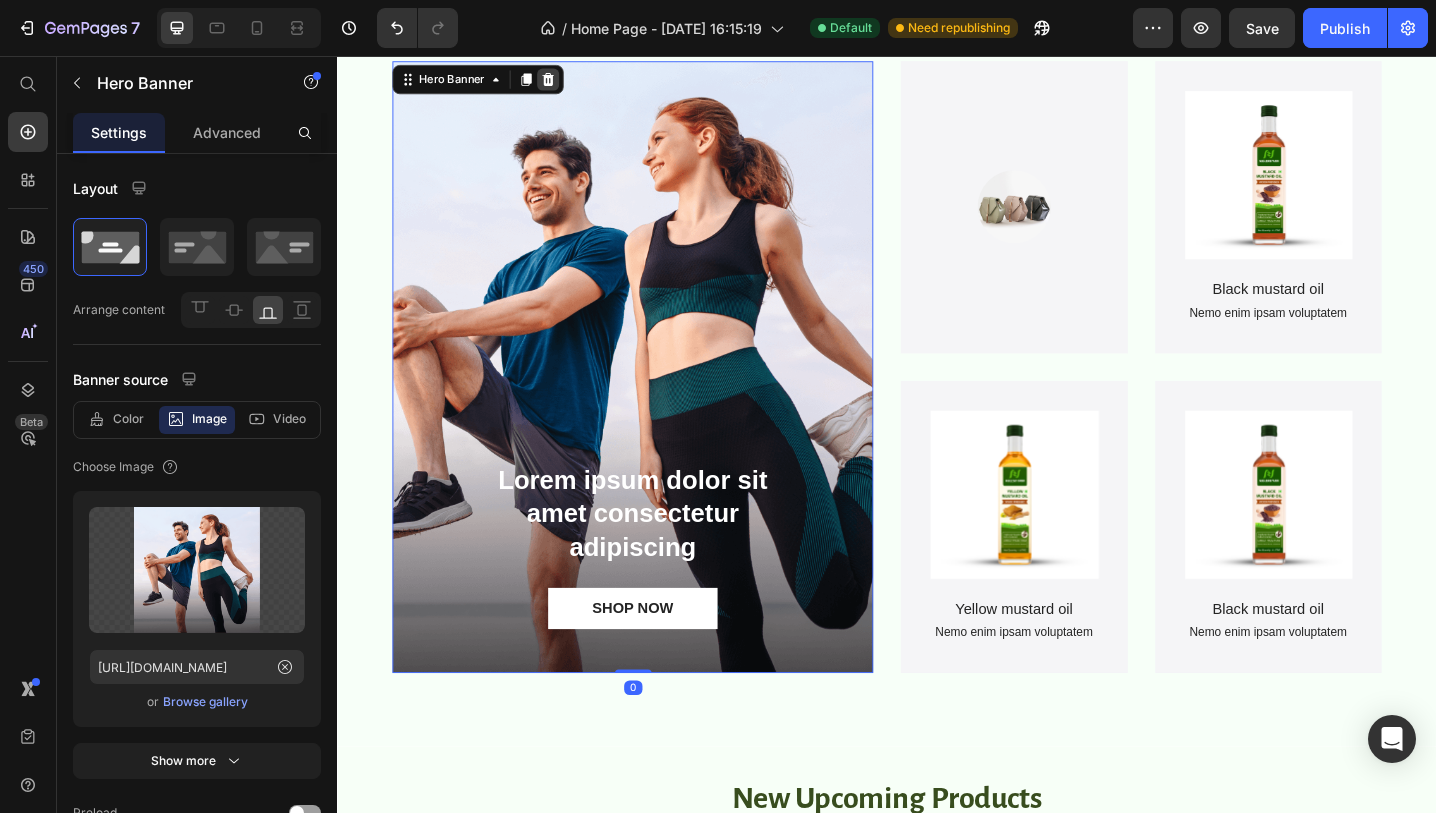 click 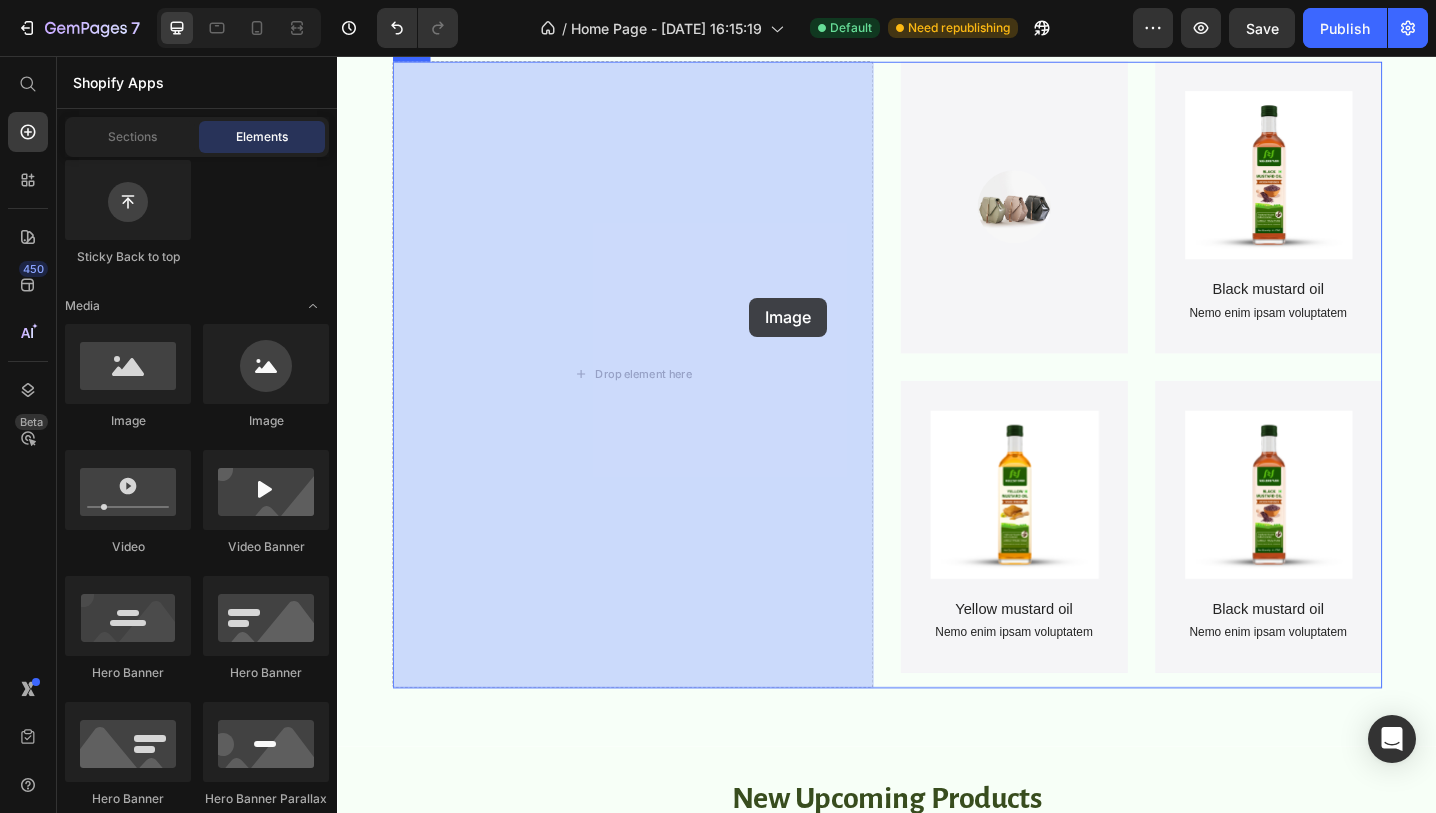 drag, startPoint x: 594, startPoint y: 419, endPoint x: 786, endPoint y: 320, distance: 216.02083 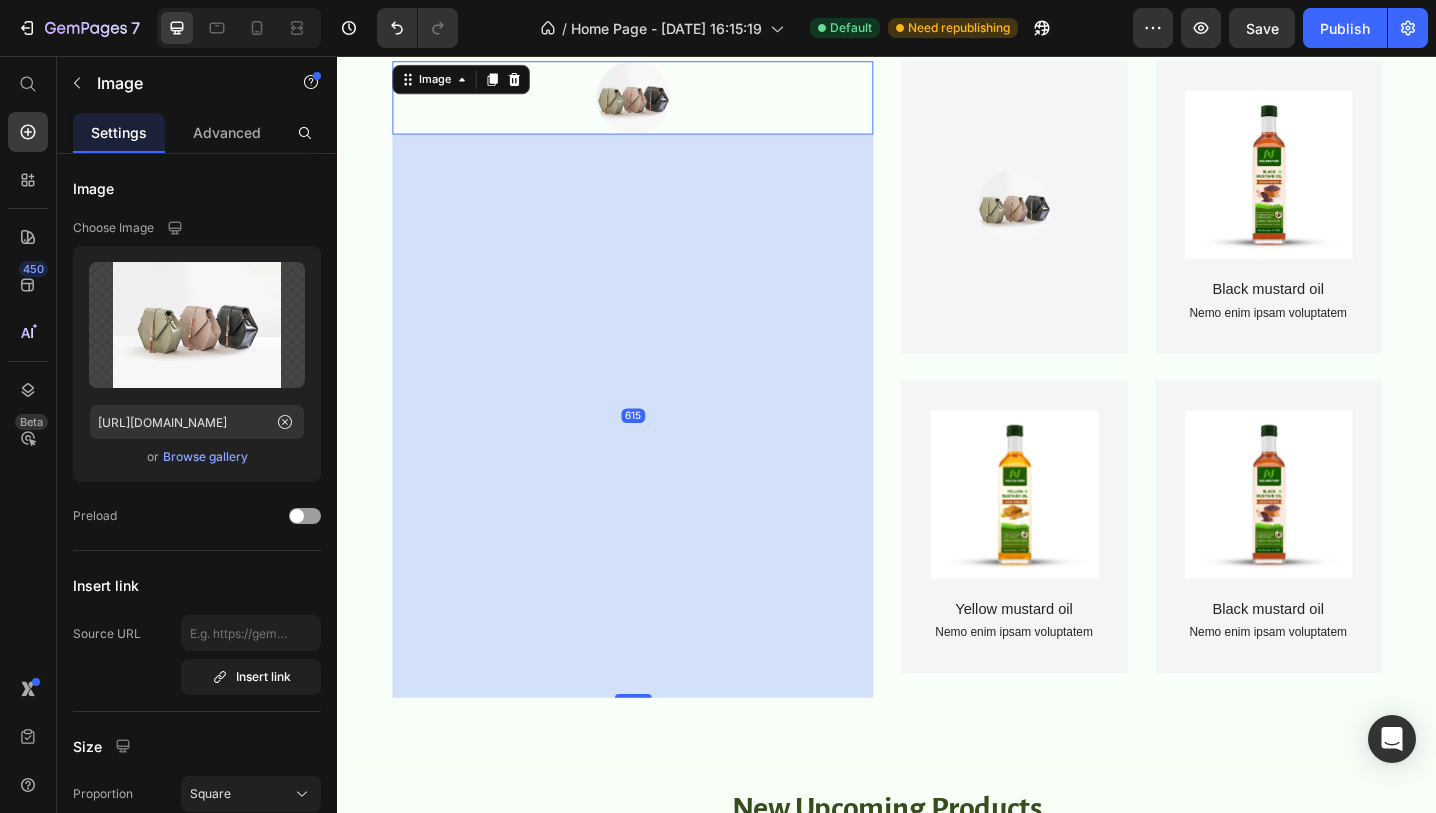 drag, startPoint x: 663, startPoint y: 138, endPoint x: 637, endPoint y: 748, distance: 610.55383 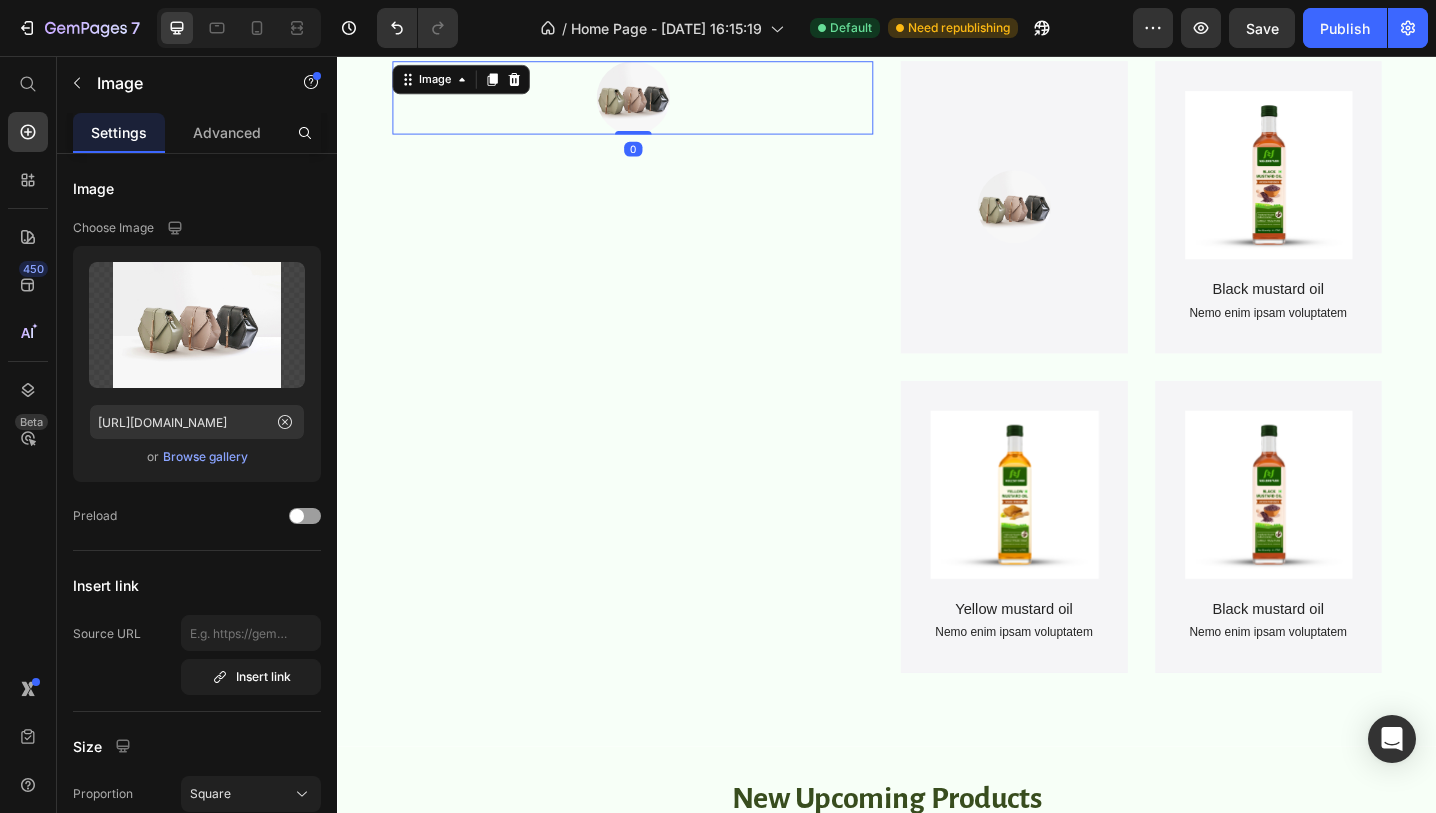 drag, startPoint x: 652, startPoint y: 745, endPoint x: 679, endPoint y: 112, distance: 633.57556 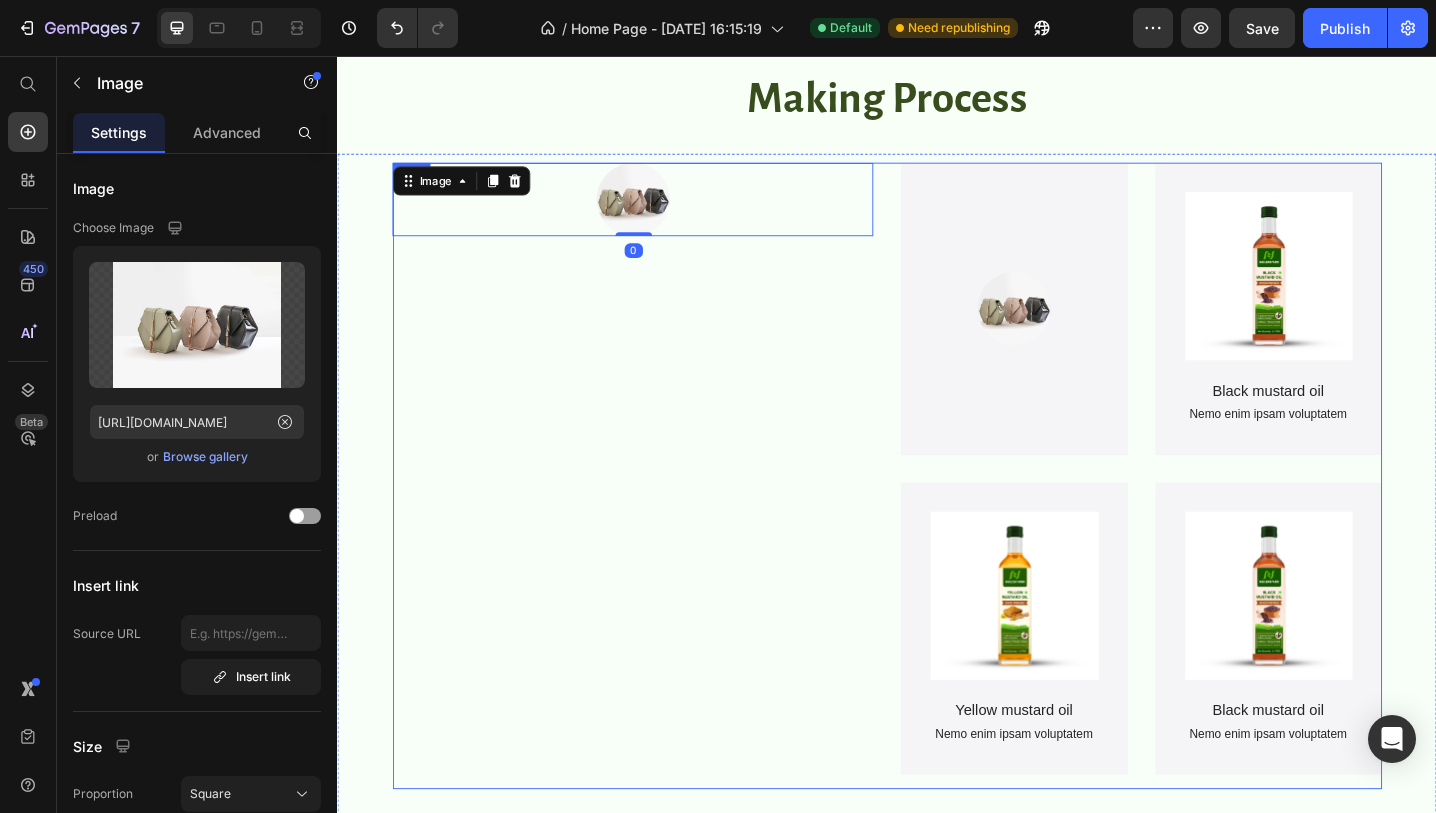 scroll, scrollTop: 510, scrollLeft: 0, axis: vertical 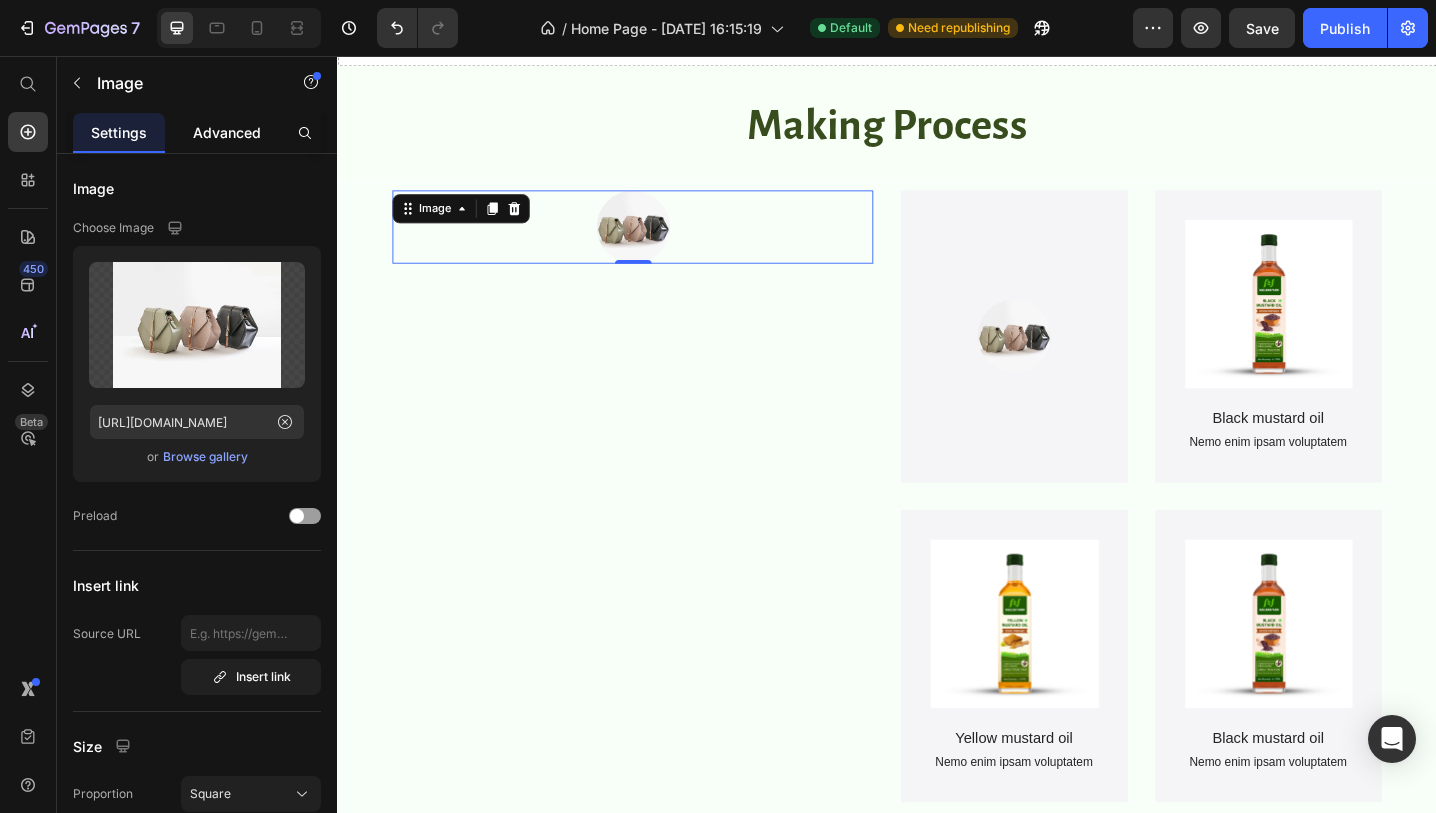 click on "Advanced" at bounding box center (227, 132) 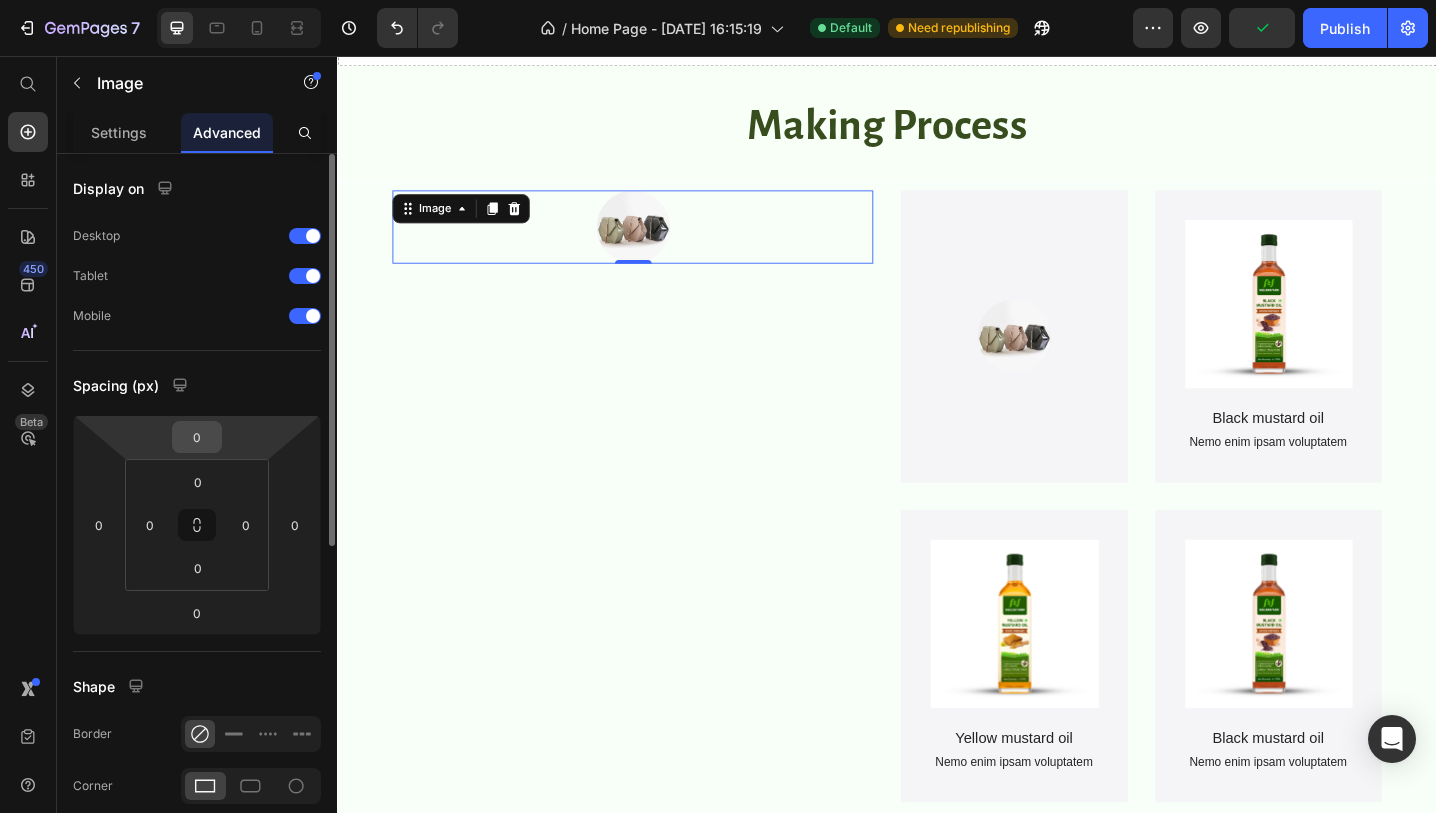 click on "0" at bounding box center (197, 437) 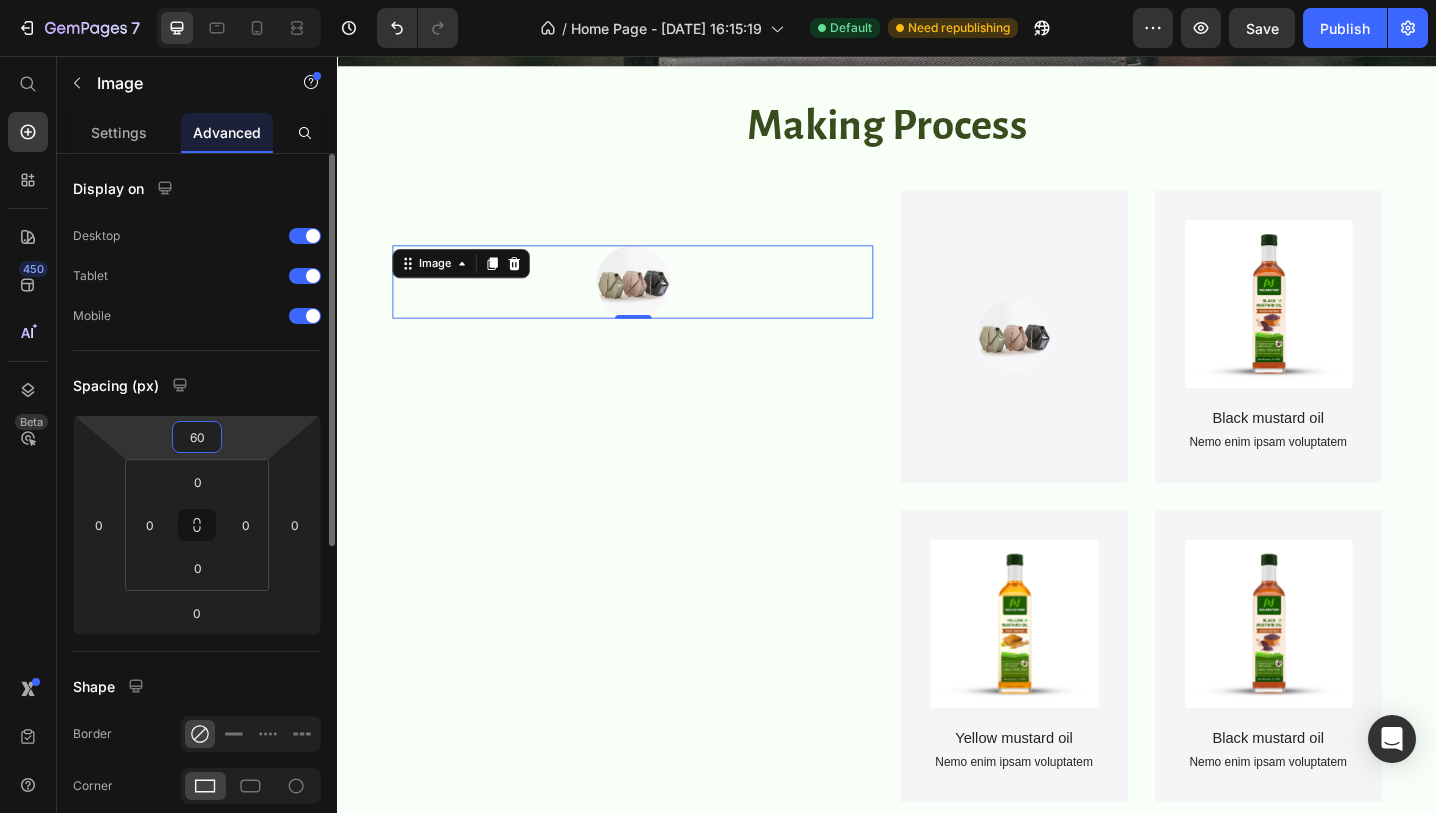 type on "6" 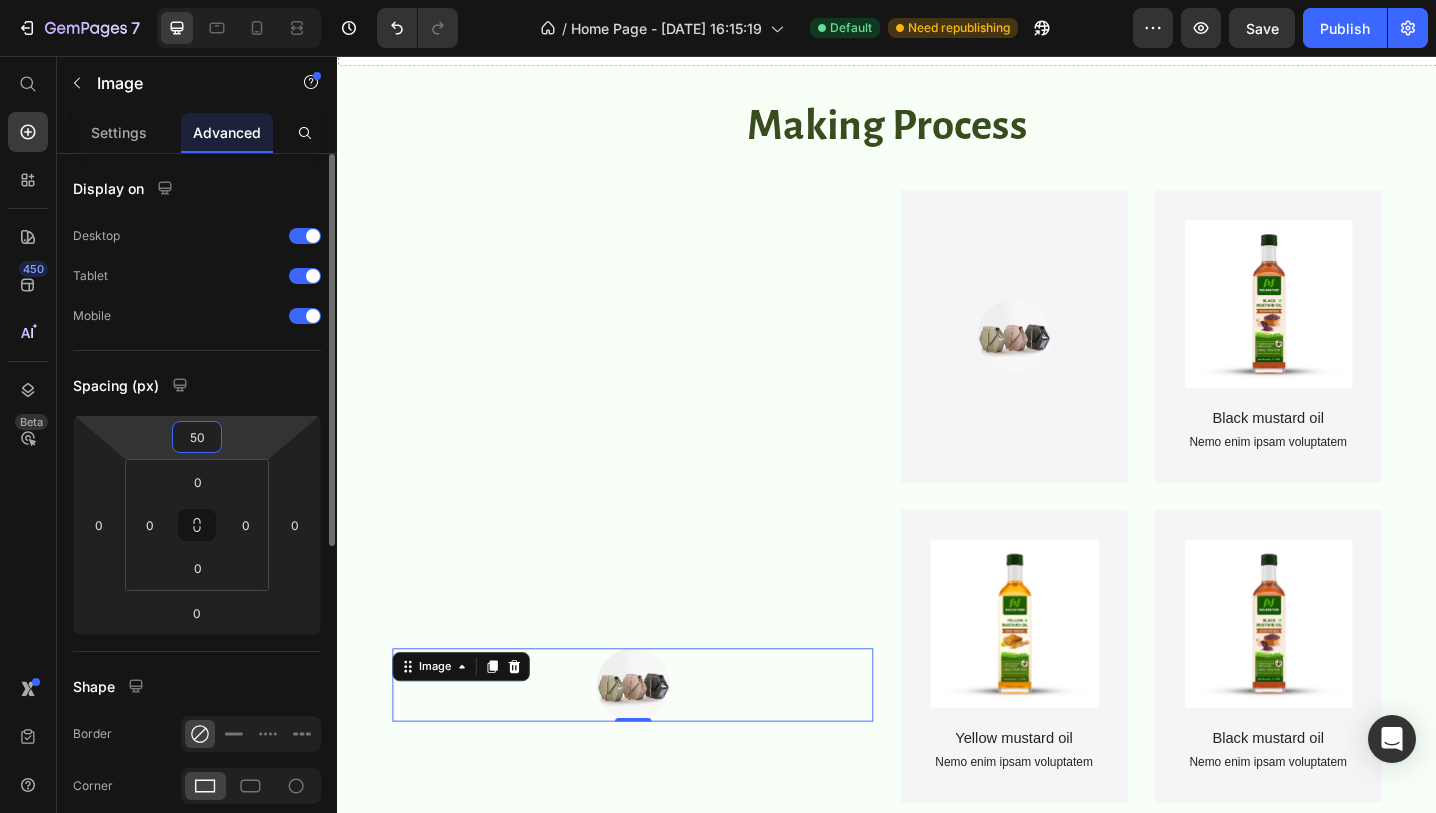 type on "5" 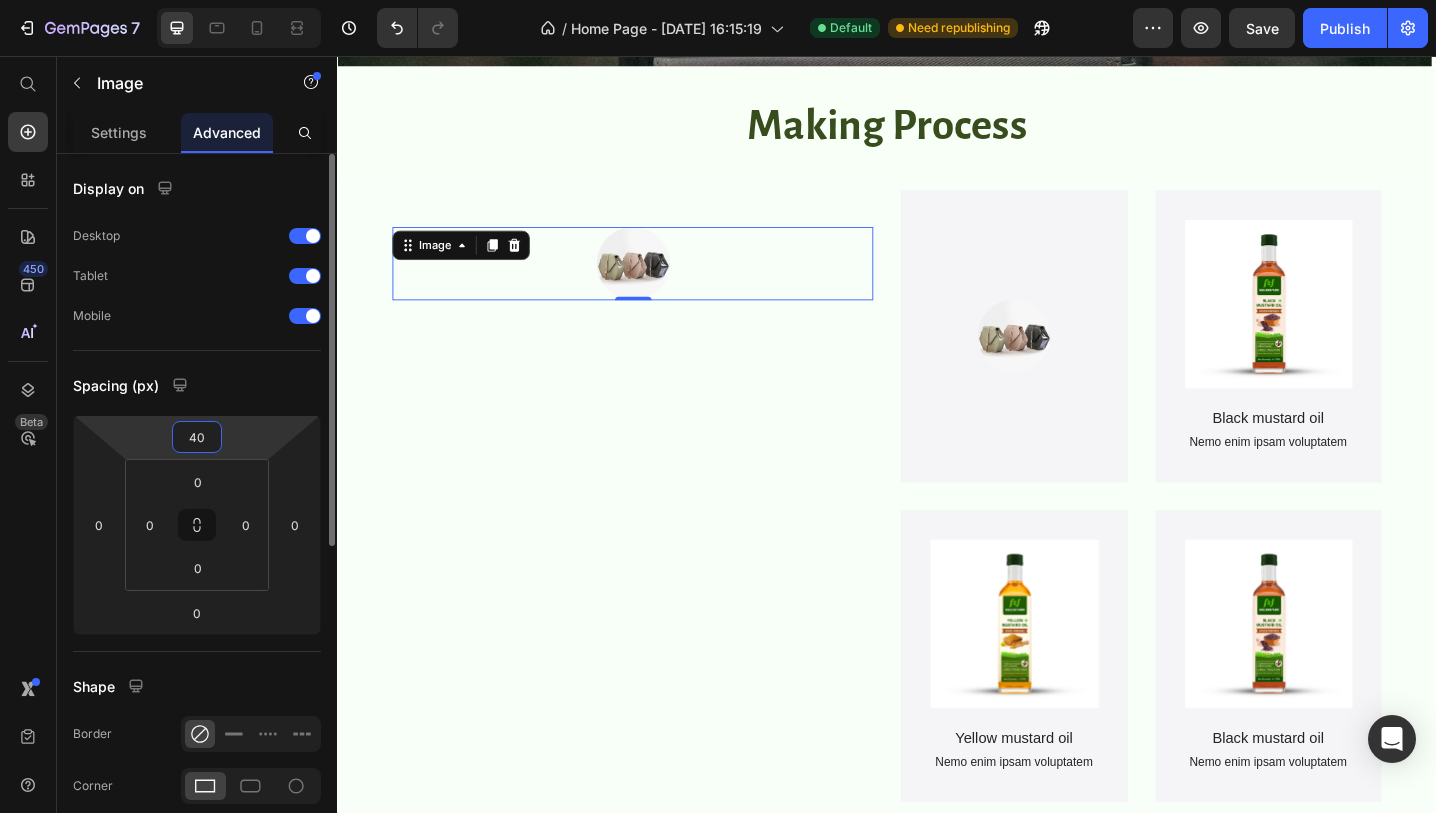 type on "4" 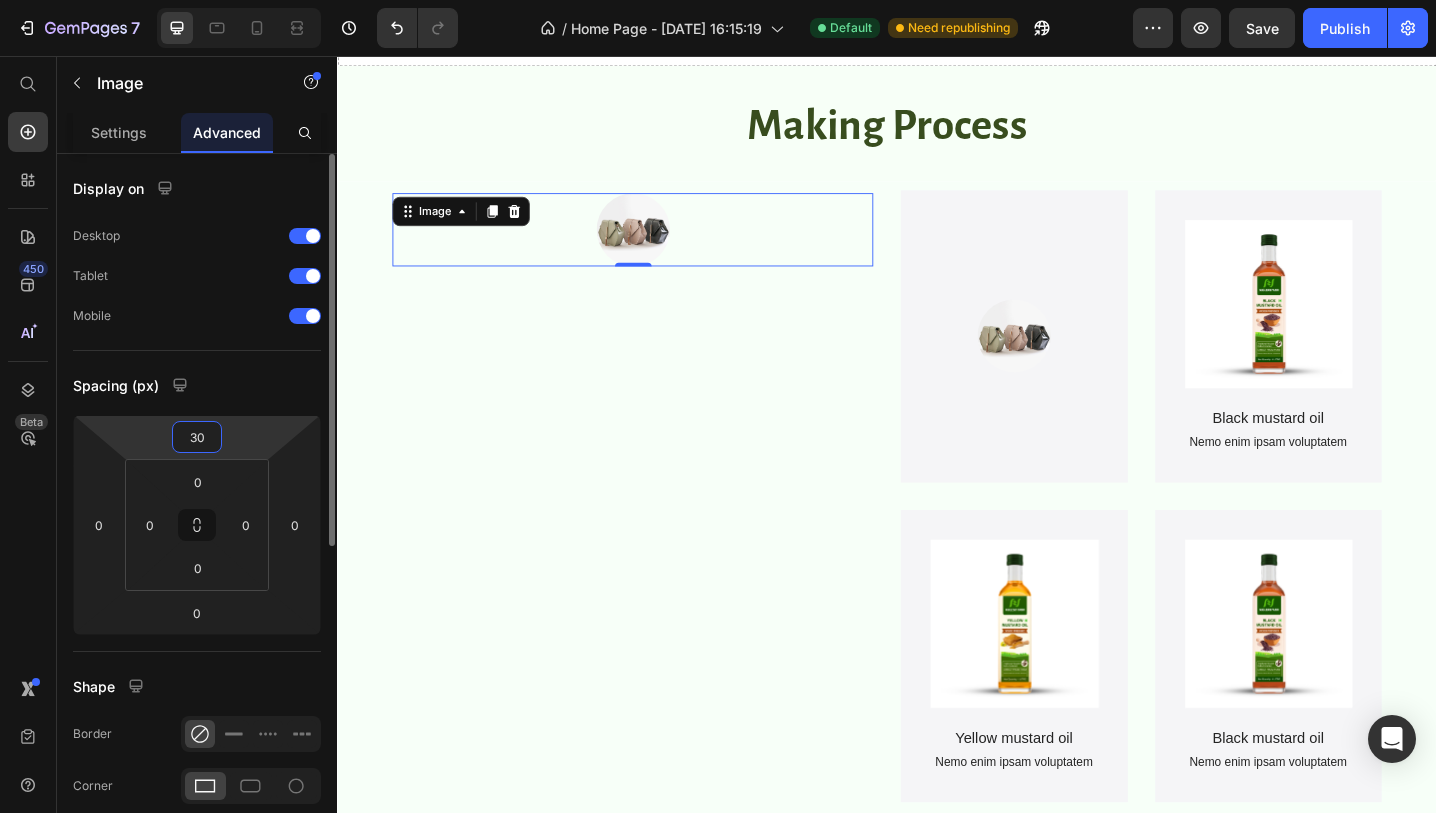 type on "300" 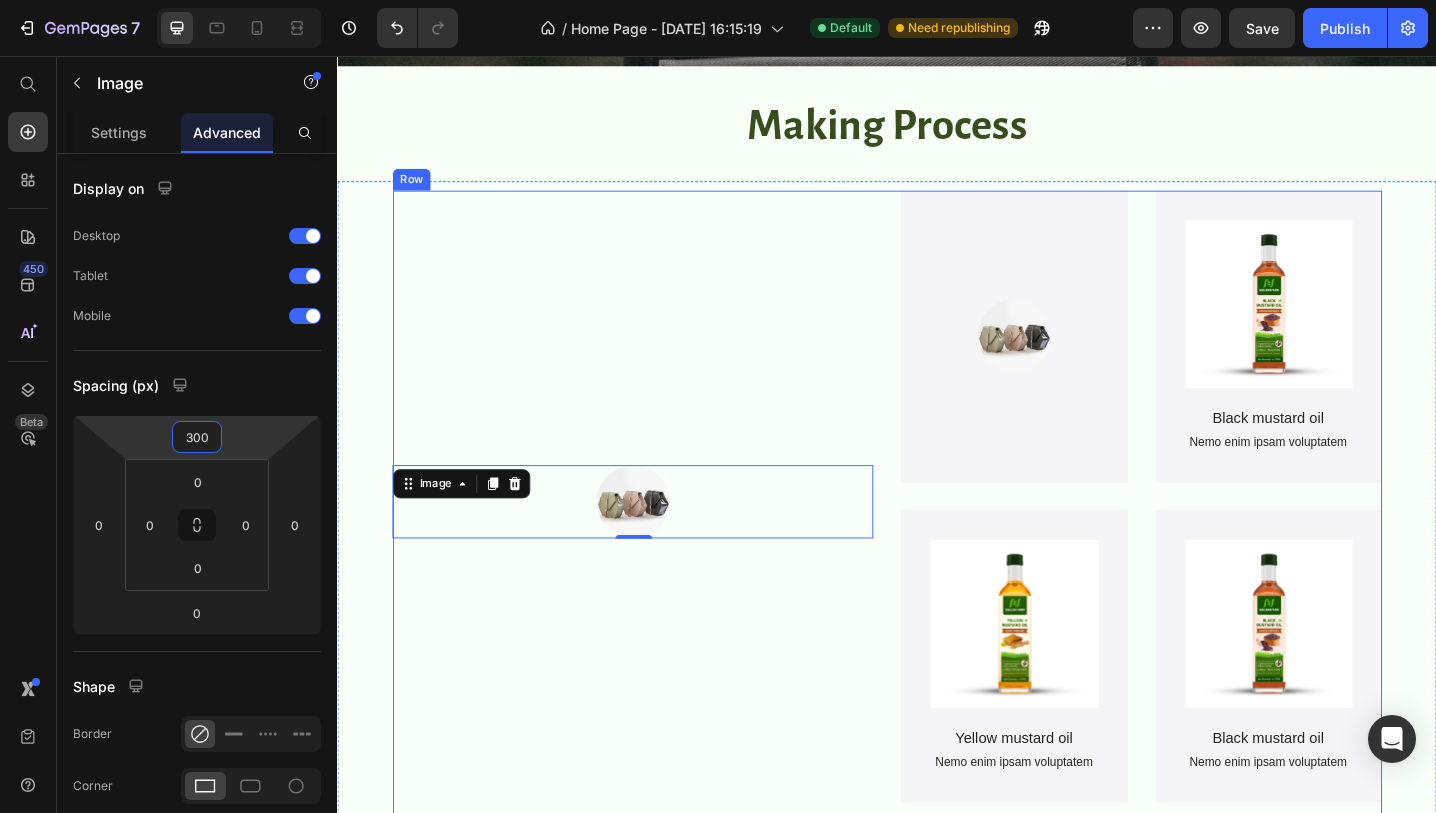 scroll, scrollTop: 718, scrollLeft: 0, axis: vertical 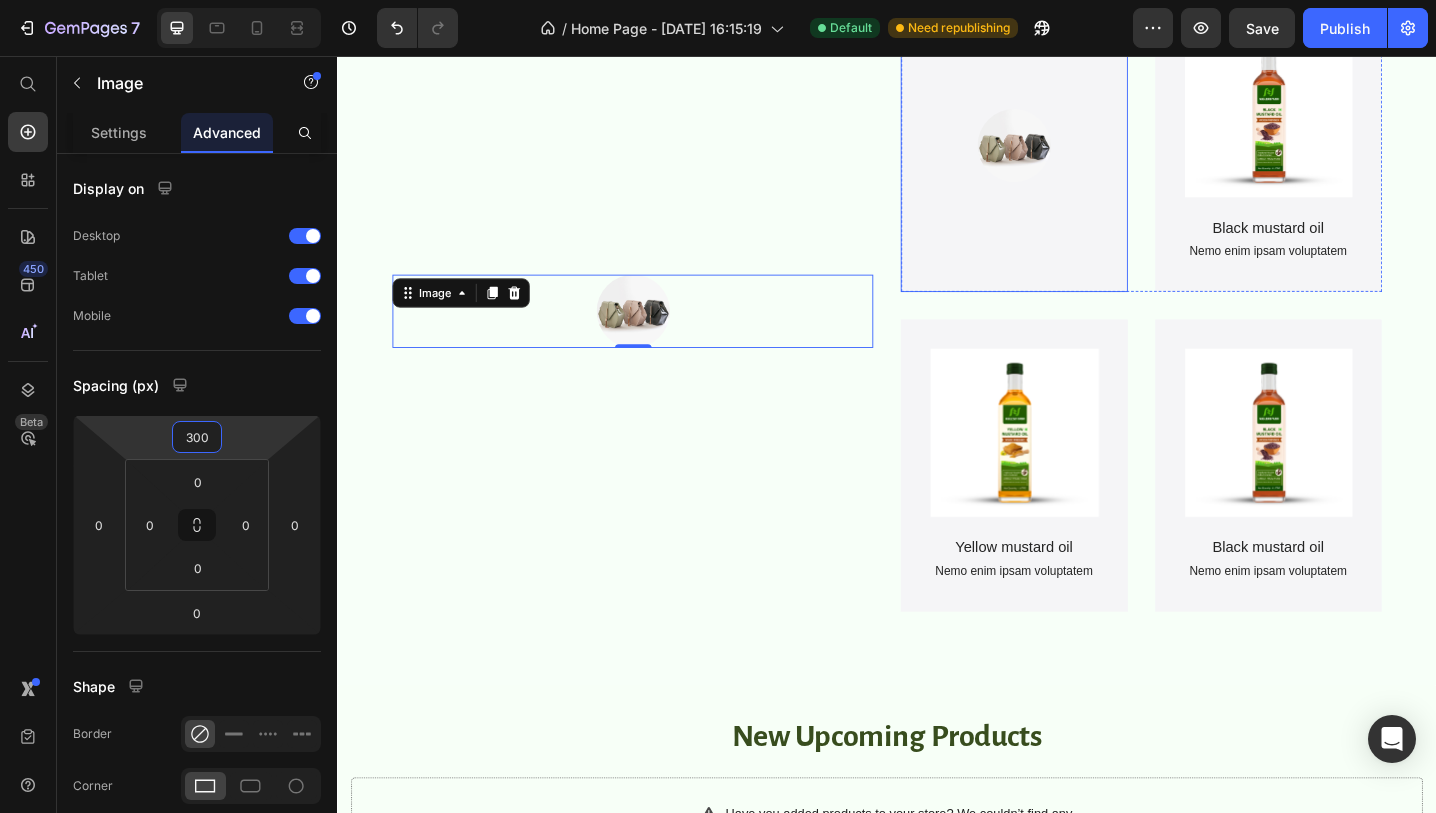 click at bounding box center (1076, 154) 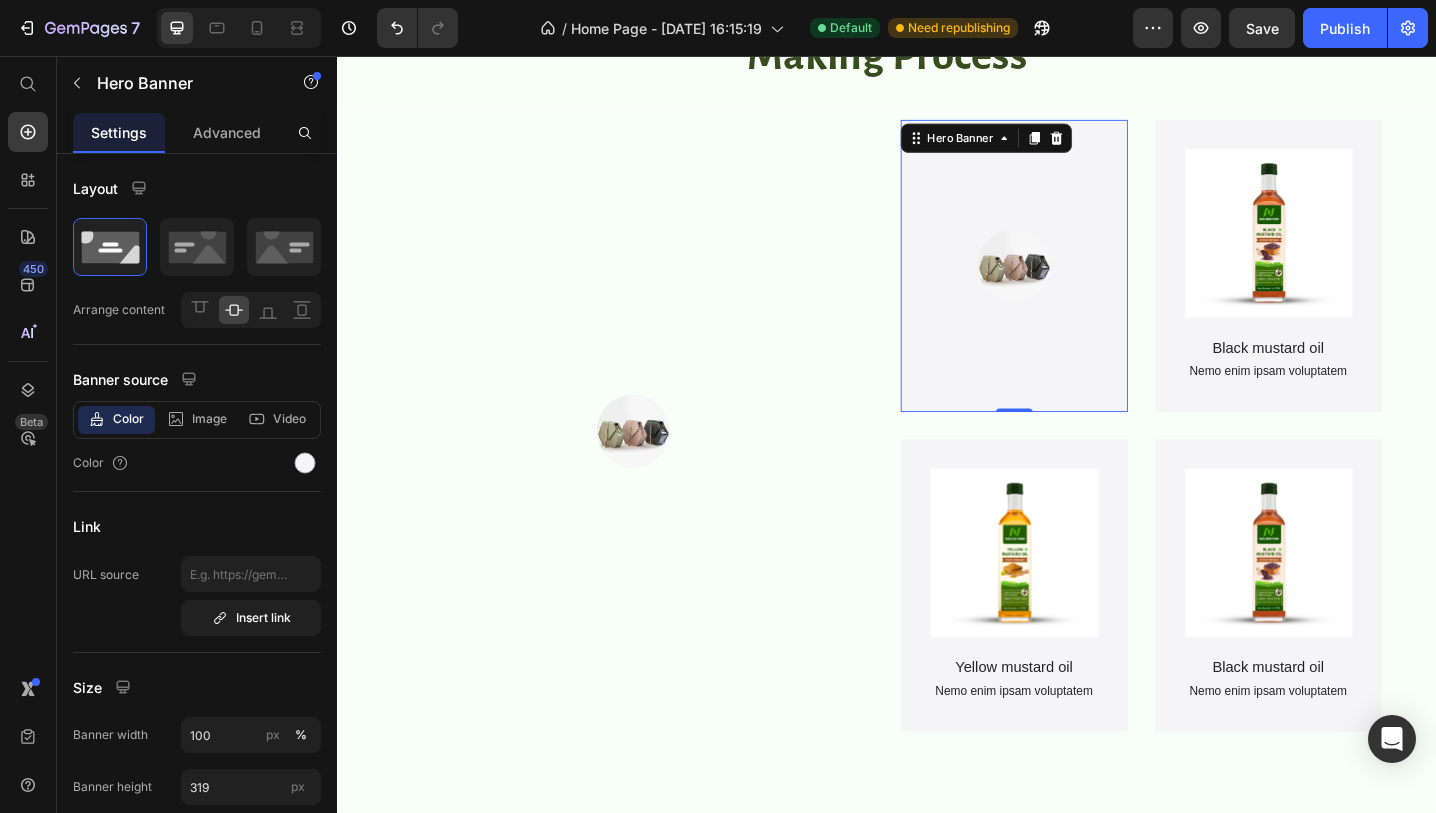 scroll, scrollTop: 585, scrollLeft: 0, axis: vertical 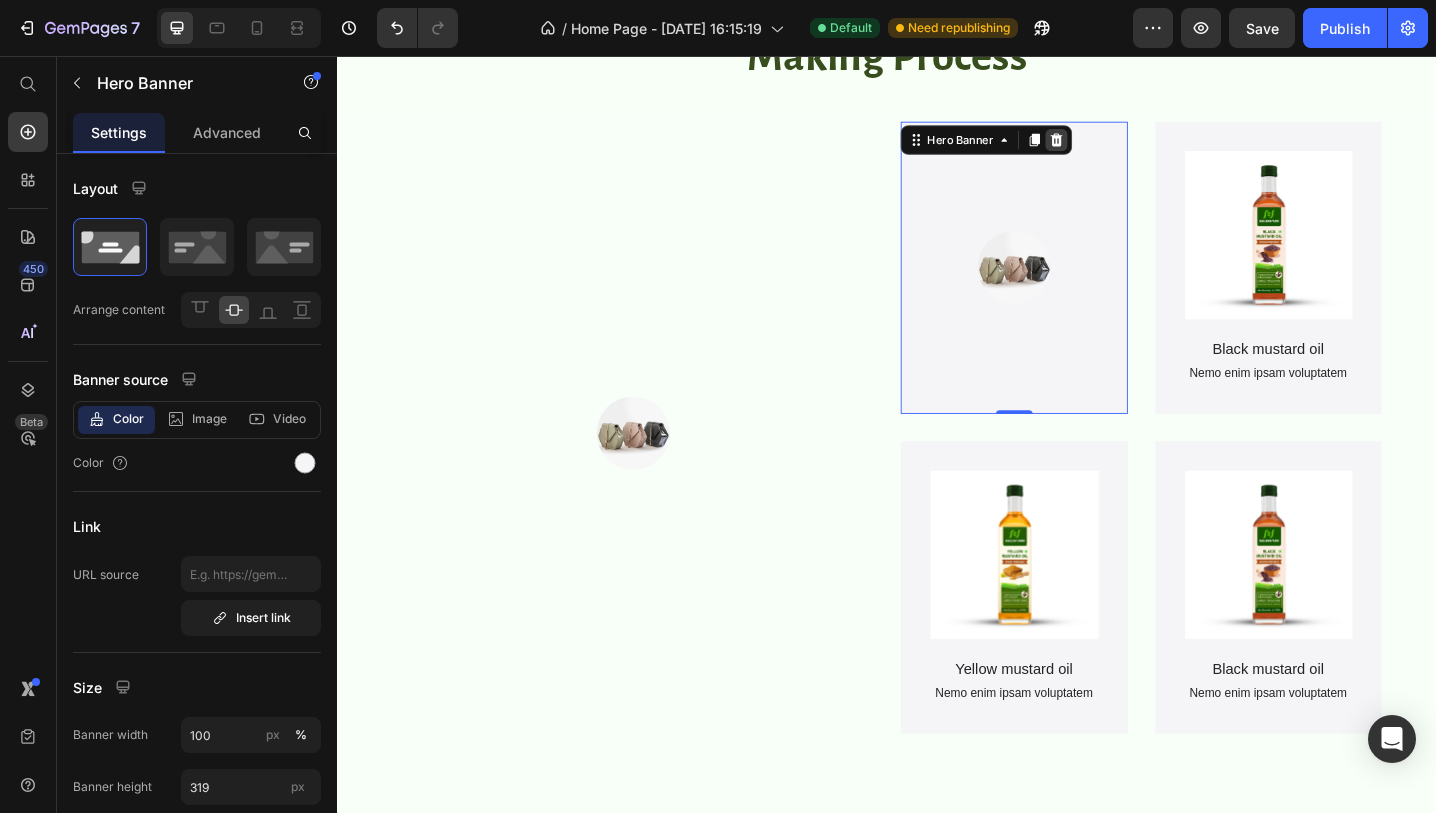 click 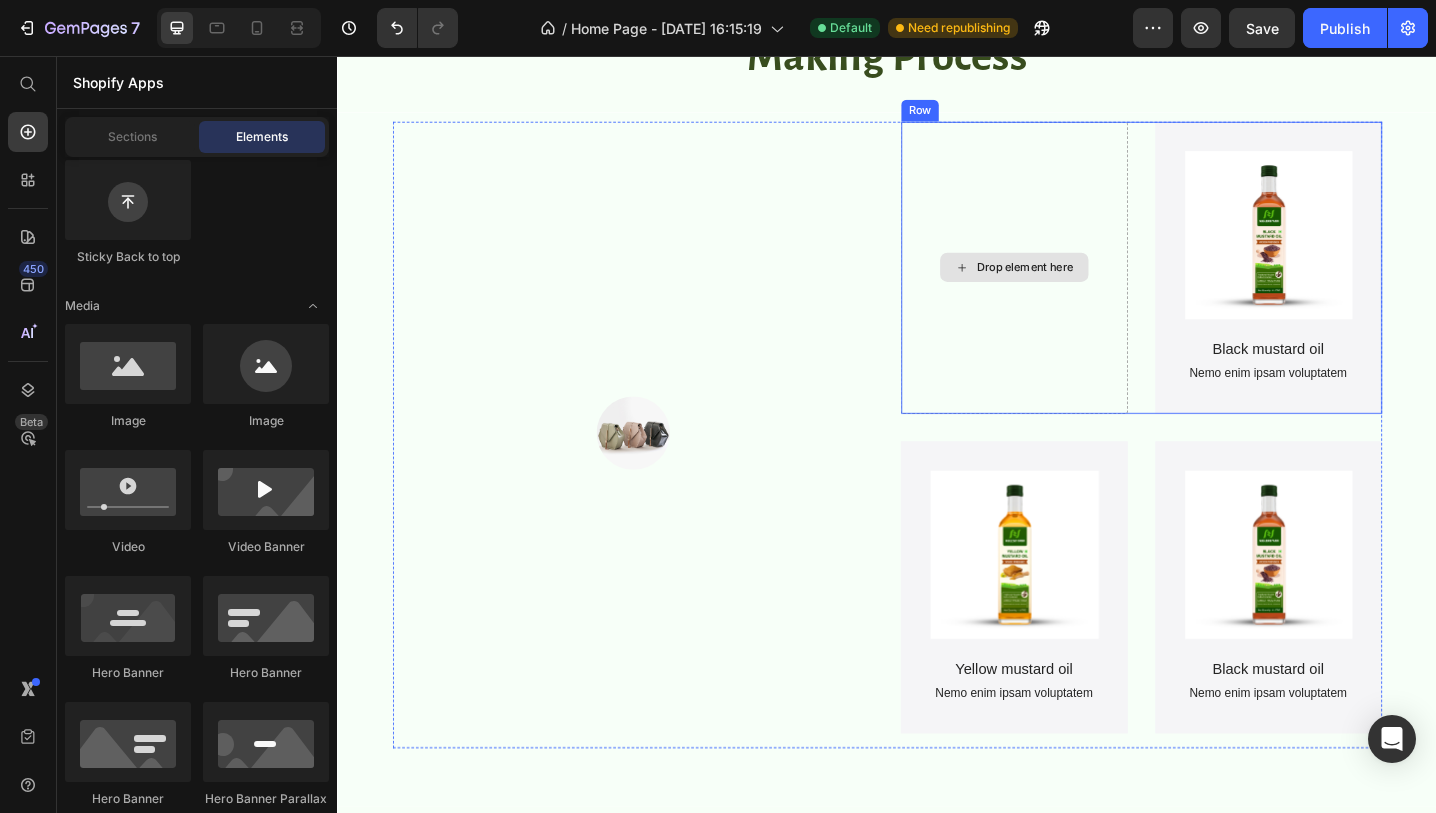 click on "Drop element here" at bounding box center [1076, 287] 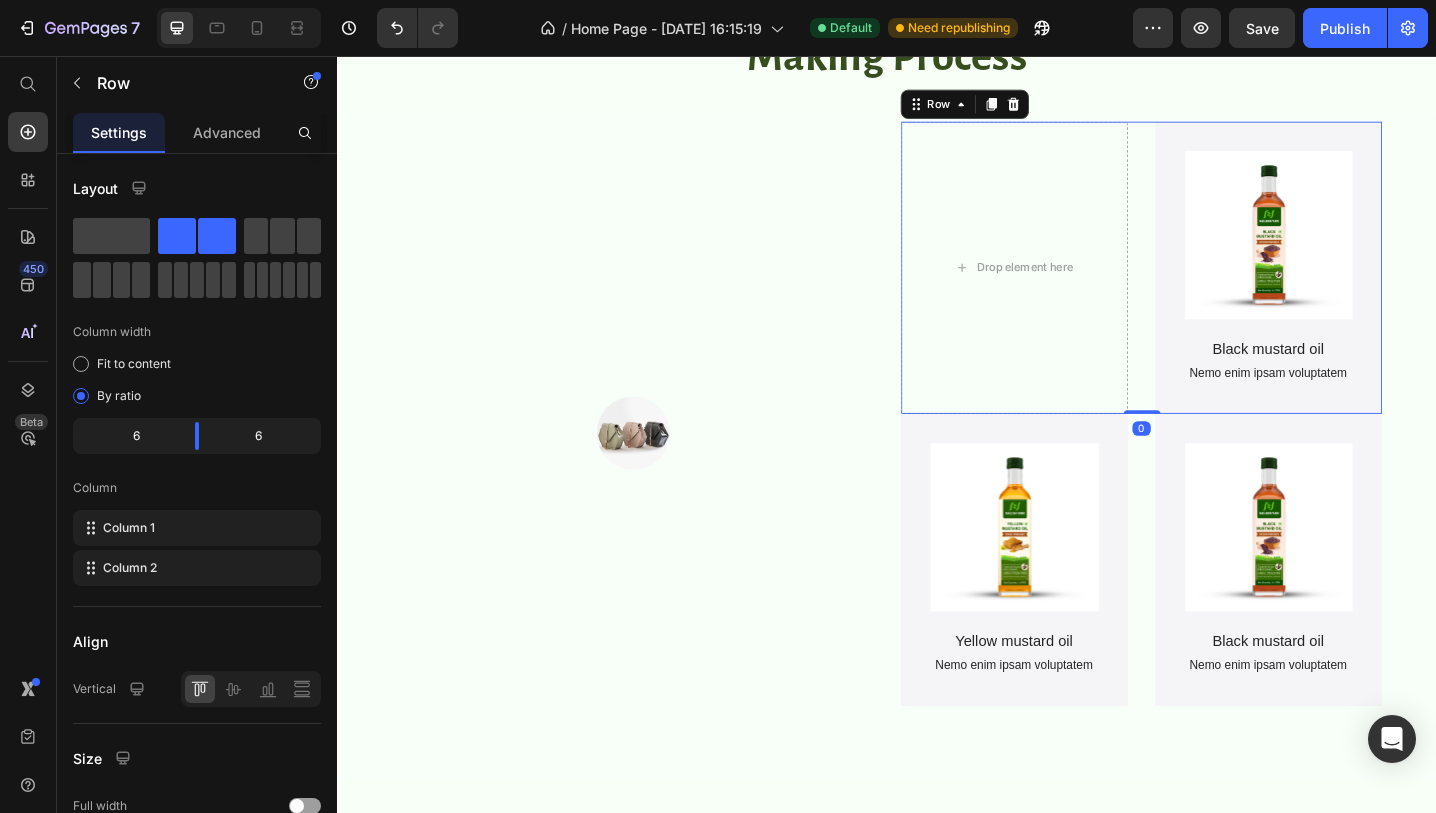drag, startPoint x: 1214, startPoint y: 473, endPoint x: 1214, endPoint y: 437, distance: 36 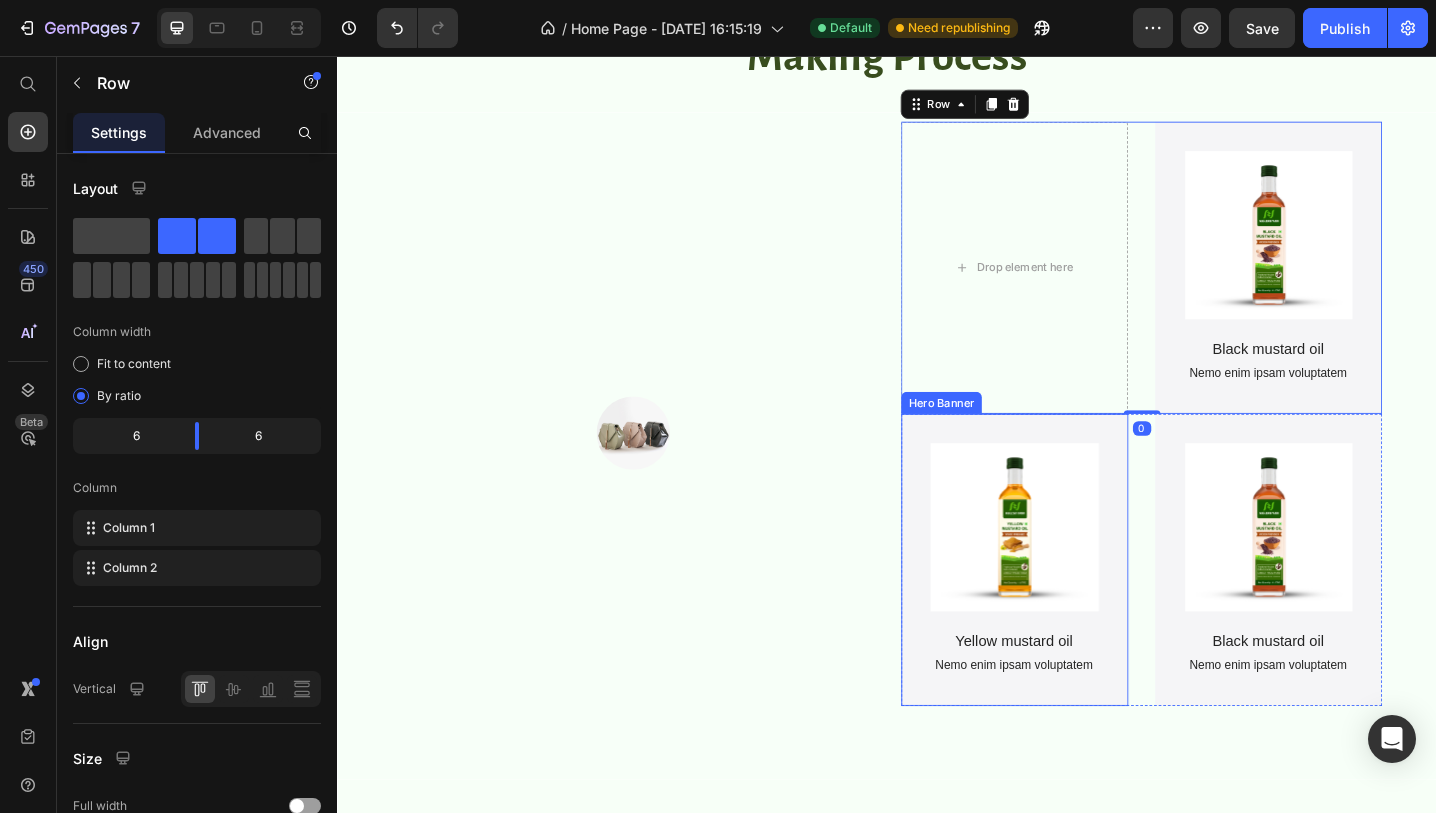 click on "Product Images Yellow mustard oil Product Title Nemo enim ipsam voluptatem Text Block Product" at bounding box center [1076, 606] 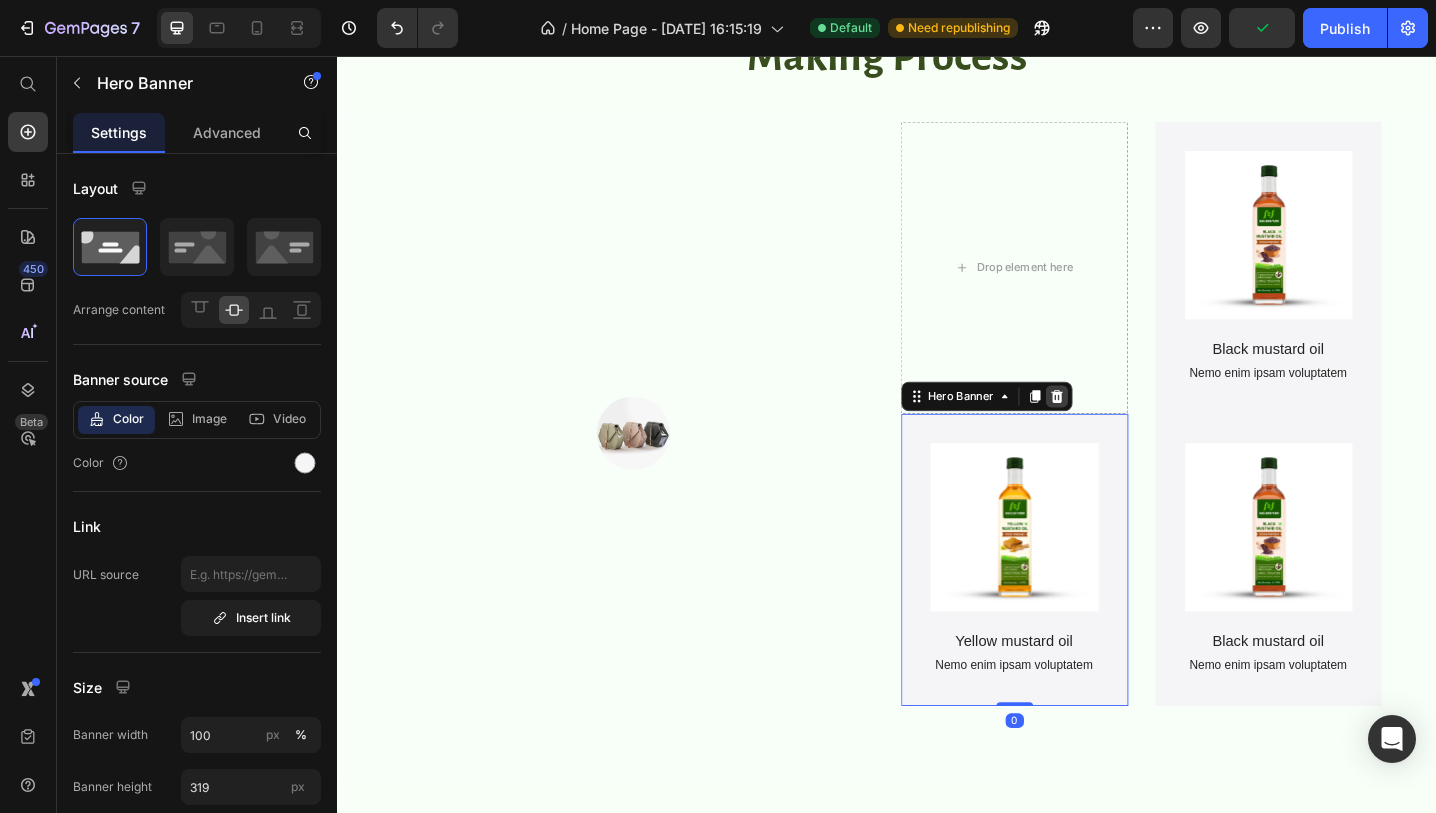 click 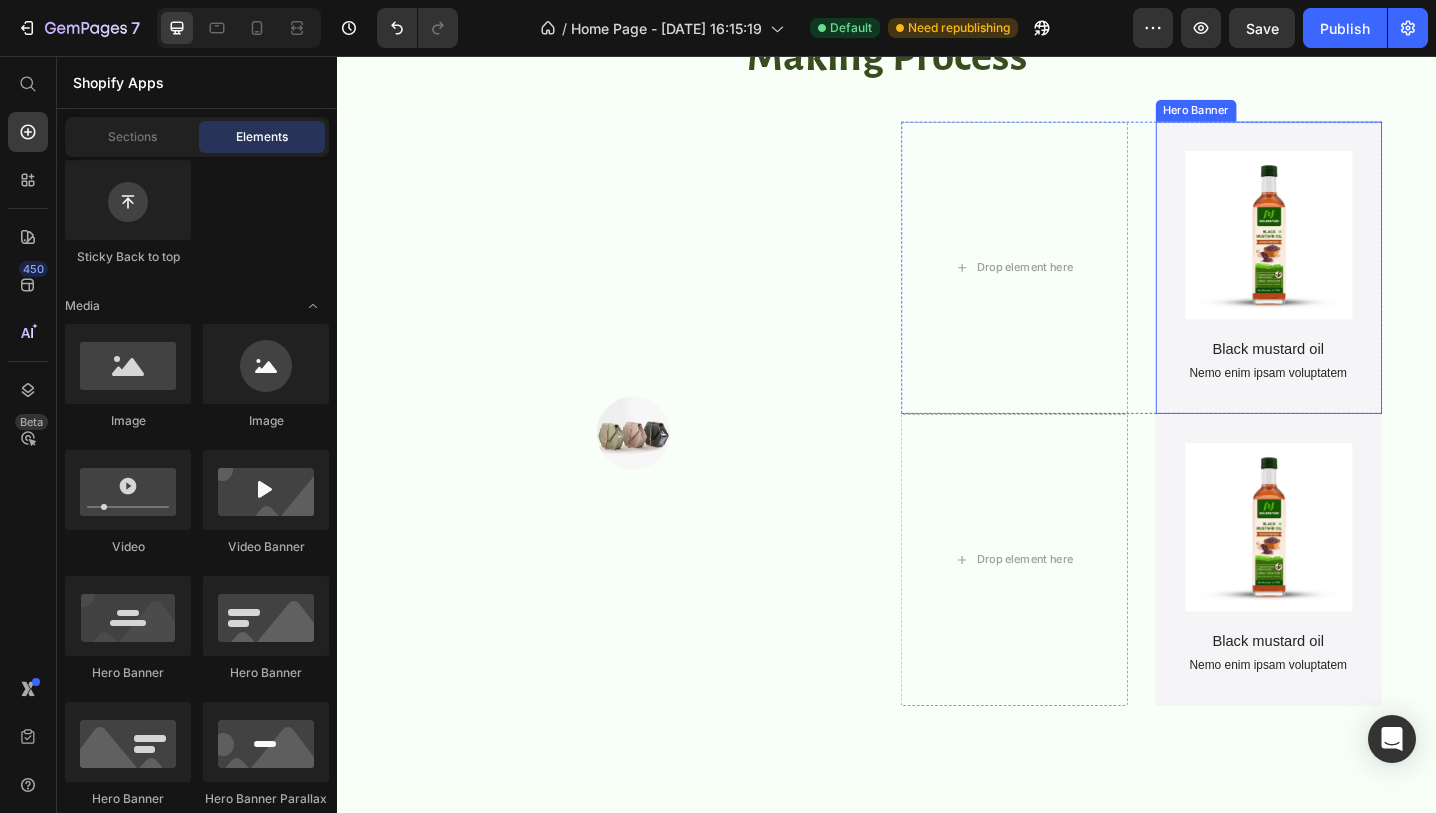 click on "Product Images Black mustard oil Product Title Nemo enim ipsam voluptatem Text Block Product" at bounding box center (1354, 287) 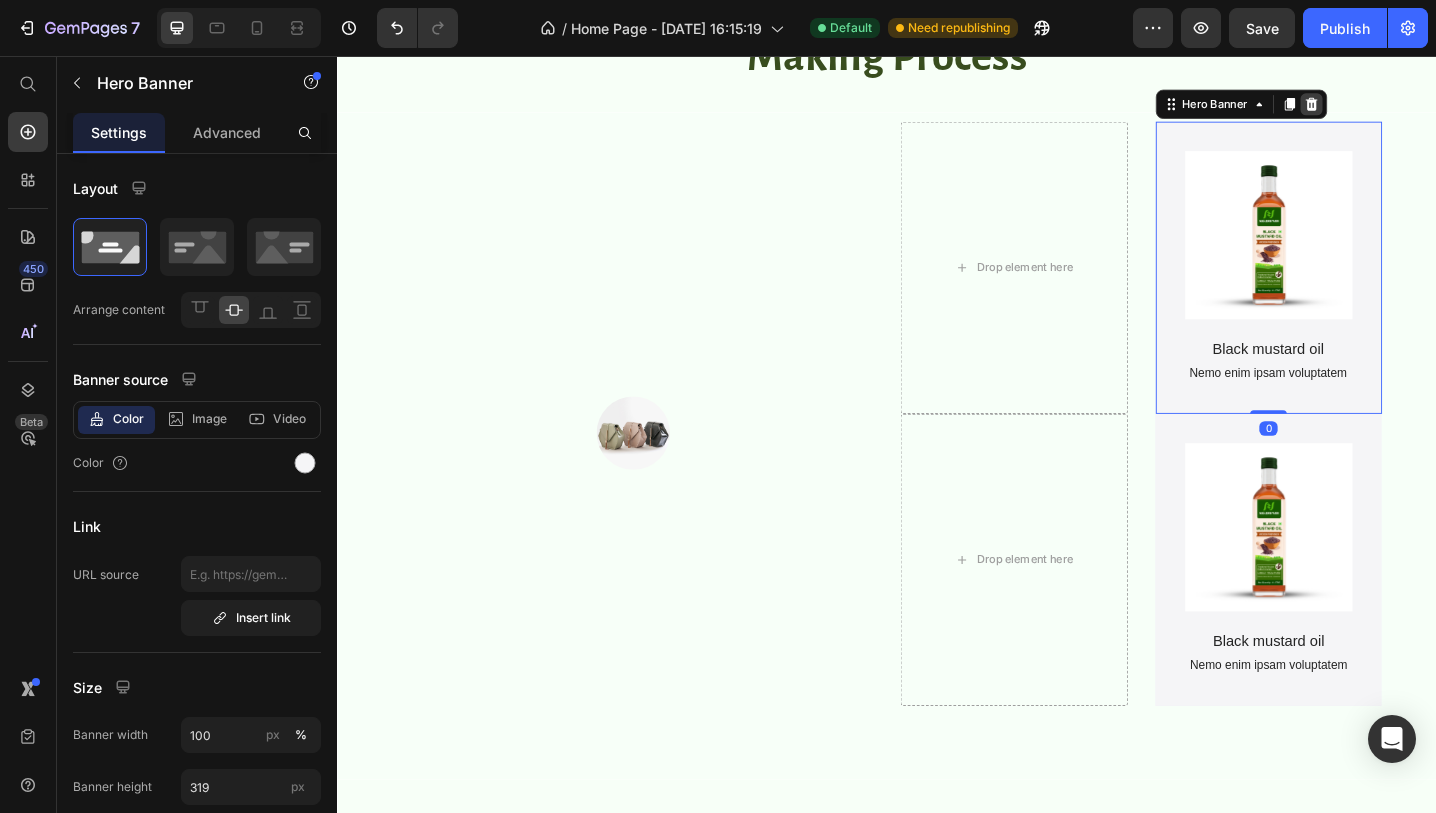 click 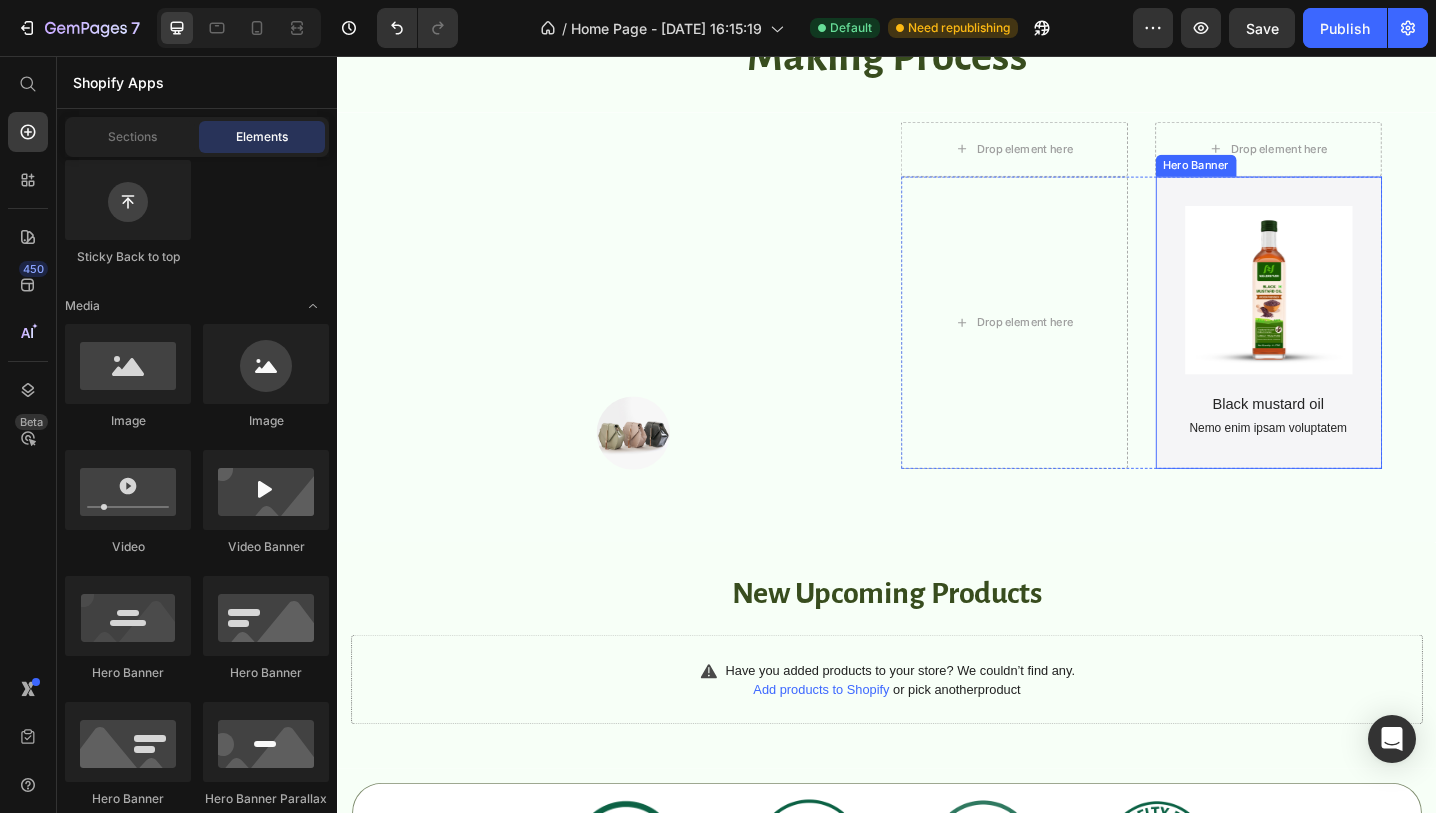 click on "Product Images Black mustard oil Product Title Nemo enim ipsam voluptatem Text Block Product" at bounding box center (1354, 347) 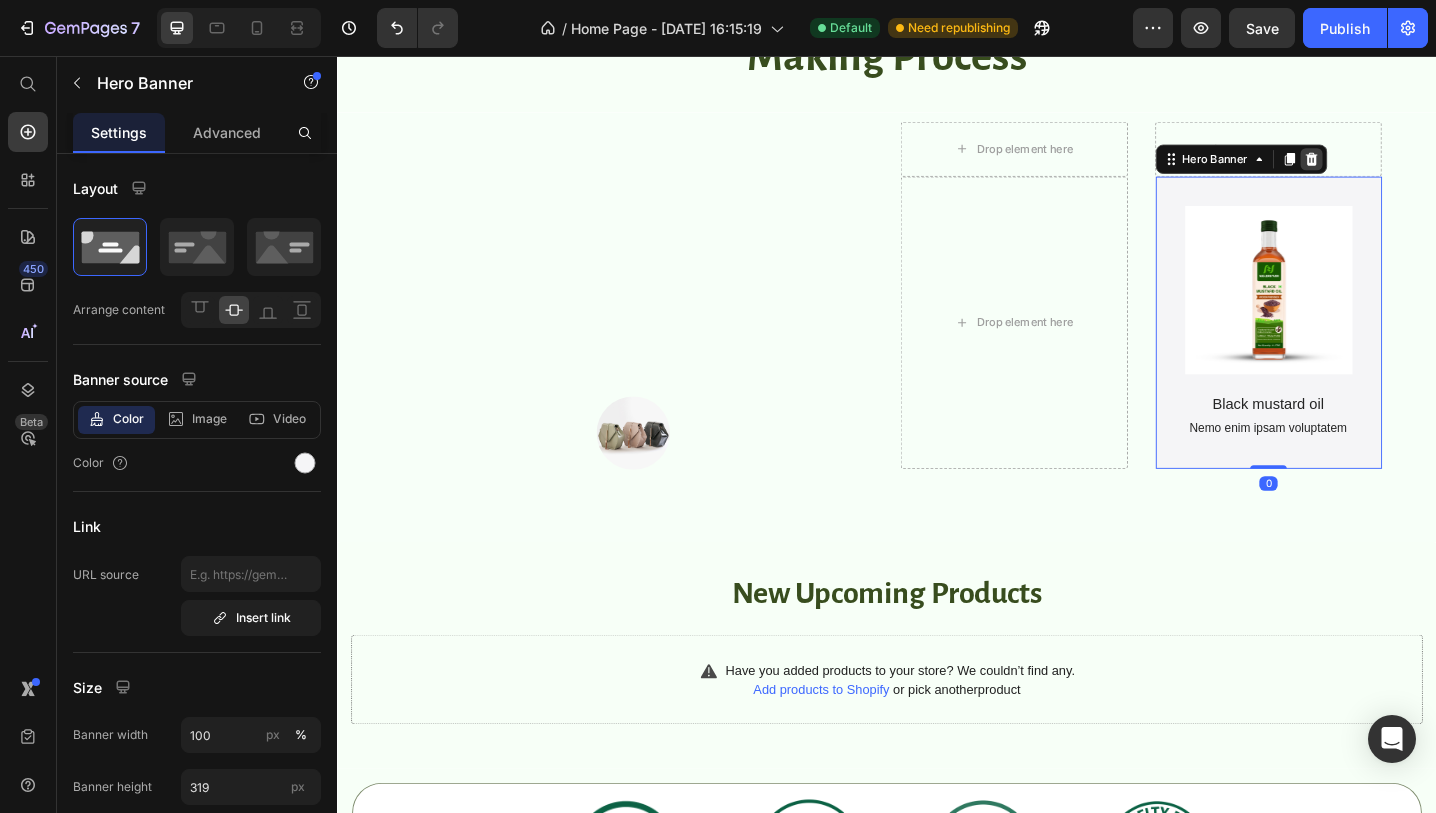 click at bounding box center (1400, 169) 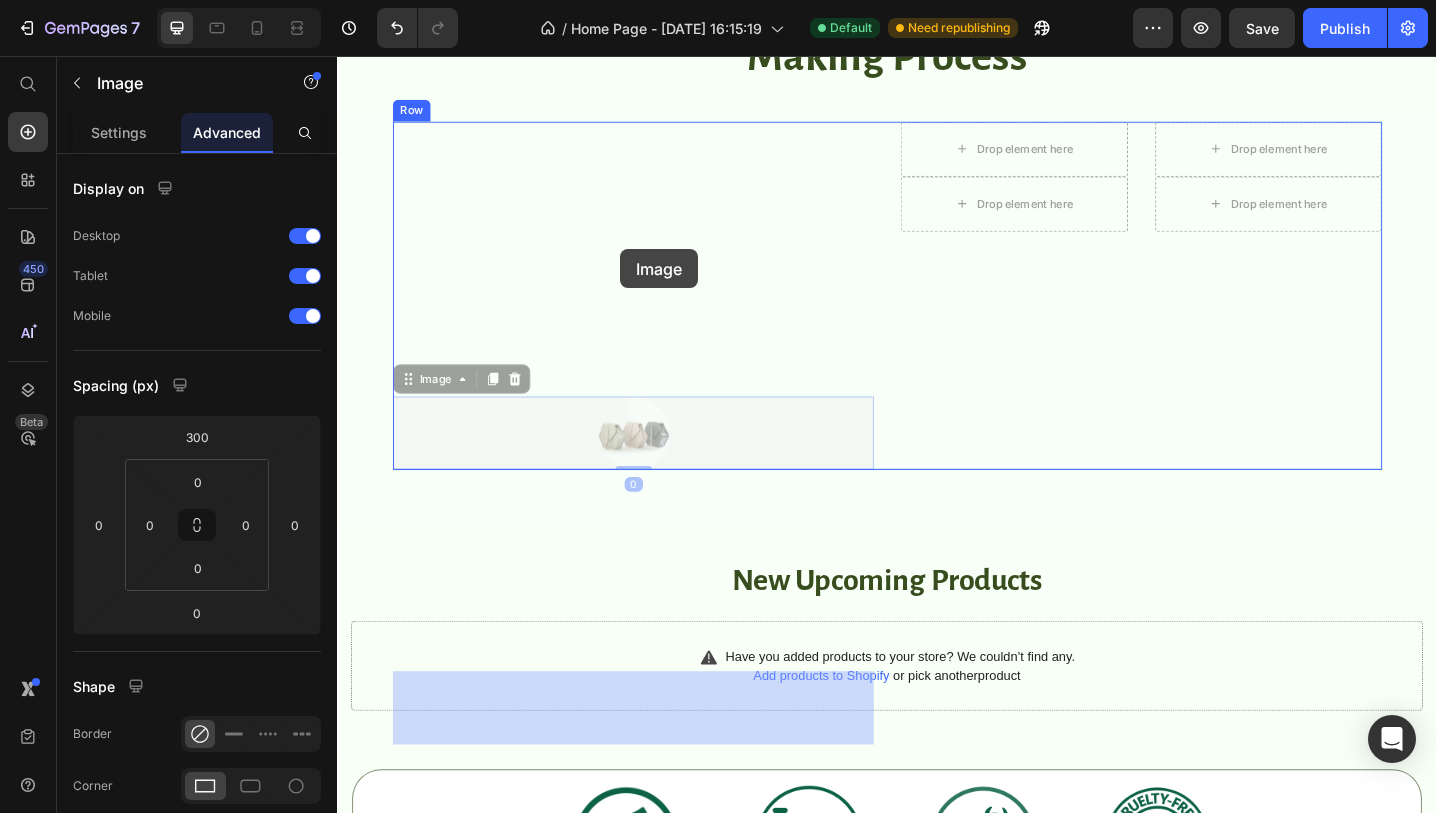 drag, startPoint x: 655, startPoint y: 476, endPoint x: 646, endPoint y: 267, distance: 209.1937 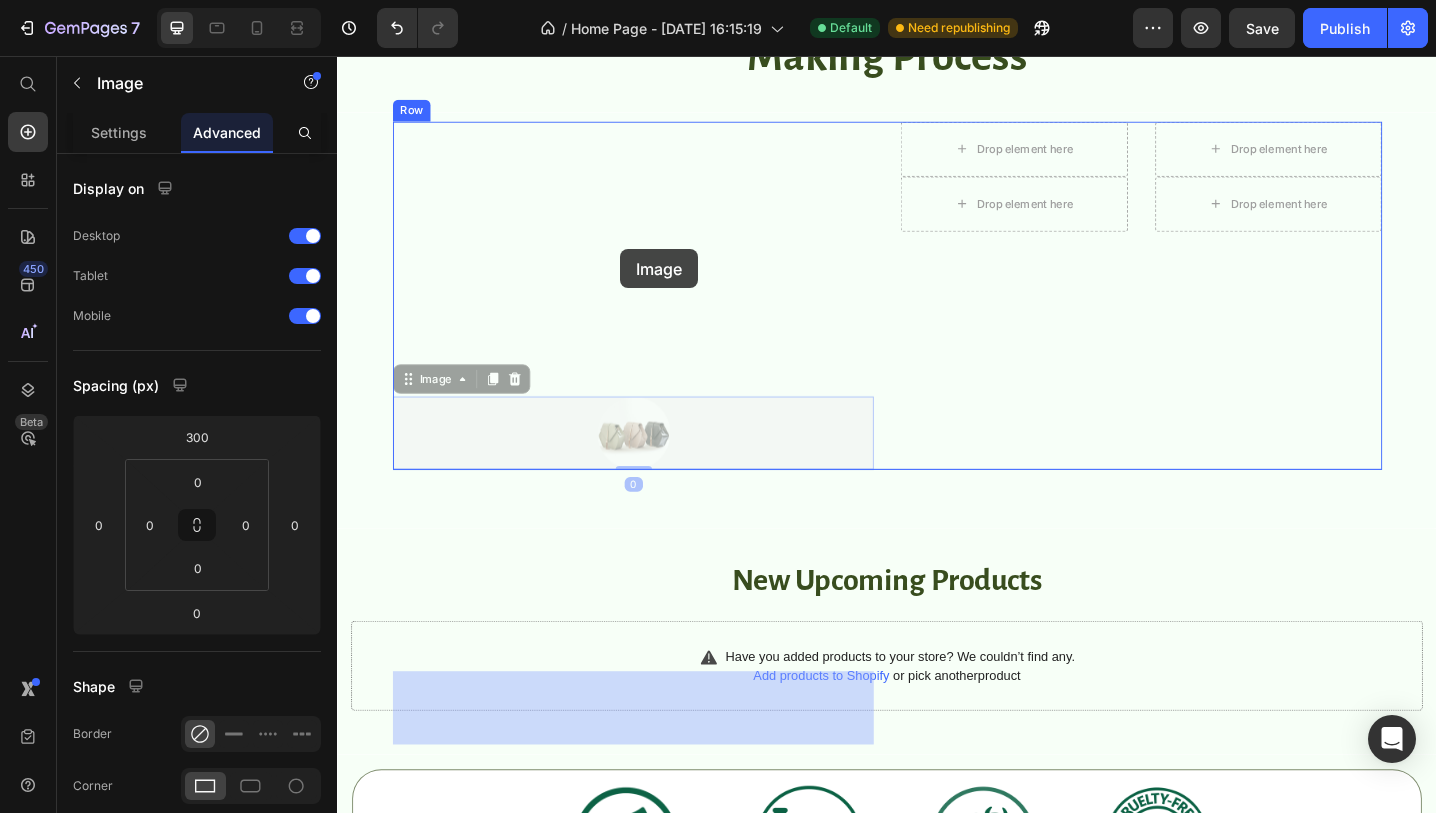 click on "Header
Drop element here
Drop element here Hero Banner
Drop element here
Carousel Section 1 Making Process Heading Row SAVE 22% (P) Tag (P) Images Row Pure & Organic A2 Gir Cow Ghee 500ml (P) Title Rs. 1,260.00 (P) Price Rs. 1,625.00 (P) Price Row add to cart (P) Cart Button Row SAVE 22% (P) Tag (P) Images Row Pure & Organic A2 Gir Cow Ghee 1L (P) Title Rs. 2,520.00 (P) Price Rs. 3,250.00 (P) Price Row add to cart (P) Cart Button Row SAVE 22% (P) Tag (P) Images Row Pure & Organic A2 Gir Cow Ghee (P) Title Rs. 1,260.00 (P) Price Rs. 1,625.00 (P) Price Row add to cart (P) Cart Button Row Product List Row New Product Section Image   0 Image   0
Drop element here
Drop element here Row
Drop element here
Drop element here Row Row Section 3 New Upcoming Products Heading Row SAVE 22% (P) Tag Row Row" at bounding box center [937, 1559] 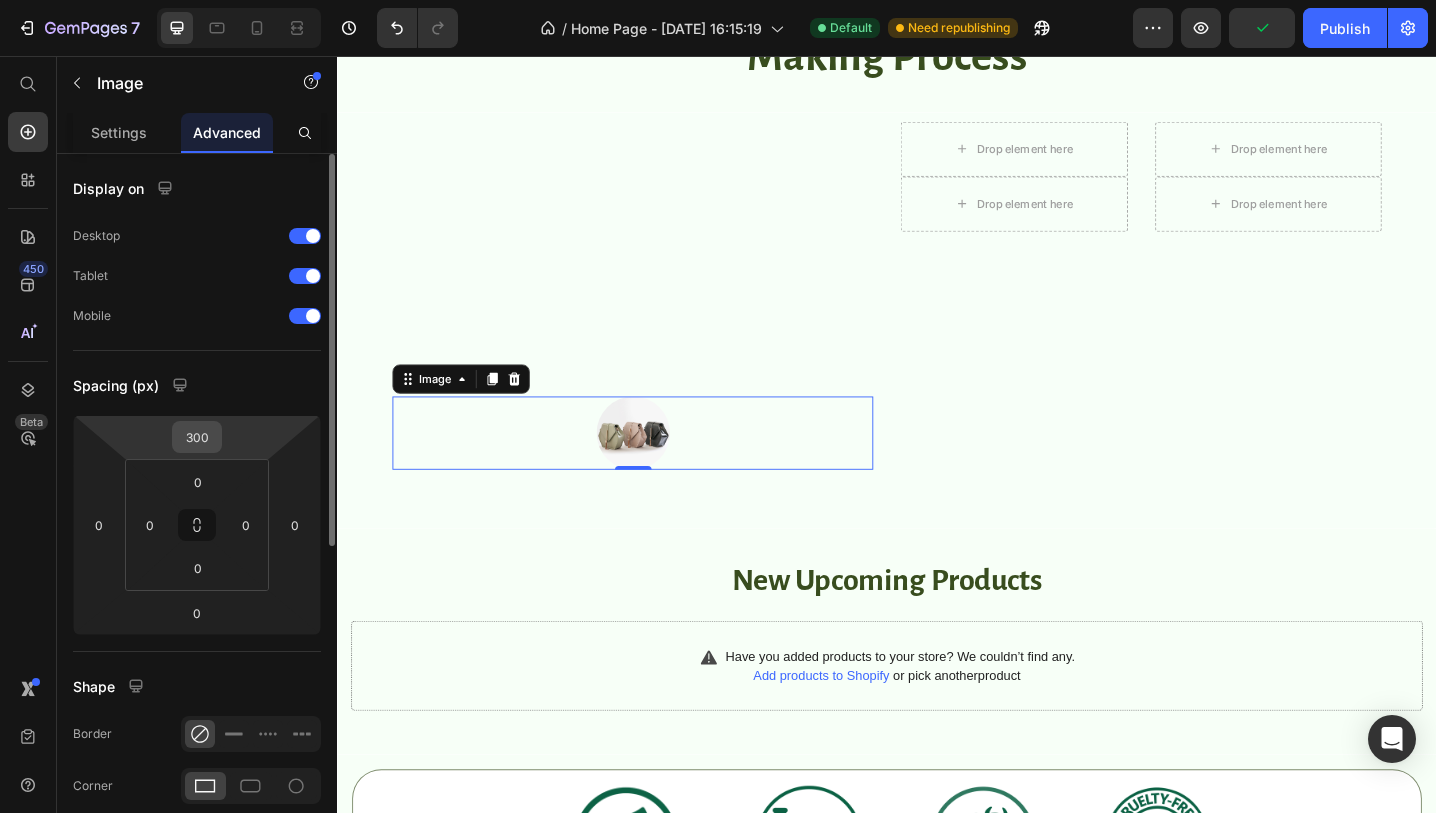 click on "300" at bounding box center [197, 437] 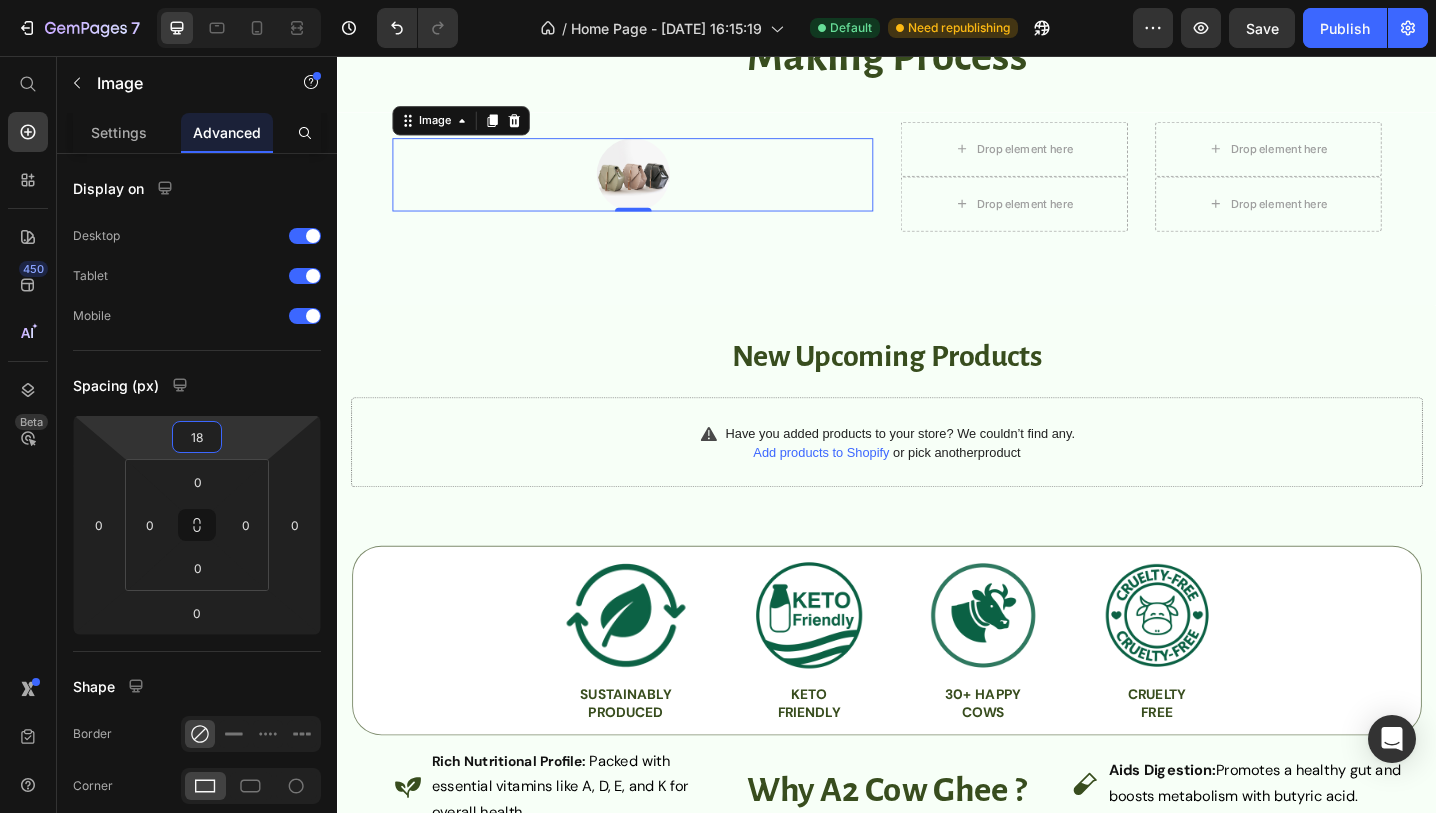 type on "18" 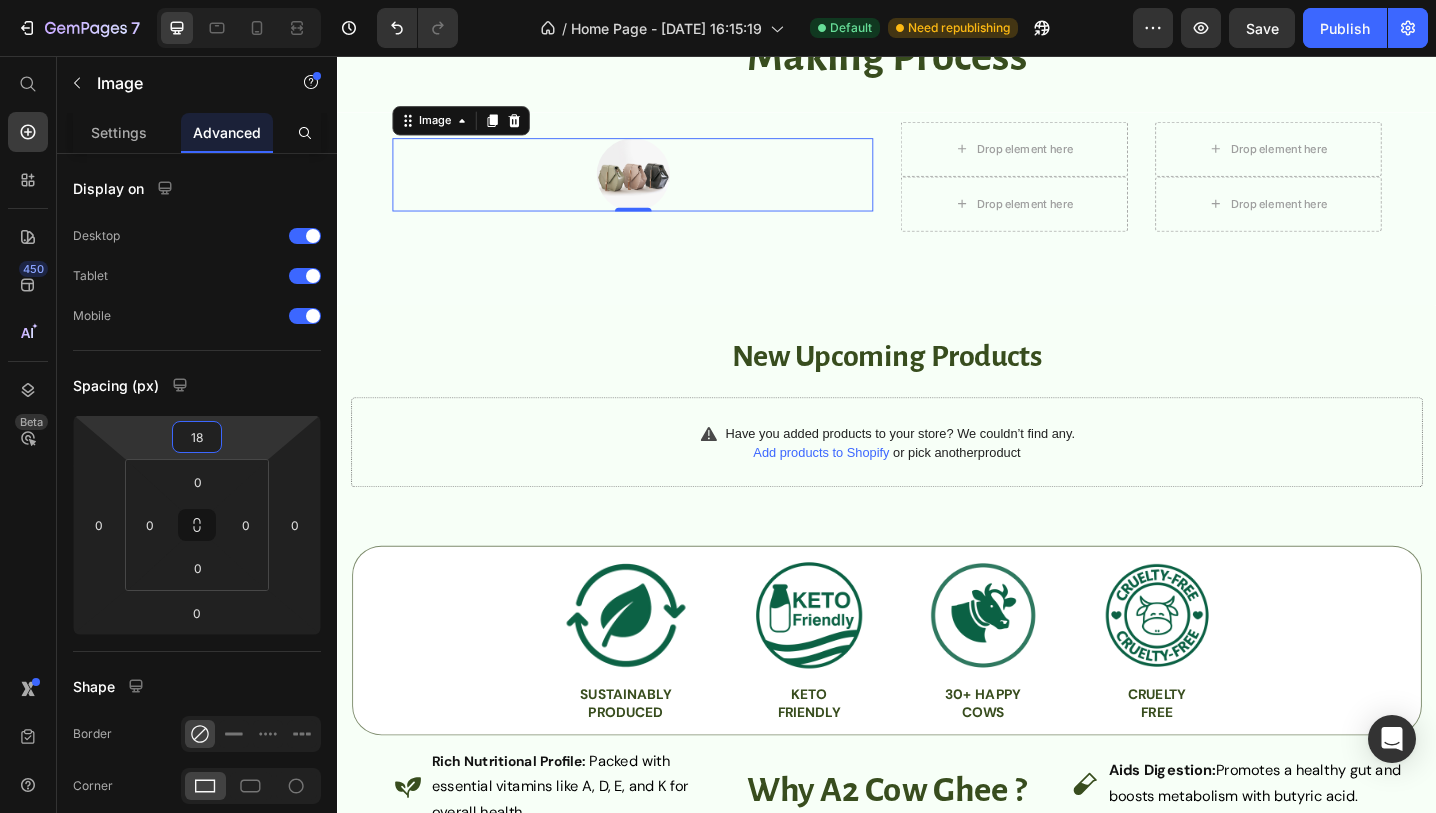 click at bounding box center (659, 186) 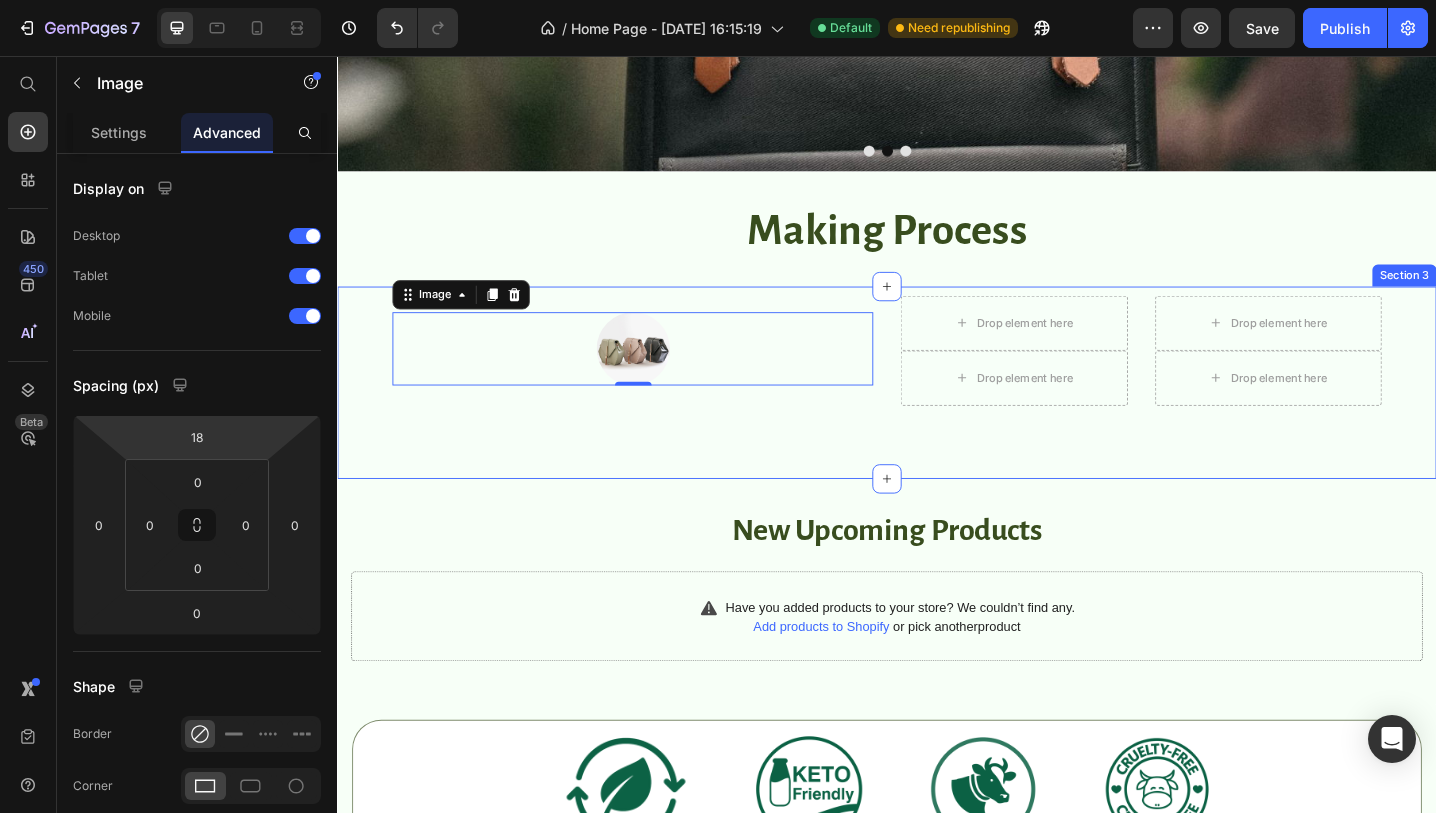 scroll, scrollTop: 393, scrollLeft: 0, axis: vertical 